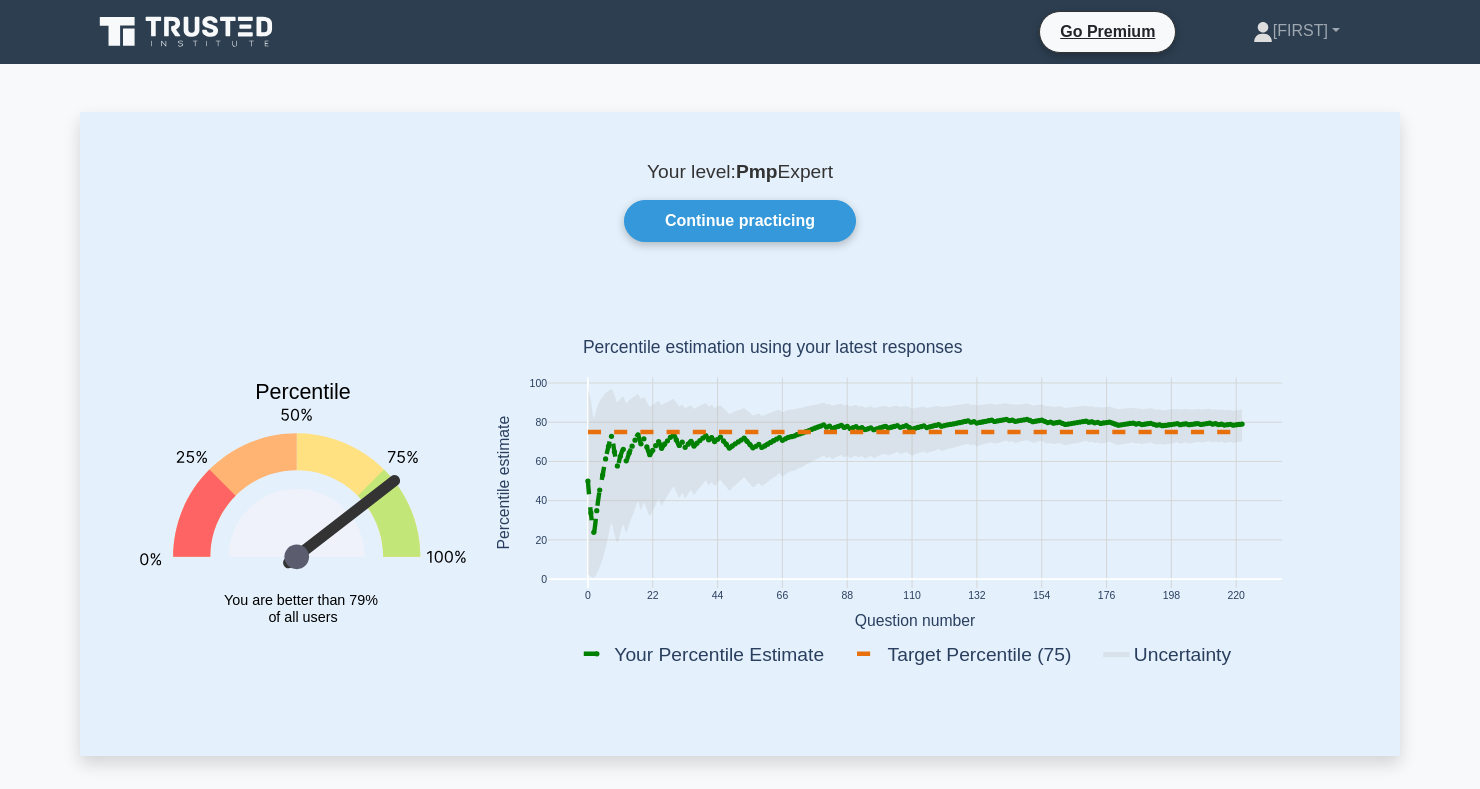 scroll, scrollTop: 0, scrollLeft: 0, axis: both 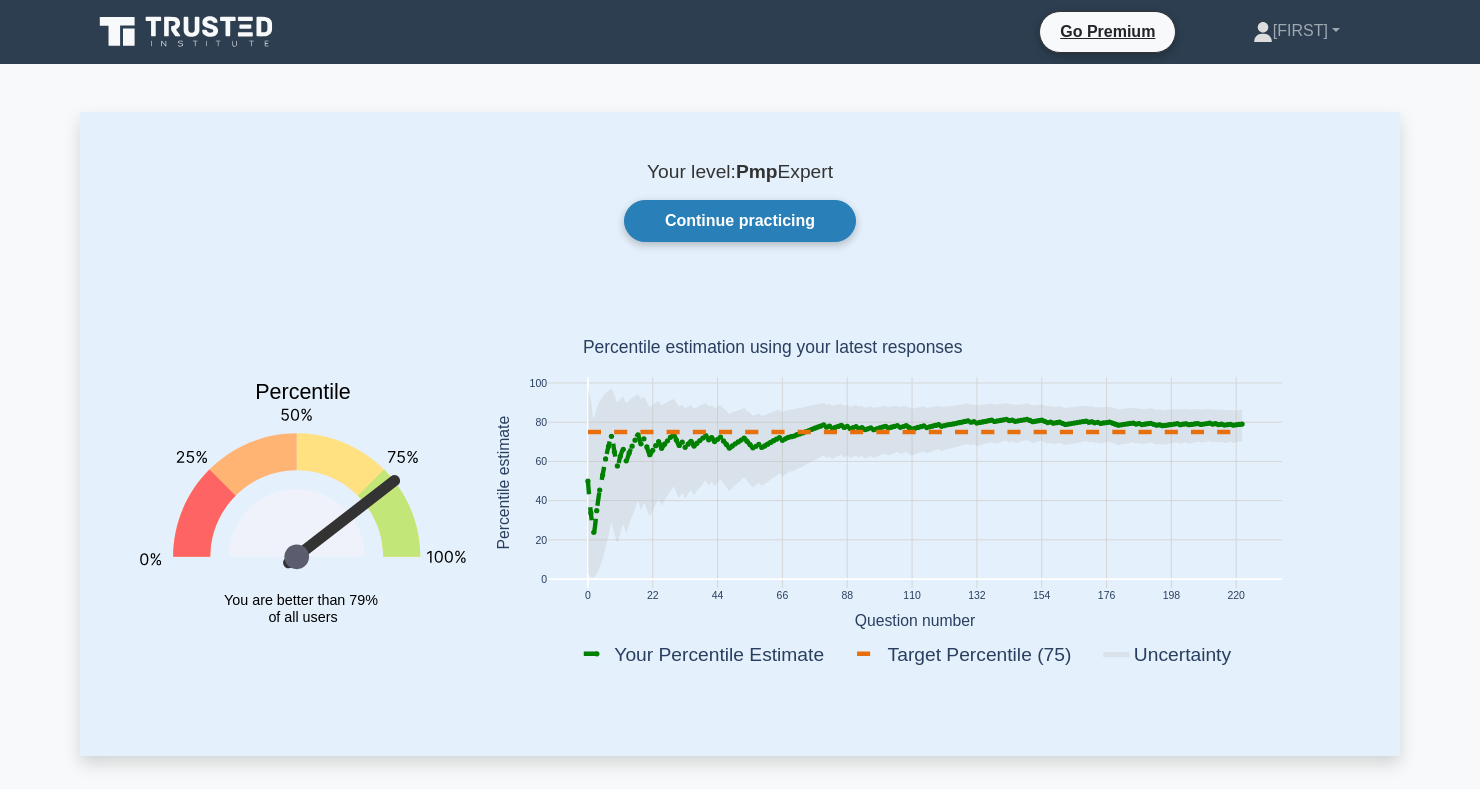 click on "Continue practicing" at bounding box center (740, 221) 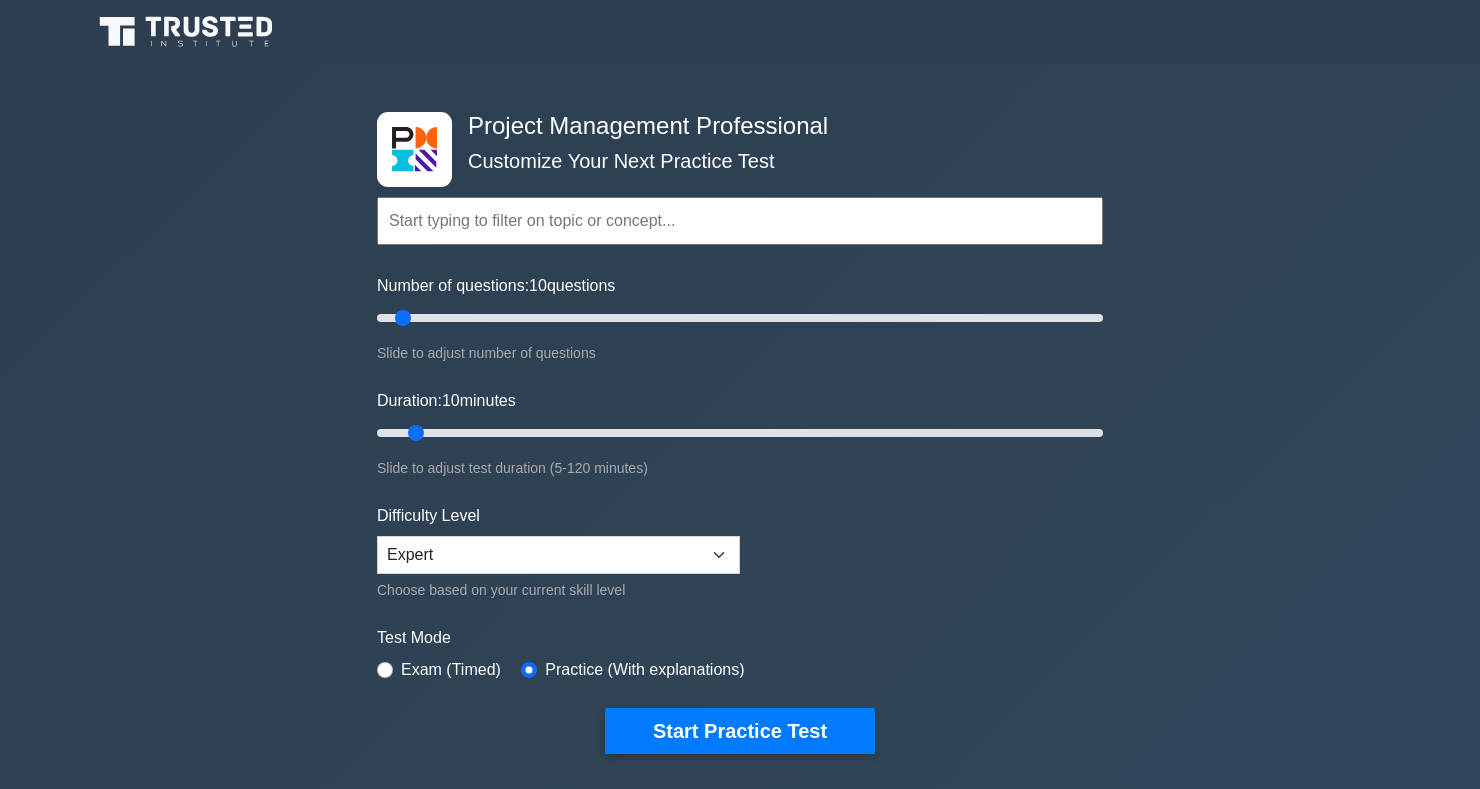 scroll, scrollTop: 0, scrollLeft: 0, axis: both 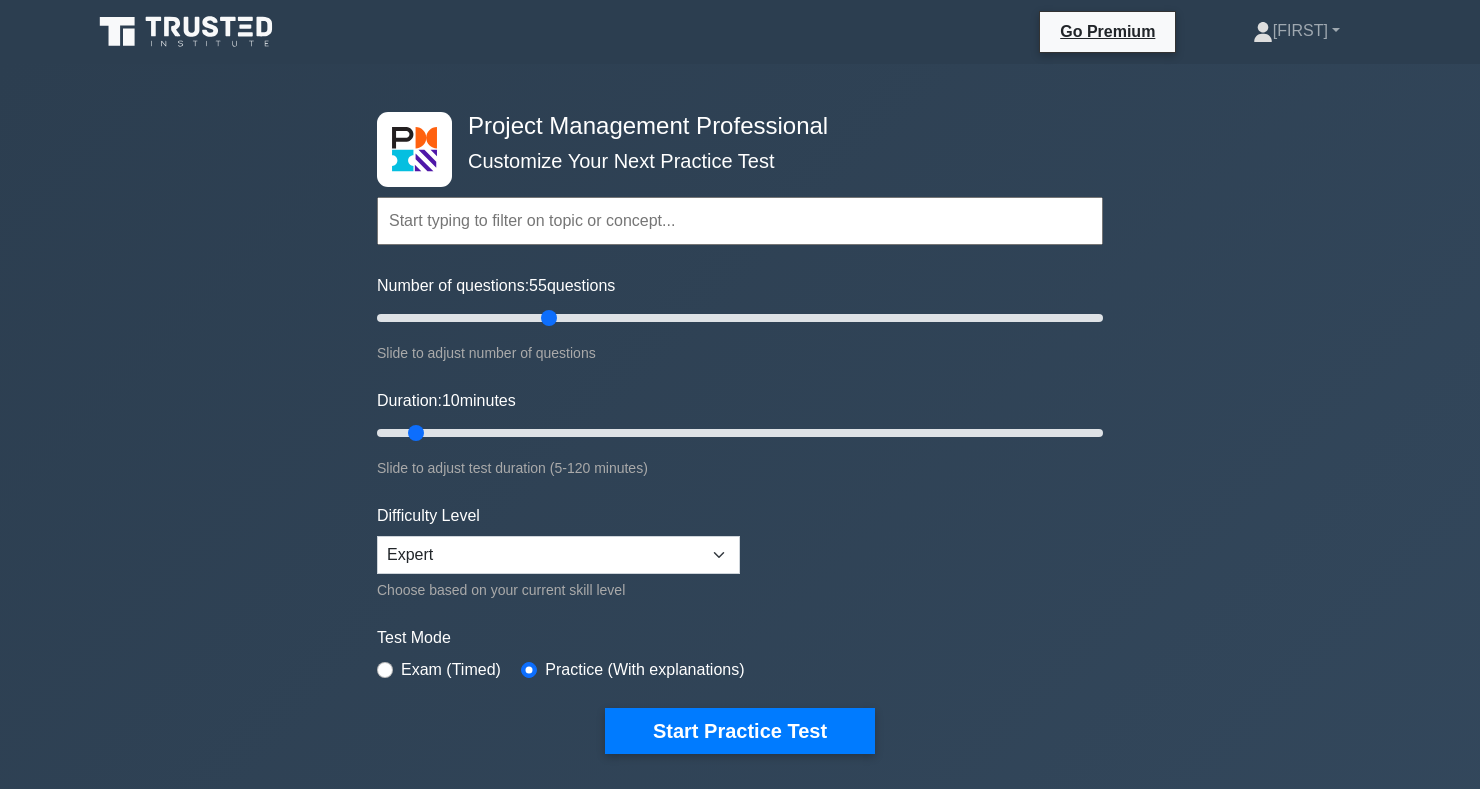 type on "50" 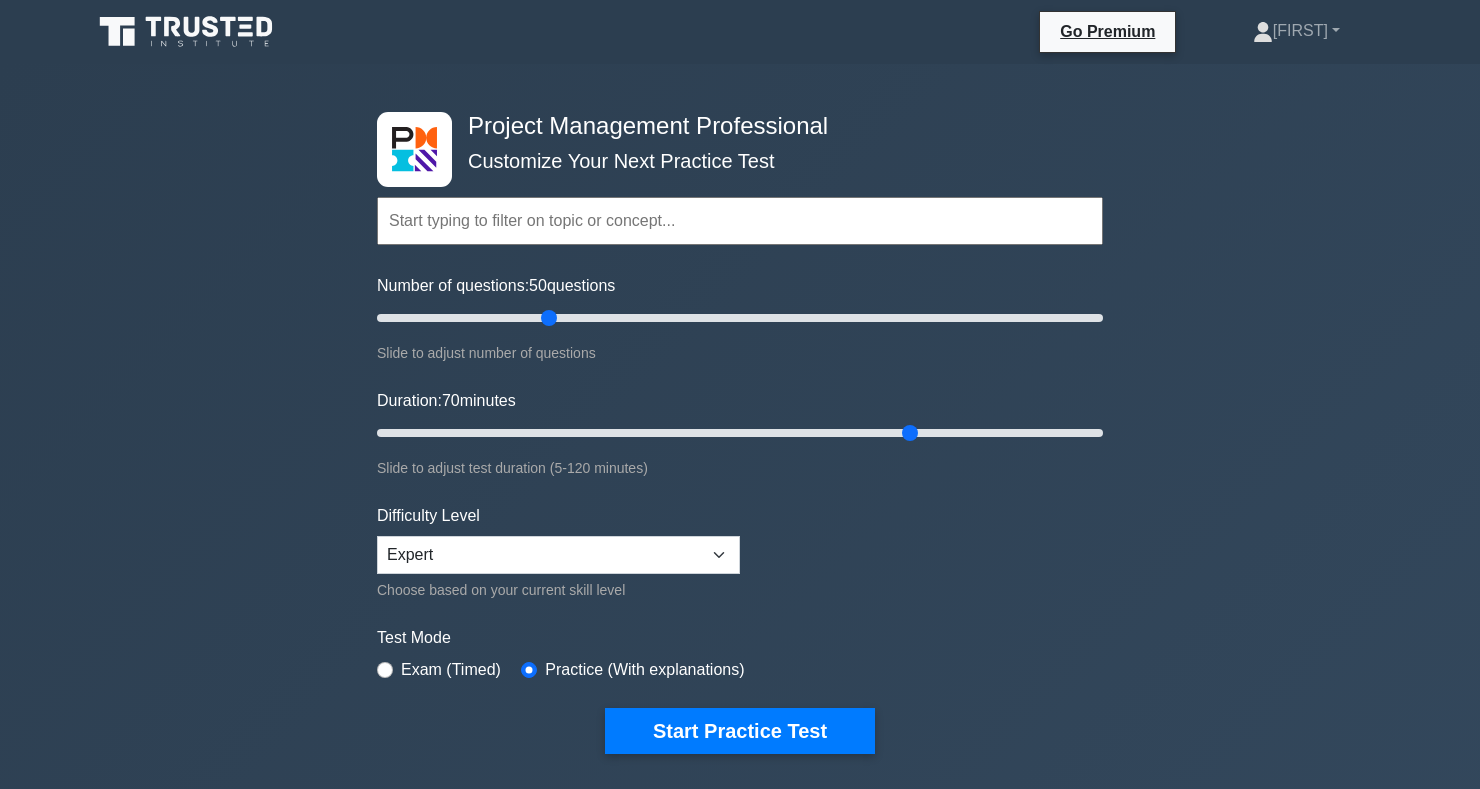 type on "90" 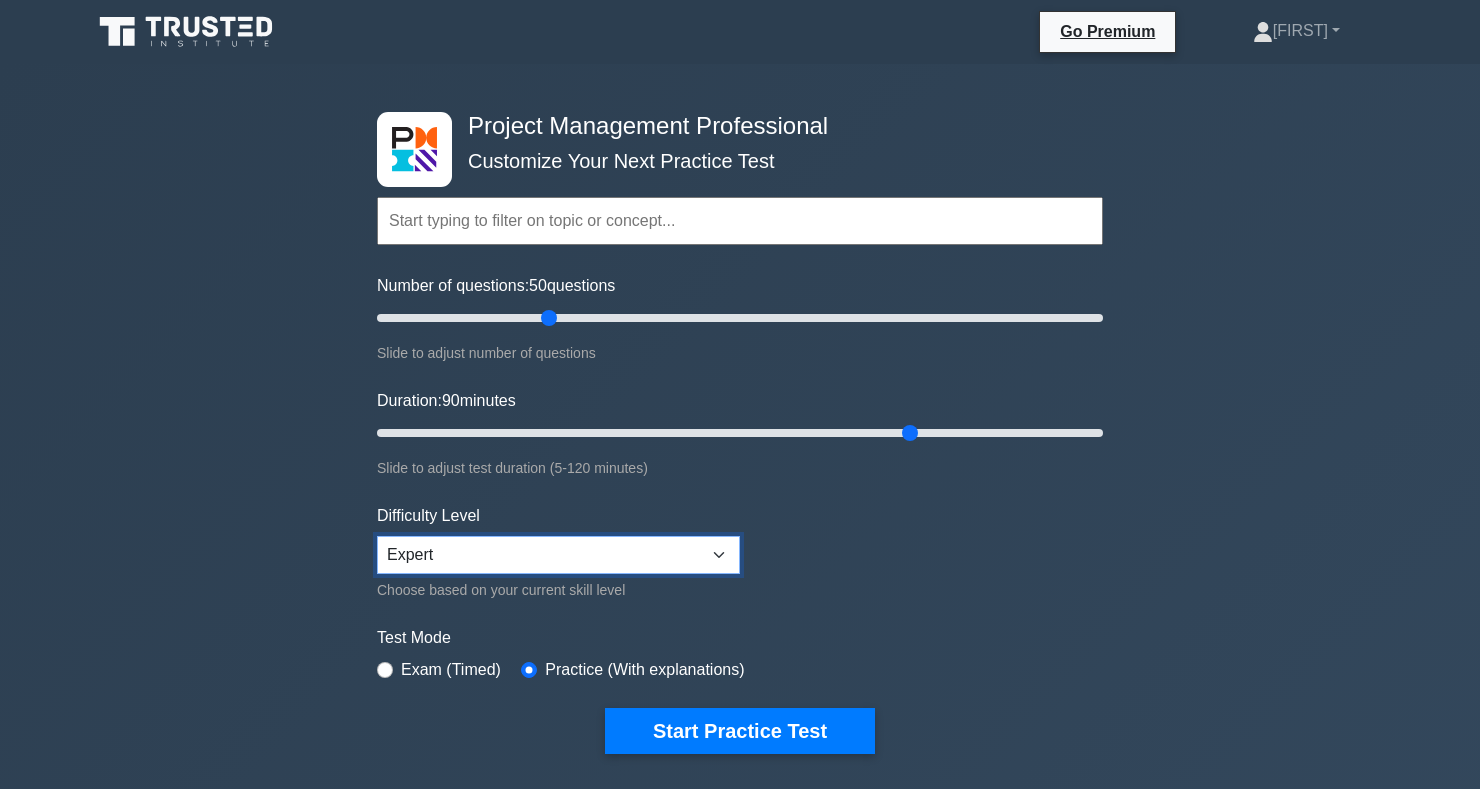 click on "Beginner
Intermediate
Expert" at bounding box center (558, 555) 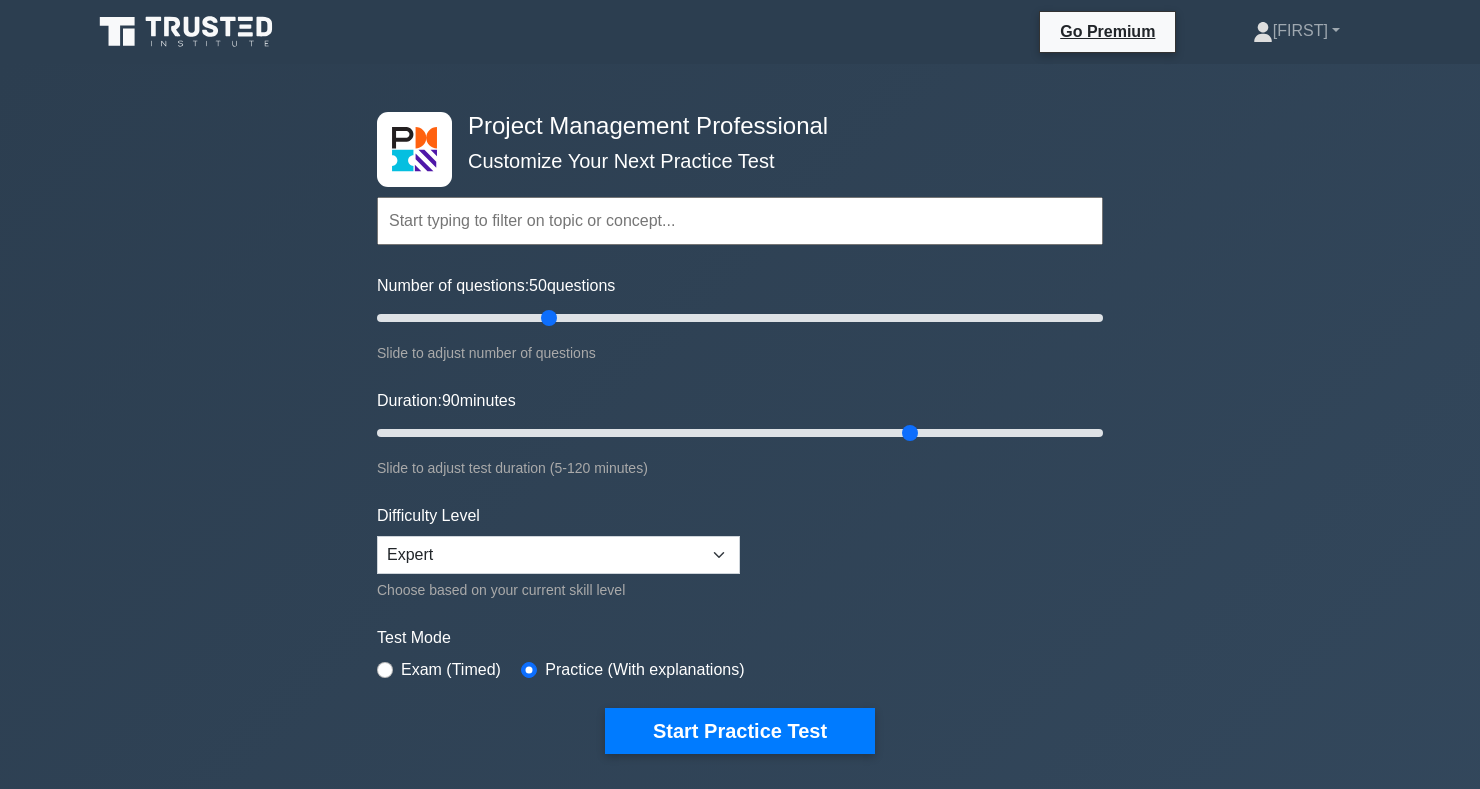 click on "Topics
Scope Management
Time Management
Cost Management
Quality Management
Risk Management
Integration Management
Human Resource Management
Communication Management
Procurement Management" at bounding box center (740, 445) 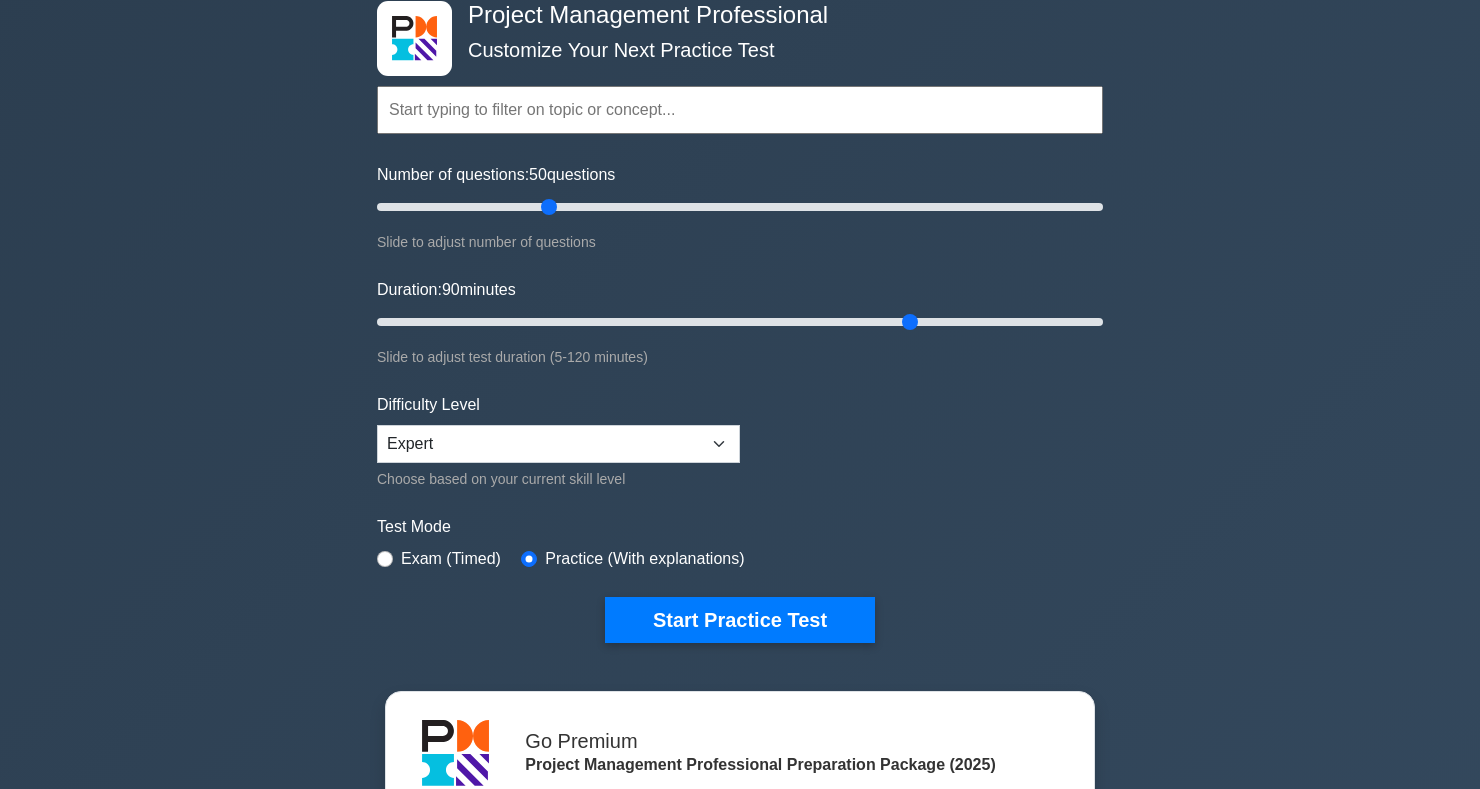 scroll, scrollTop: 114, scrollLeft: 0, axis: vertical 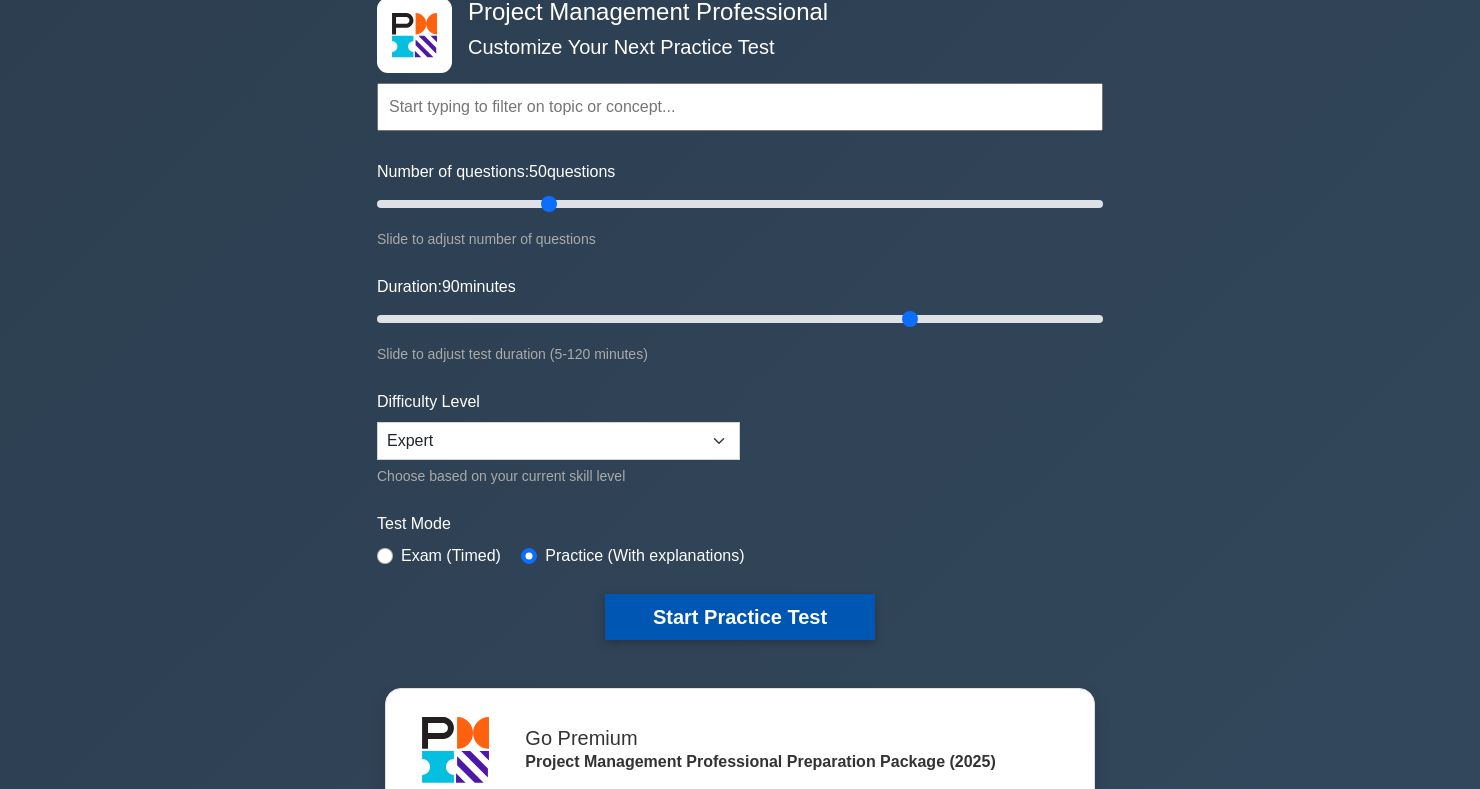 click on "Start Practice Test" at bounding box center [740, 617] 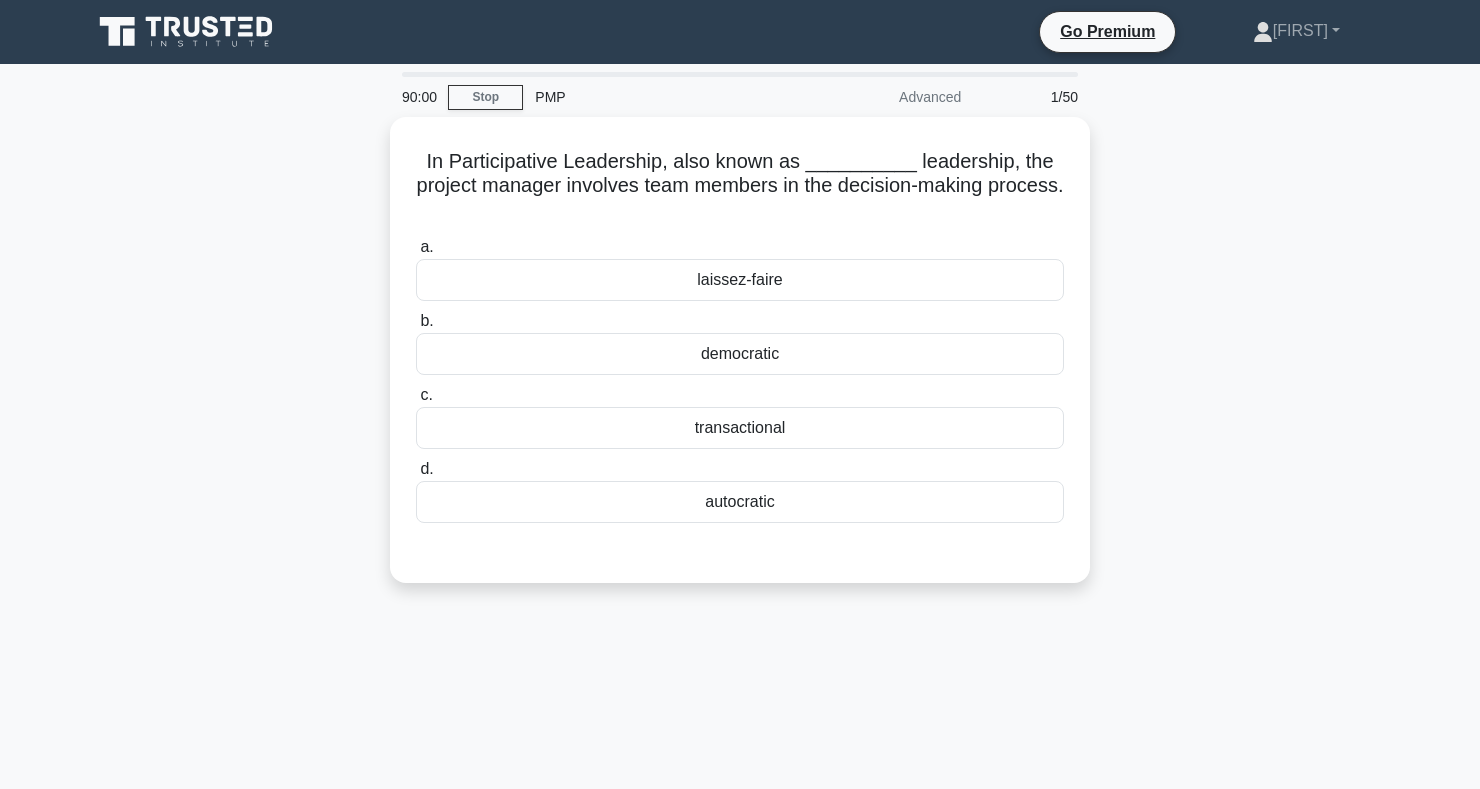 scroll, scrollTop: 0, scrollLeft: 0, axis: both 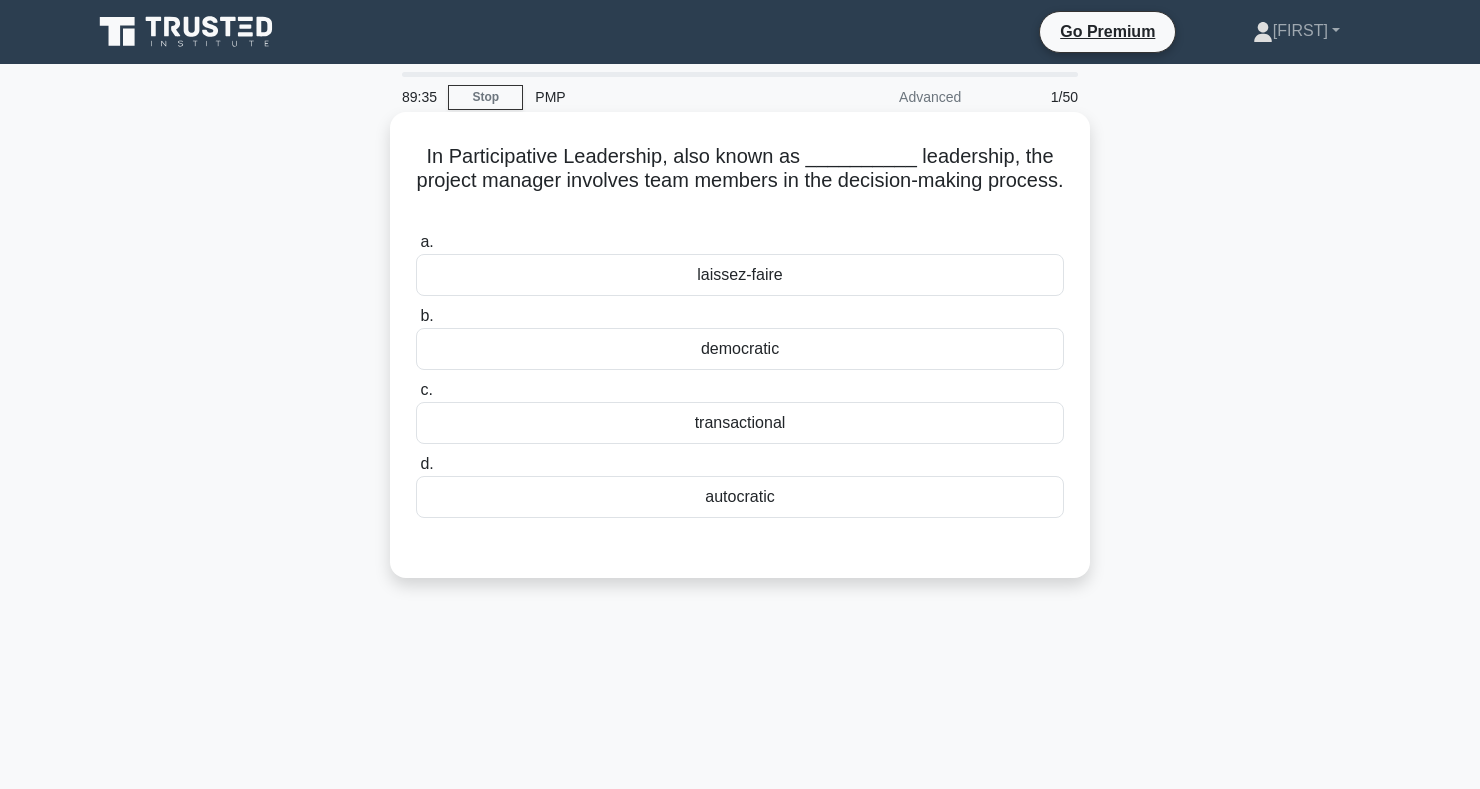 click on "democratic" at bounding box center (740, 349) 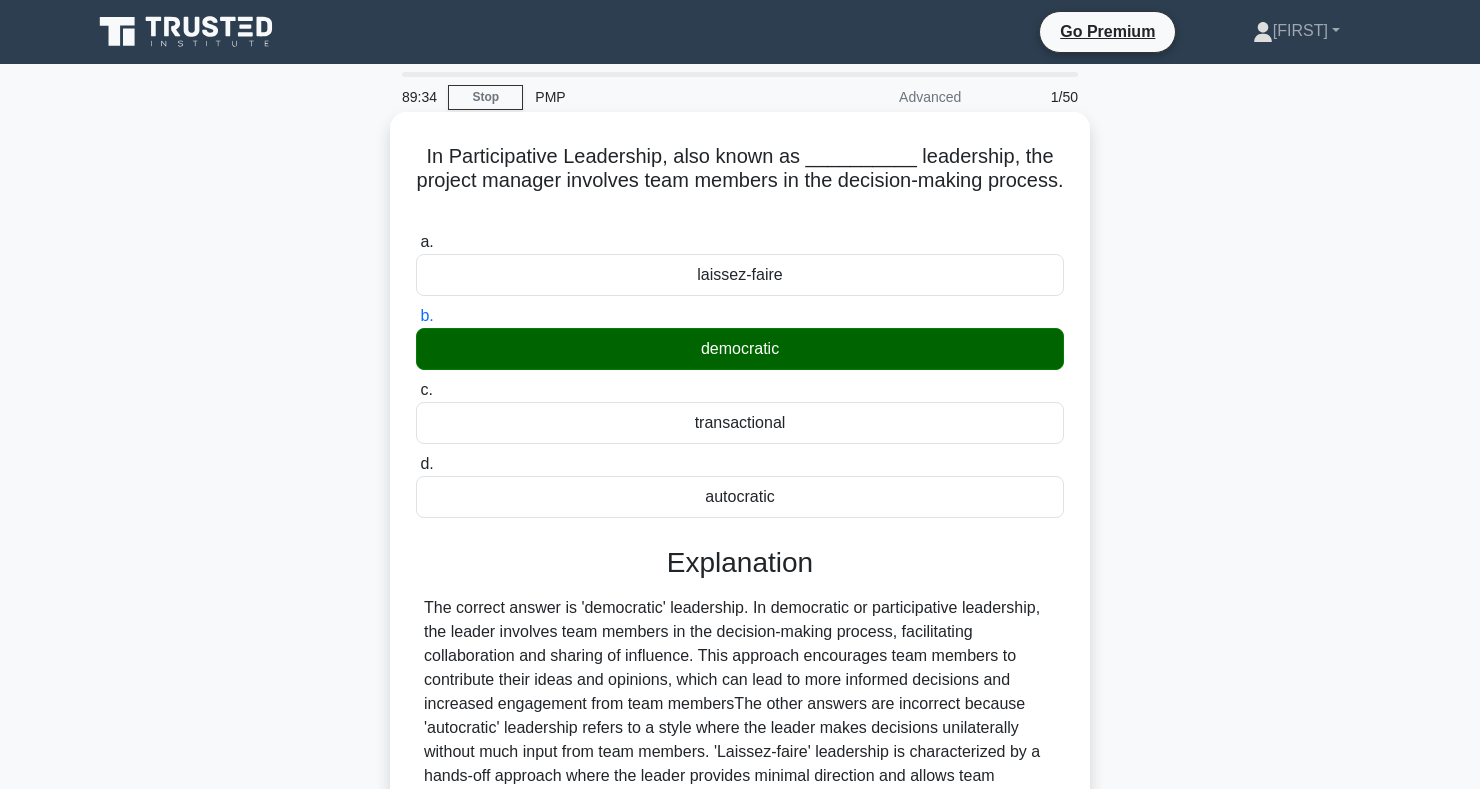 scroll, scrollTop: 291, scrollLeft: 0, axis: vertical 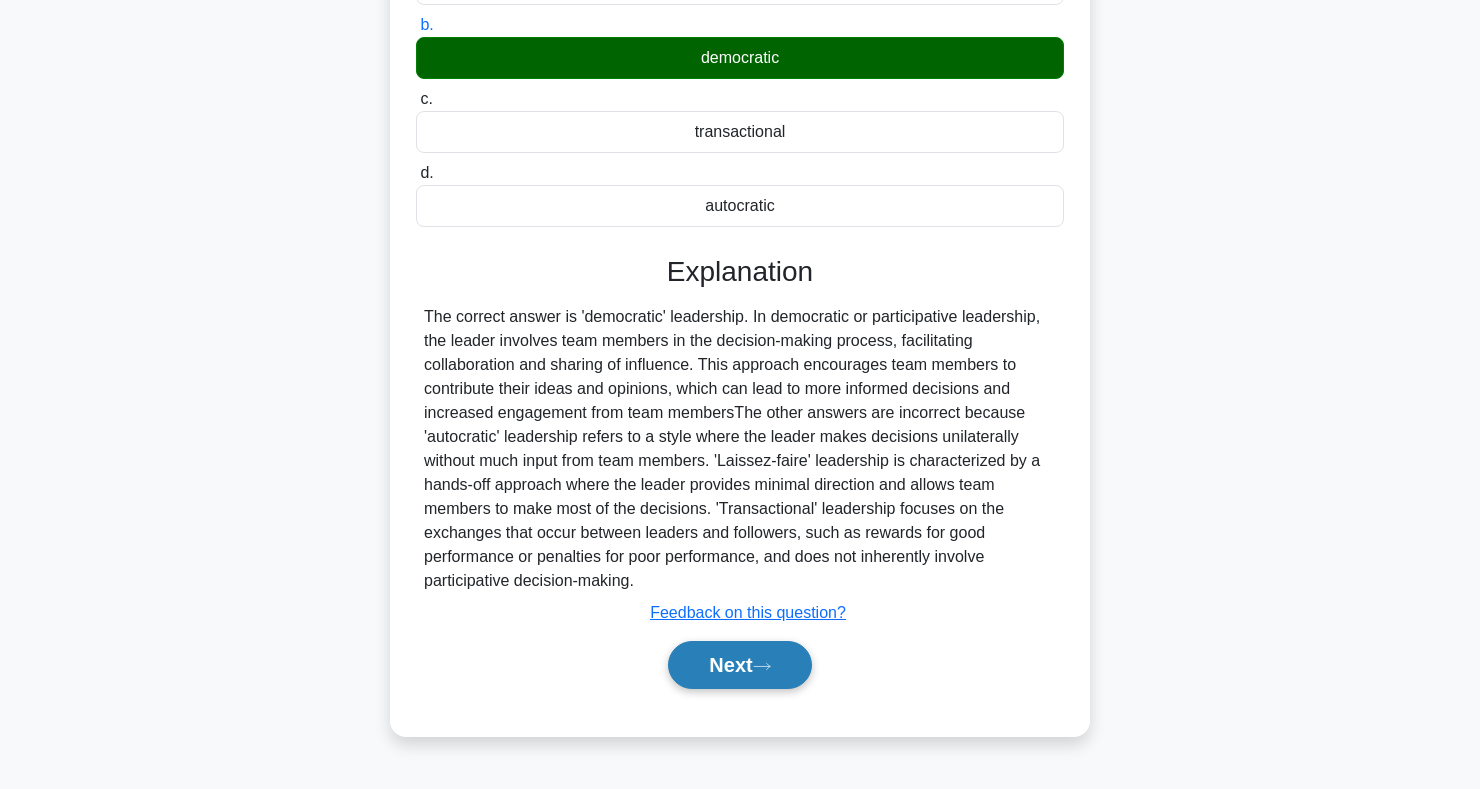 click on "Next" at bounding box center (739, 665) 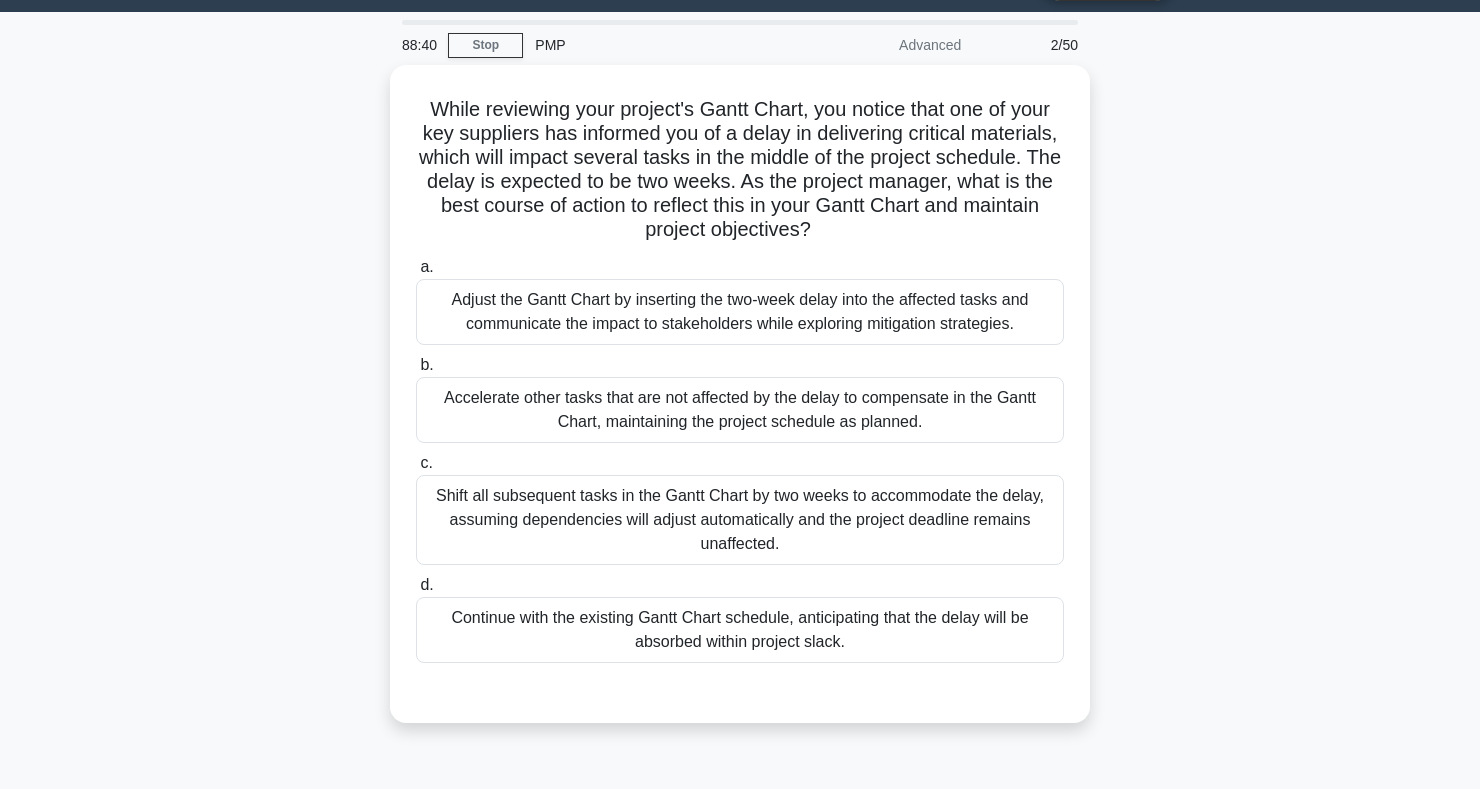 scroll, scrollTop: 50, scrollLeft: 0, axis: vertical 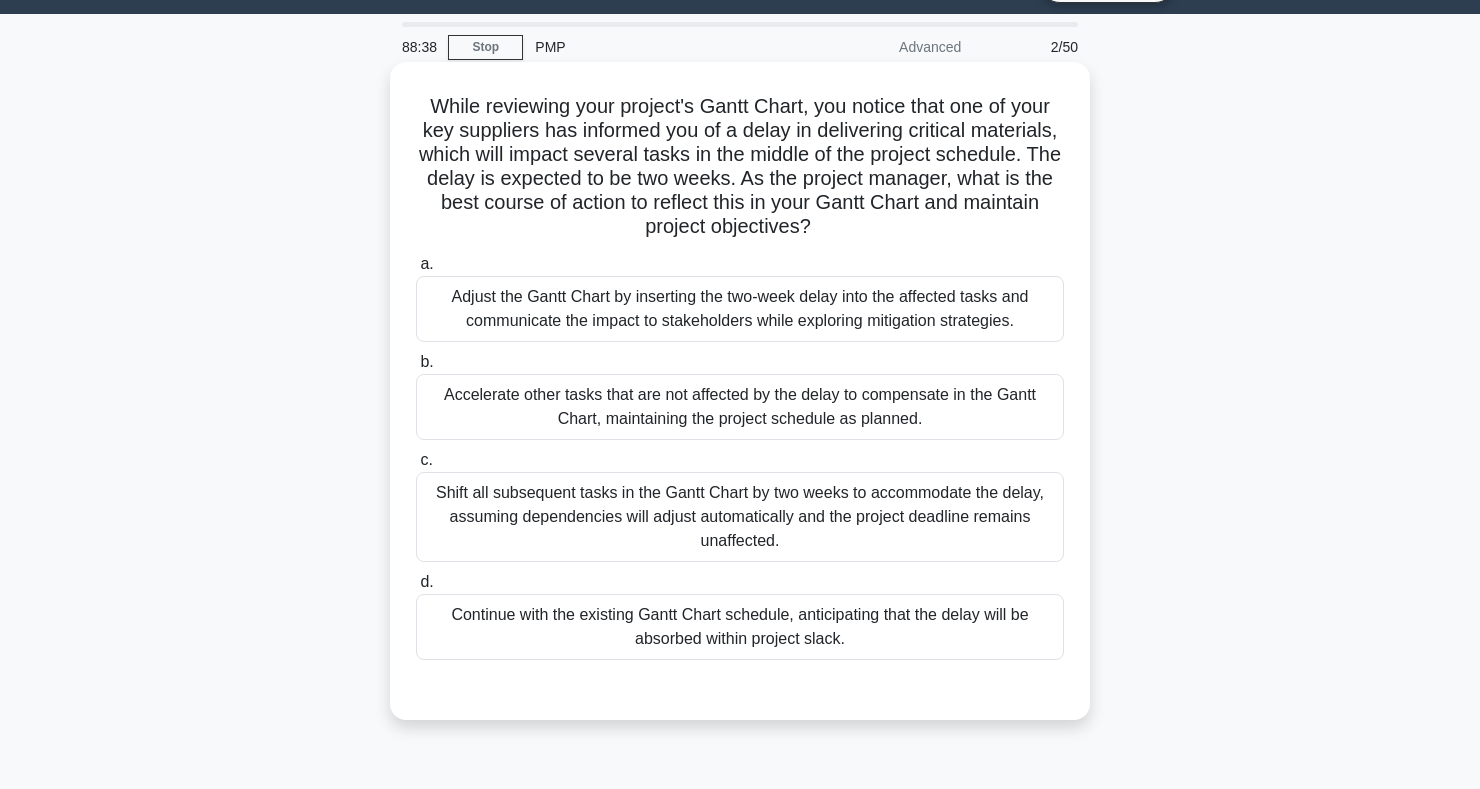 click on "Accelerate other tasks that are not affected by the delay to compensate in the Gantt Chart, maintaining the project schedule as planned." at bounding box center (740, 407) 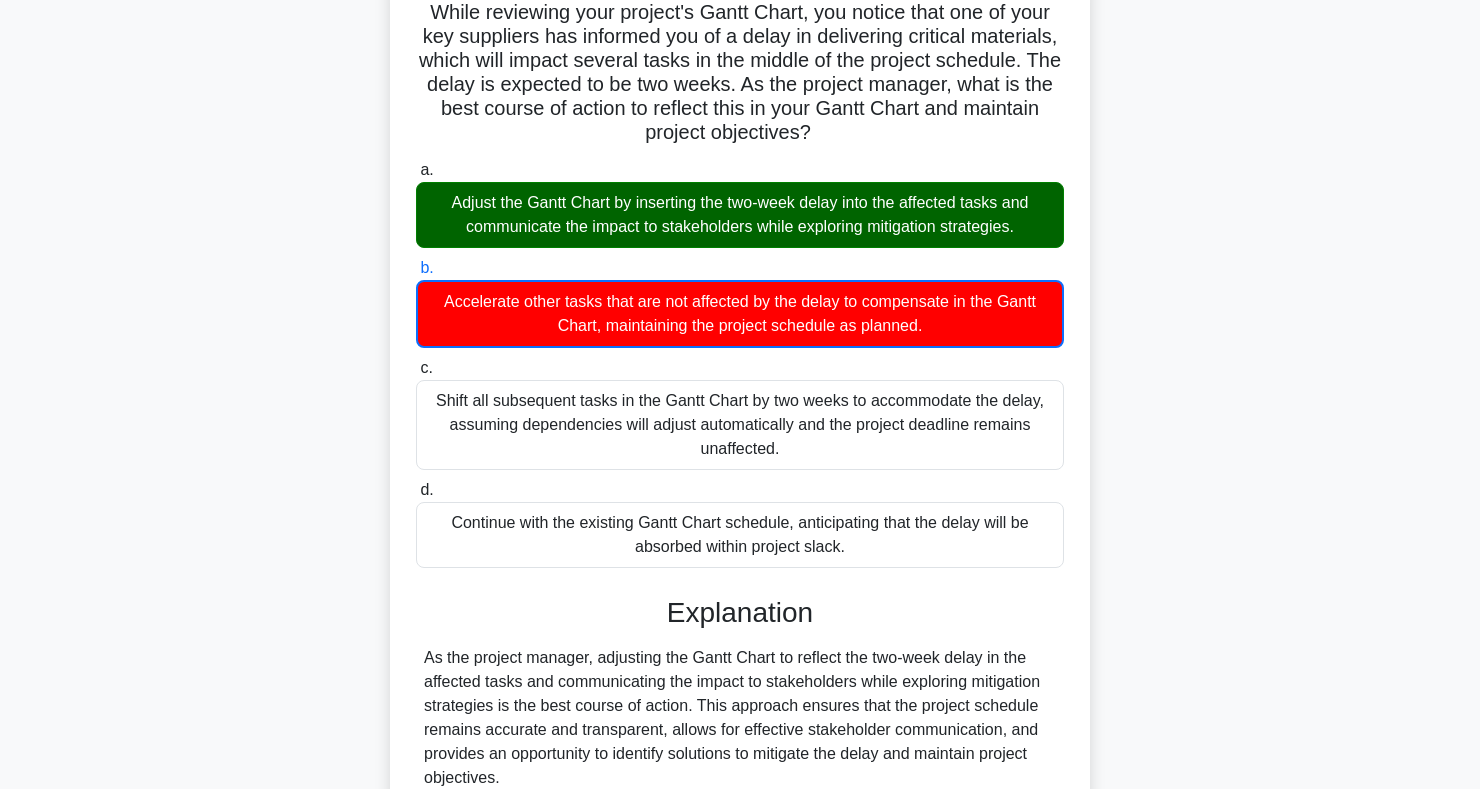 scroll, scrollTop: 325, scrollLeft: 0, axis: vertical 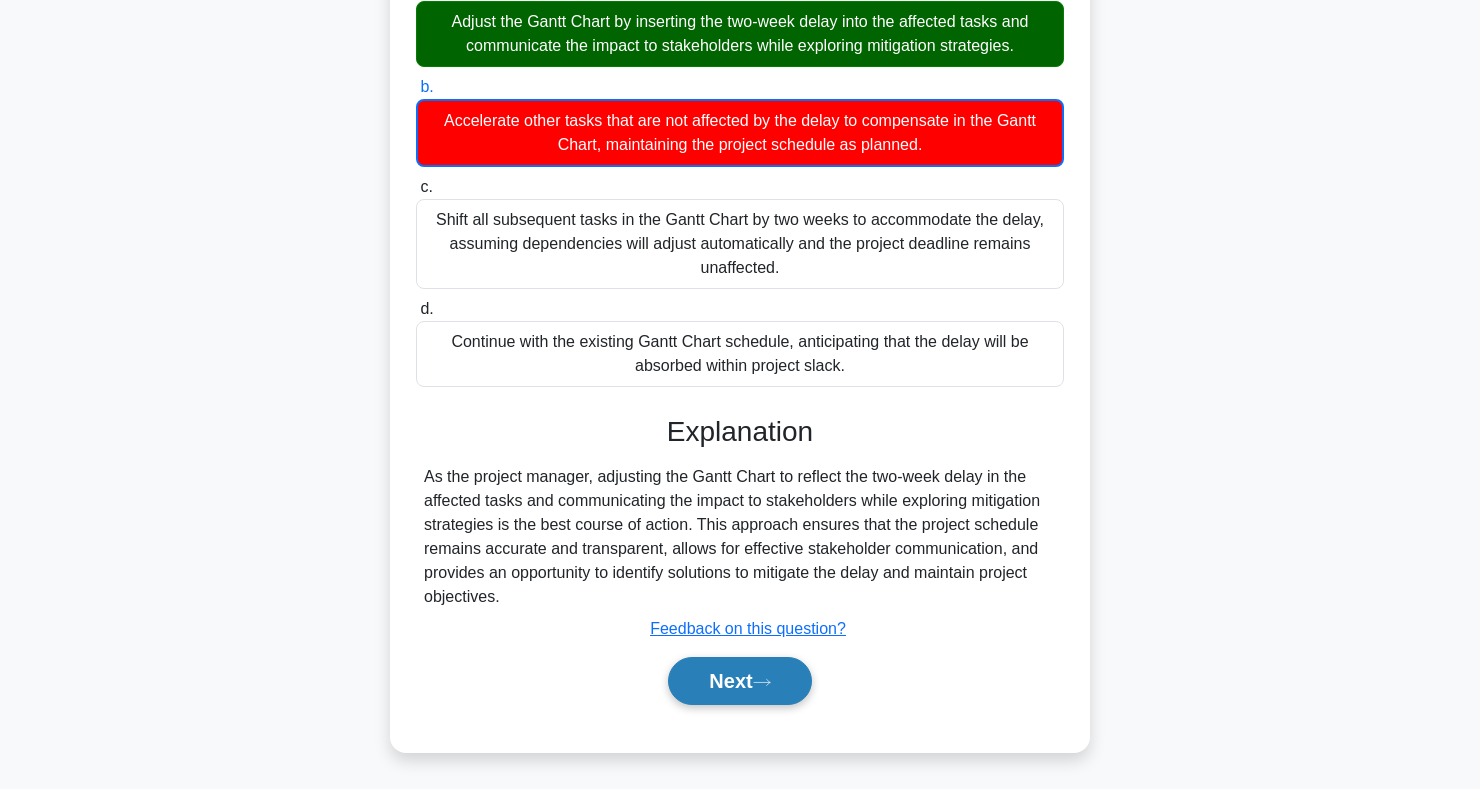 click on "Next" at bounding box center [739, 681] 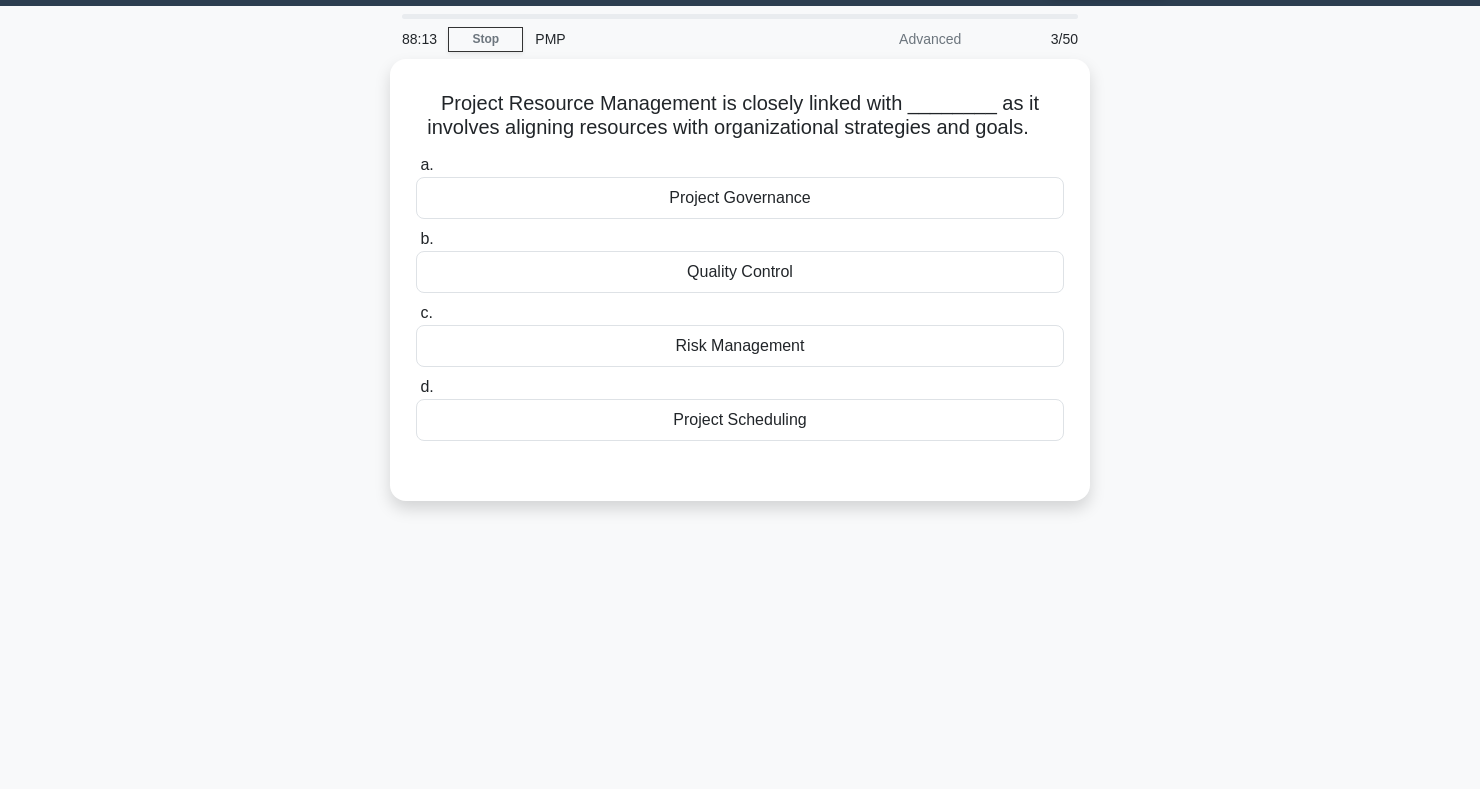 scroll, scrollTop: 0, scrollLeft: 0, axis: both 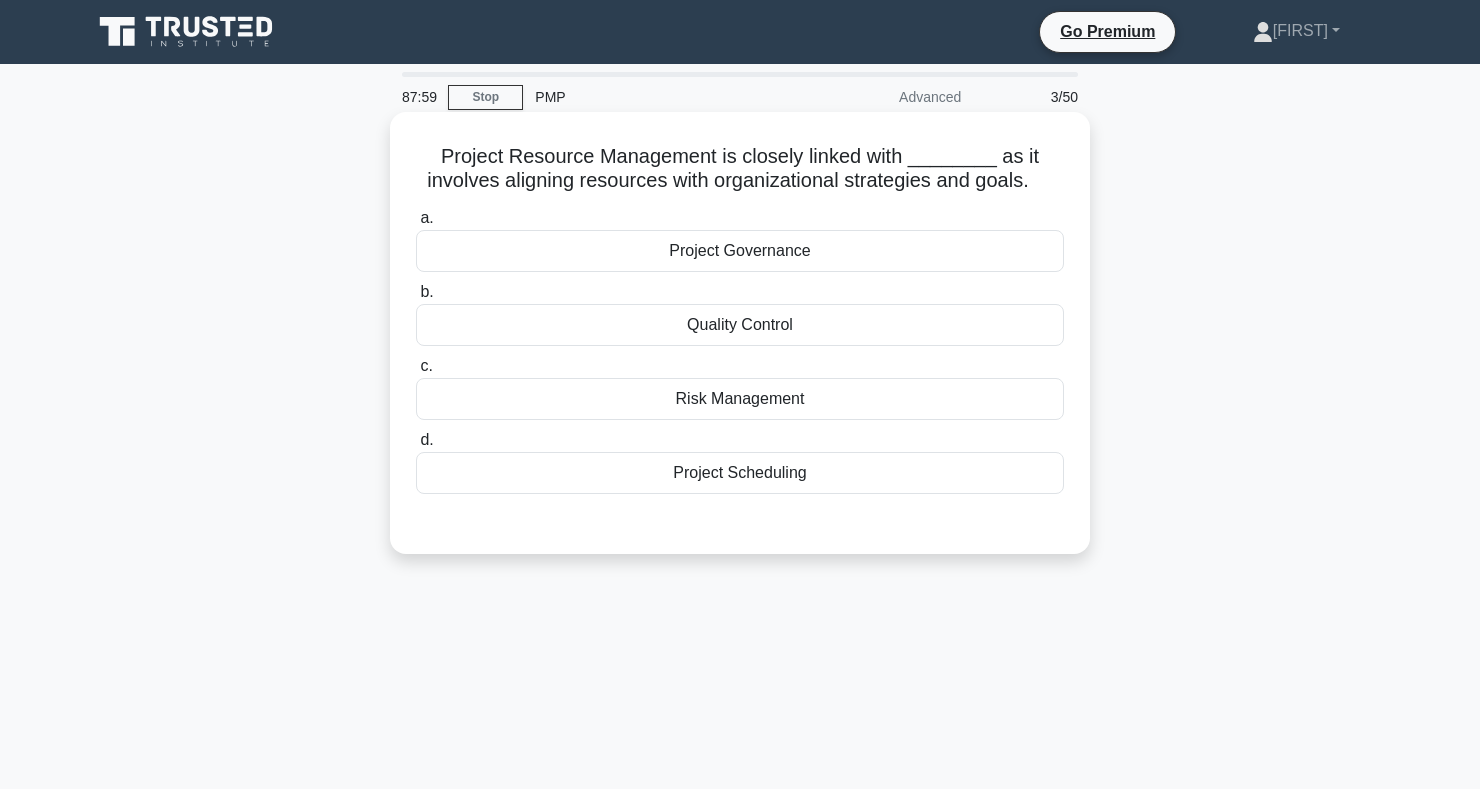click on "Project Governance" at bounding box center [740, 251] 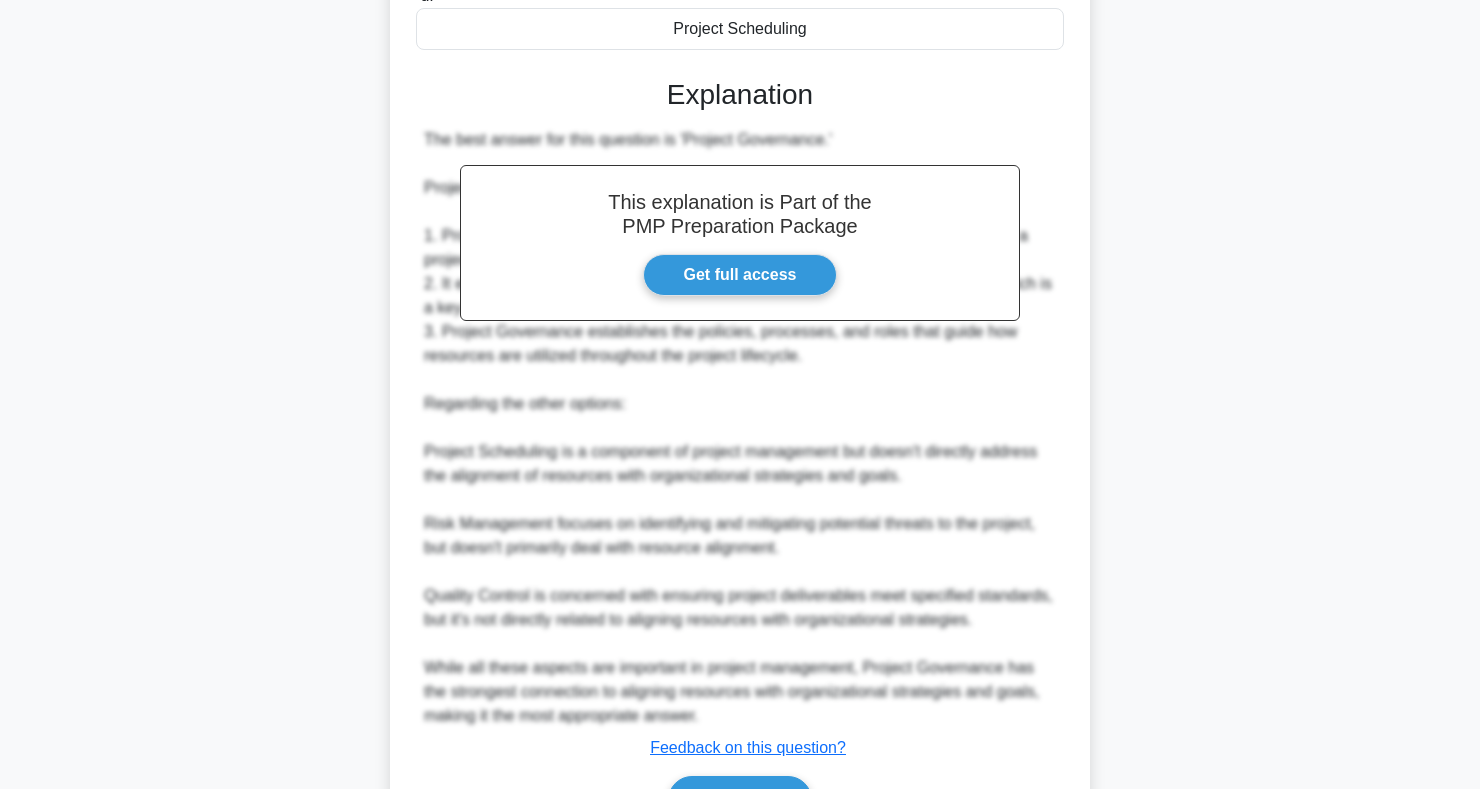 scroll, scrollTop: 563, scrollLeft: 0, axis: vertical 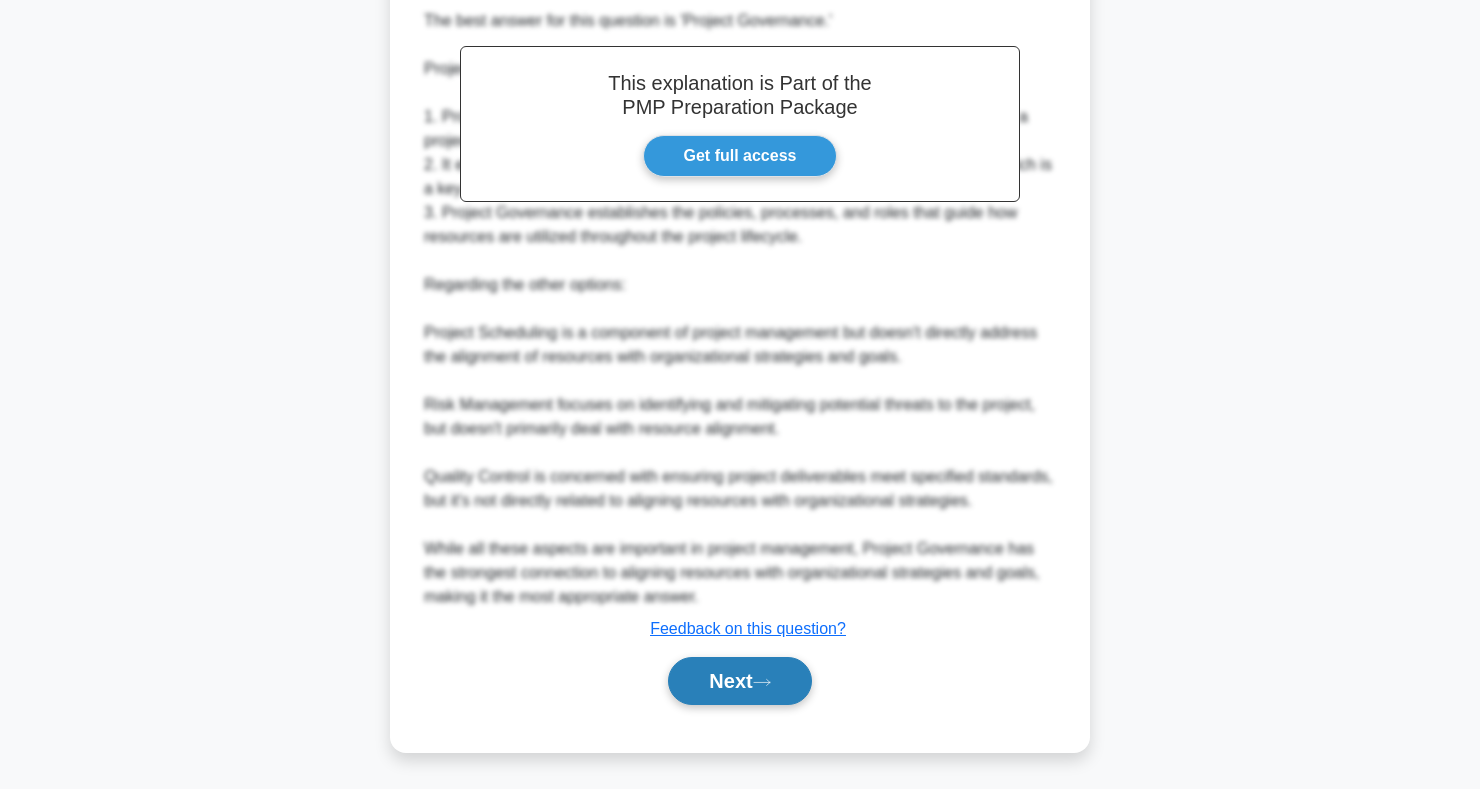 click on "Next" at bounding box center [739, 681] 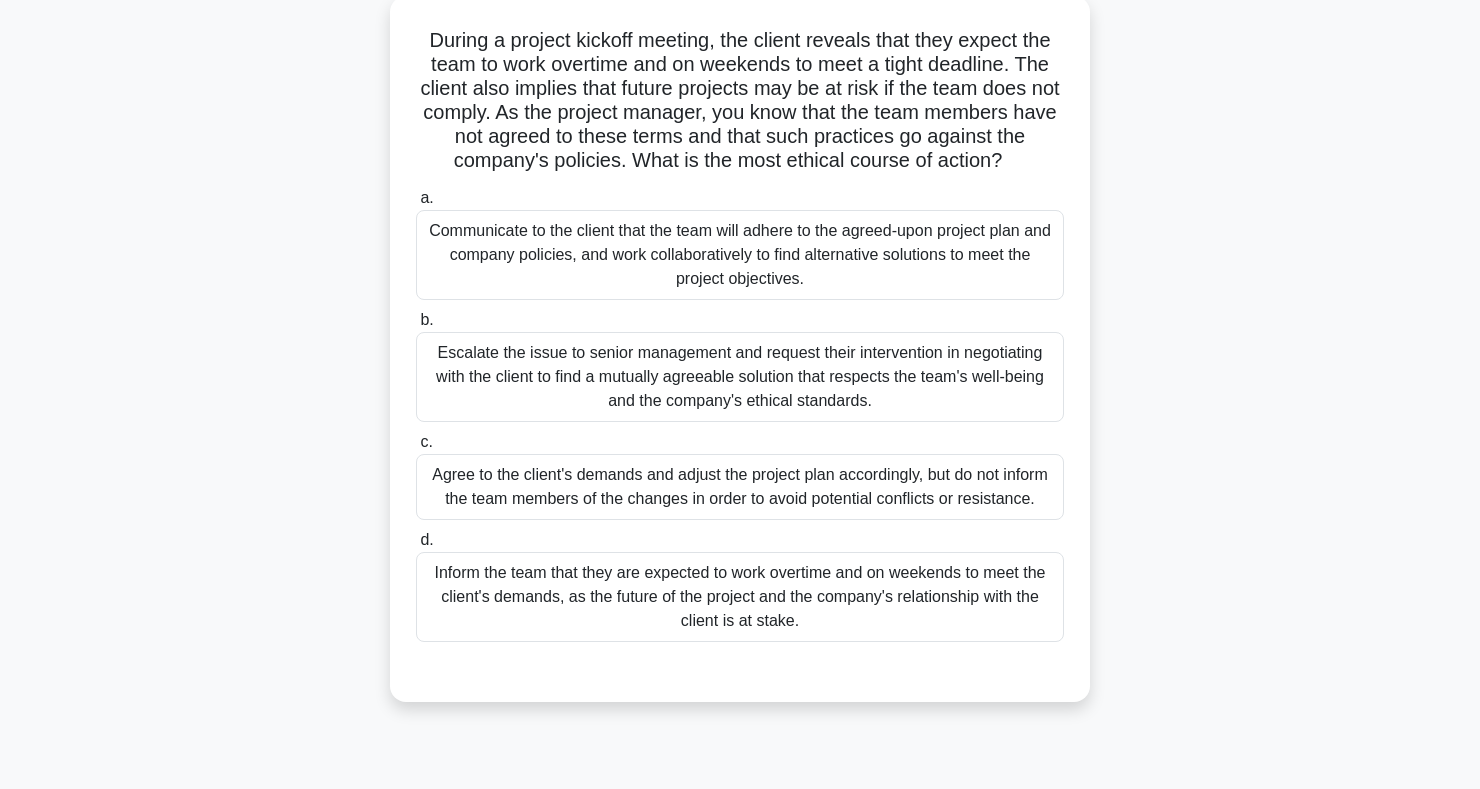 scroll, scrollTop: 135, scrollLeft: 0, axis: vertical 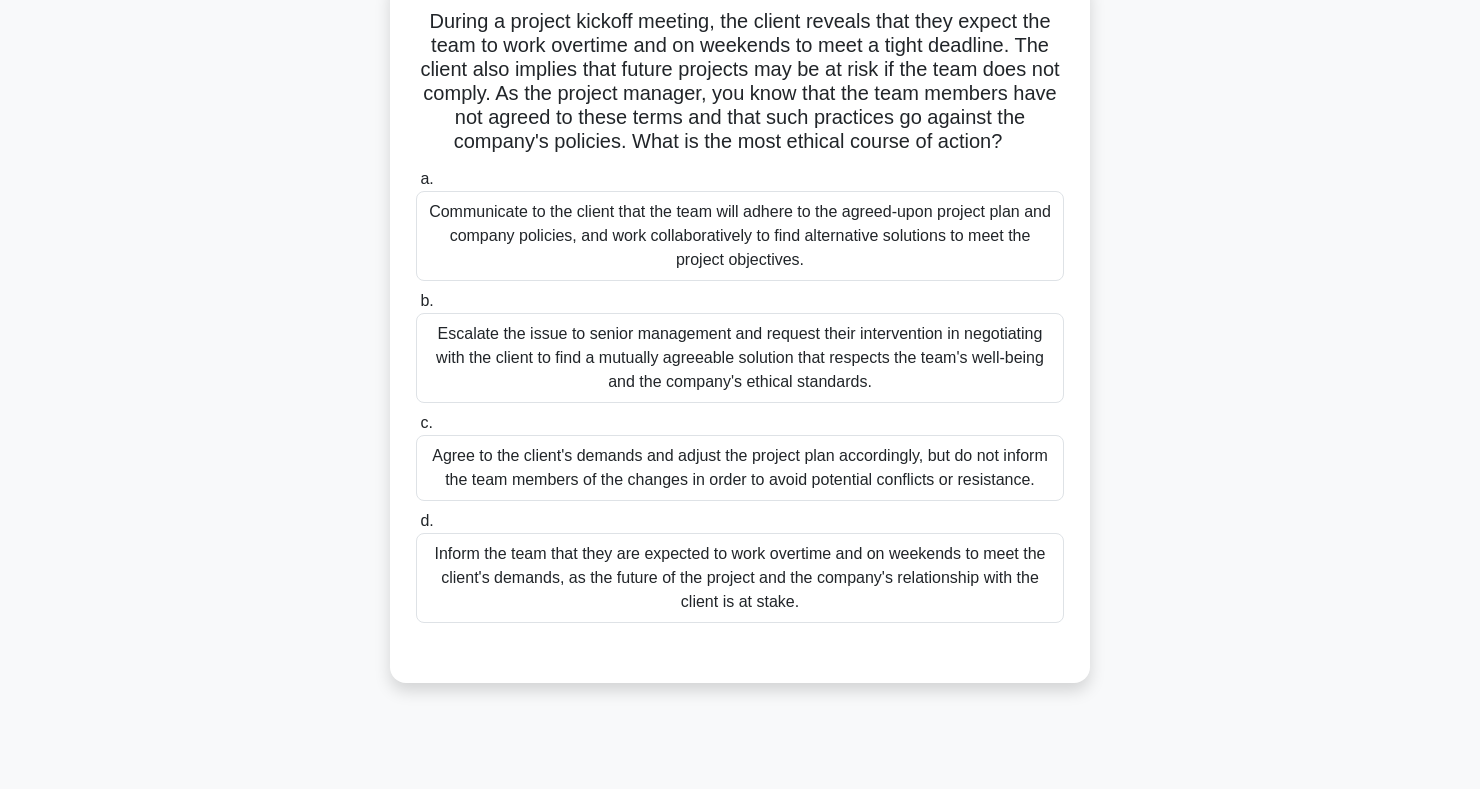 click on "Escalate the issue to senior management and request their intervention in negotiating with the client to find a mutually agreeable solution that respects the team's well-being and the company's ethical standards." at bounding box center [740, 358] 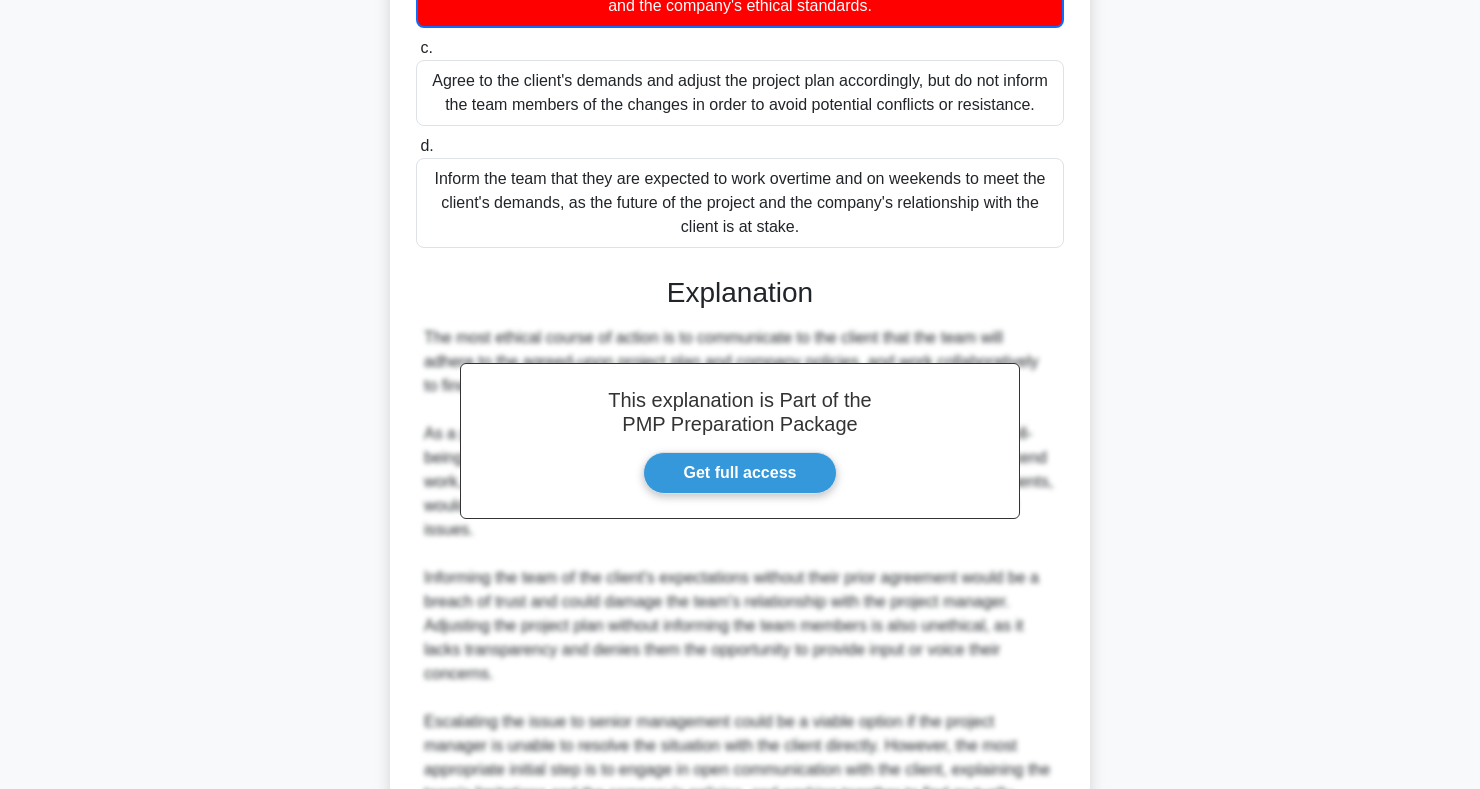 scroll, scrollTop: 733, scrollLeft: 0, axis: vertical 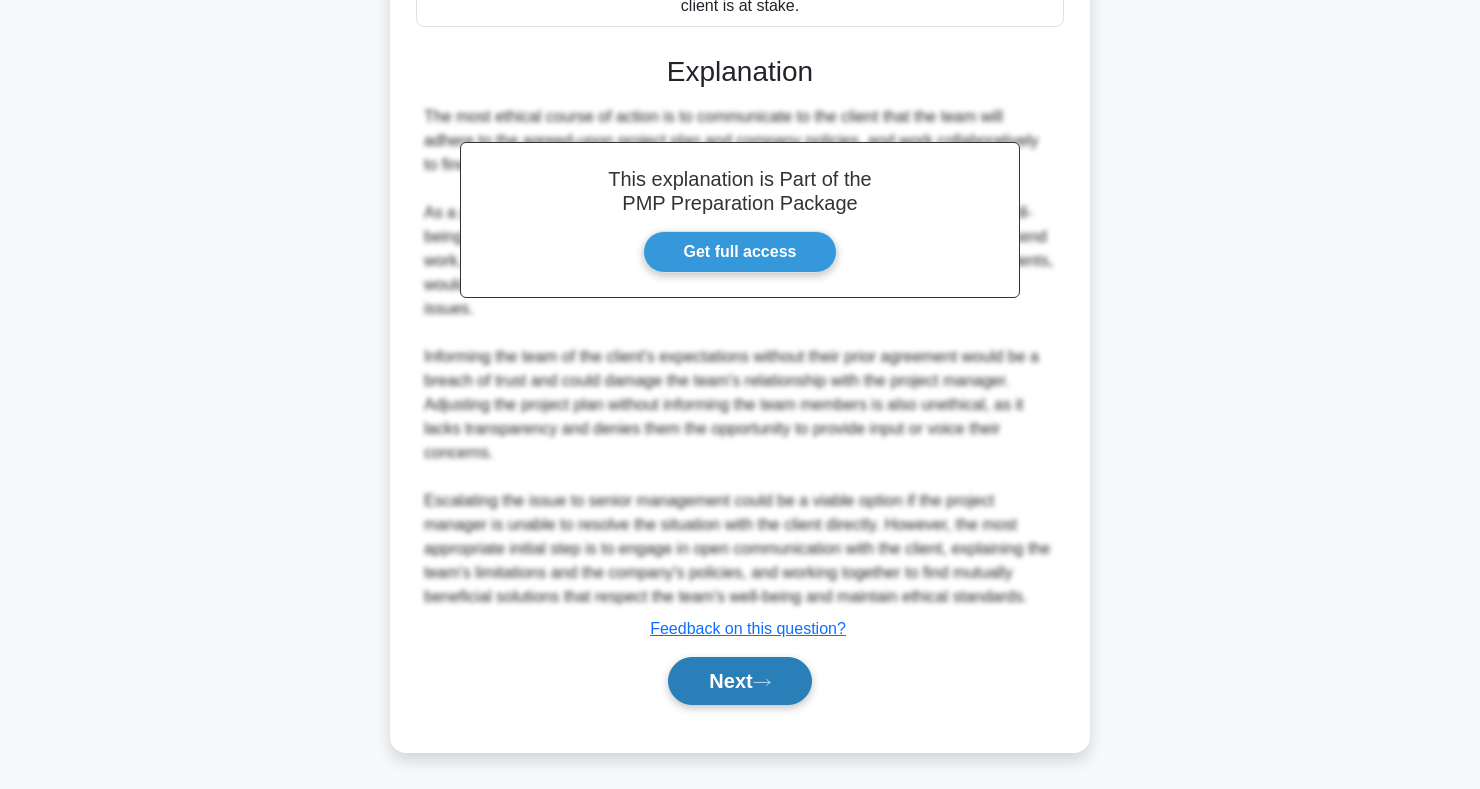 click on "Next" at bounding box center (739, 681) 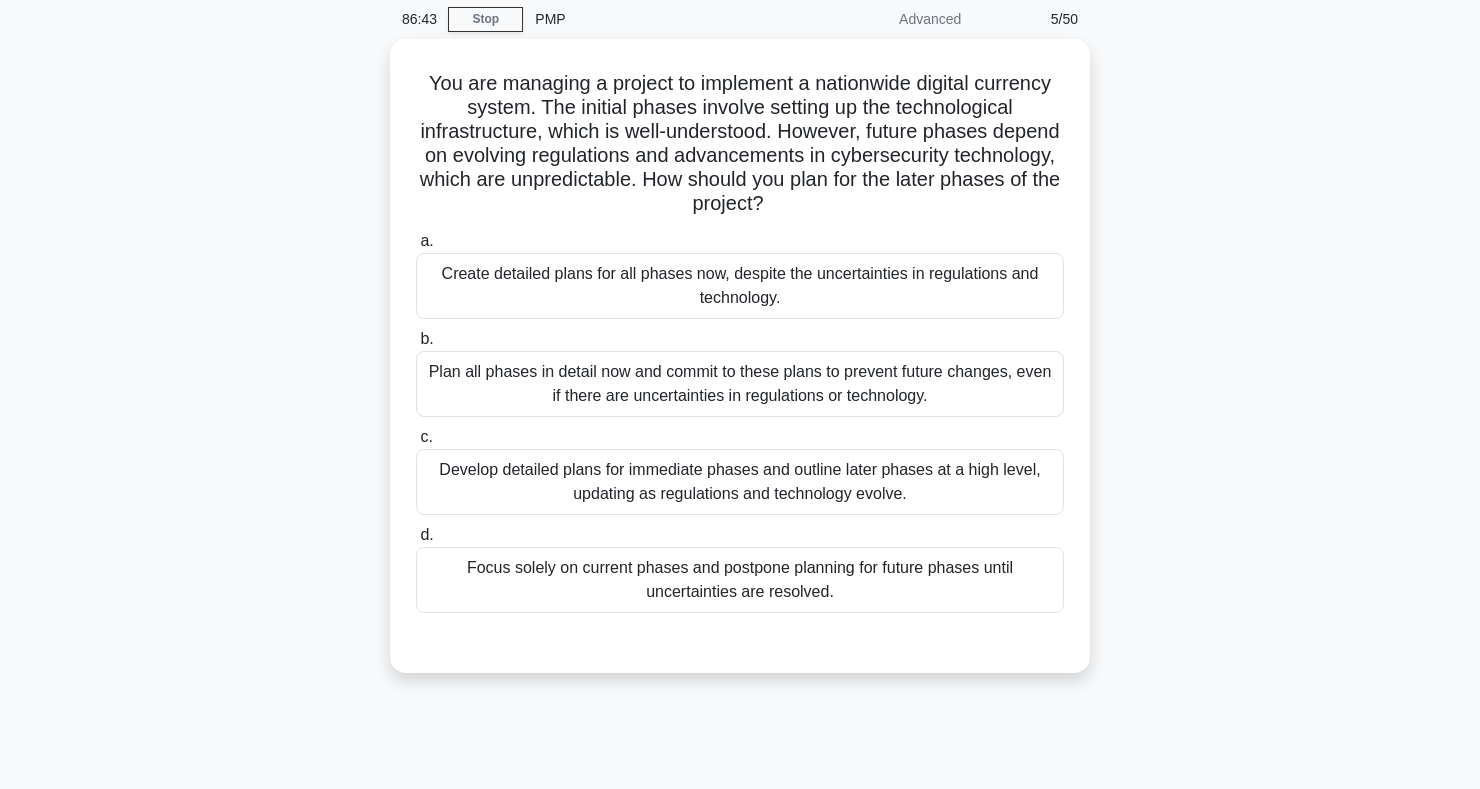 scroll, scrollTop: 0, scrollLeft: 0, axis: both 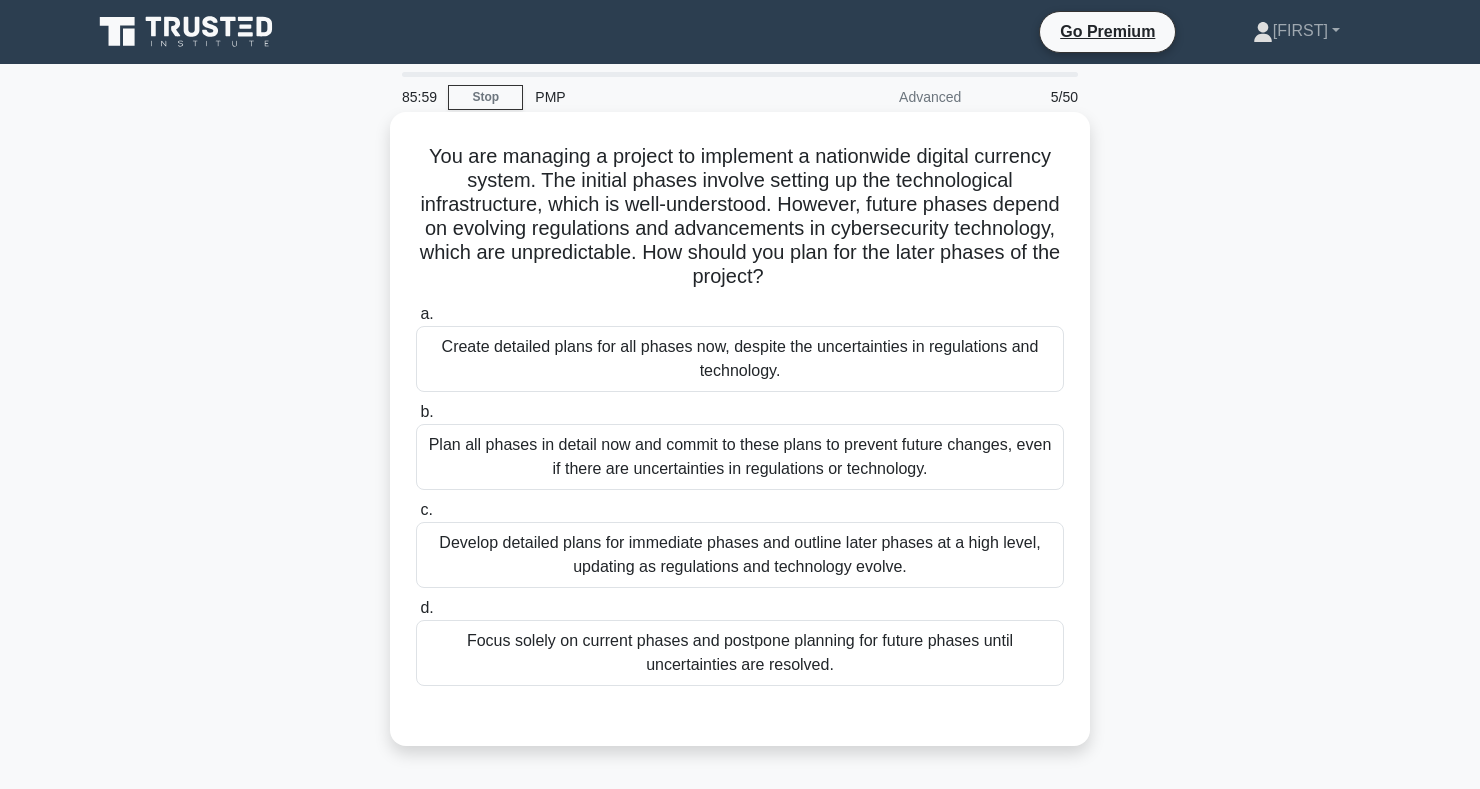 click on "Develop detailed plans for immediate phases and outline later phases at a high level, updating as regulations and technology evolve." at bounding box center [740, 555] 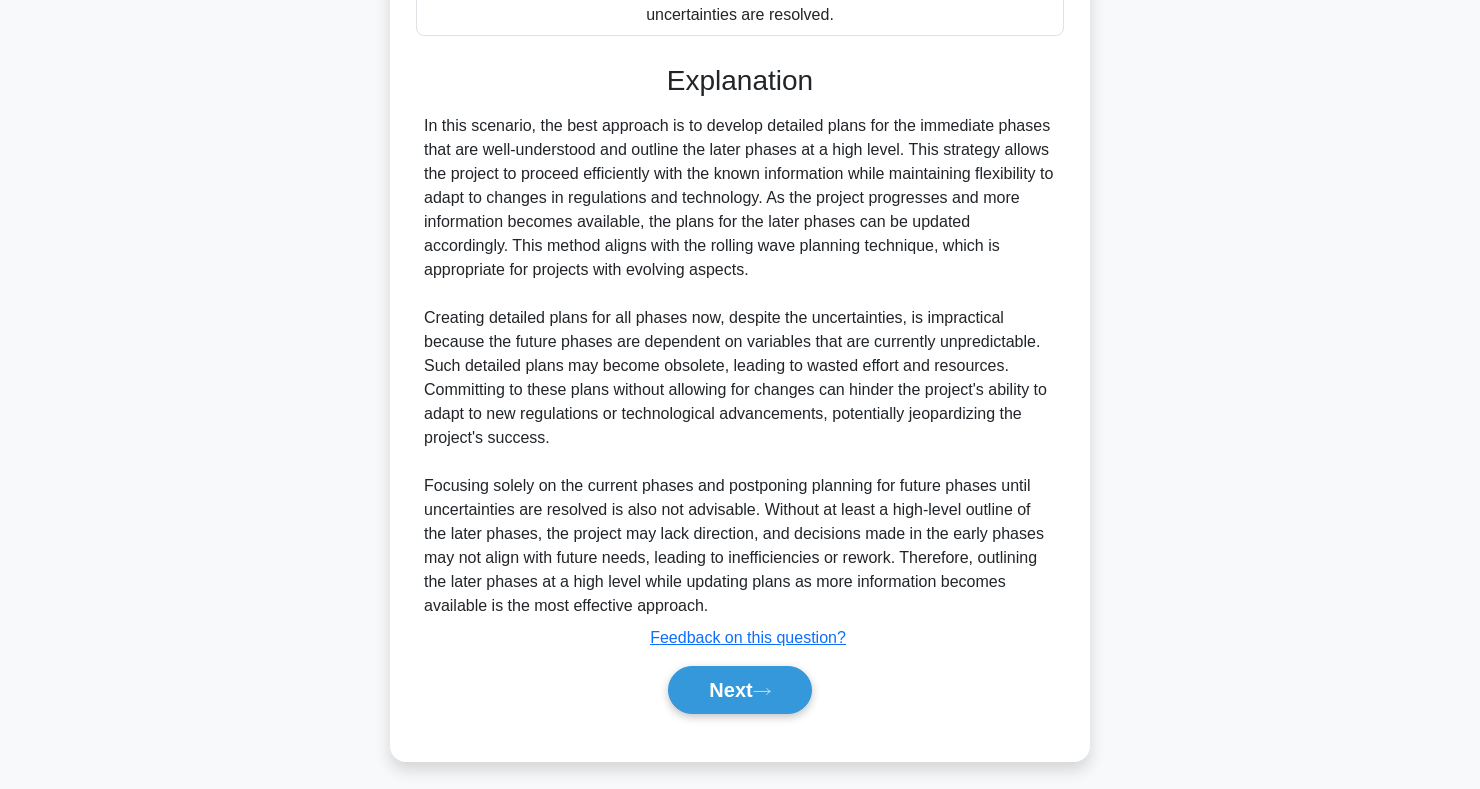 scroll, scrollTop: 659, scrollLeft: 0, axis: vertical 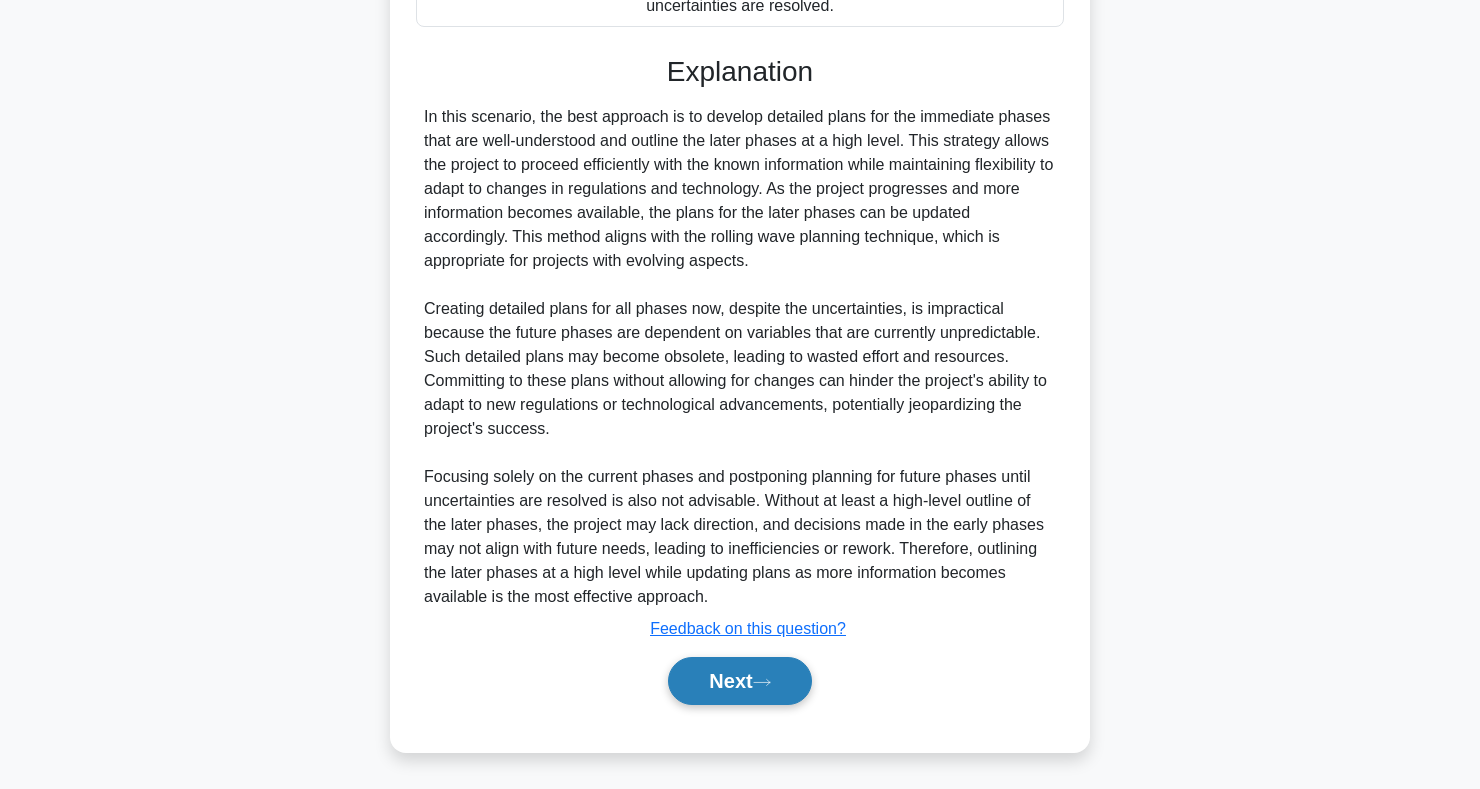 click 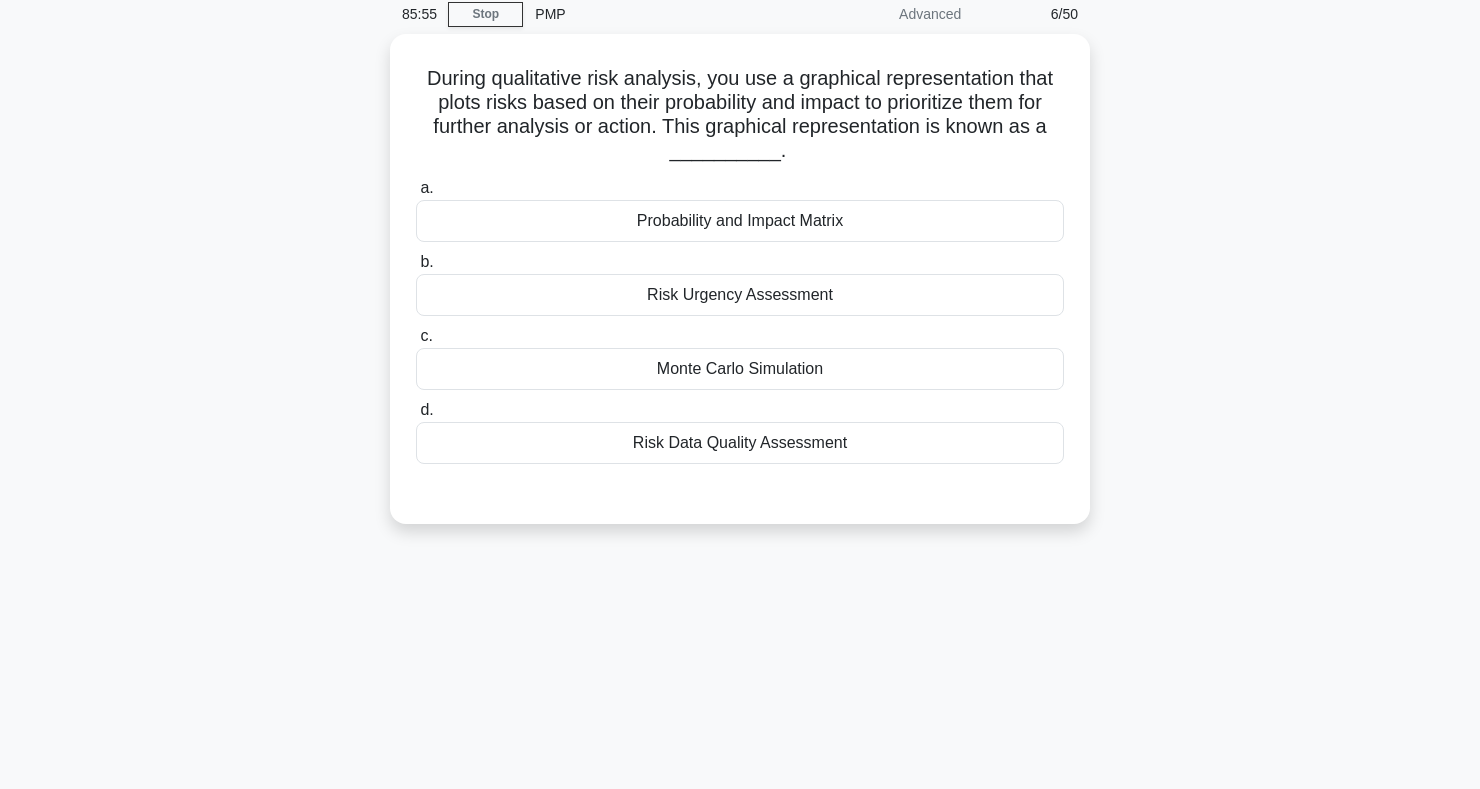 scroll, scrollTop: 0, scrollLeft: 0, axis: both 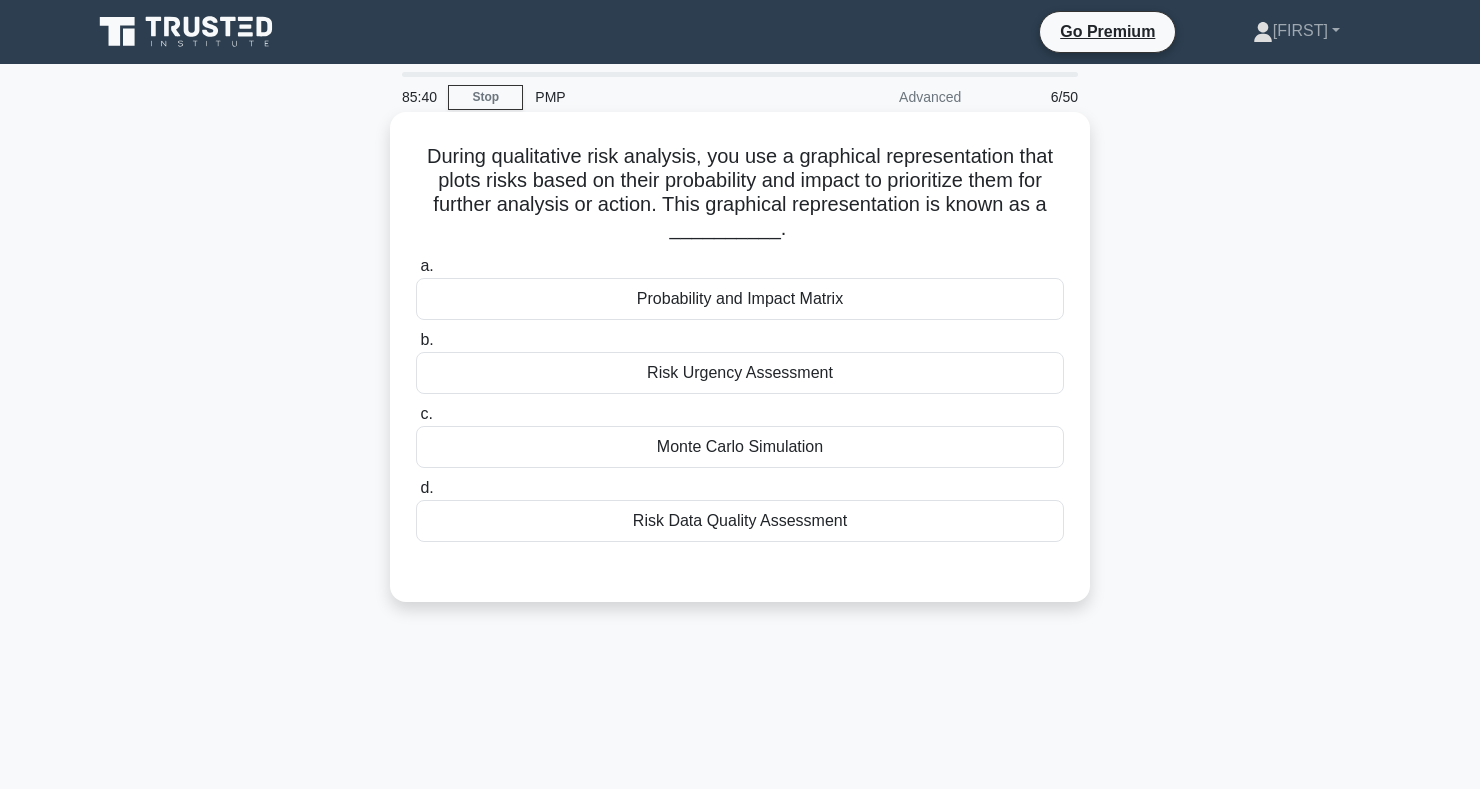 click on "Probability and Impact Matrix" at bounding box center [740, 299] 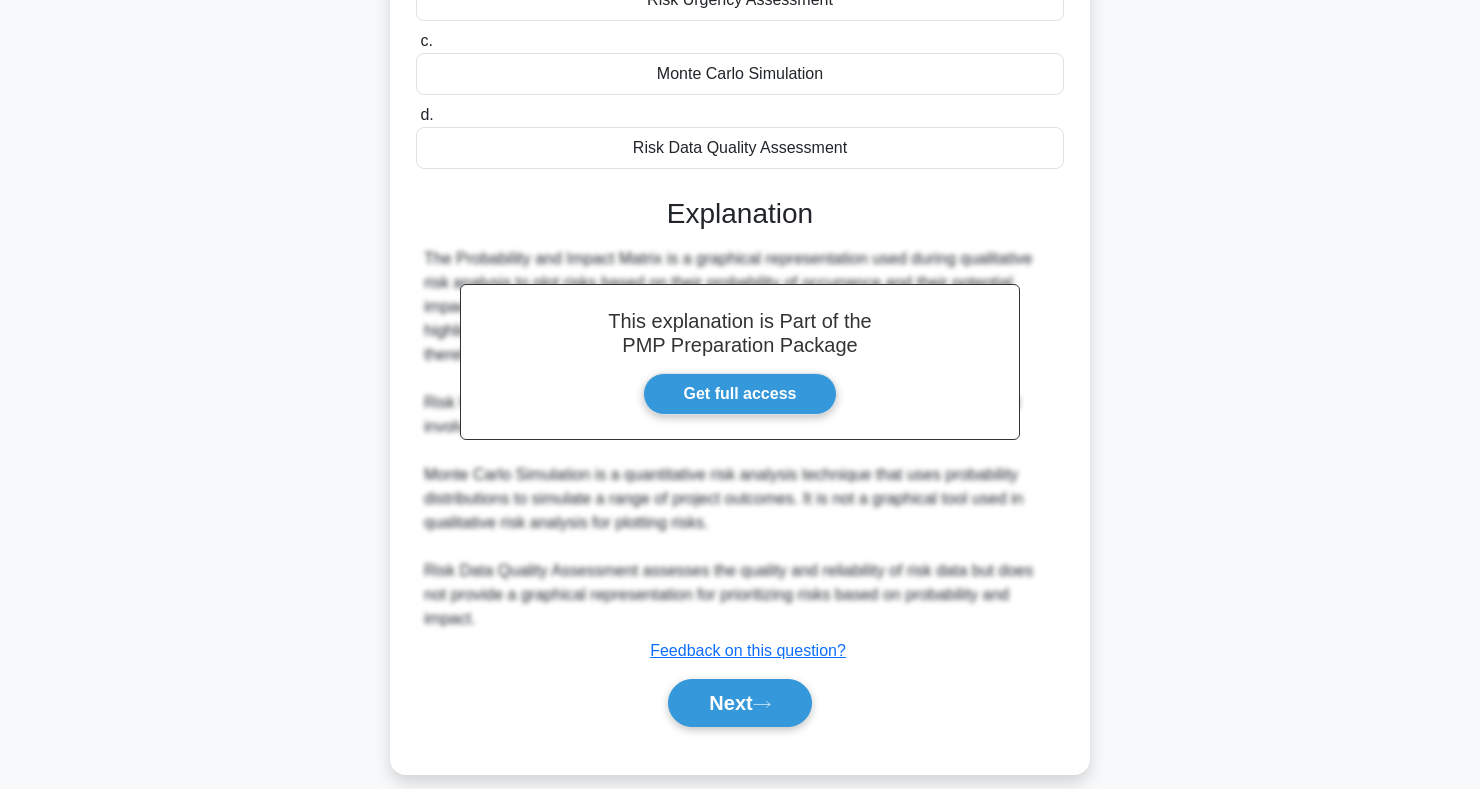 scroll, scrollTop: 395, scrollLeft: 0, axis: vertical 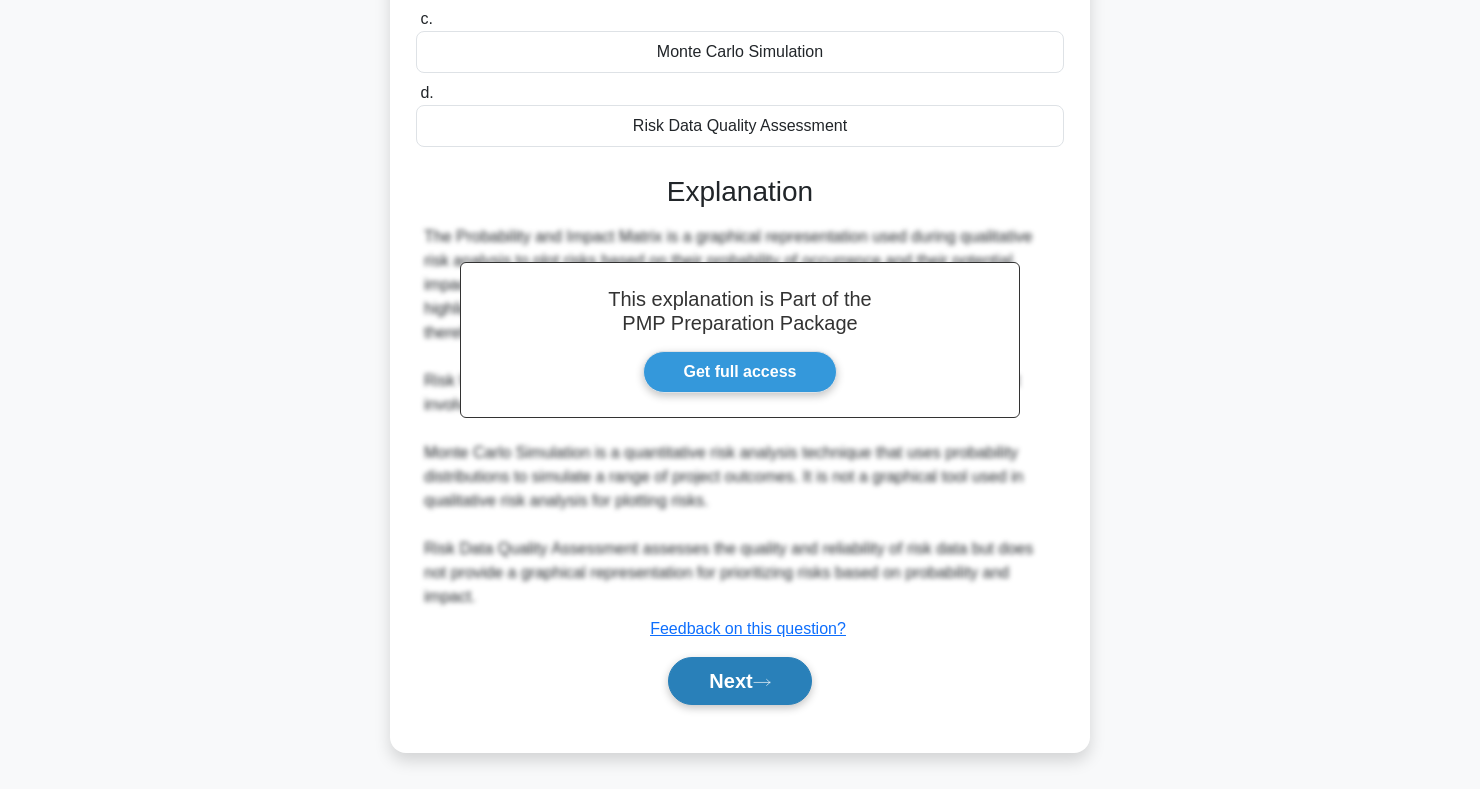 click on "Next" at bounding box center [739, 681] 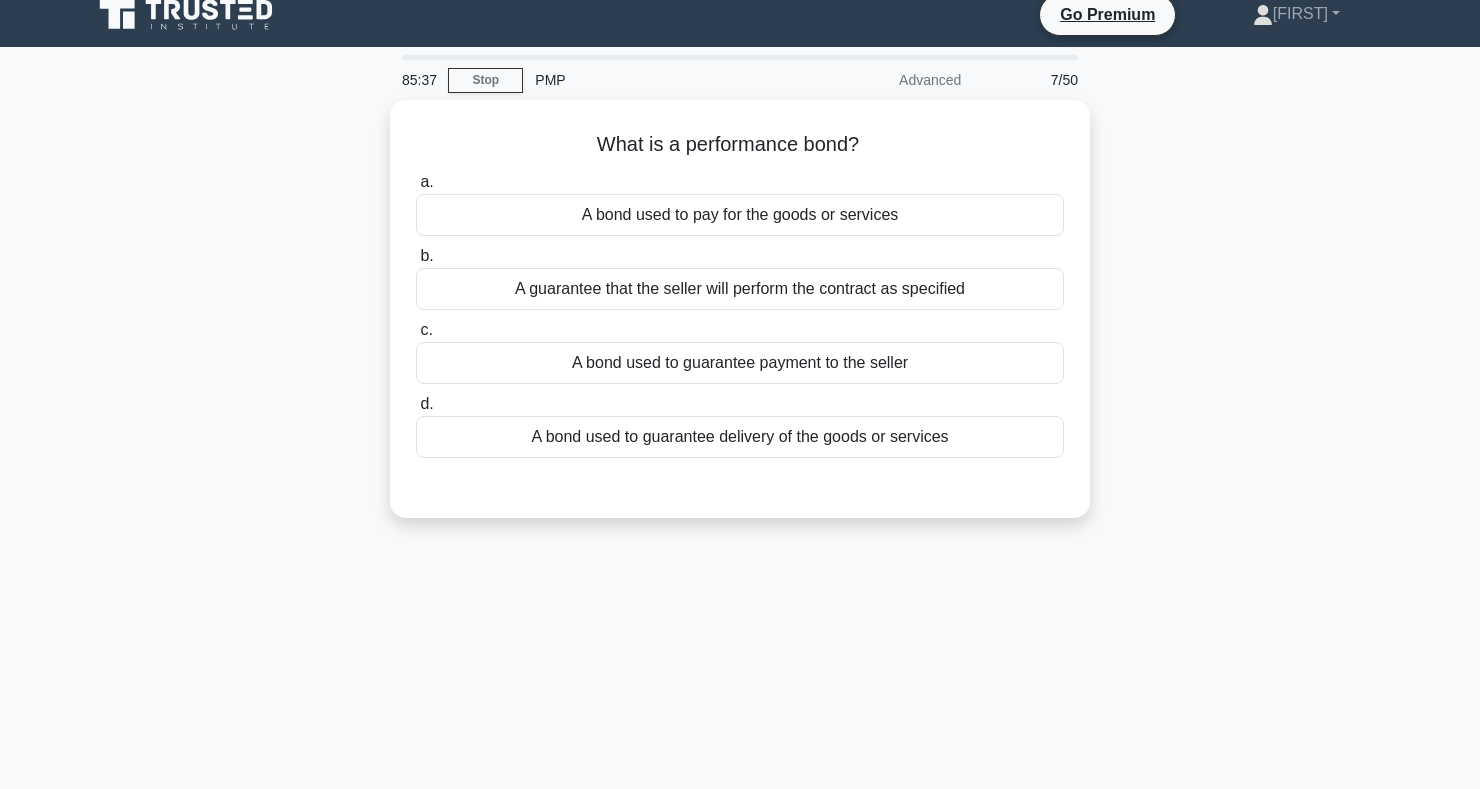 scroll, scrollTop: 0, scrollLeft: 0, axis: both 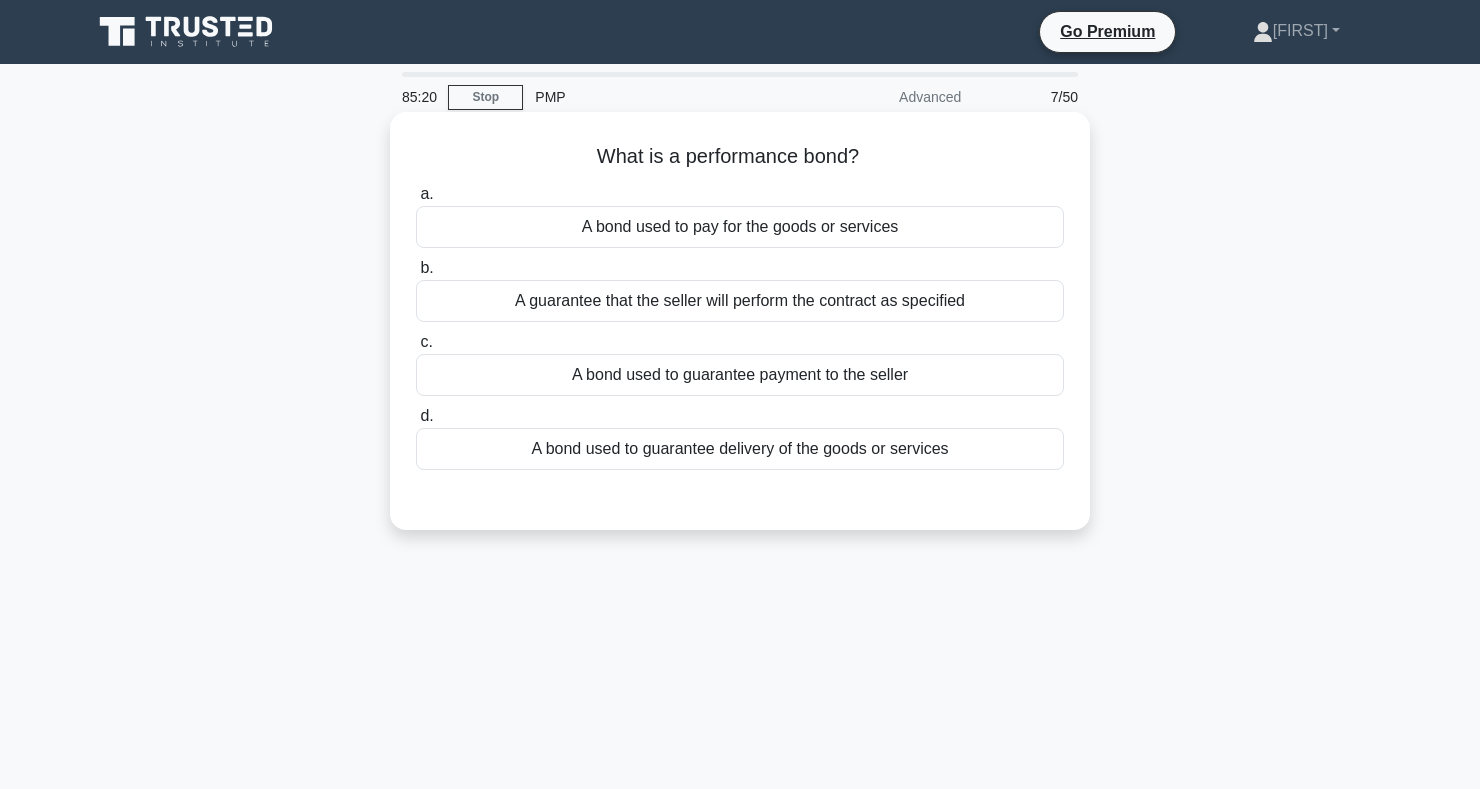 click on "A guarantee that the seller will perform the contract as specified" at bounding box center (740, 301) 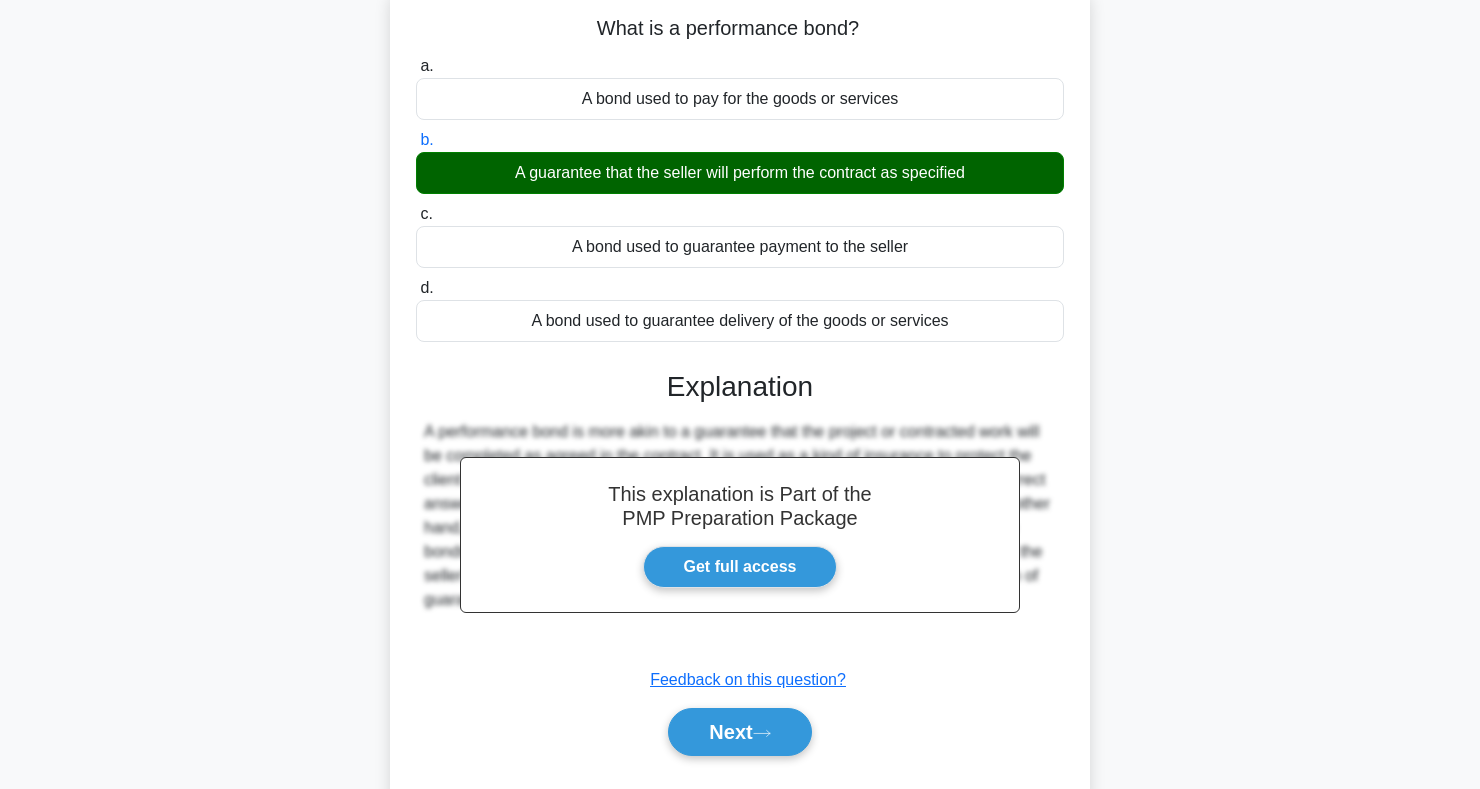 scroll, scrollTop: 291, scrollLeft: 0, axis: vertical 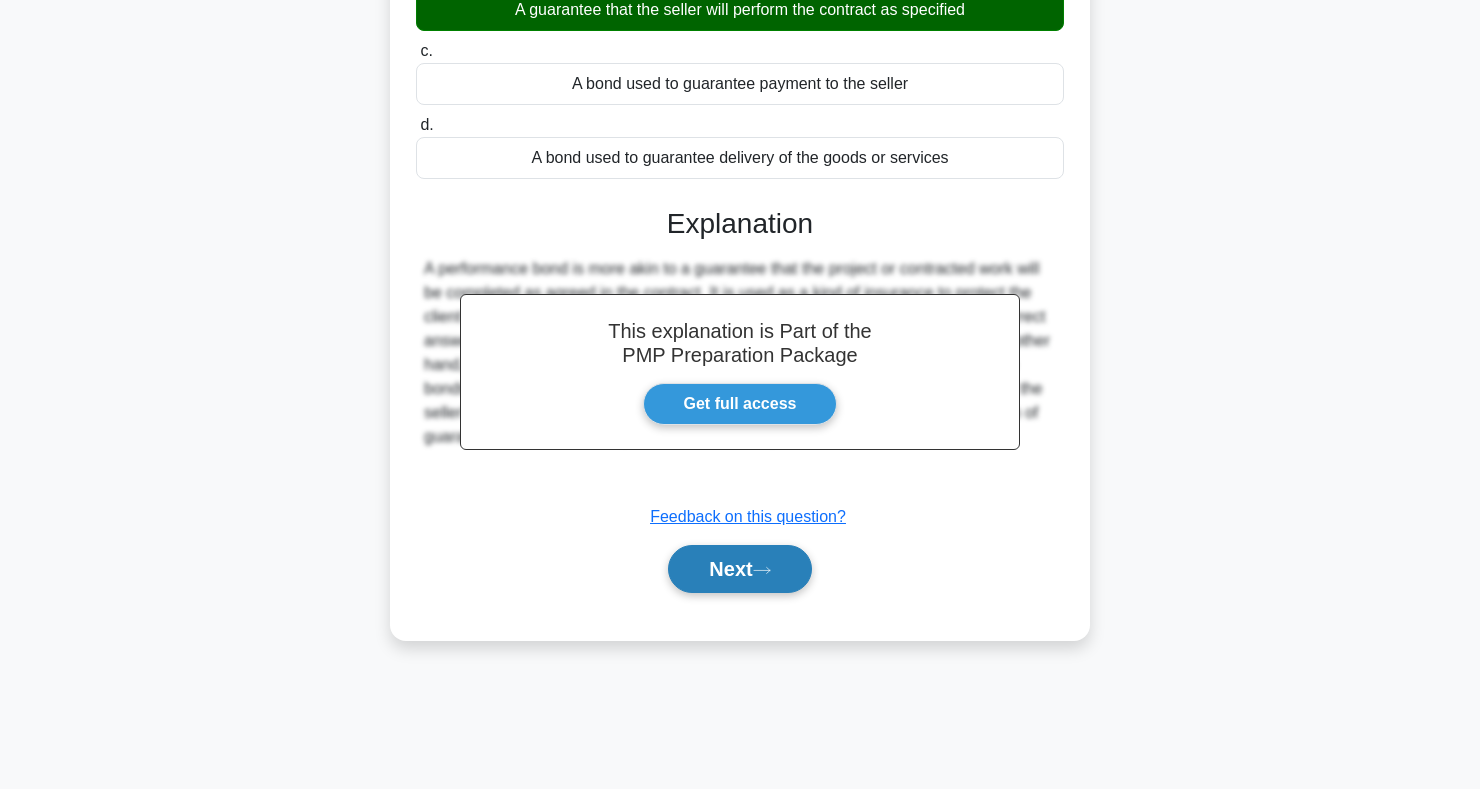 click on "Next" at bounding box center (739, 569) 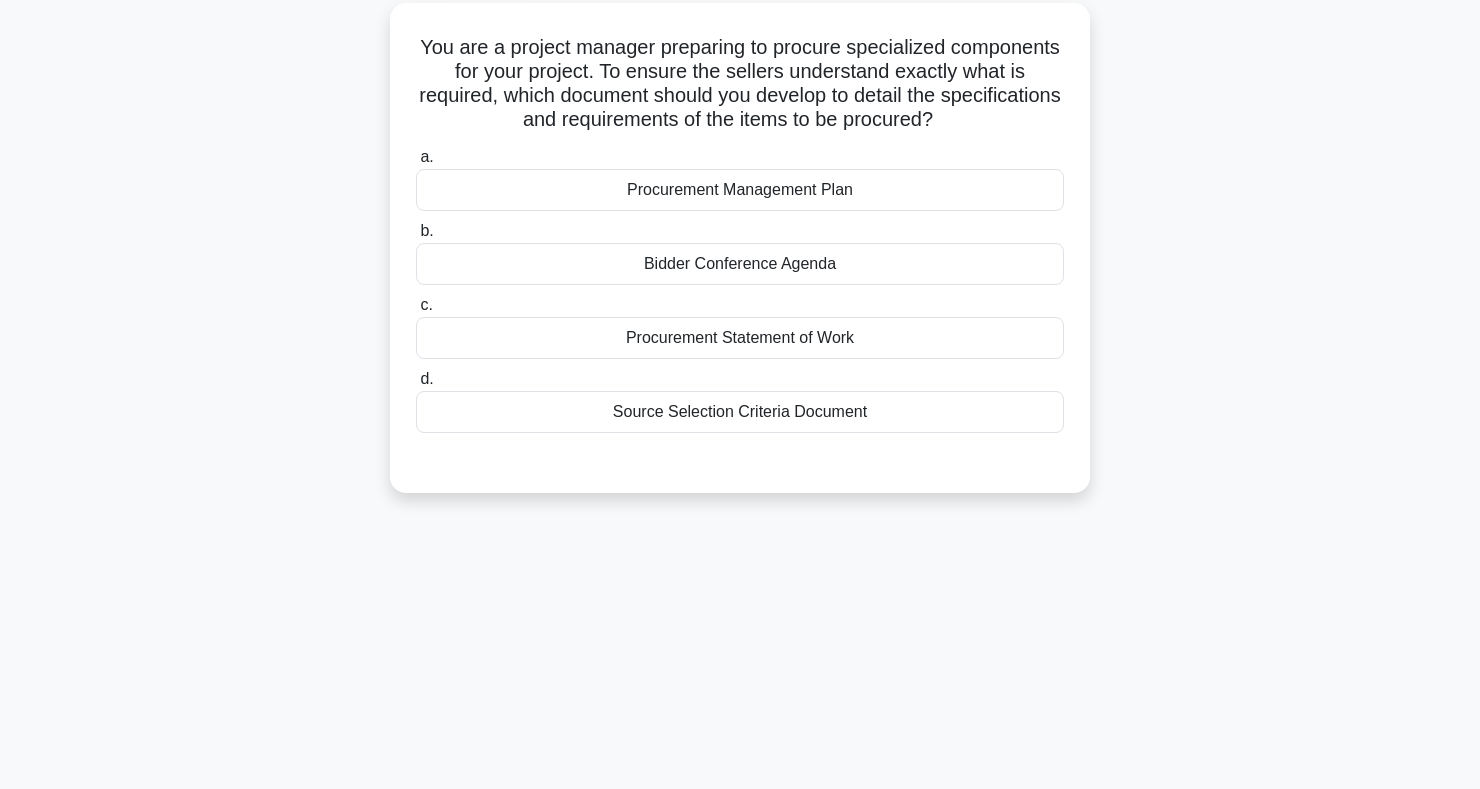scroll, scrollTop: 0, scrollLeft: 0, axis: both 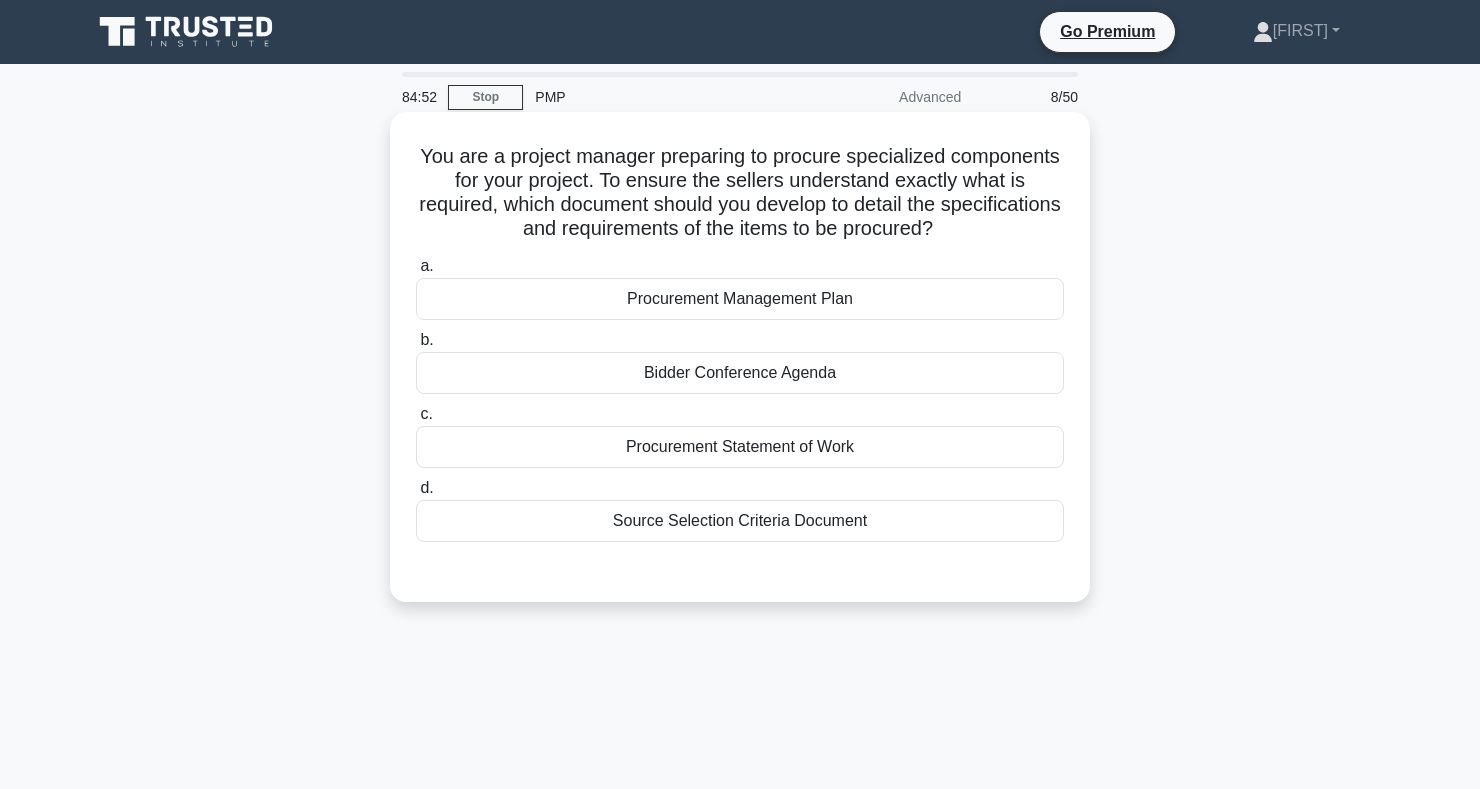 click on "Source Selection Criteria Document" at bounding box center (740, 521) 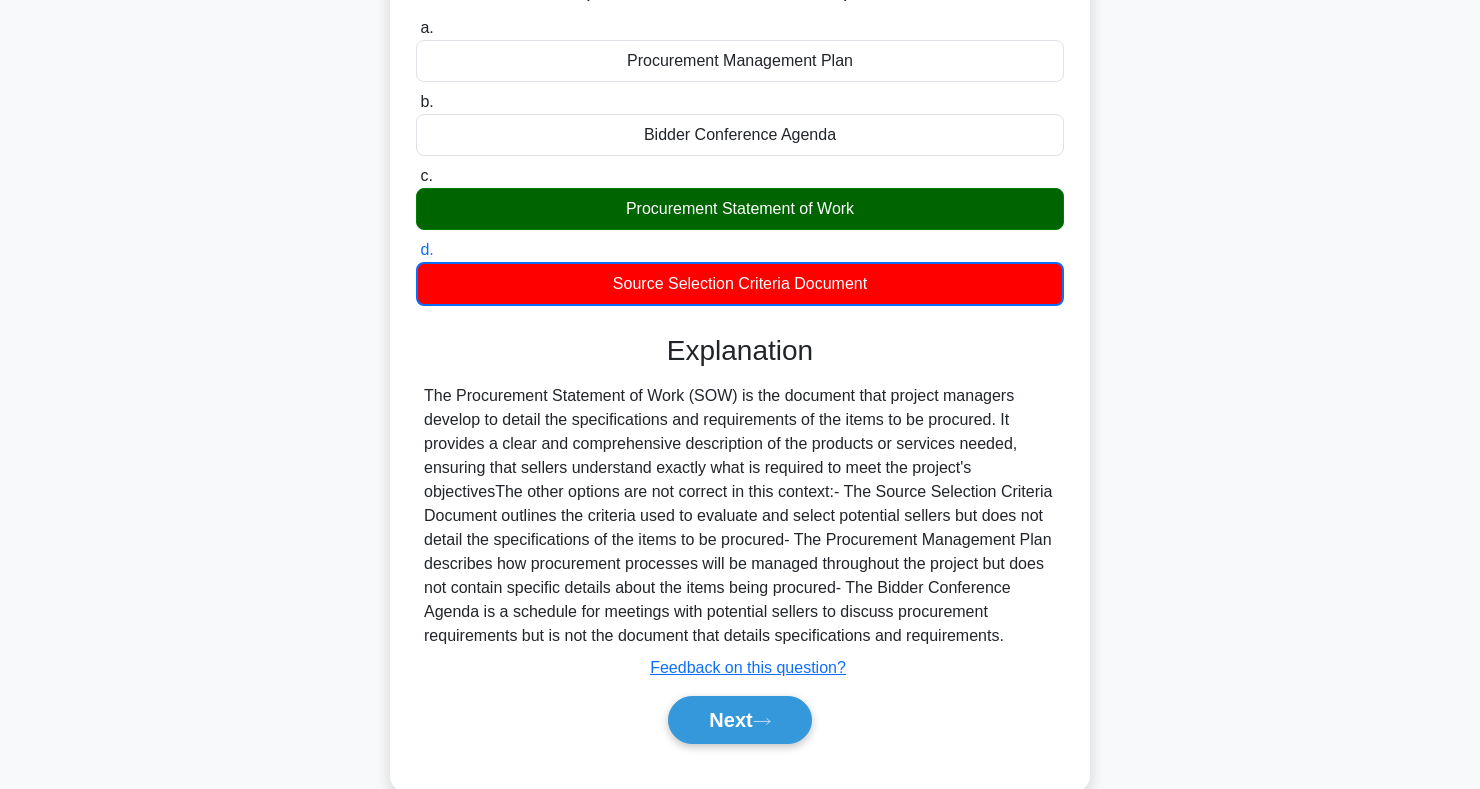 scroll, scrollTop: 242, scrollLeft: 0, axis: vertical 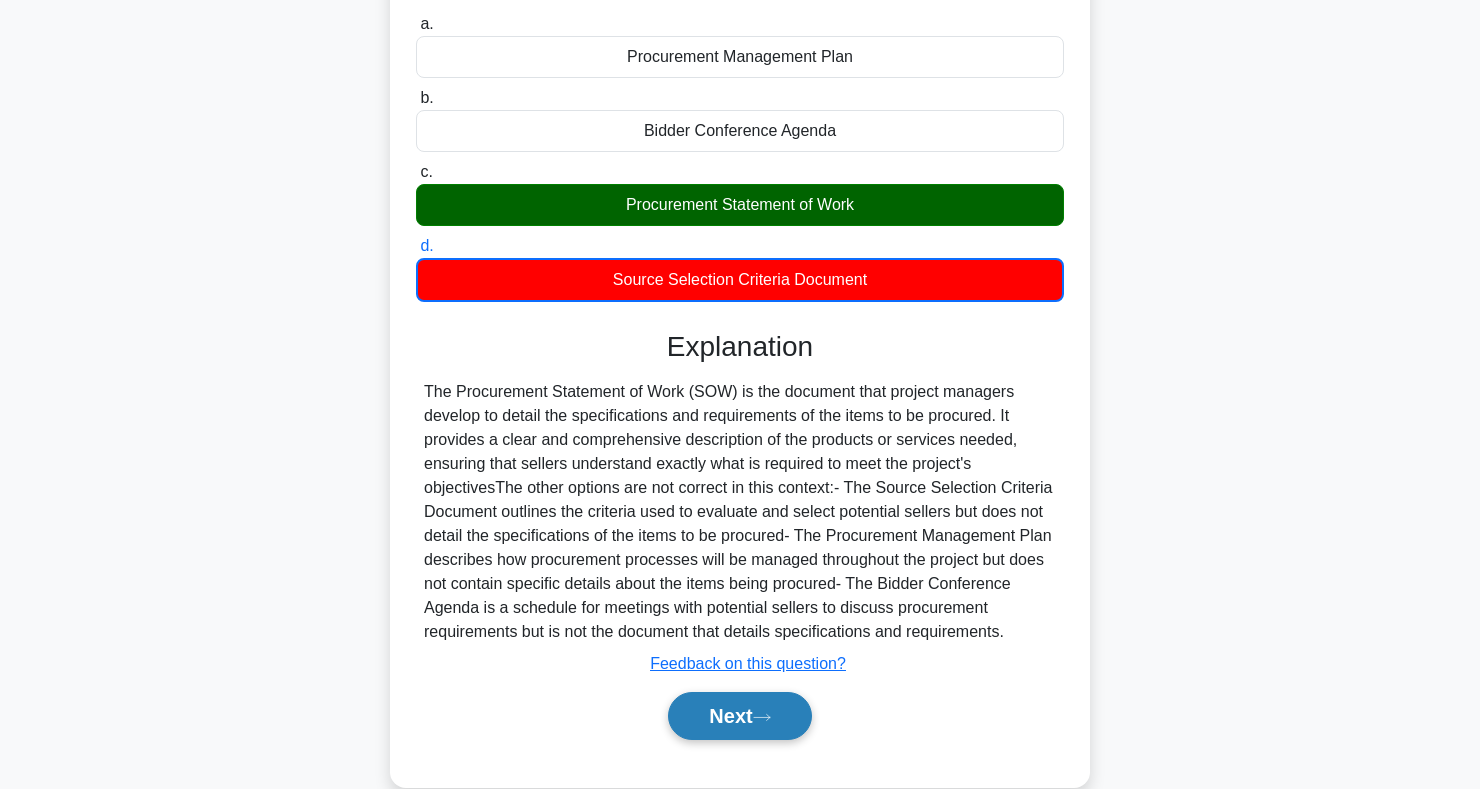 click on "Next" at bounding box center (739, 716) 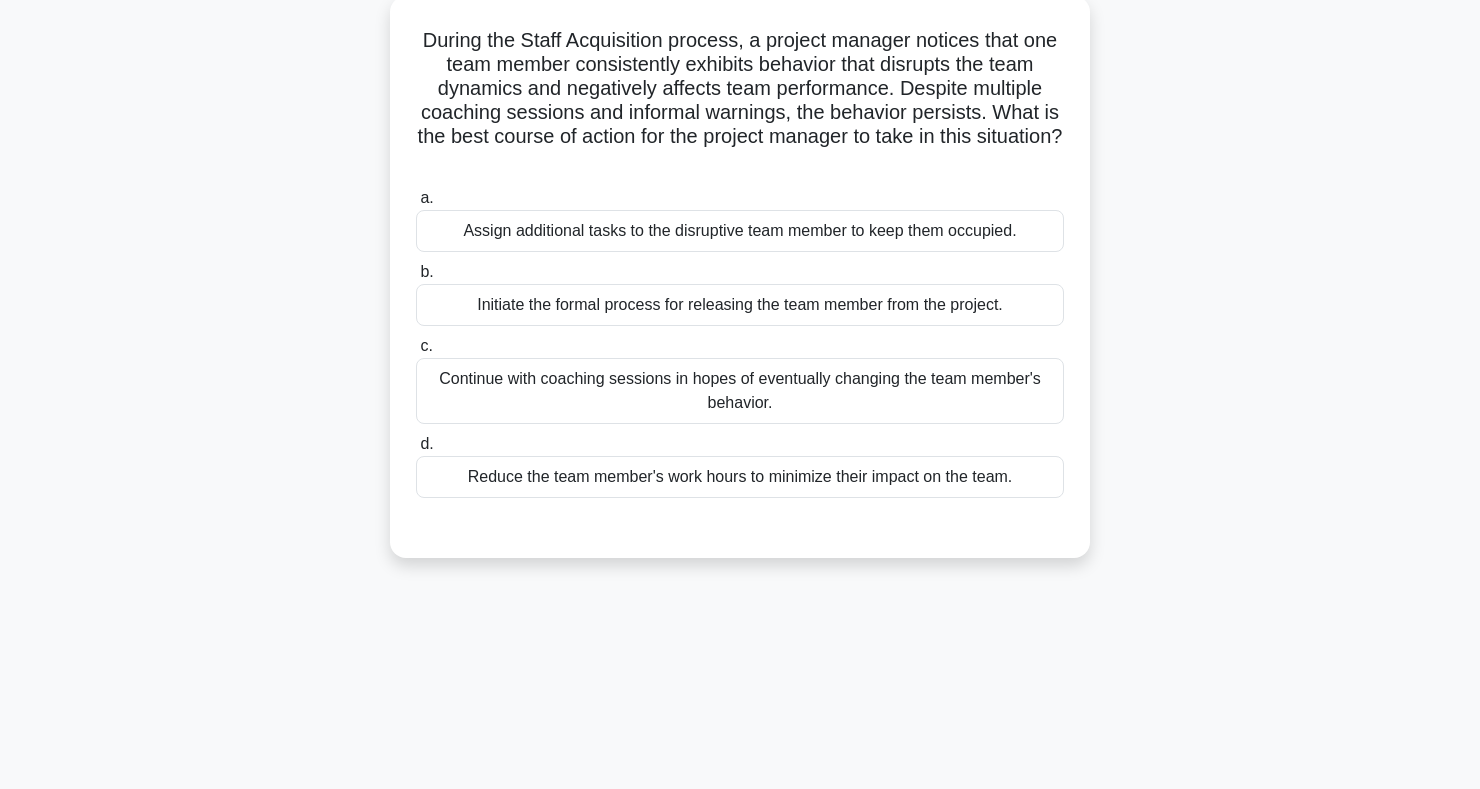 scroll, scrollTop: 0, scrollLeft: 0, axis: both 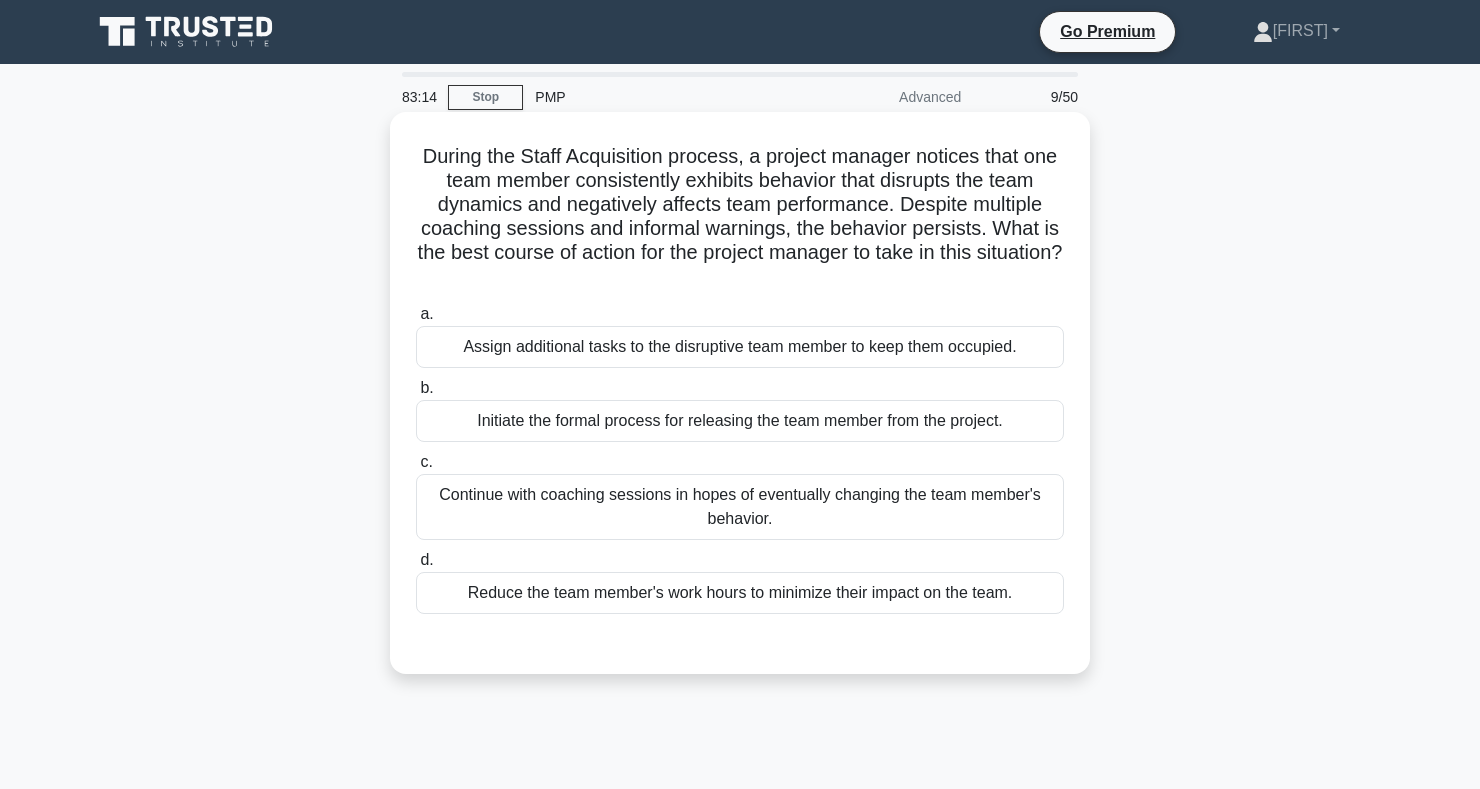 click on "Initiate the formal process for releasing the team member from the project." at bounding box center [740, 421] 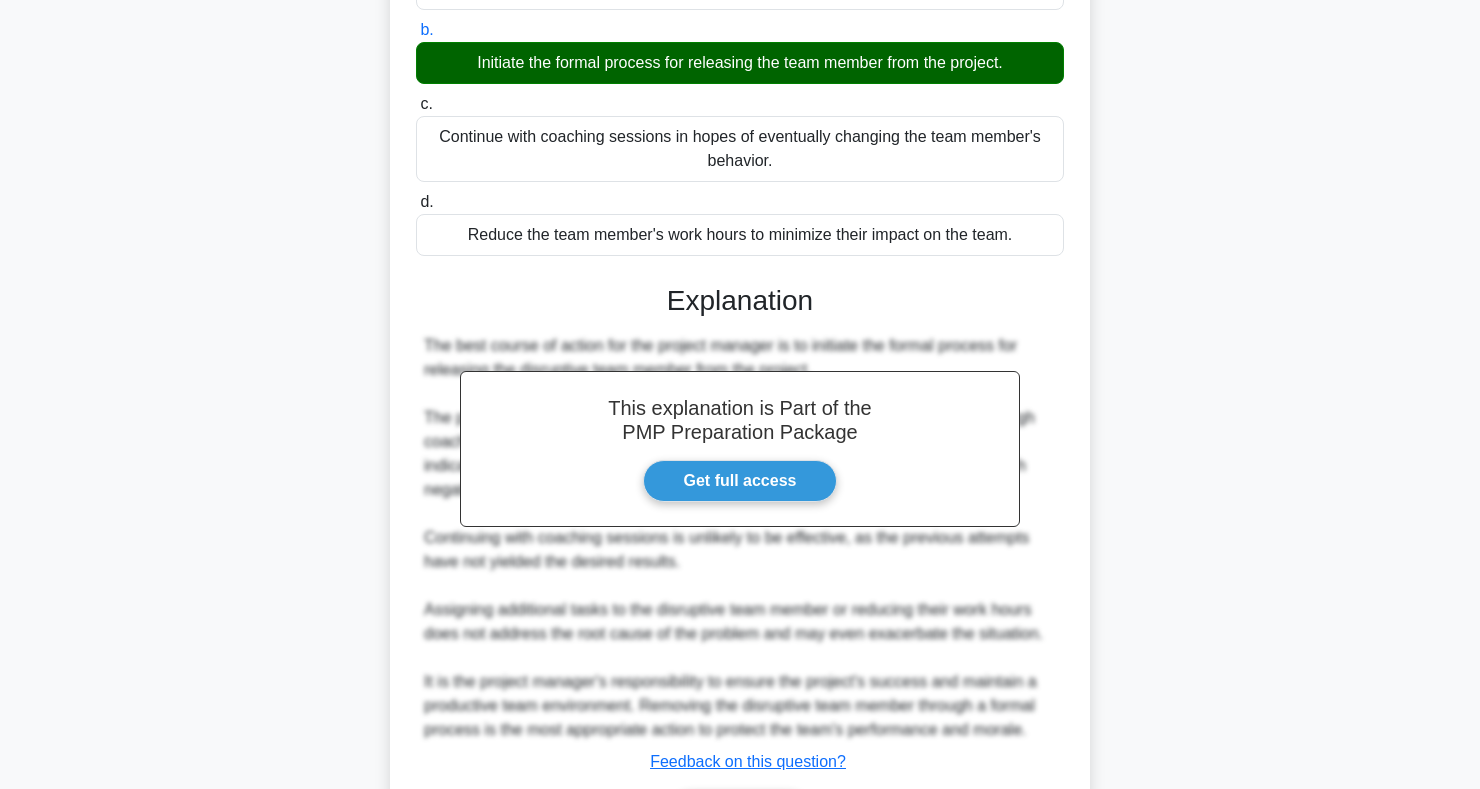 scroll, scrollTop: 491, scrollLeft: 0, axis: vertical 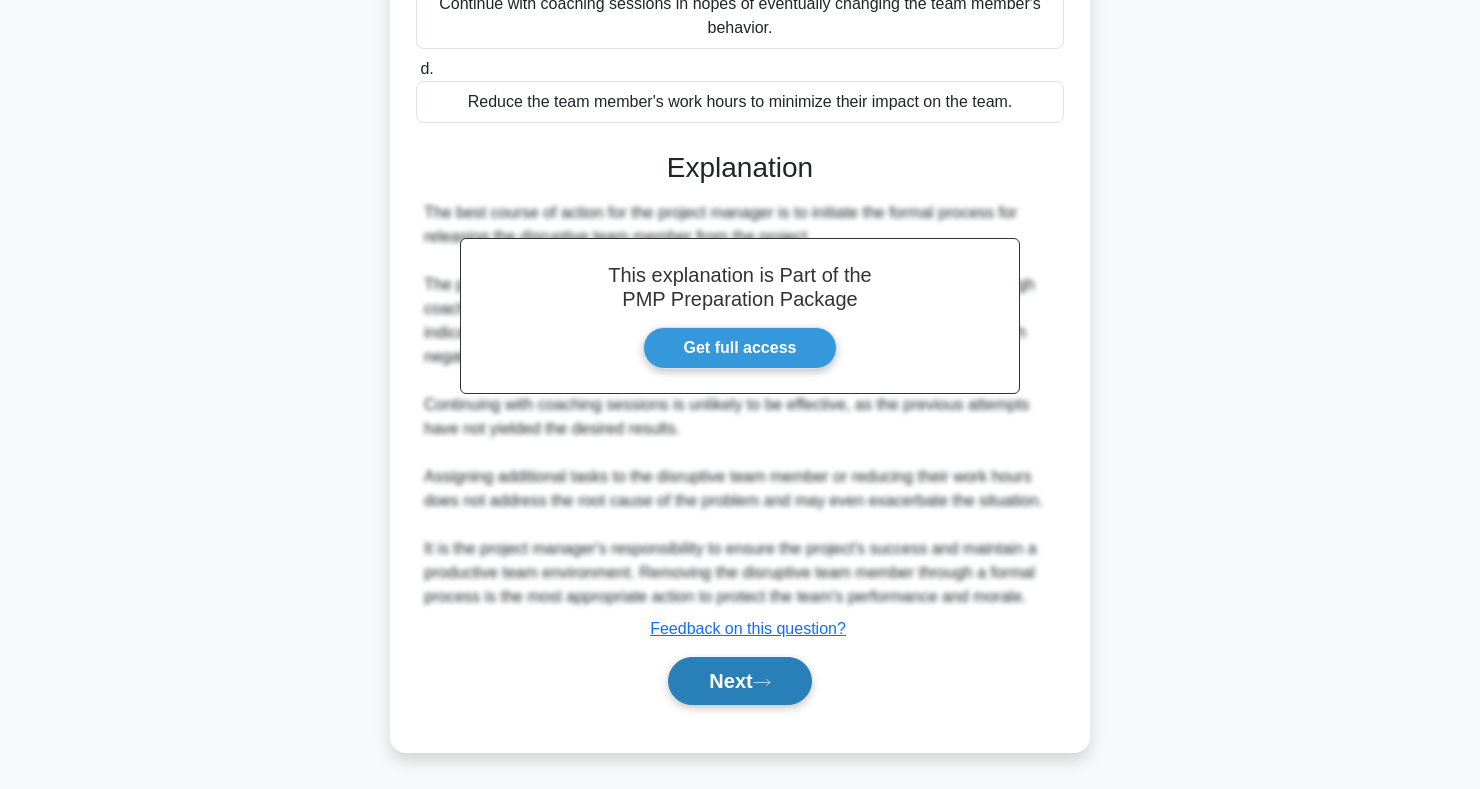 click on "Next" at bounding box center (739, 681) 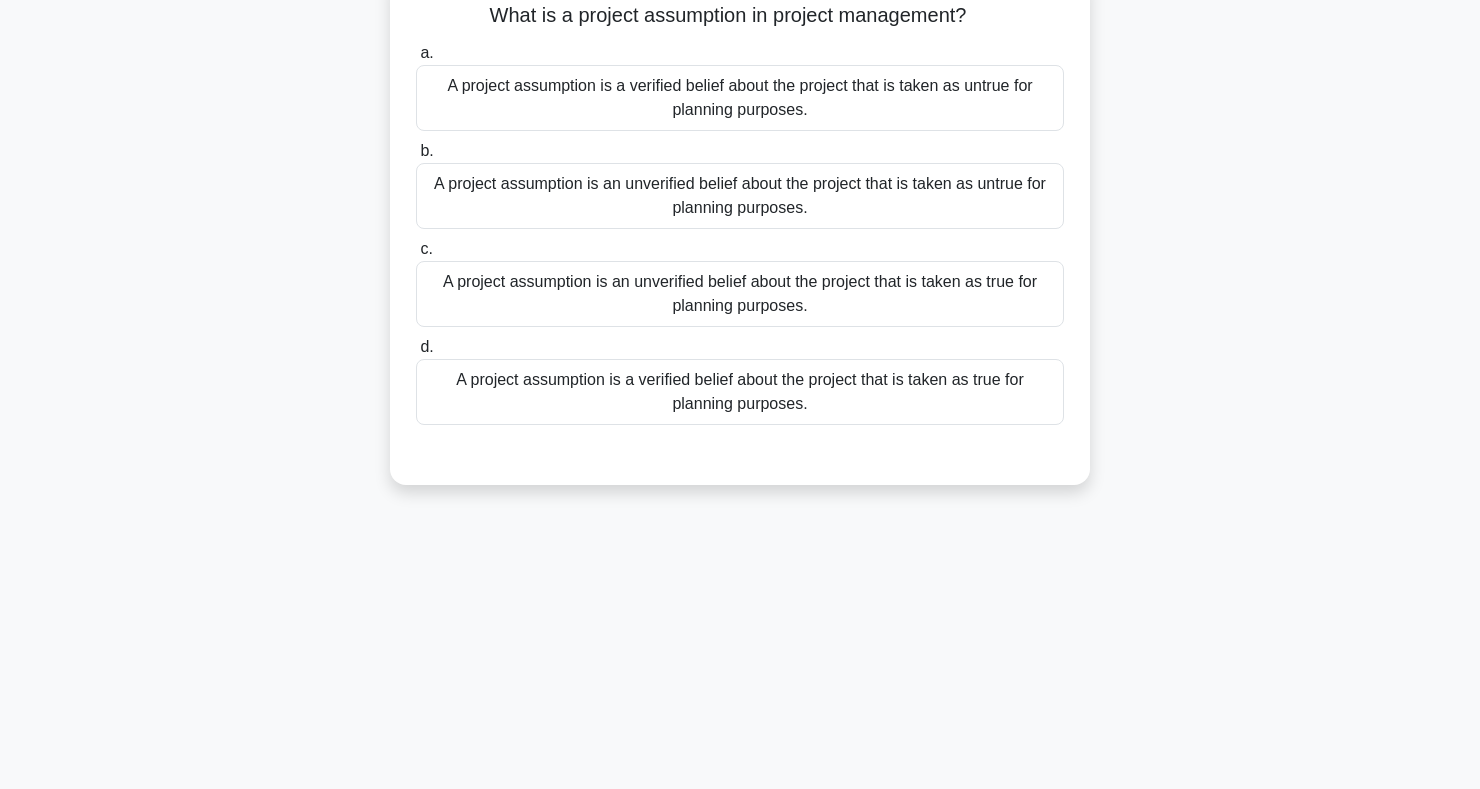 scroll, scrollTop: 0, scrollLeft: 0, axis: both 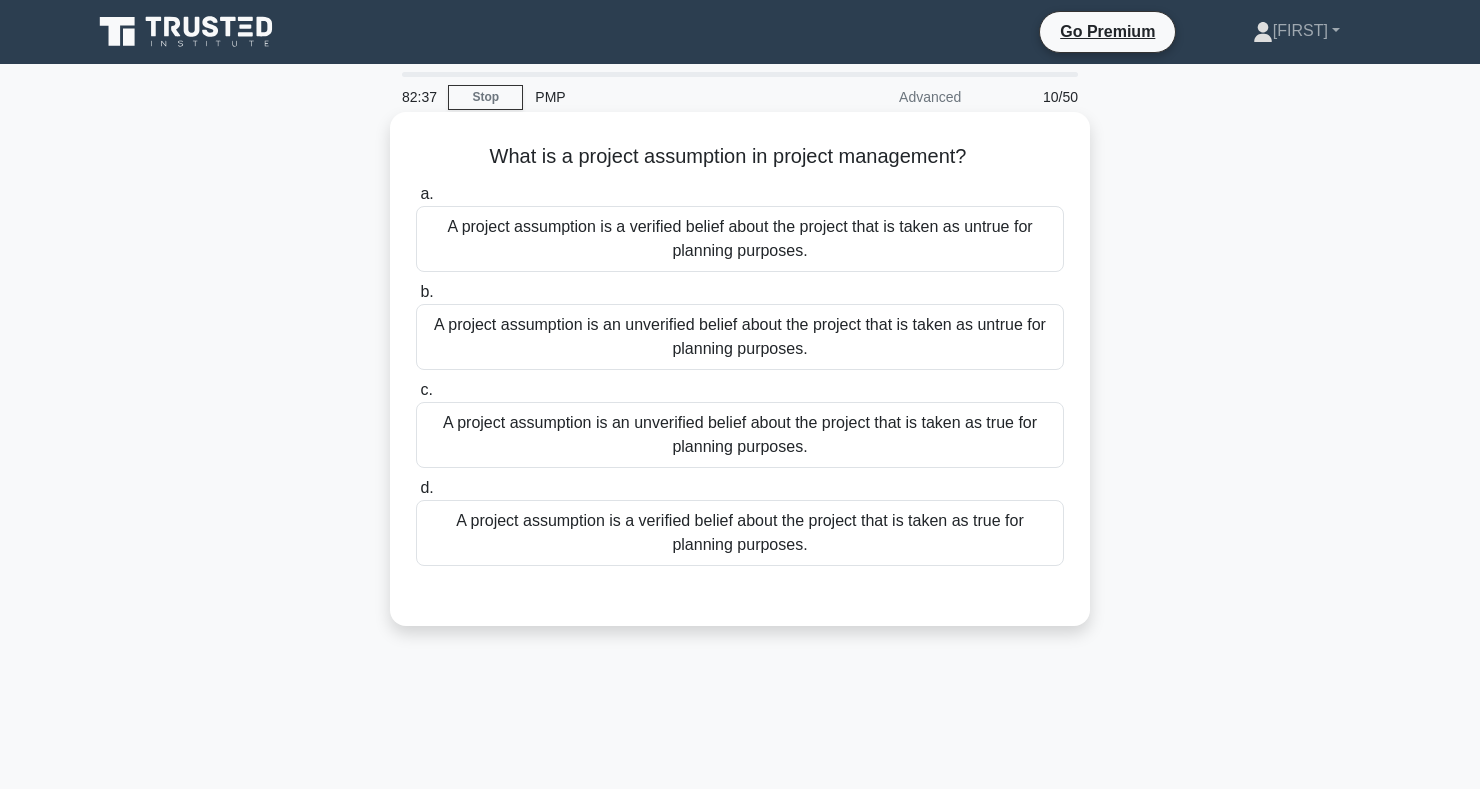 click on "A project assumption is an unverified belief about the project that is taken as true for planning purposes." at bounding box center [740, 435] 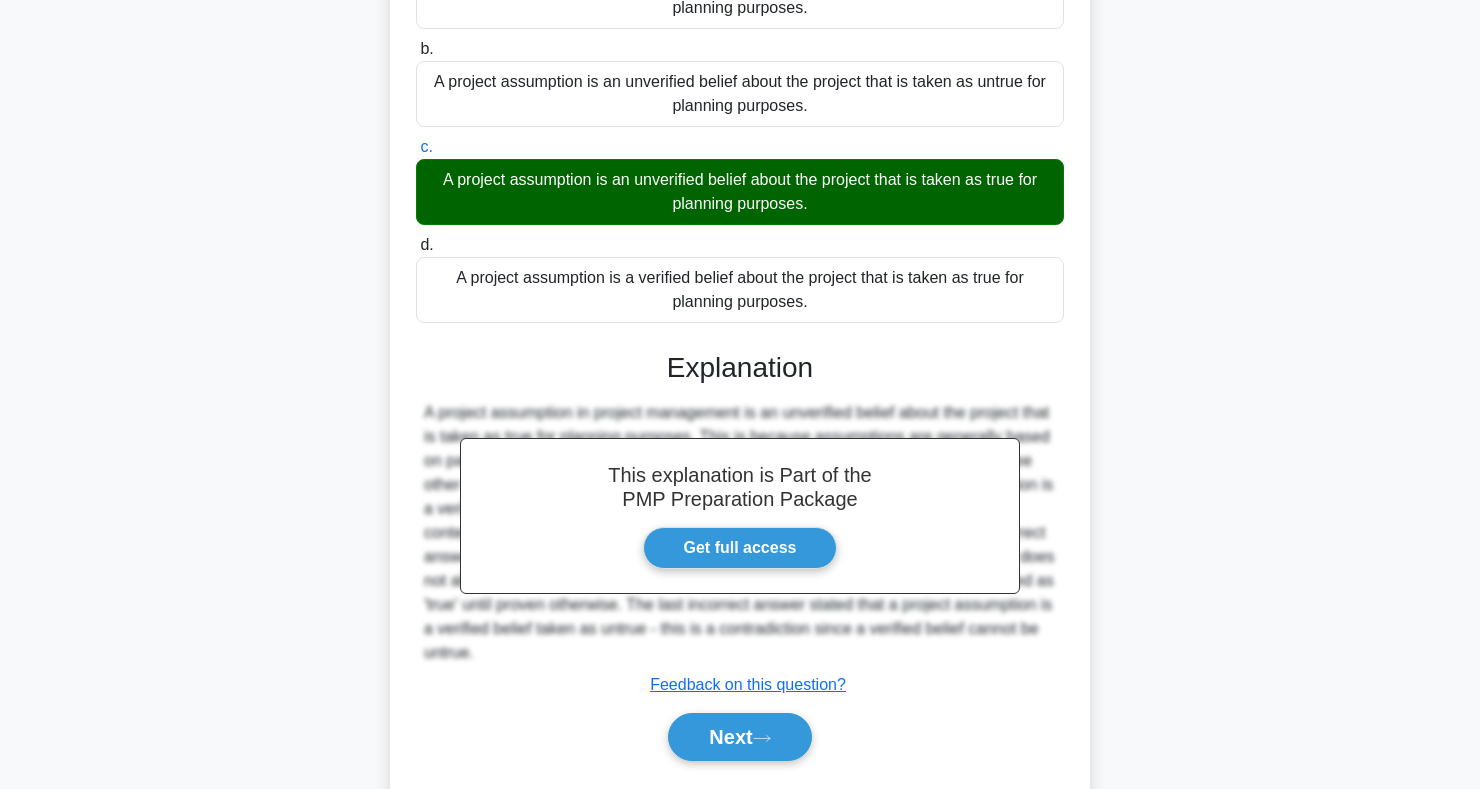 scroll, scrollTop: 299, scrollLeft: 0, axis: vertical 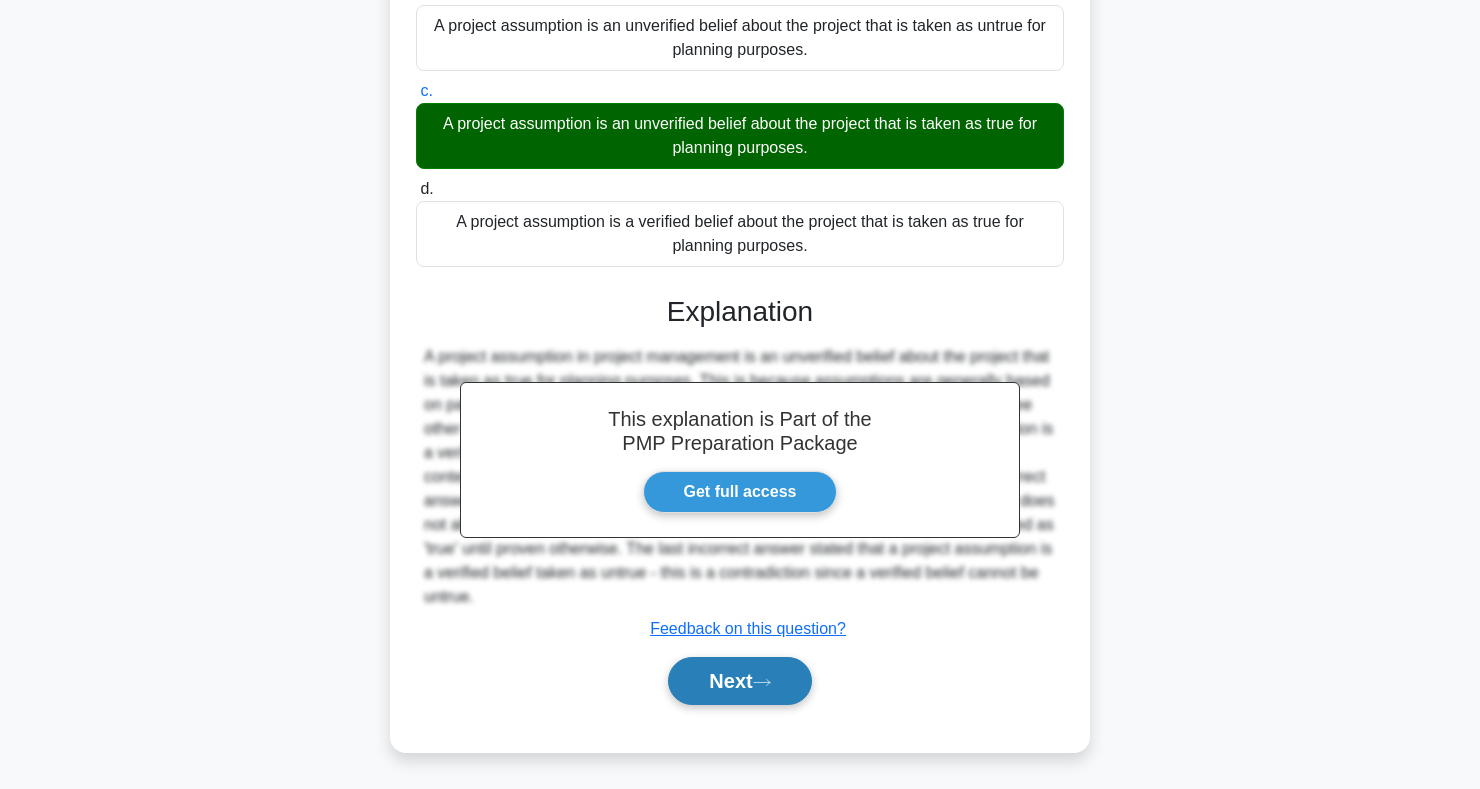 click on "Next" at bounding box center (739, 681) 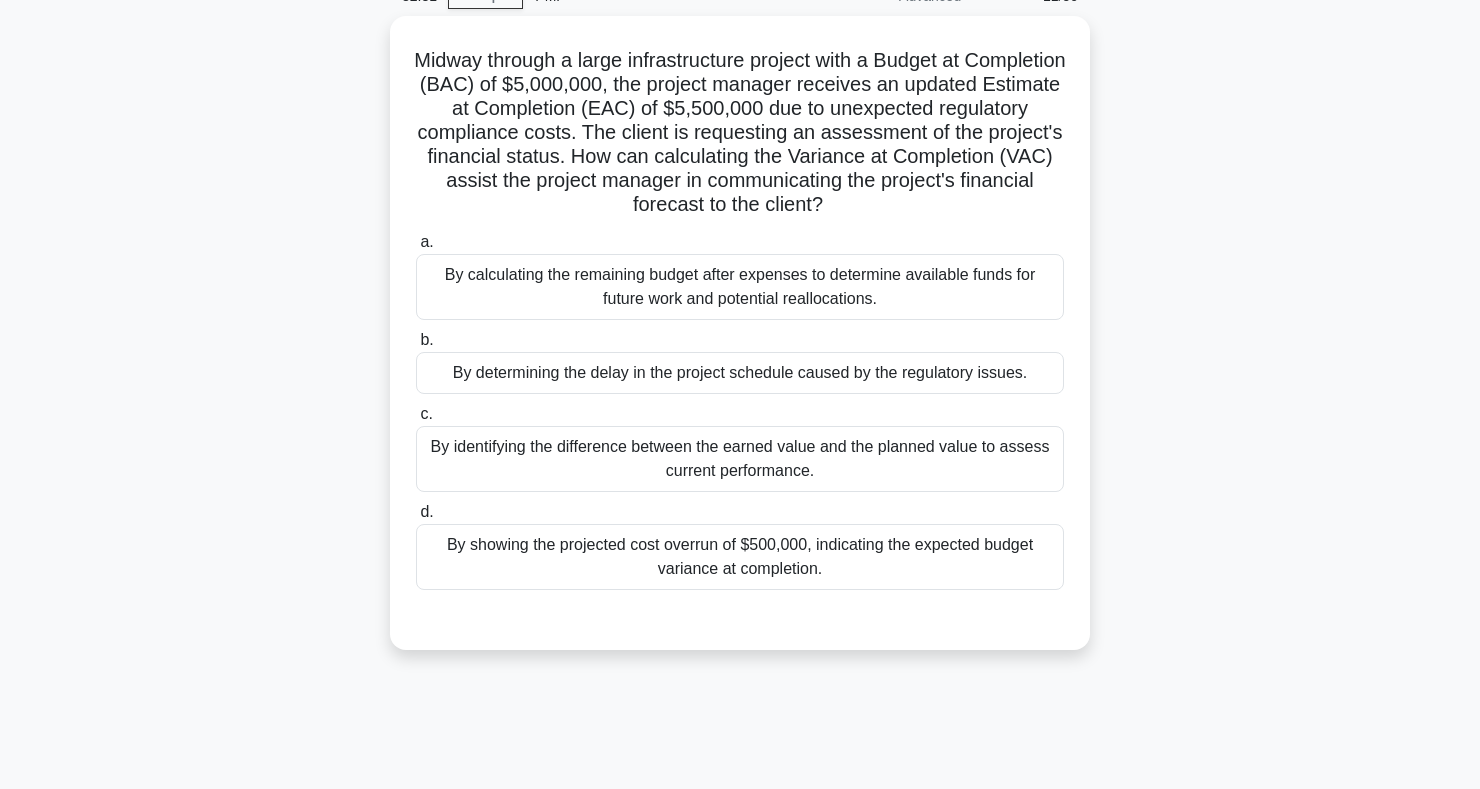 scroll, scrollTop: 95, scrollLeft: 0, axis: vertical 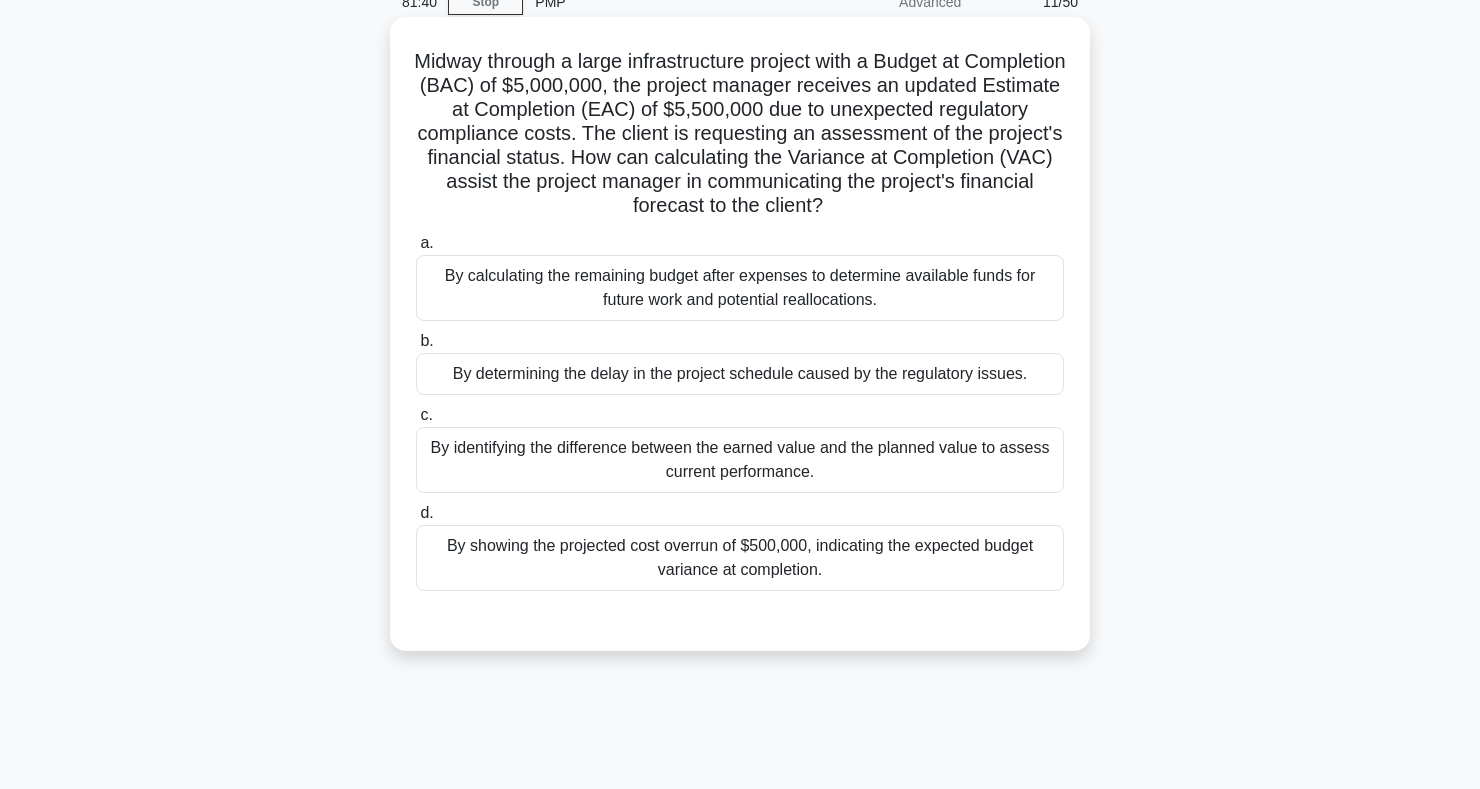 click on "By showing the projected cost overrun of $500,000, indicating the expected budget variance at completion." at bounding box center (740, 558) 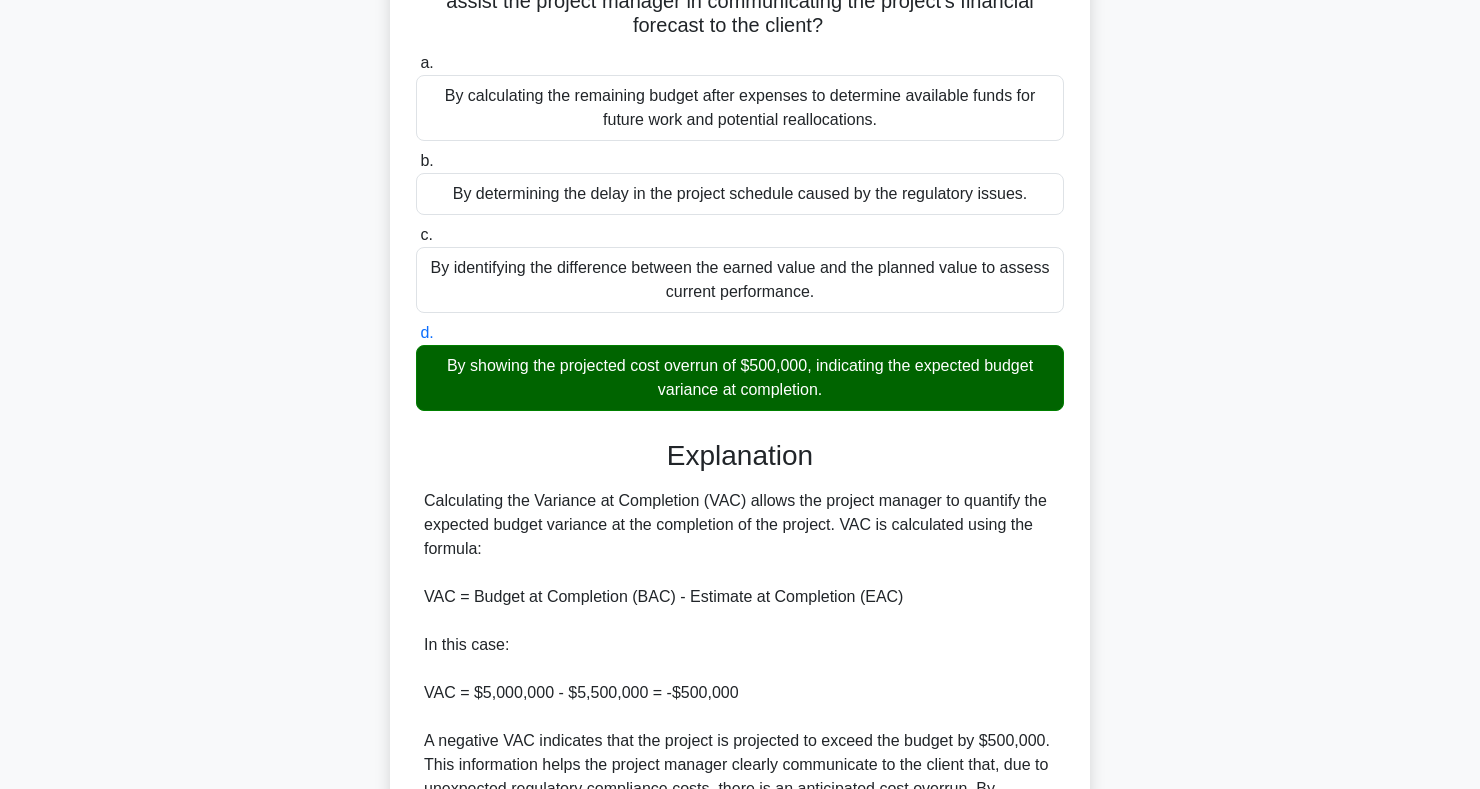 scroll, scrollTop: 539, scrollLeft: 0, axis: vertical 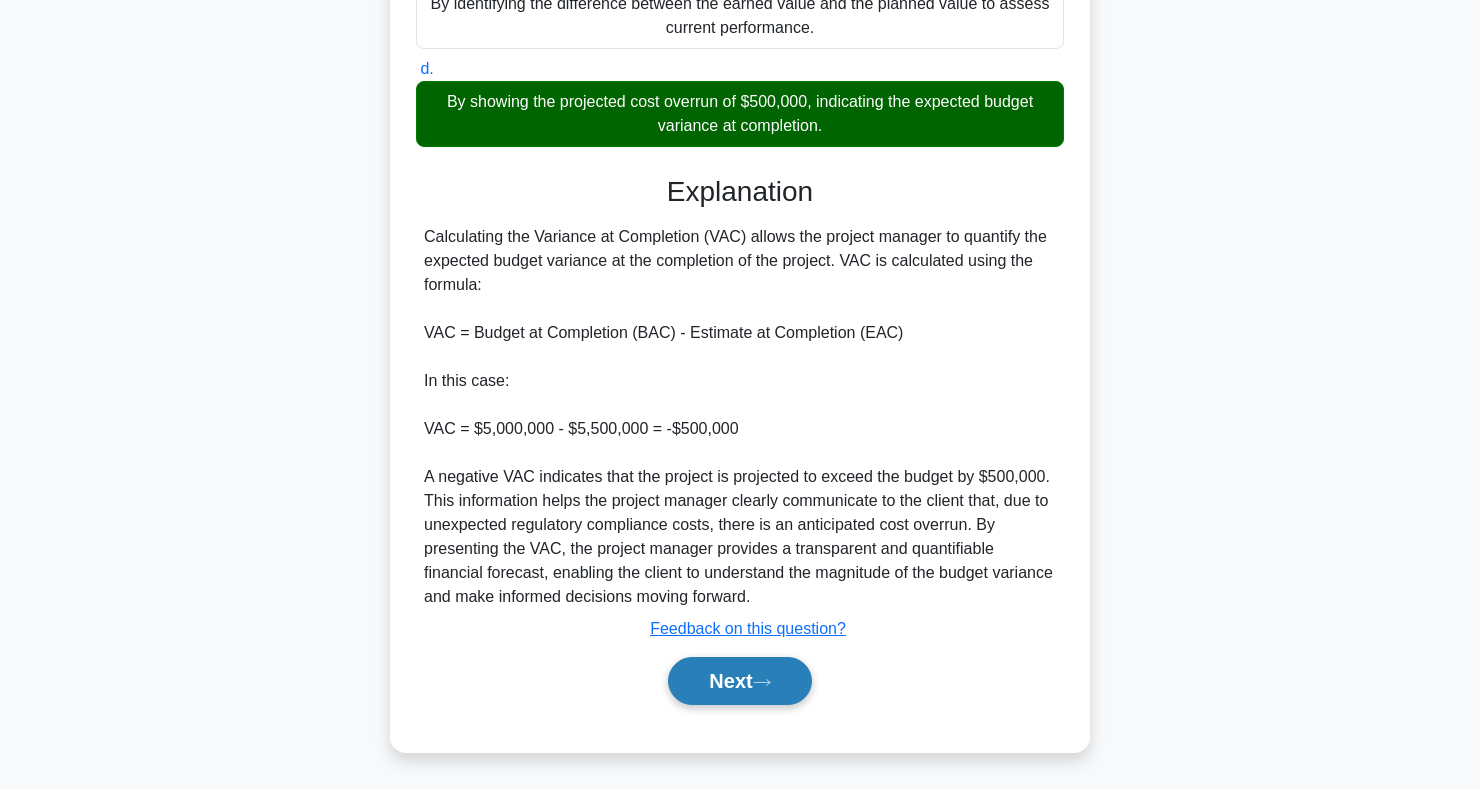 click on "Next" at bounding box center (739, 681) 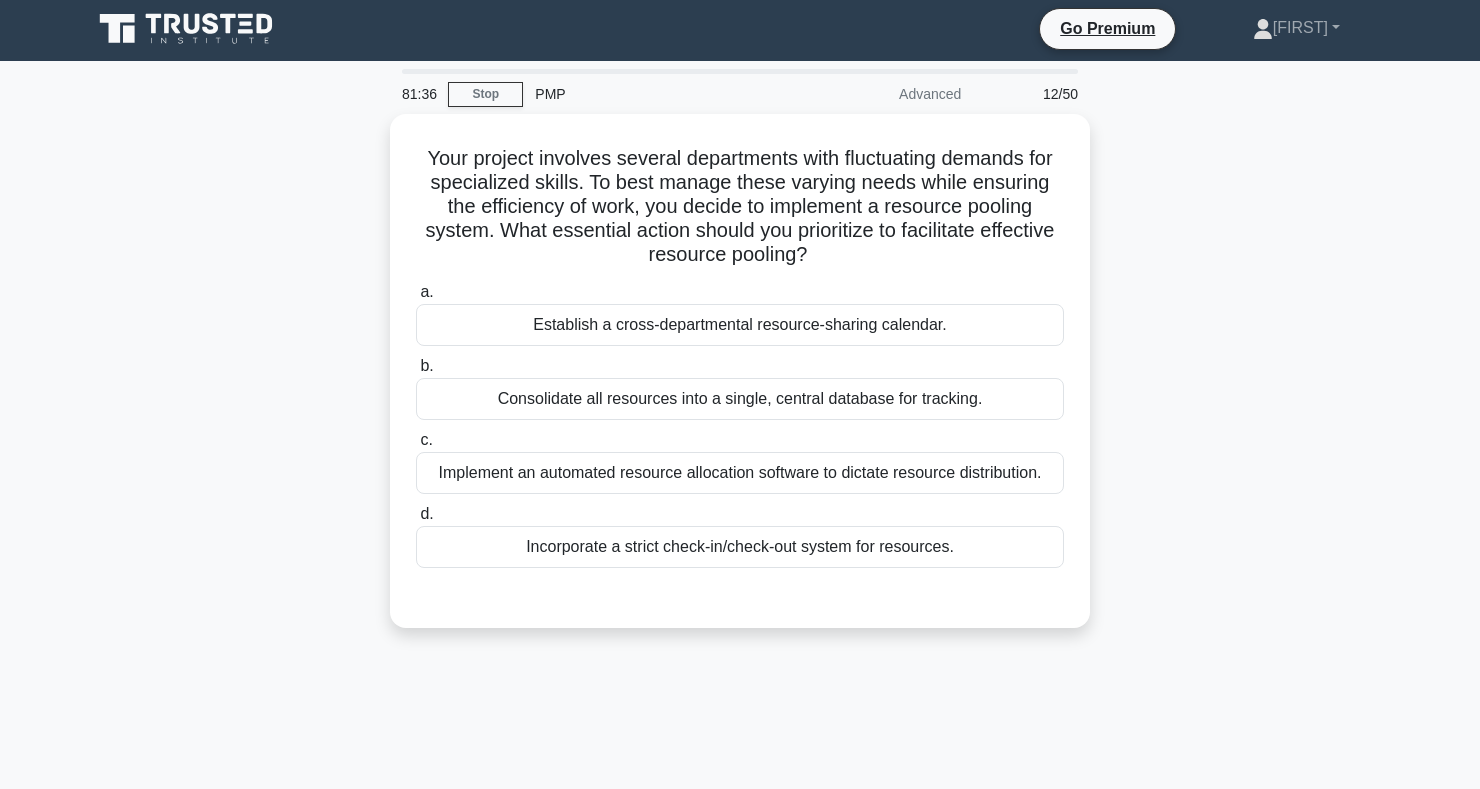 scroll, scrollTop: 0, scrollLeft: 0, axis: both 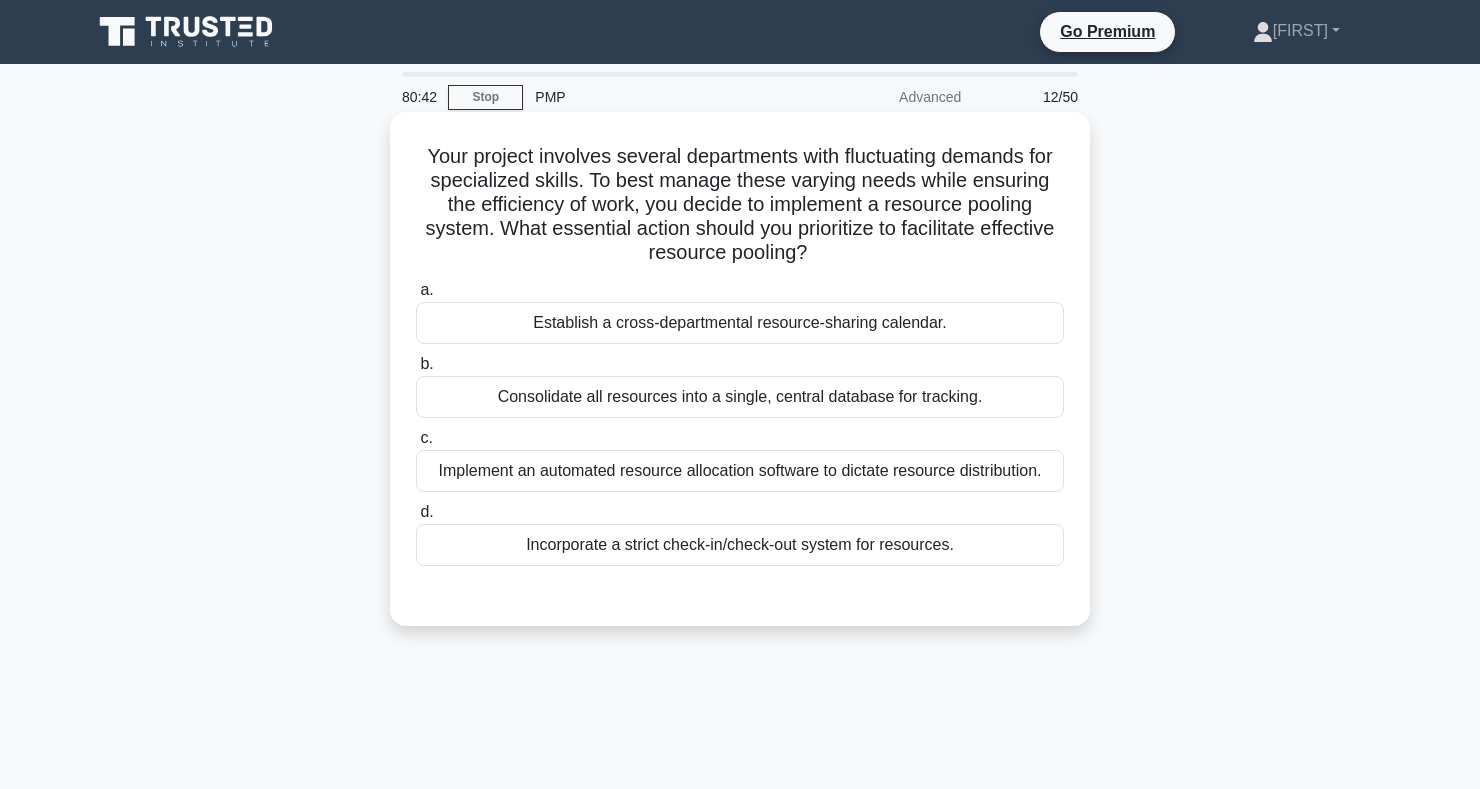 click on "Implement an automated resource allocation software to dictate resource distribution." at bounding box center (740, 471) 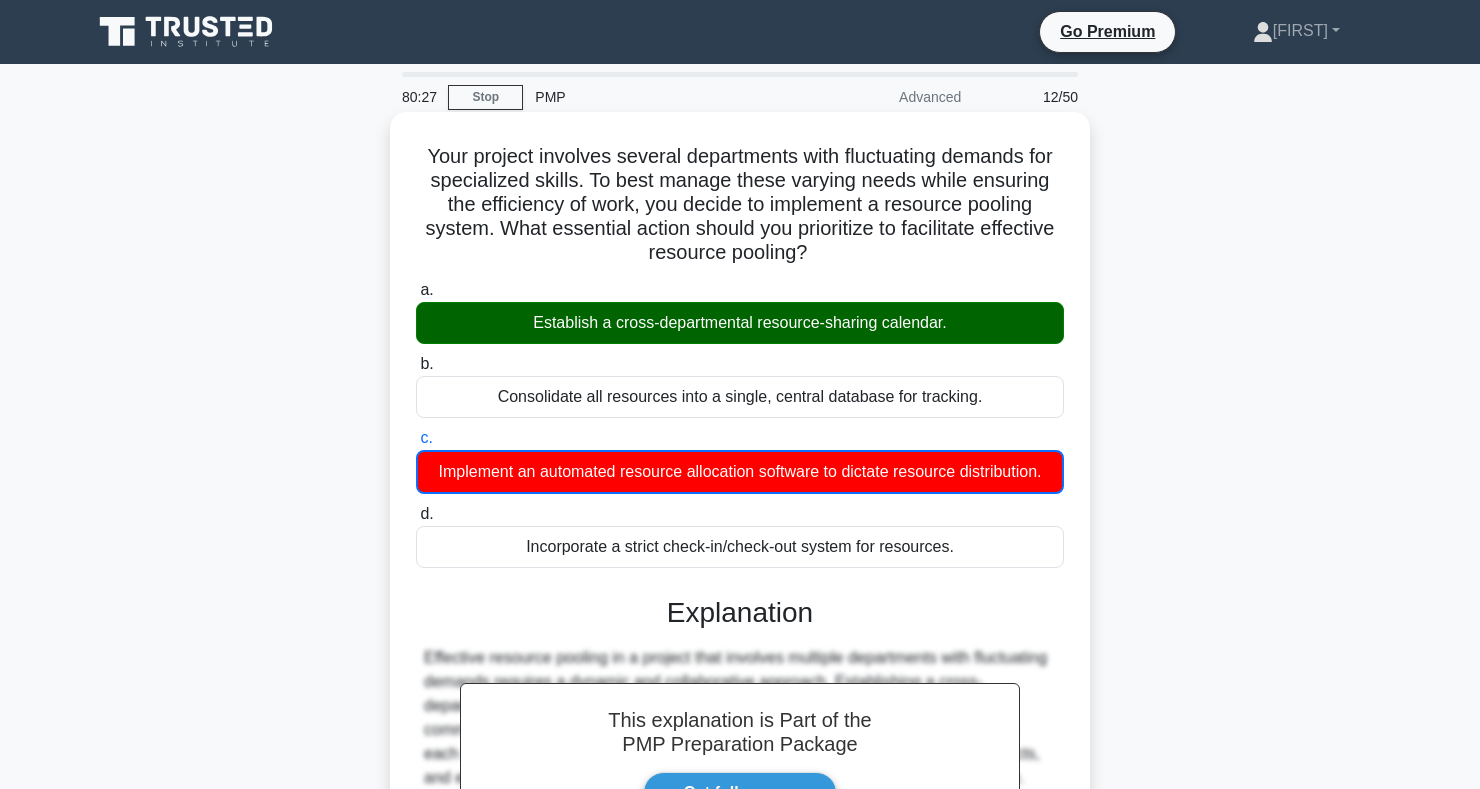 copy on "Your project involves several departments with fluctuating demands for specialized skills. To best manage these varying needs while ensuring the efficiency of work, you decide to implement a resource pooling system. What essential action should you prioritize to facilitate effective resource pooling?
.spinner_0XTQ{transform-origin:center;animation:spinner_y6GP .75s linear infinite}@keyframes spinner_y6GP{100%{transform:rotate(360deg)}}
a.
Establish a cross-departmental resource-sharing calendar.
b.
Consolidate all resources into a single, central database for tracking.
c.
Implement an automated resource allocation software to dictate resource distribution.
d.
Incorporate a strict check-in/check-out system ..." 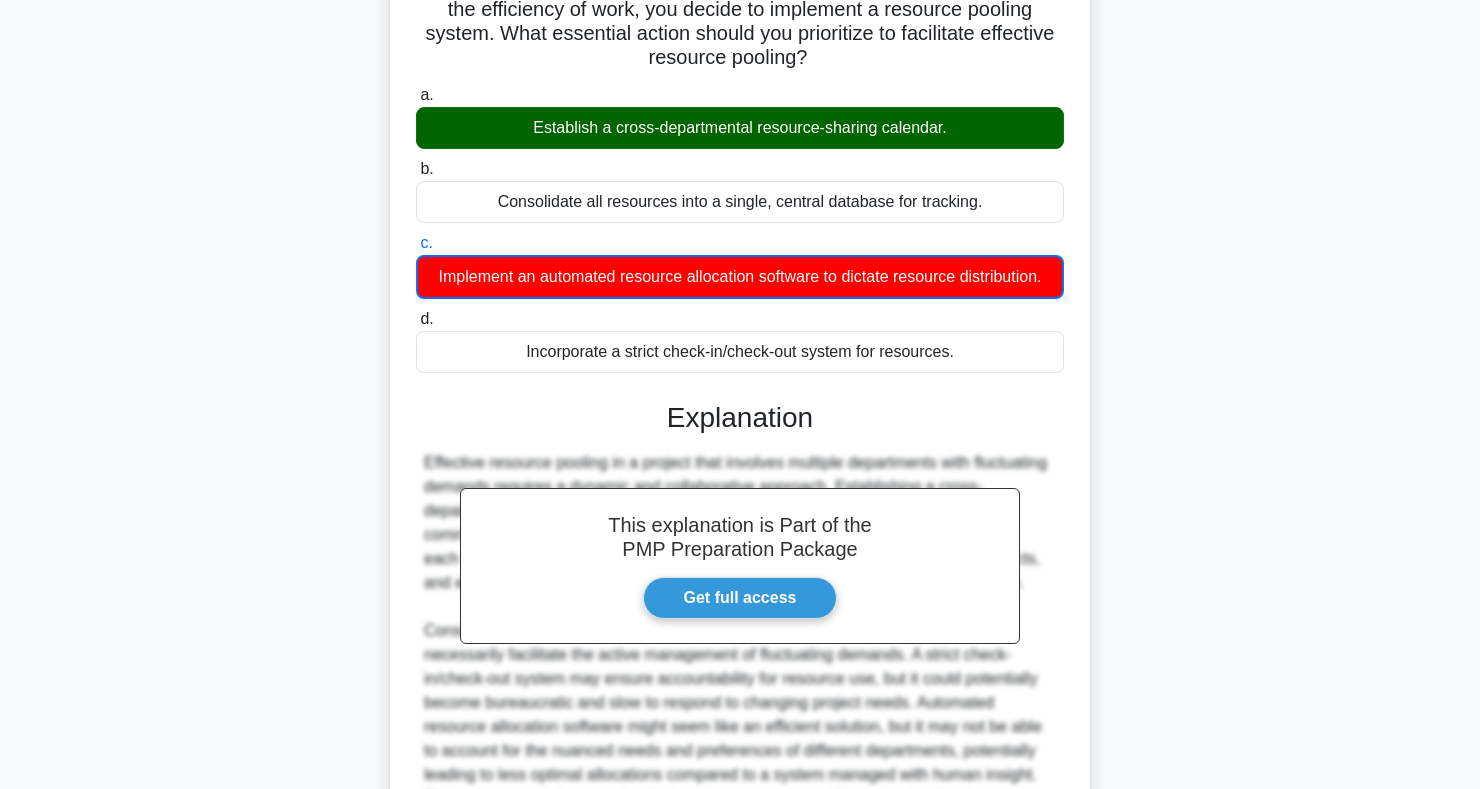 scroll, scrollTop: 421, scrollLeft: 0, axis: vertical 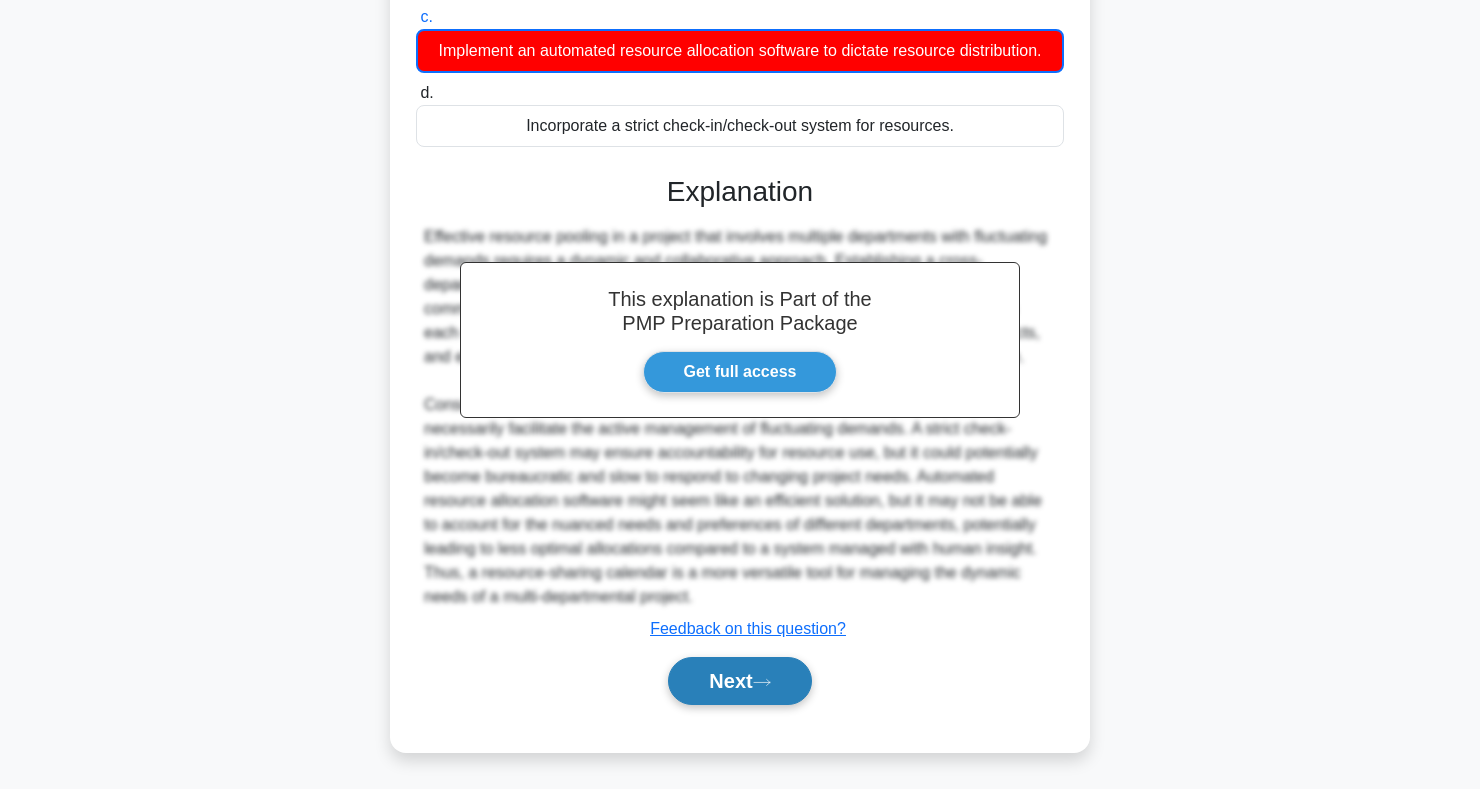 click on "Next" at bounding box center (739, 681) 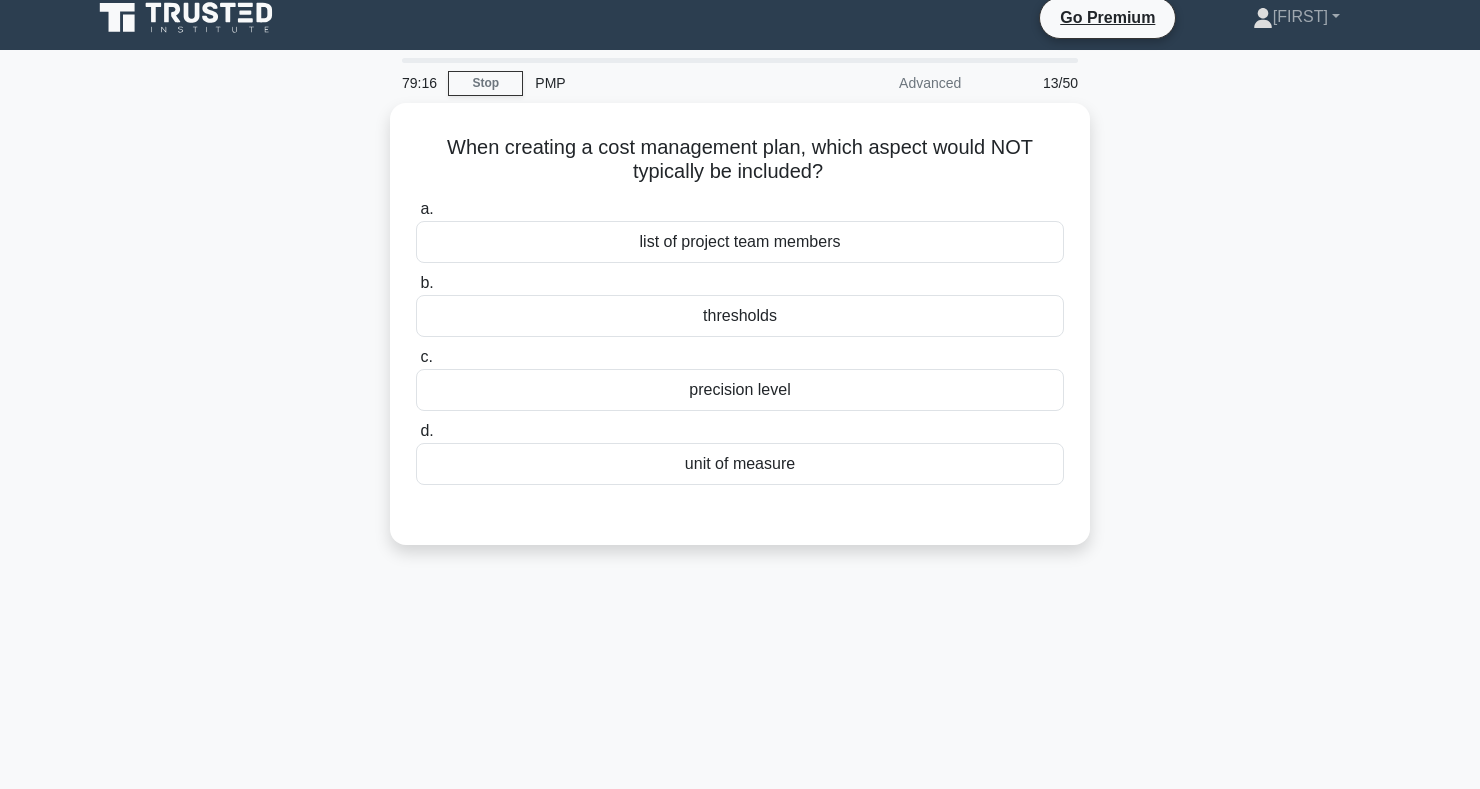 scroll, scrollTop: 0, scrollLeft: 0, axis: both 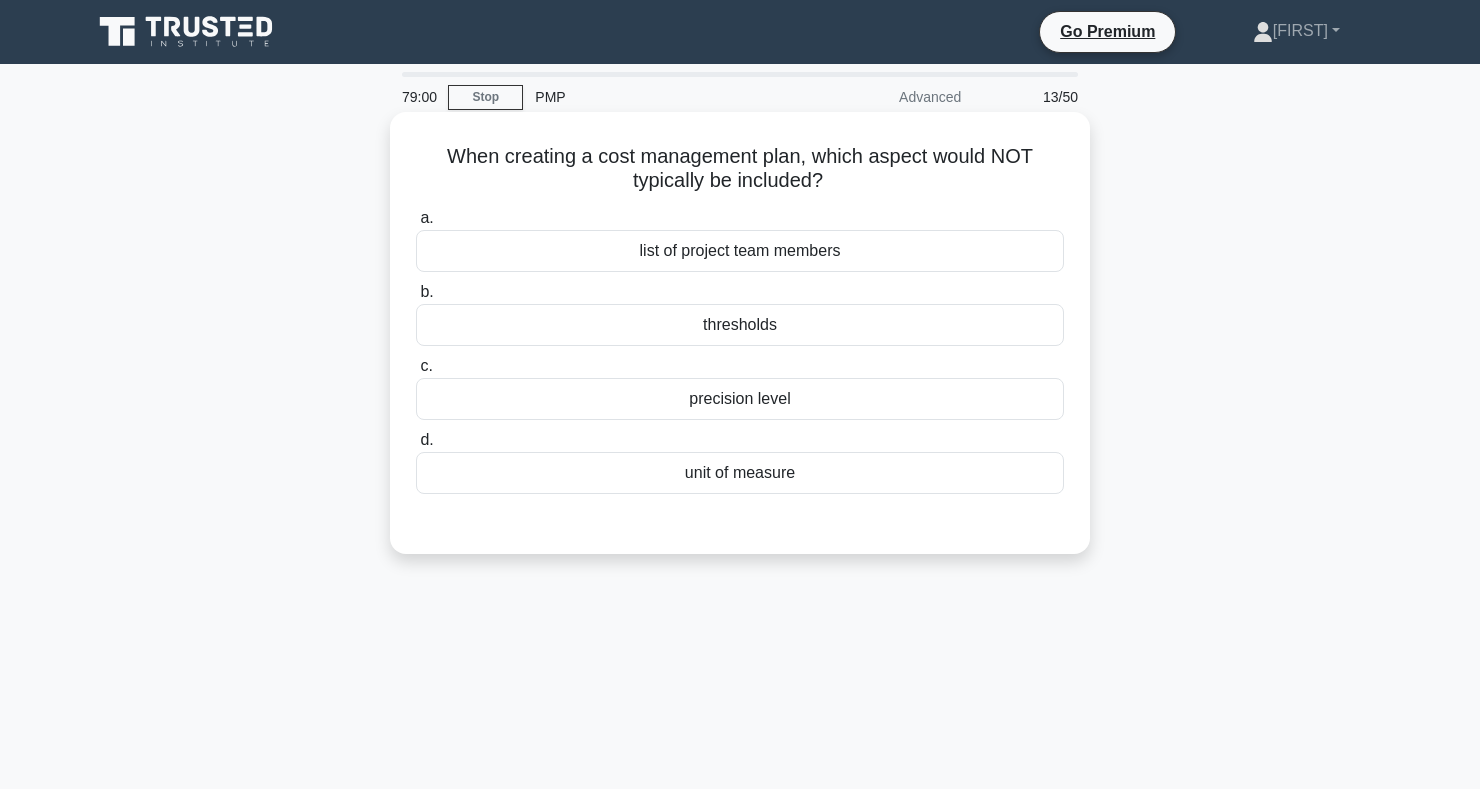 click on "unit of measure" at bounding box center (740, 473) 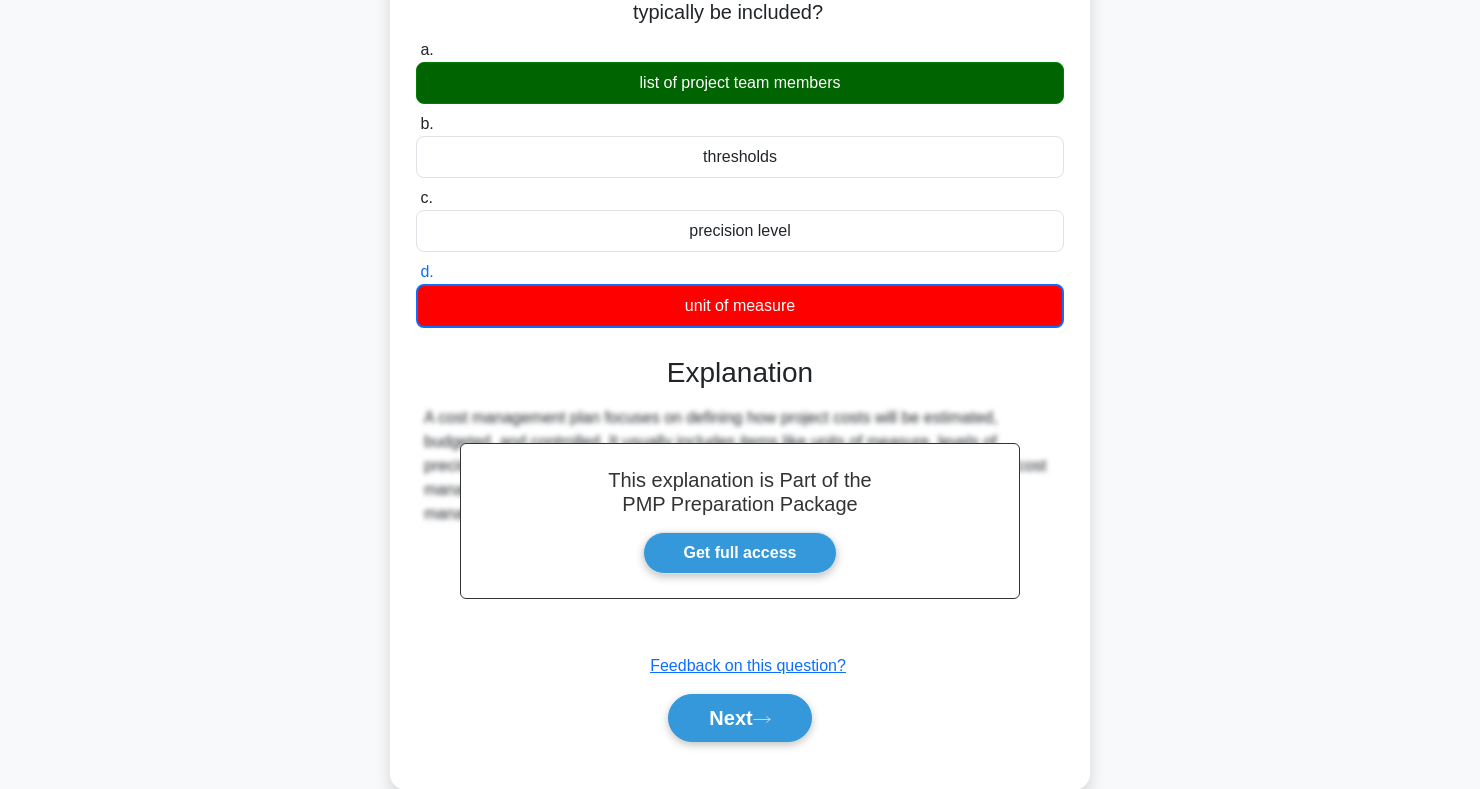 scroll, scrollTop: 170, scrollLeft: 0, axis: vertical 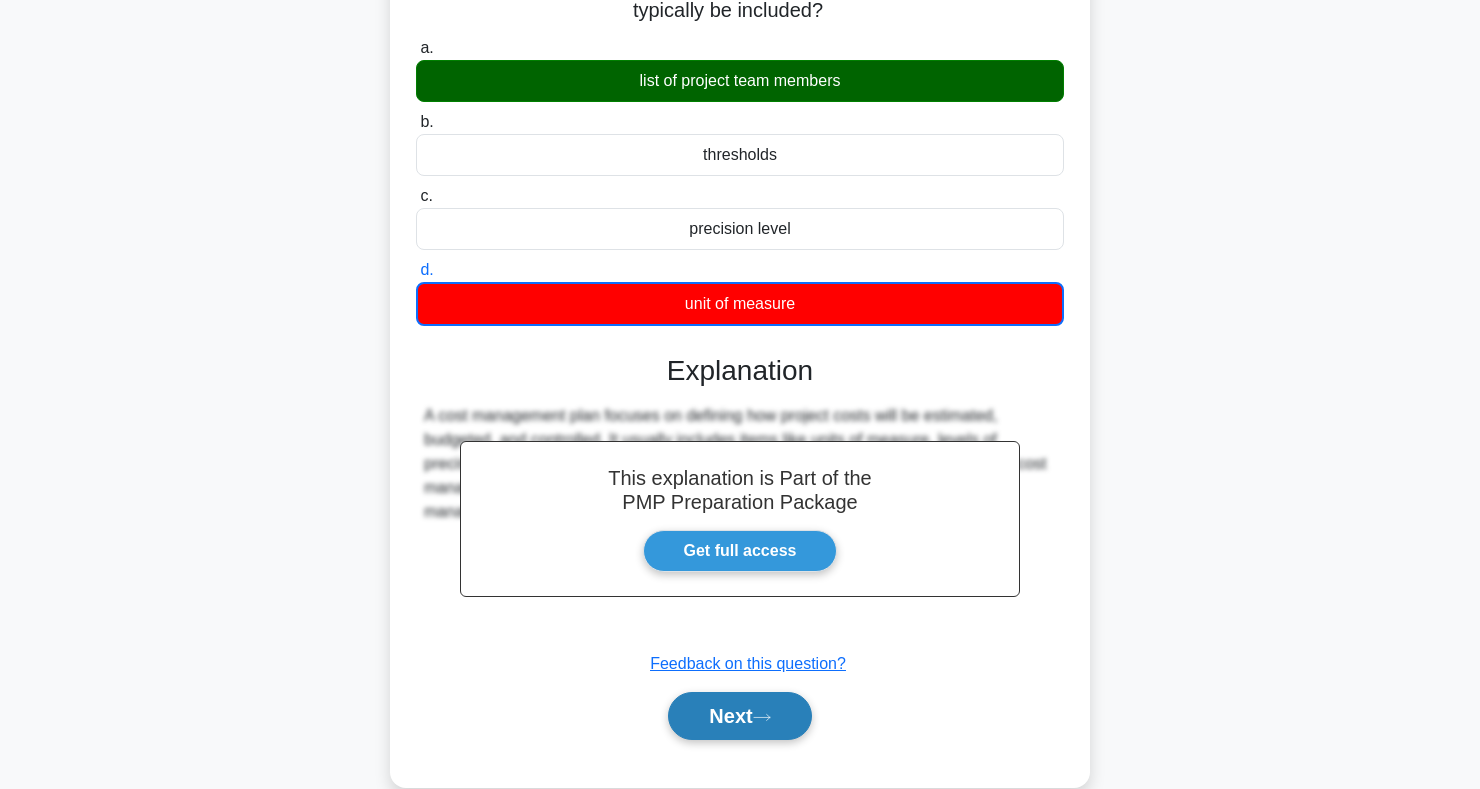 click on "Next" at bounding box center [739, 716] 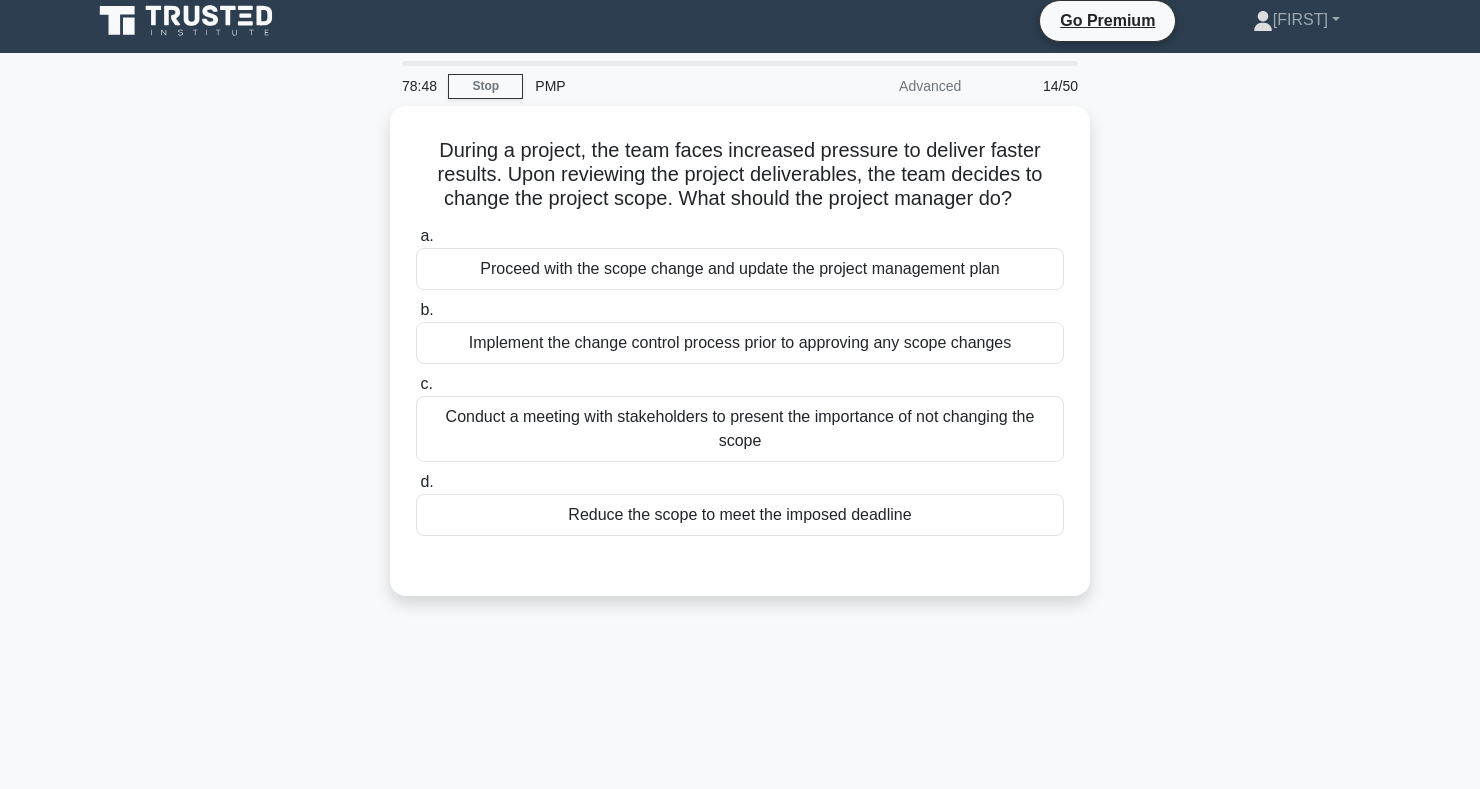 scroll, scrollTop: 0, scrollLeft: 0, axis: both 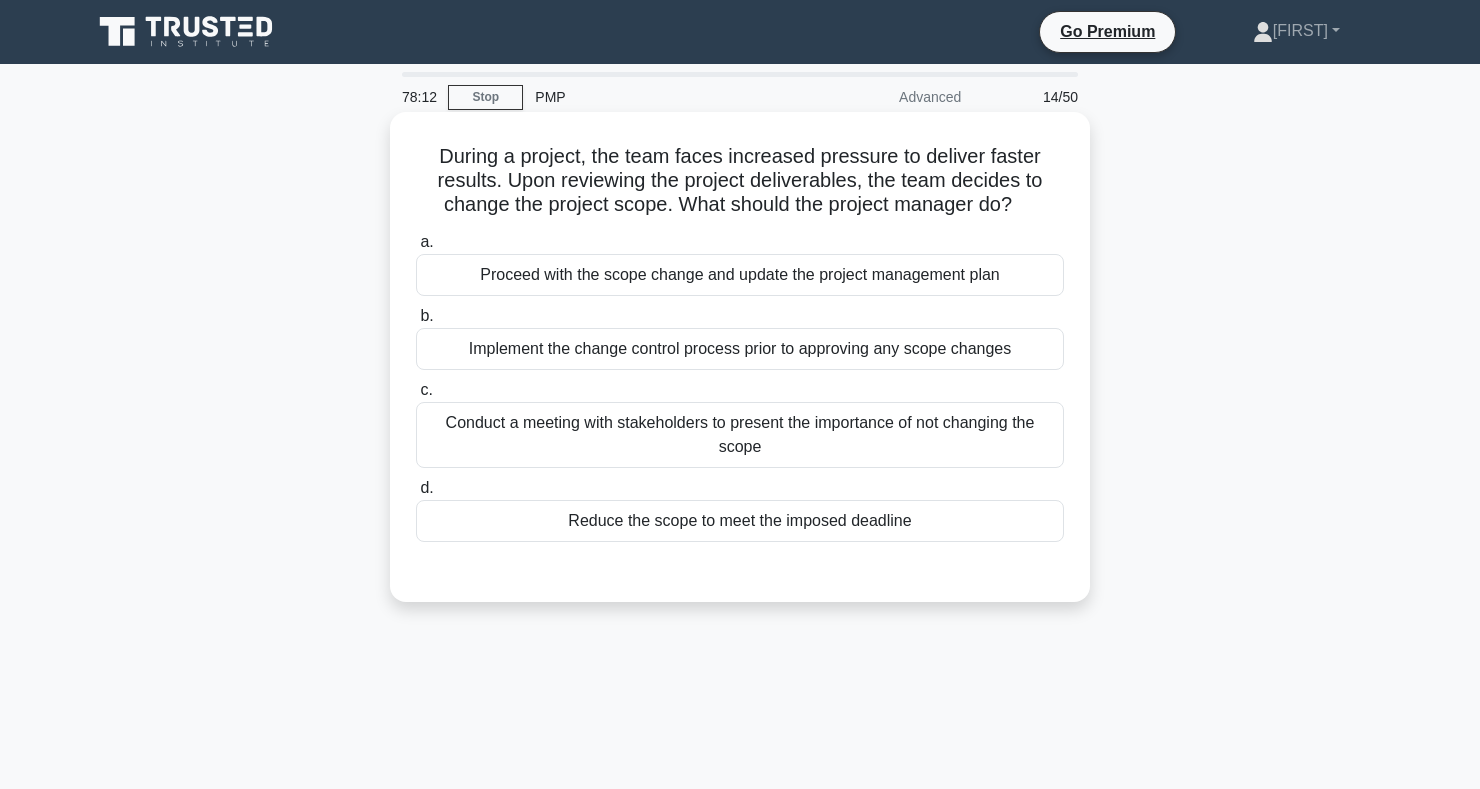 click on "Implement the change control process prior to approving any scope changes" at bounding box center [740, 349] 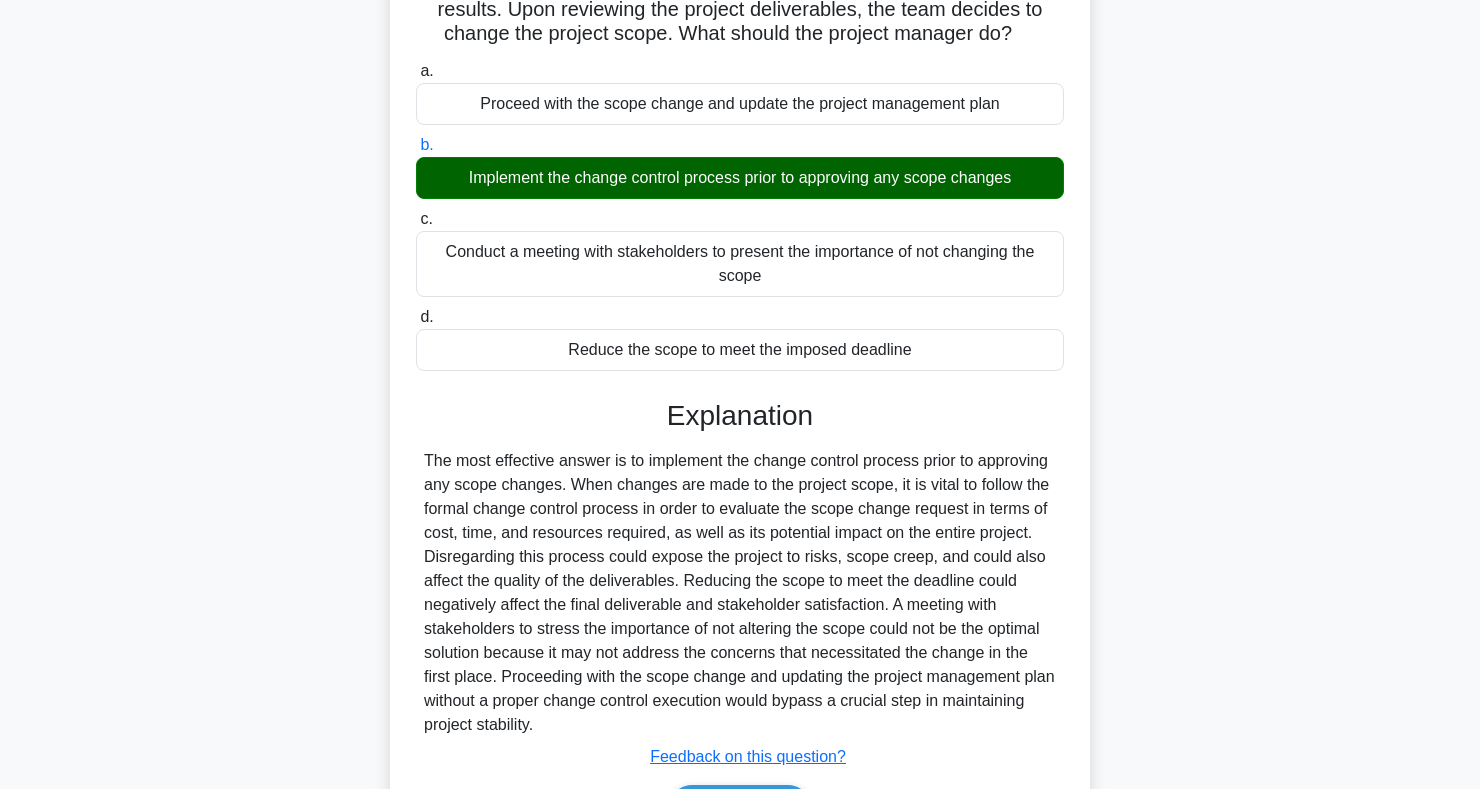 scroll, scrollTop: 299, scrollLeft: 0, axis: vertical 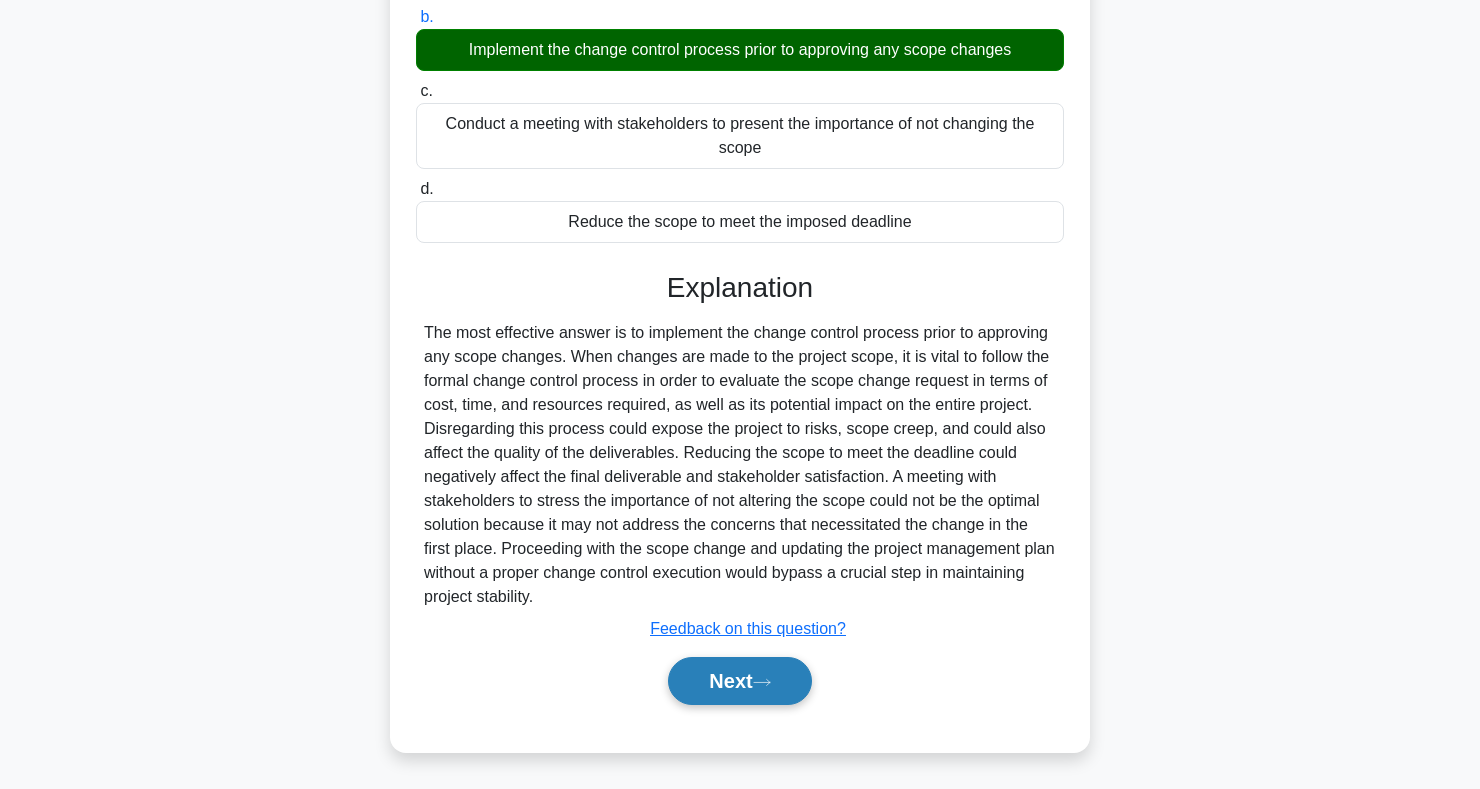 click on "Next" at bounding box center (739, 681) 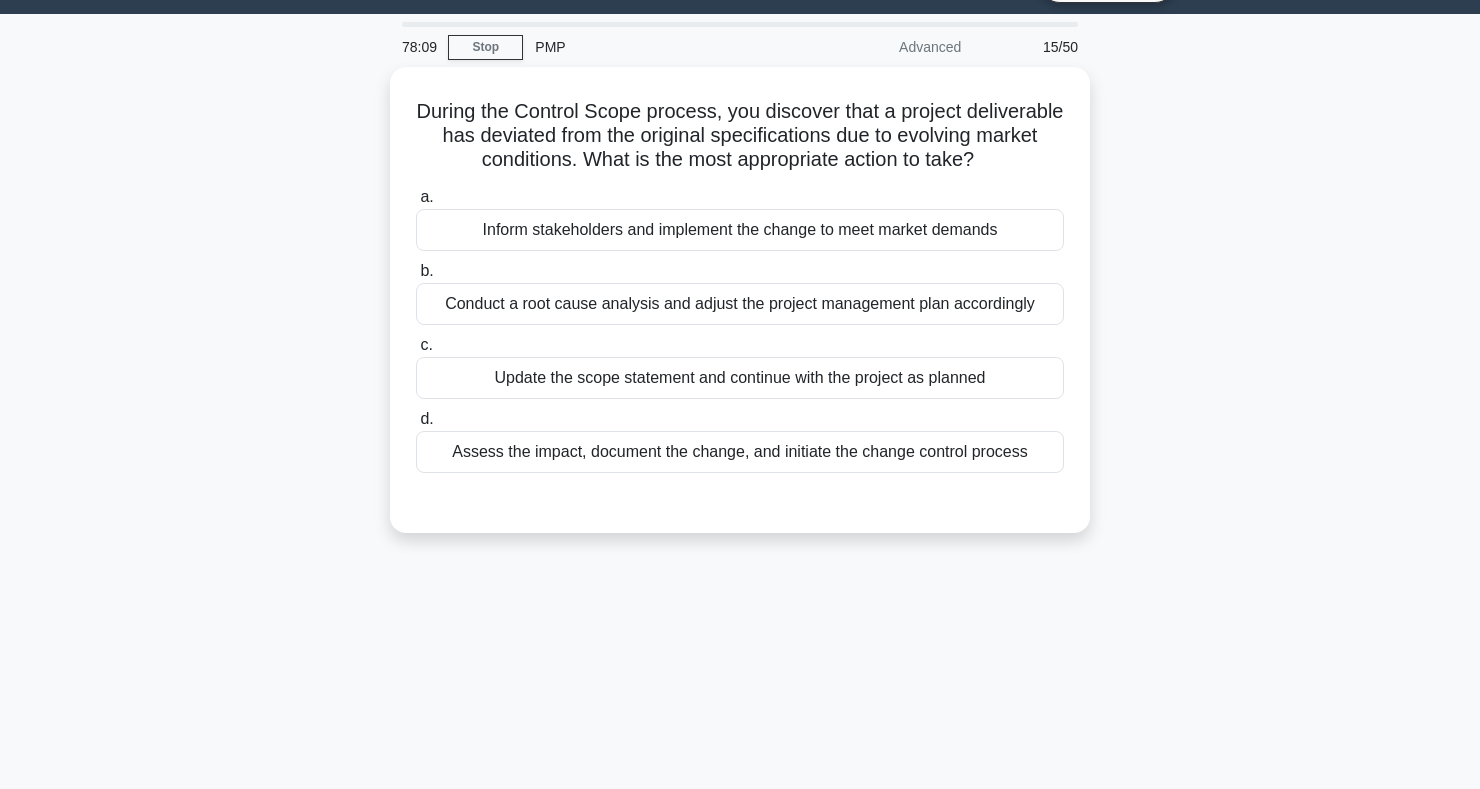 scroll, scrollTop: 0, scrollLeft: 0, axis: both 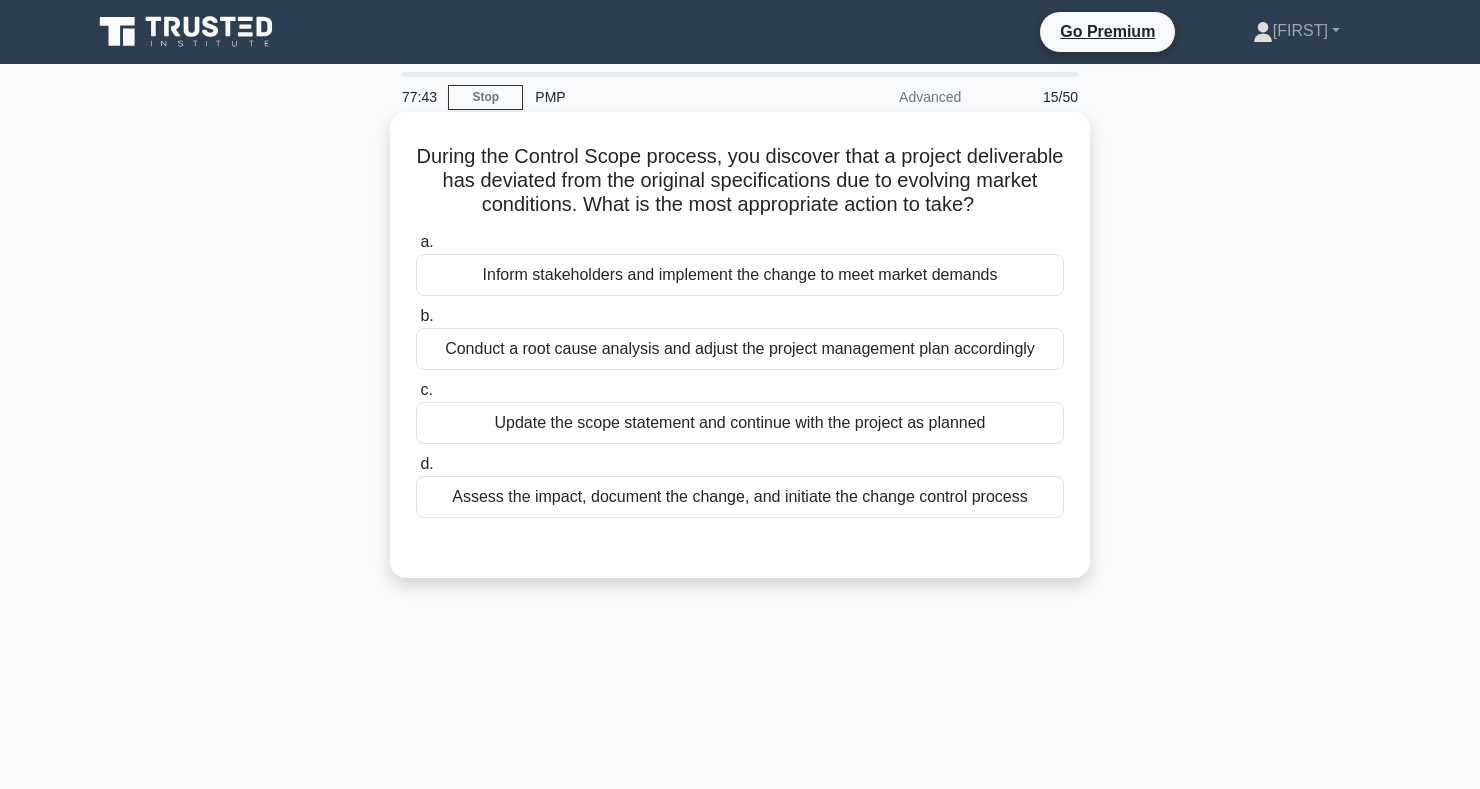 click on "Assess the impact, document the change, and initiate the change control process" at bounding box center [740, 497] 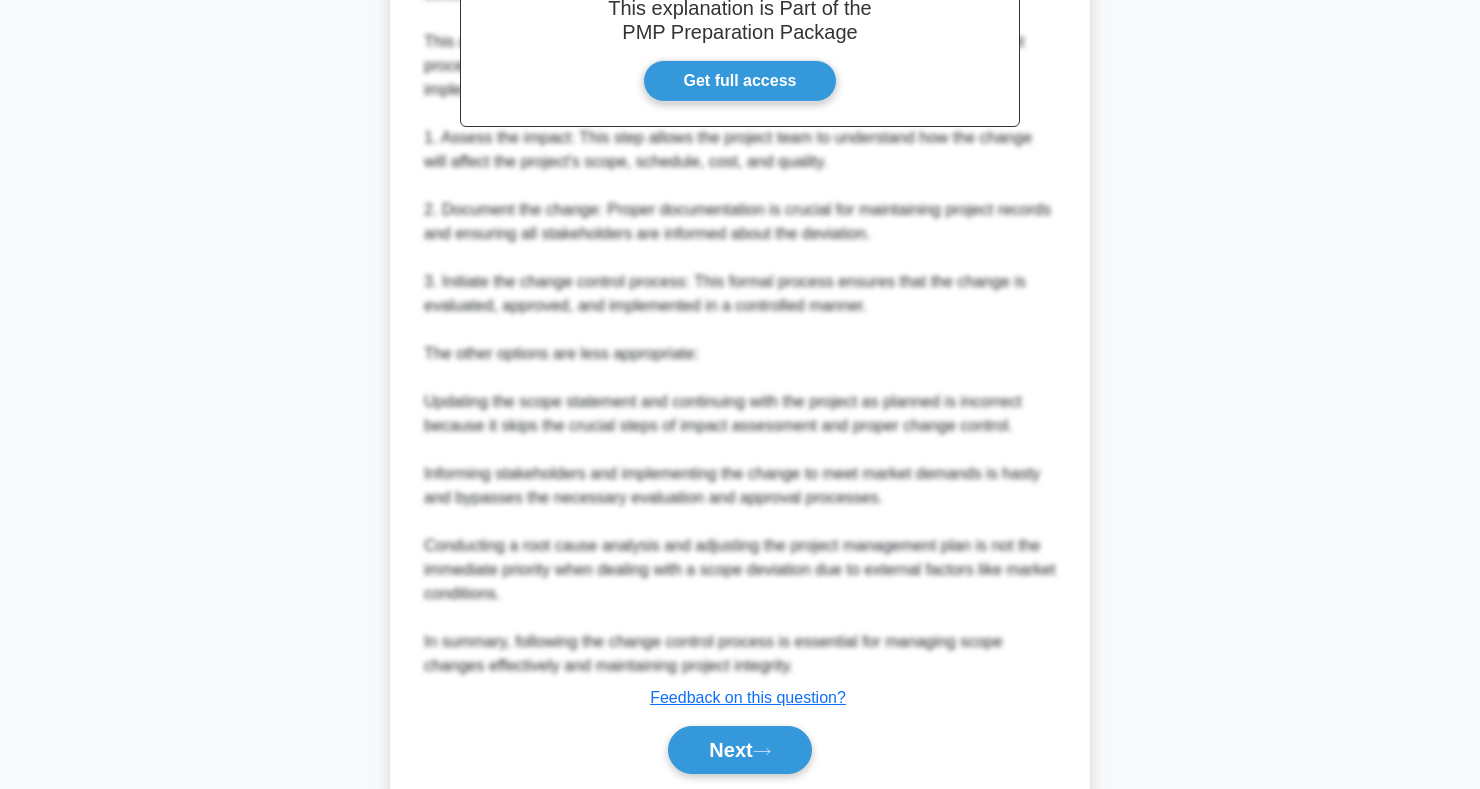 scroll, scrollTop: 671, scrollLeft: 0, axis: vertical 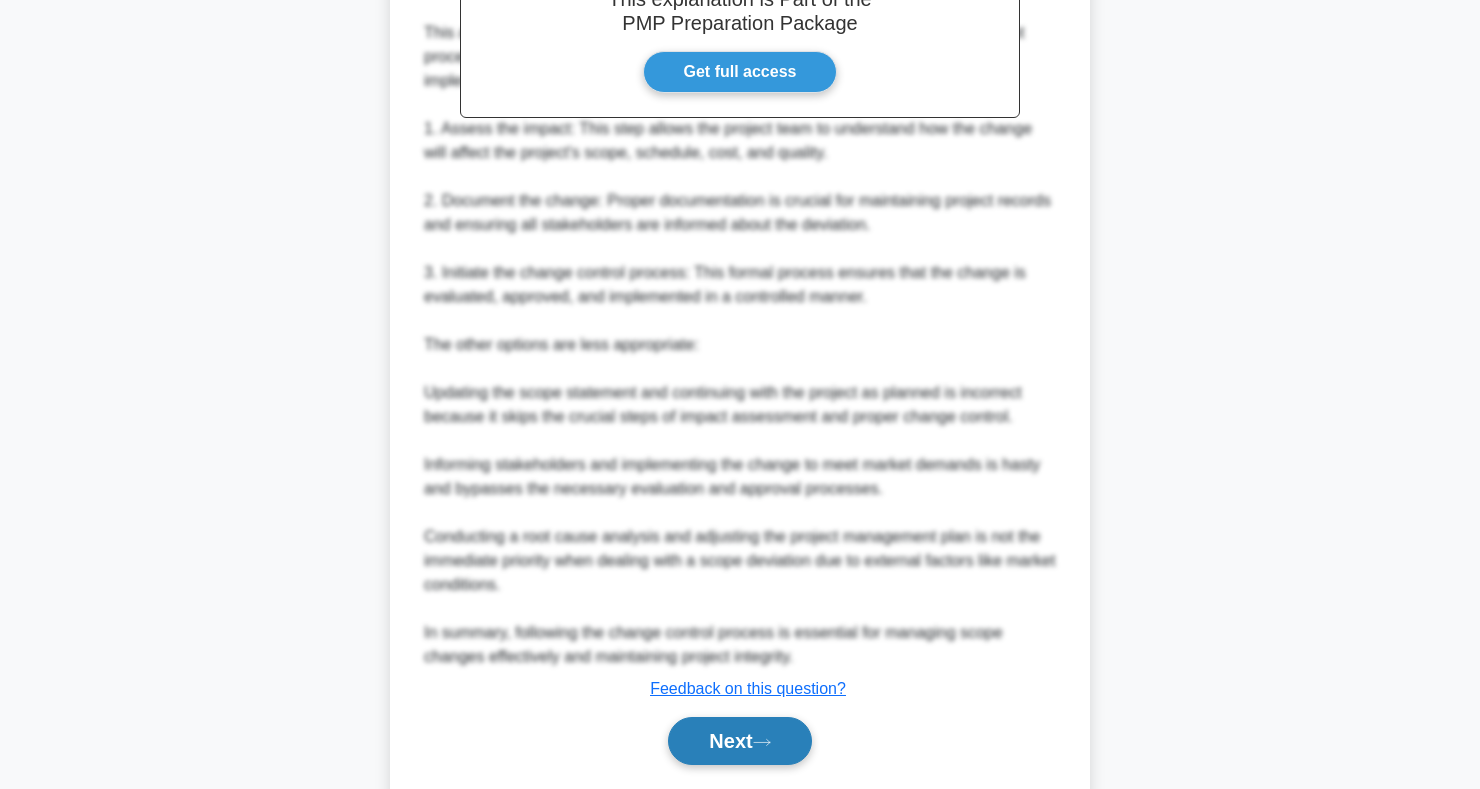 click 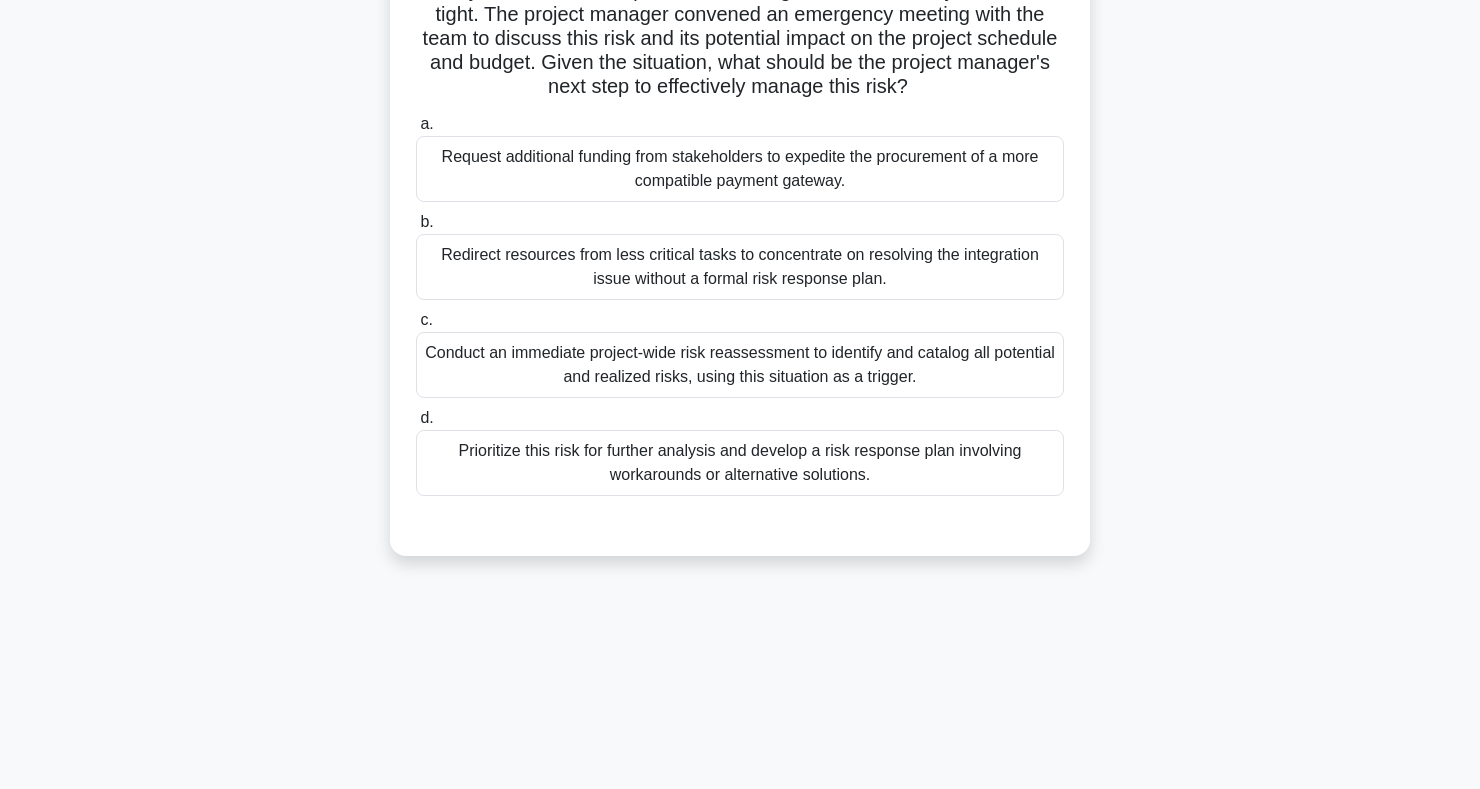 click on "Your project team is working on a new software development project that is critical for the organization's digital transformation. As part of the project's risk management process, a previously unidentified risk has surfaced relating to the integration of a third-party payment gateway. The integration is more complex than initially thought, leading to potential delays. Stakeholder expectations are high, and the delivery timeline is tight. The project manager convened an emergency meeting with the team to discuss this risk and its potential impact on the project schedule and budget. Given the situation, what should be the project manager's next step to effectively manage this risk?
.spinner_0XTQ{transform-origin:center;animation:spinner_y6GP .75s linear infinite}@keyframes spinner_y6GP{100%{transform:rotate(360deg)}}
a. b. c." at bounding box center [740, 203] 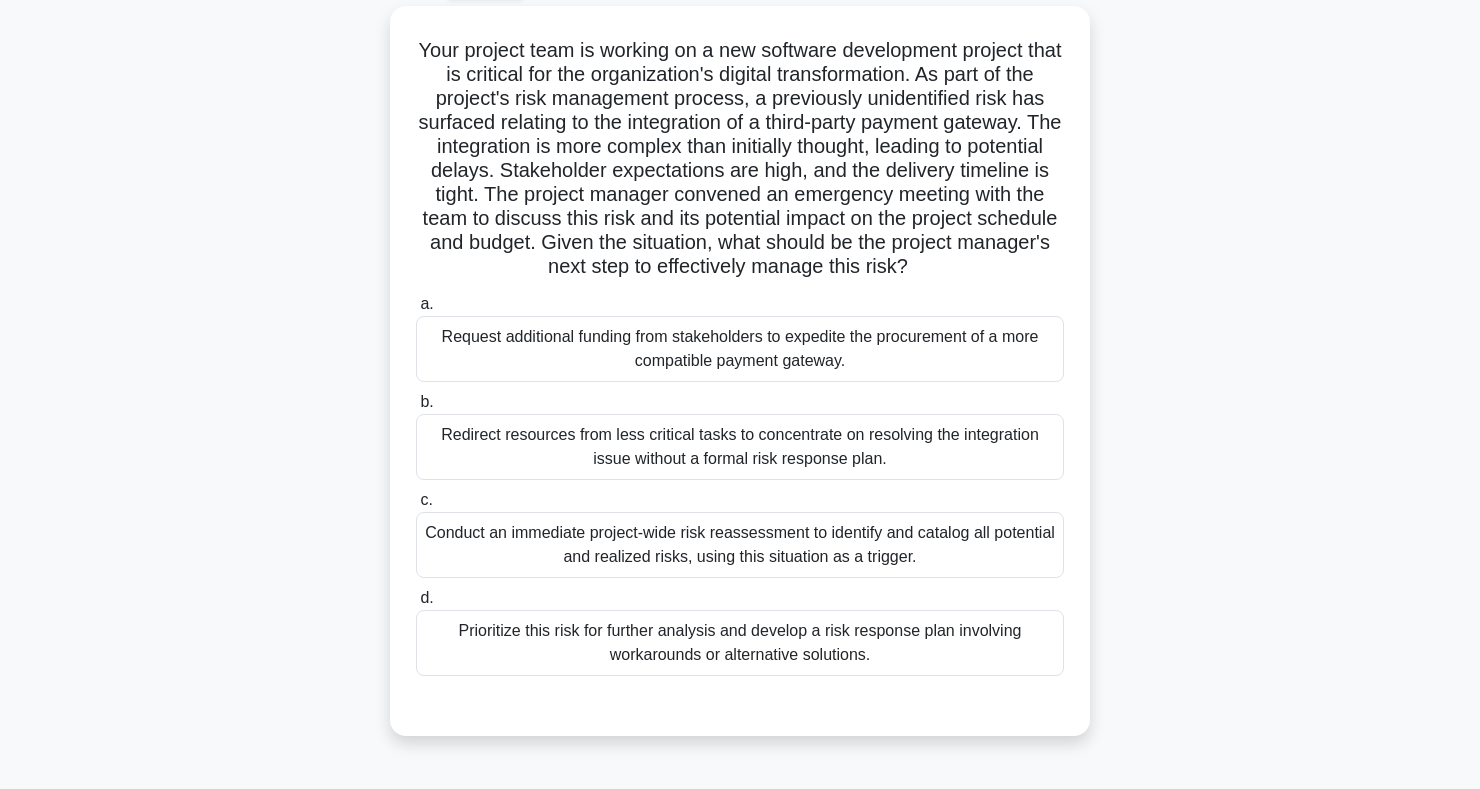 scroll, scrollTop: 122, scrollLeft: 0, axis: vertical 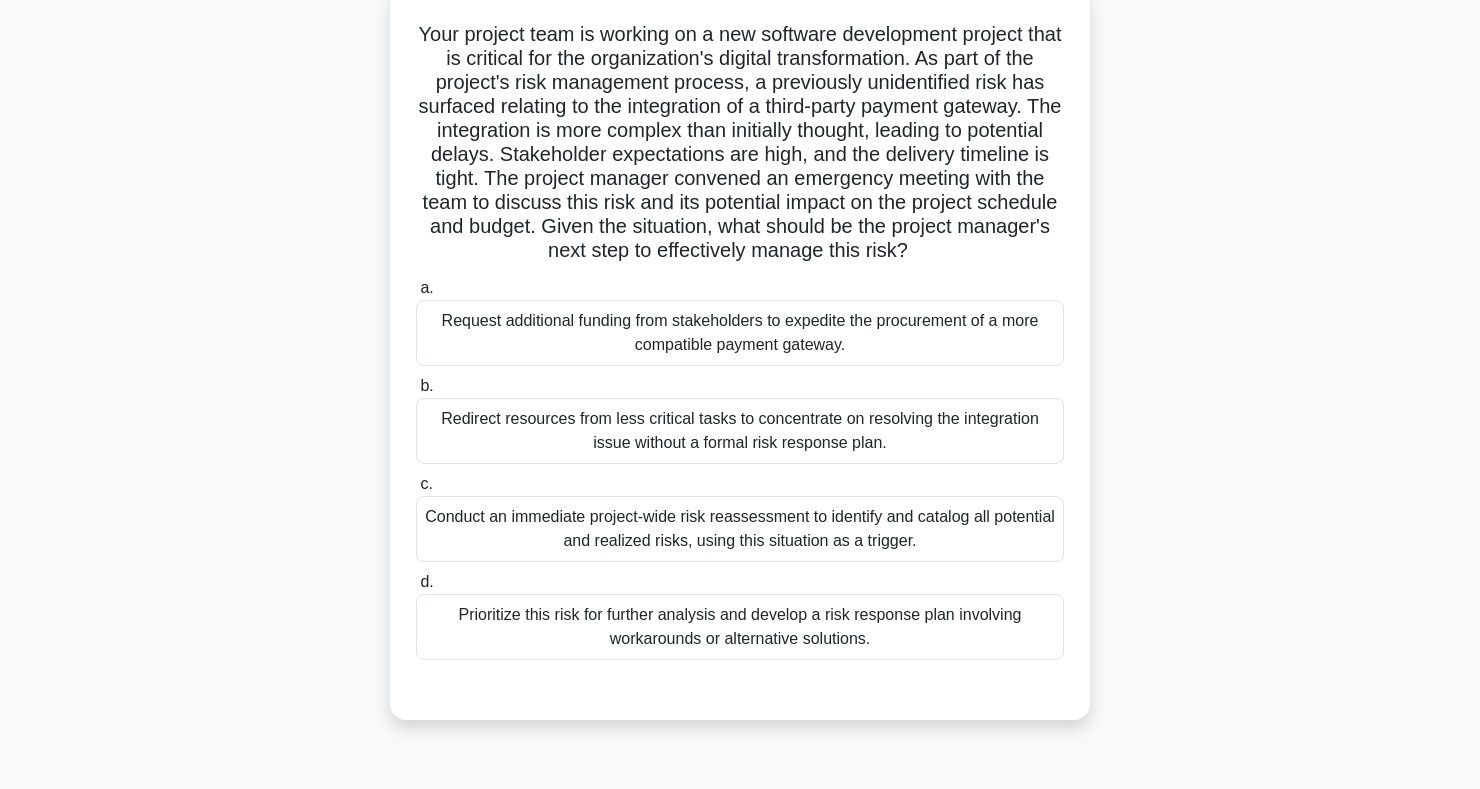 click on "Prioritize this risk for further analysis and develop a risk response plan involving workarounds or alternative solutions." at bounding box center (740, 627) 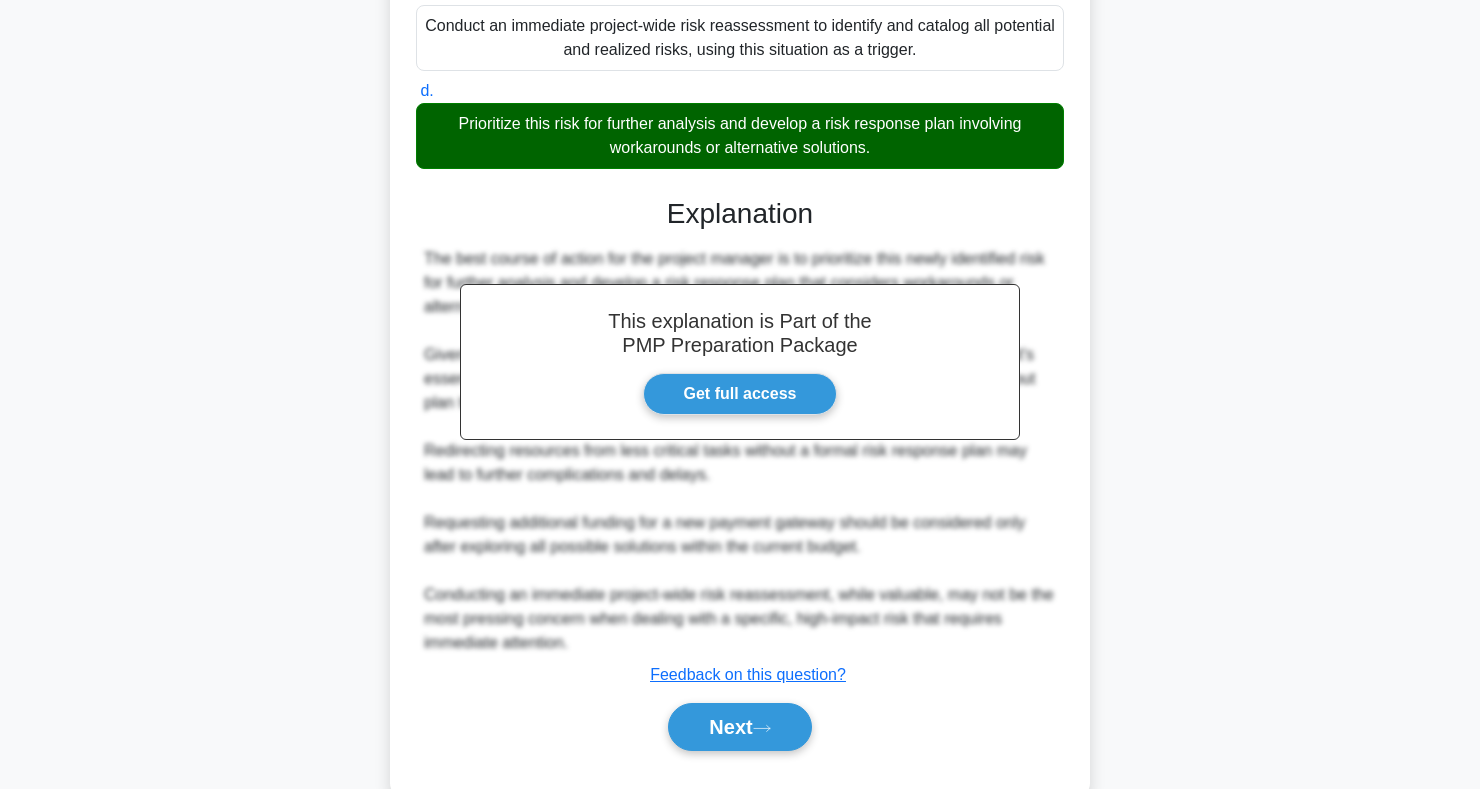scroll, scrollTop: 659, scrollLeft: 0, axis: vertical 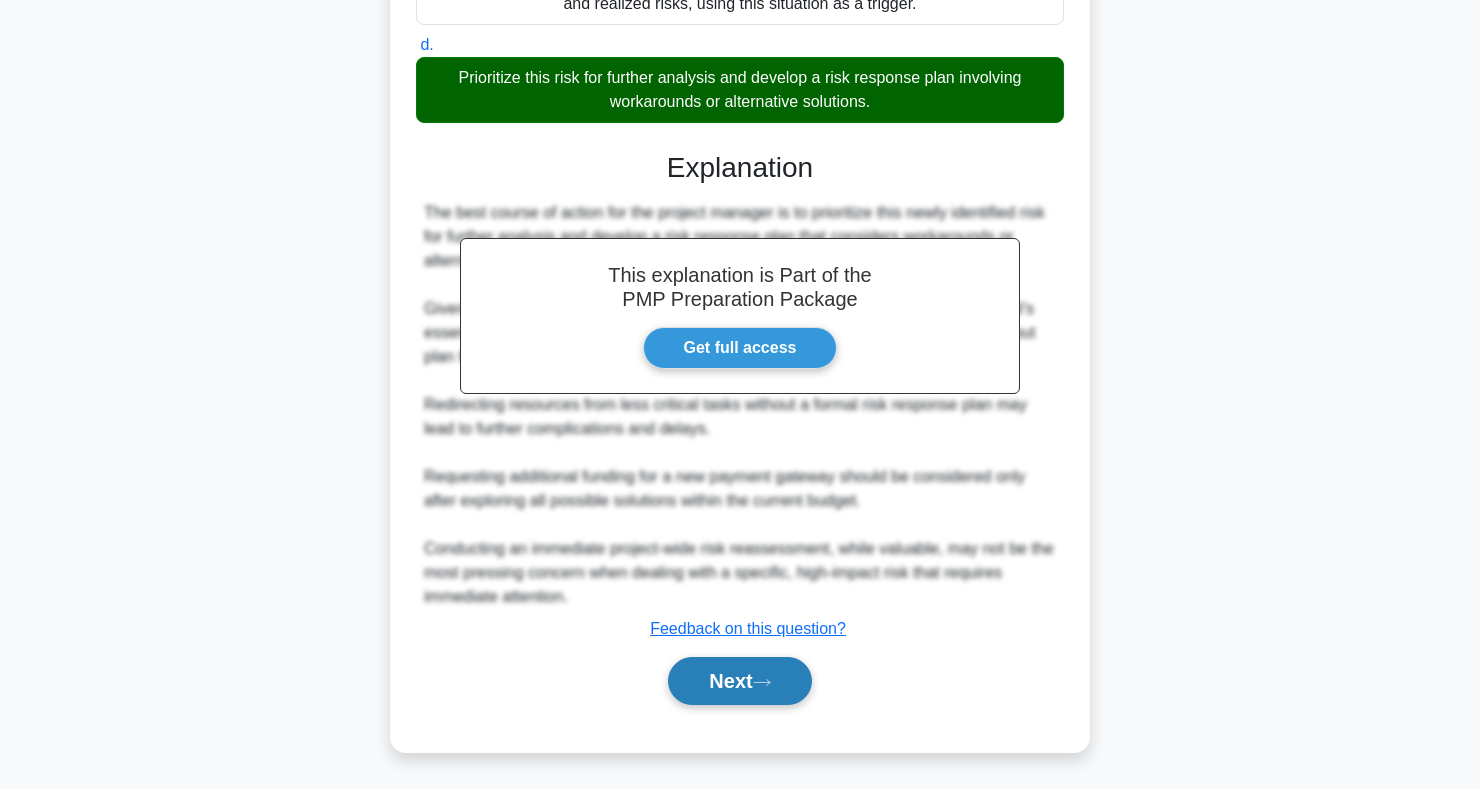click 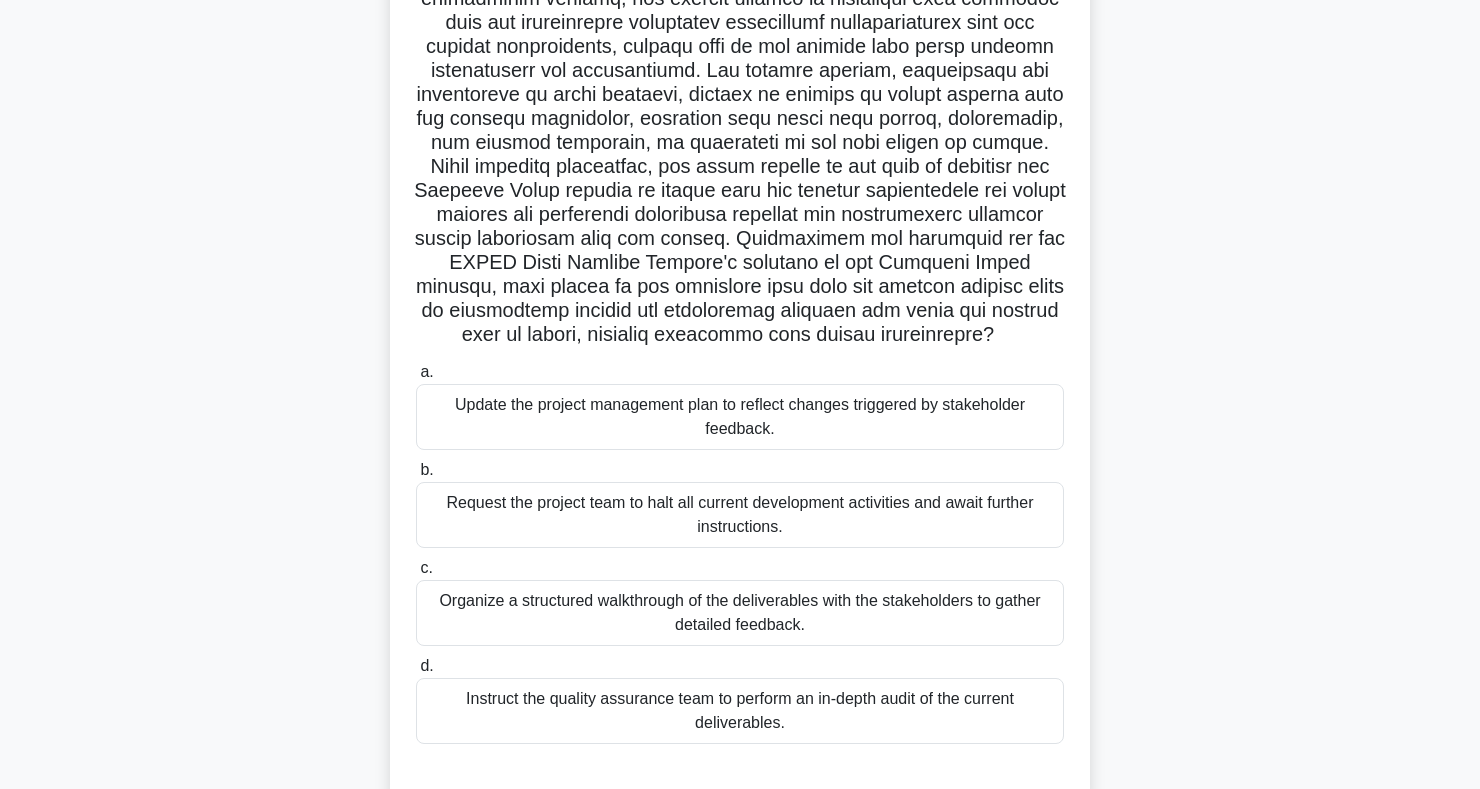 scroll, scrollTop: 189, scrollLeft: 0, axis: vertical 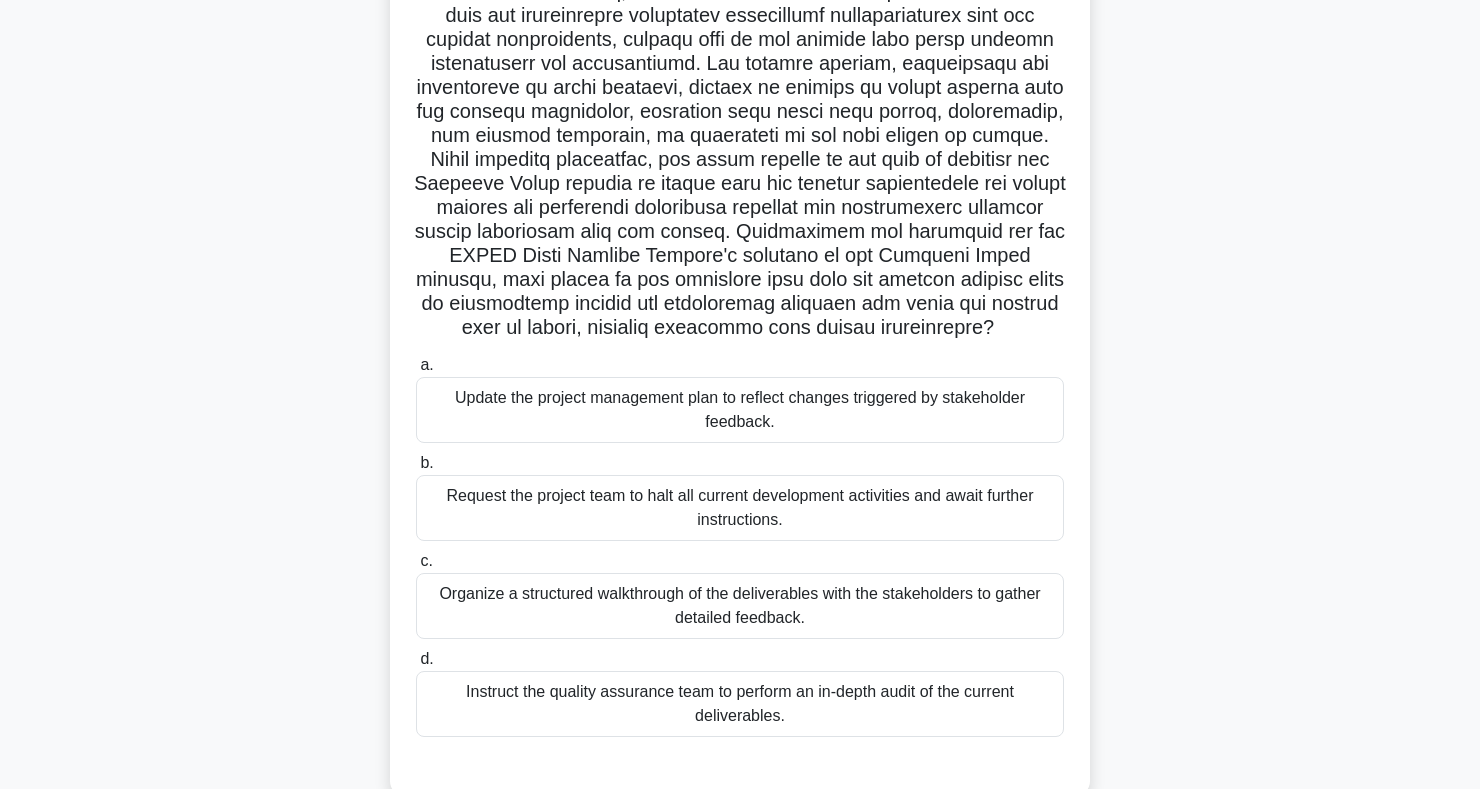 click on "Update the project management plan to reflect changes triggered by stakeholder feedback." at bounding box center [740, 410] 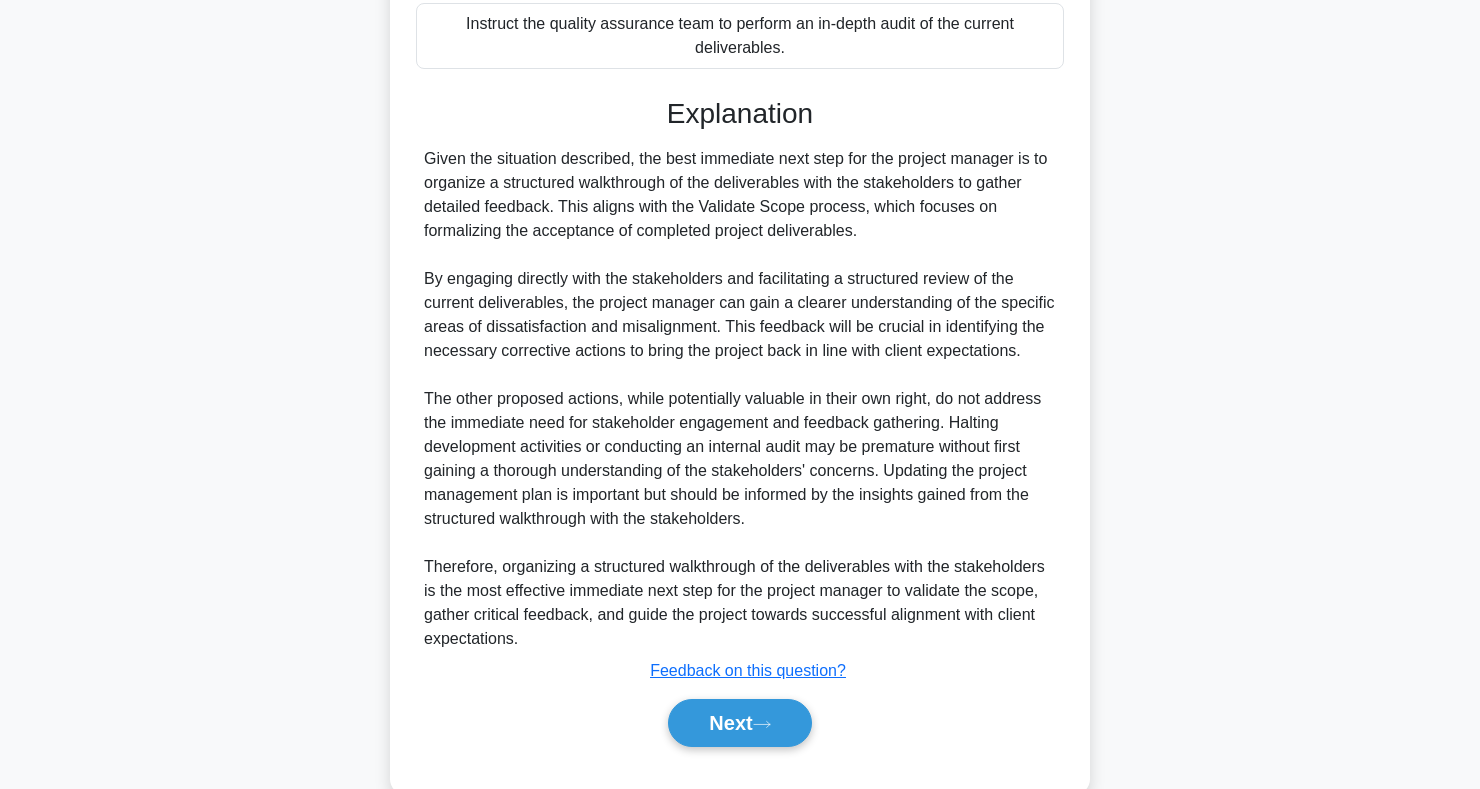 scroll, scrollTop: 901, scrollLeft: 0, axis: vertical 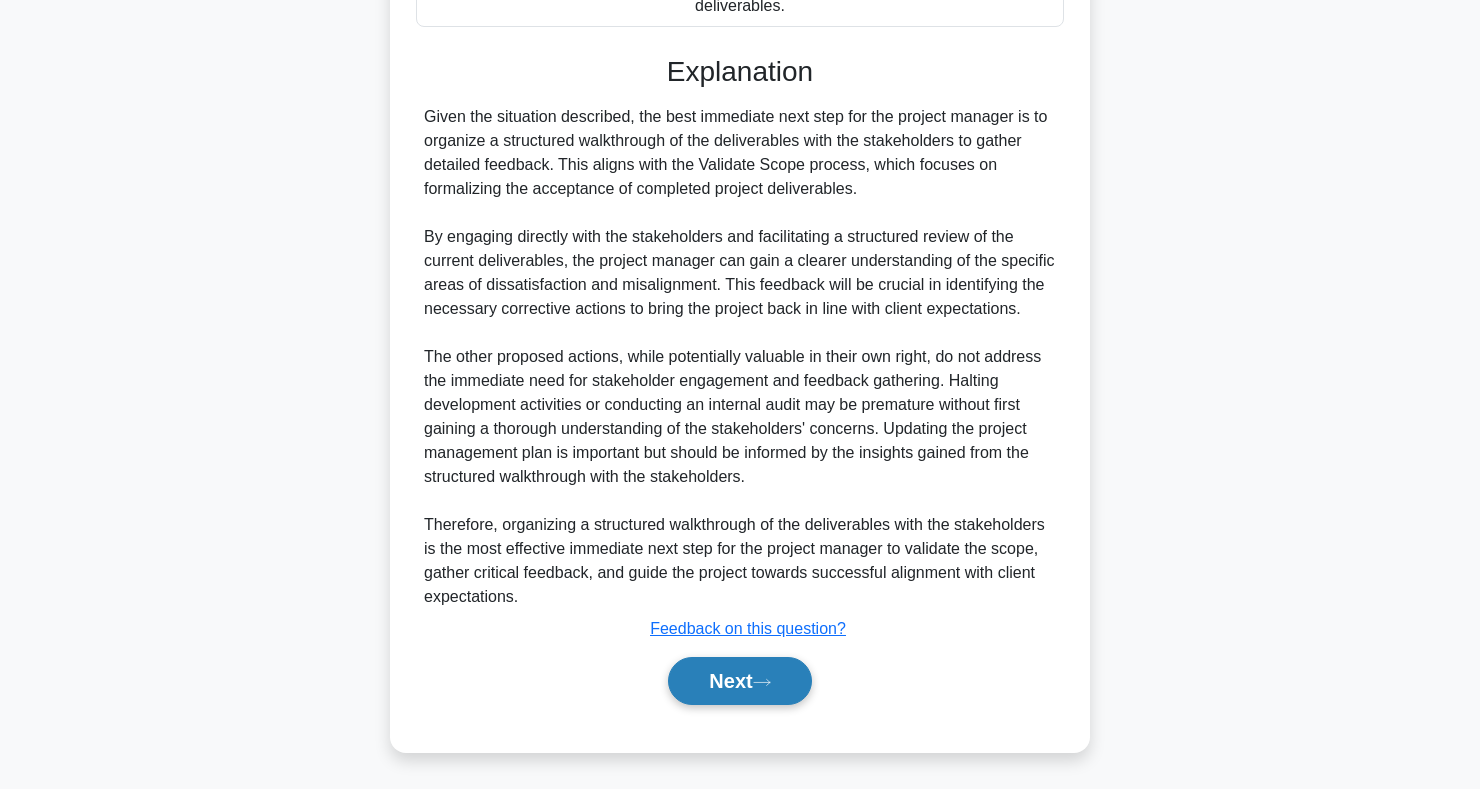click on "Next" at bounding box center (739, 681) 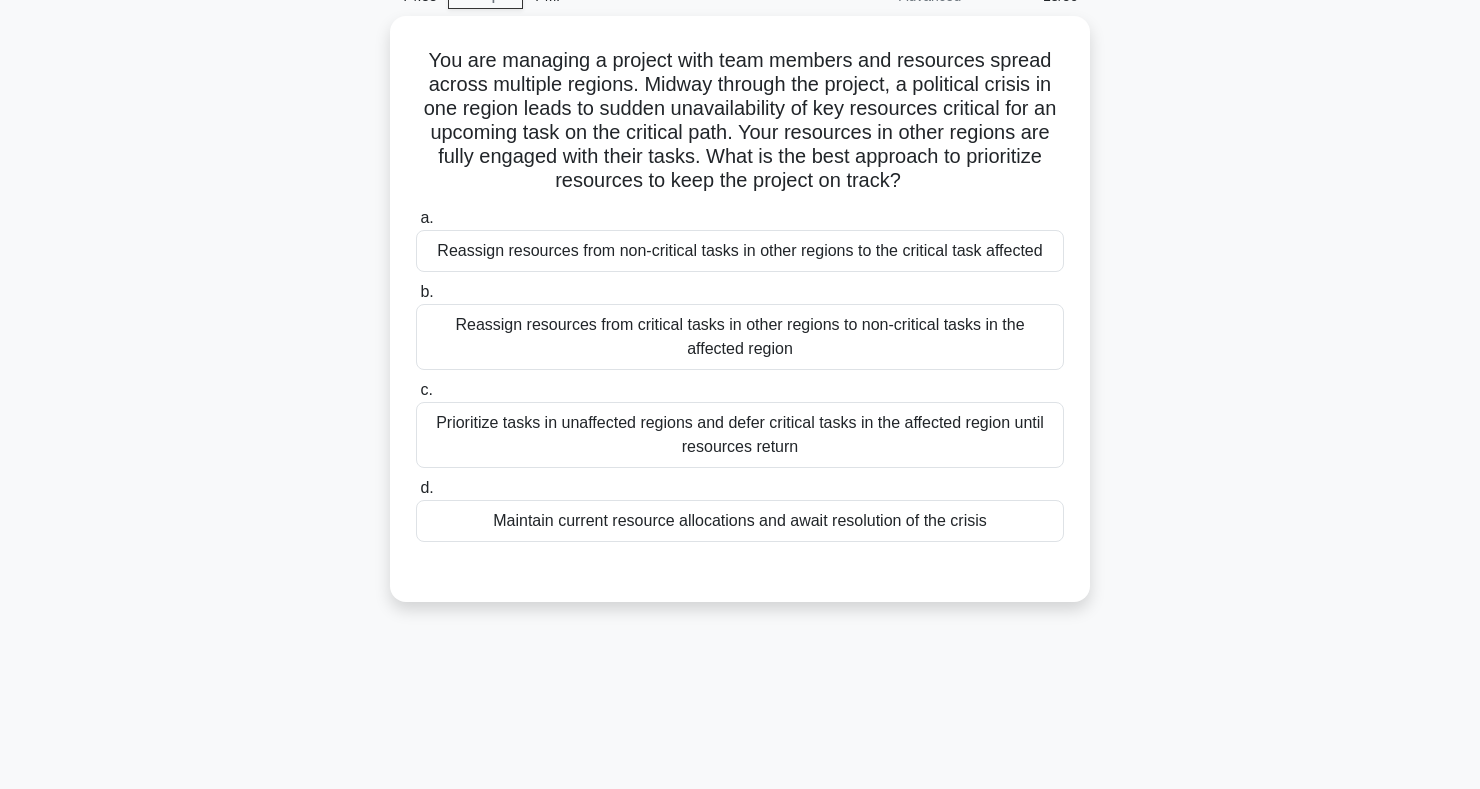 scroll, scrollTop: 0, scrollLeft: 0, axis: both 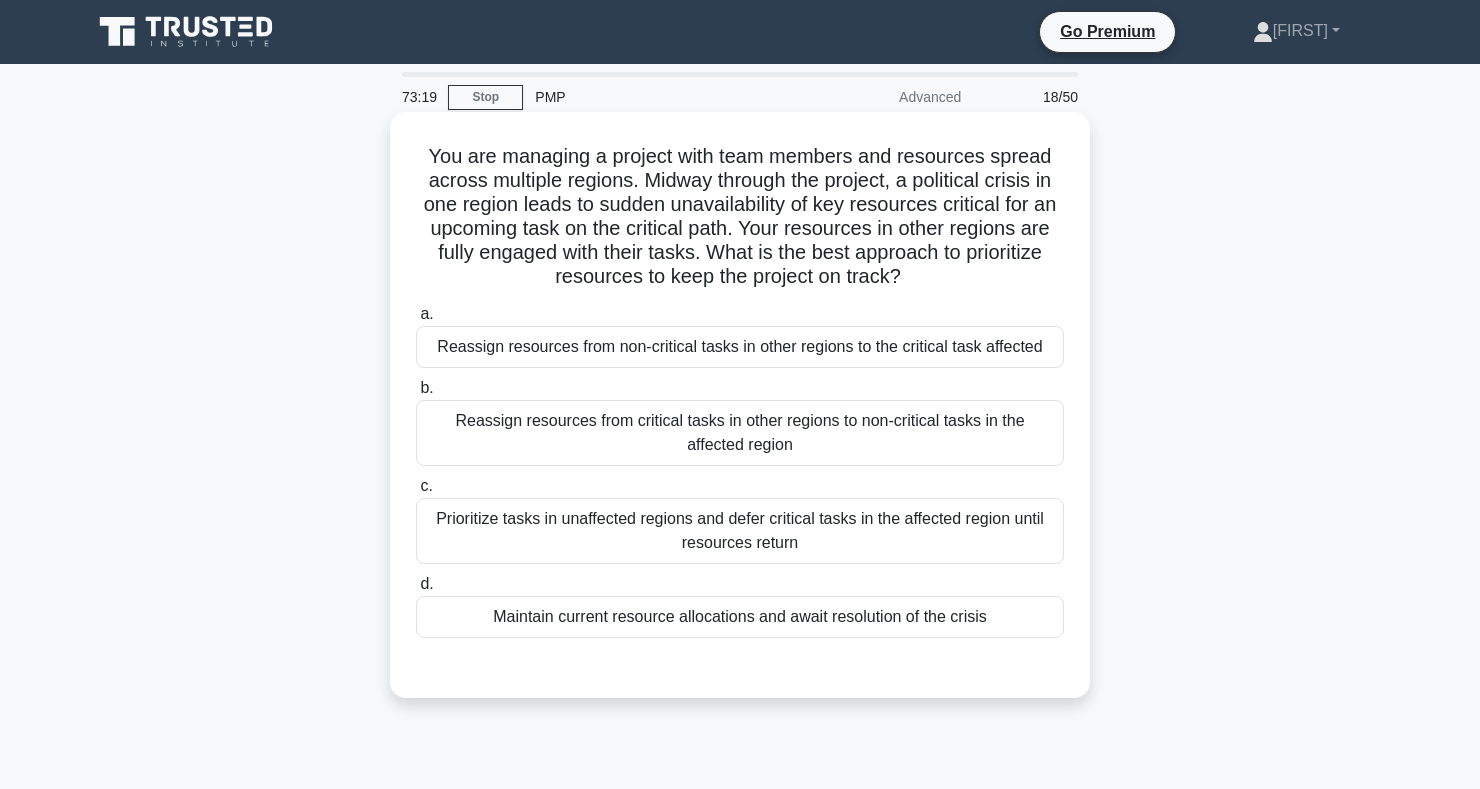 click on "Reassign resources from non-critical tasks in other regions to the critical task affected" at bounding box center [740, 347] 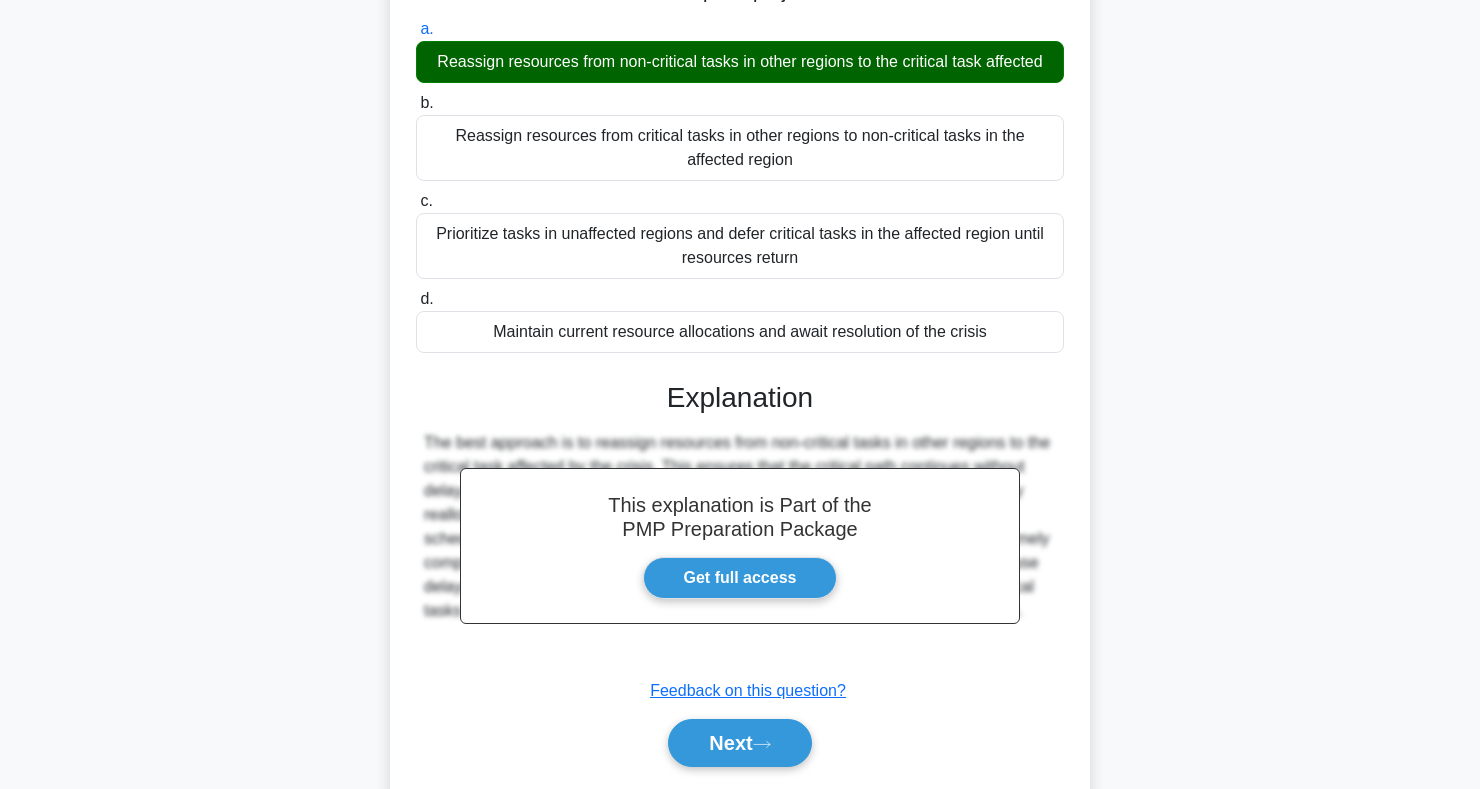 scroll, scrollTop: 347, scrollLeft: 0, axis: vertical 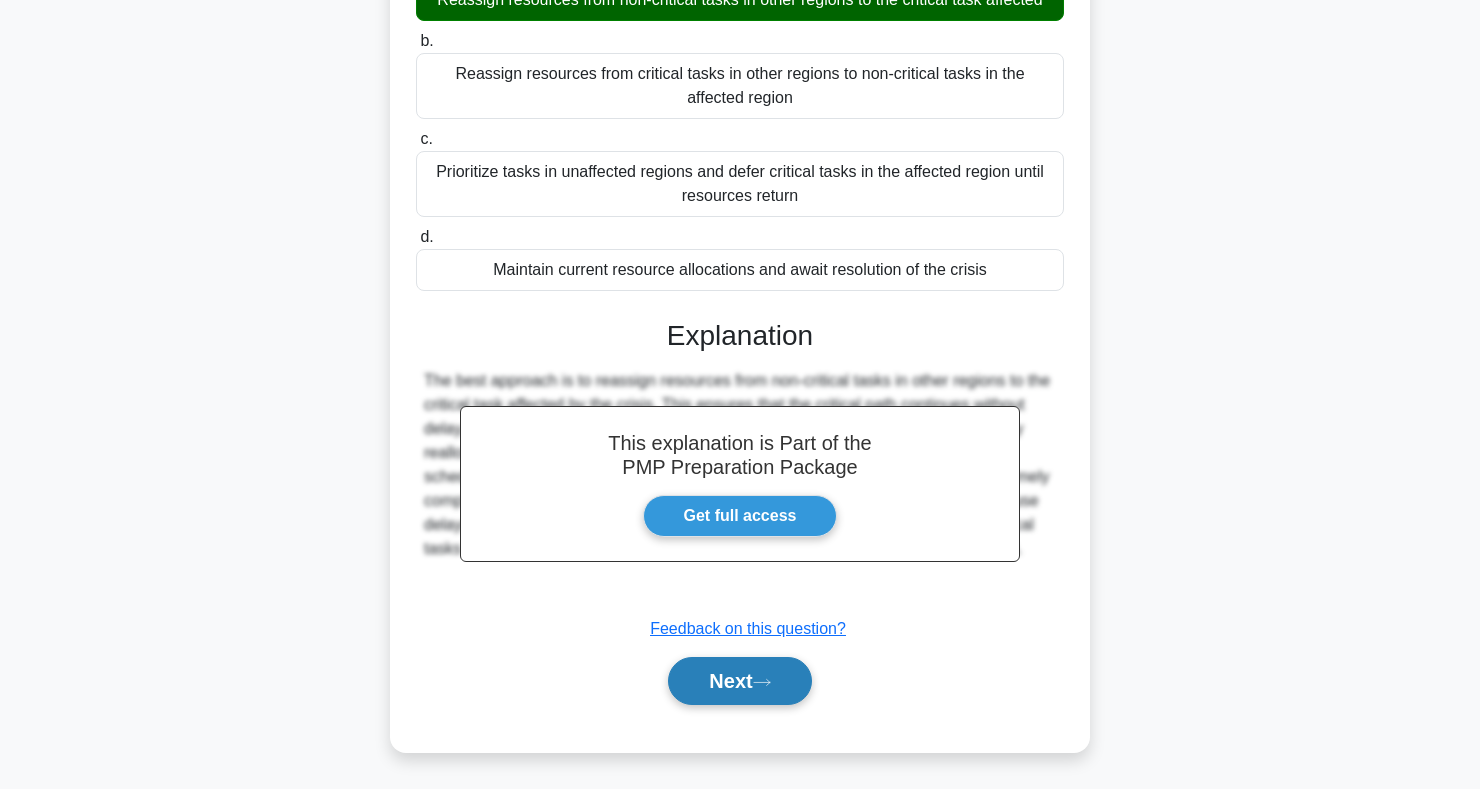 click 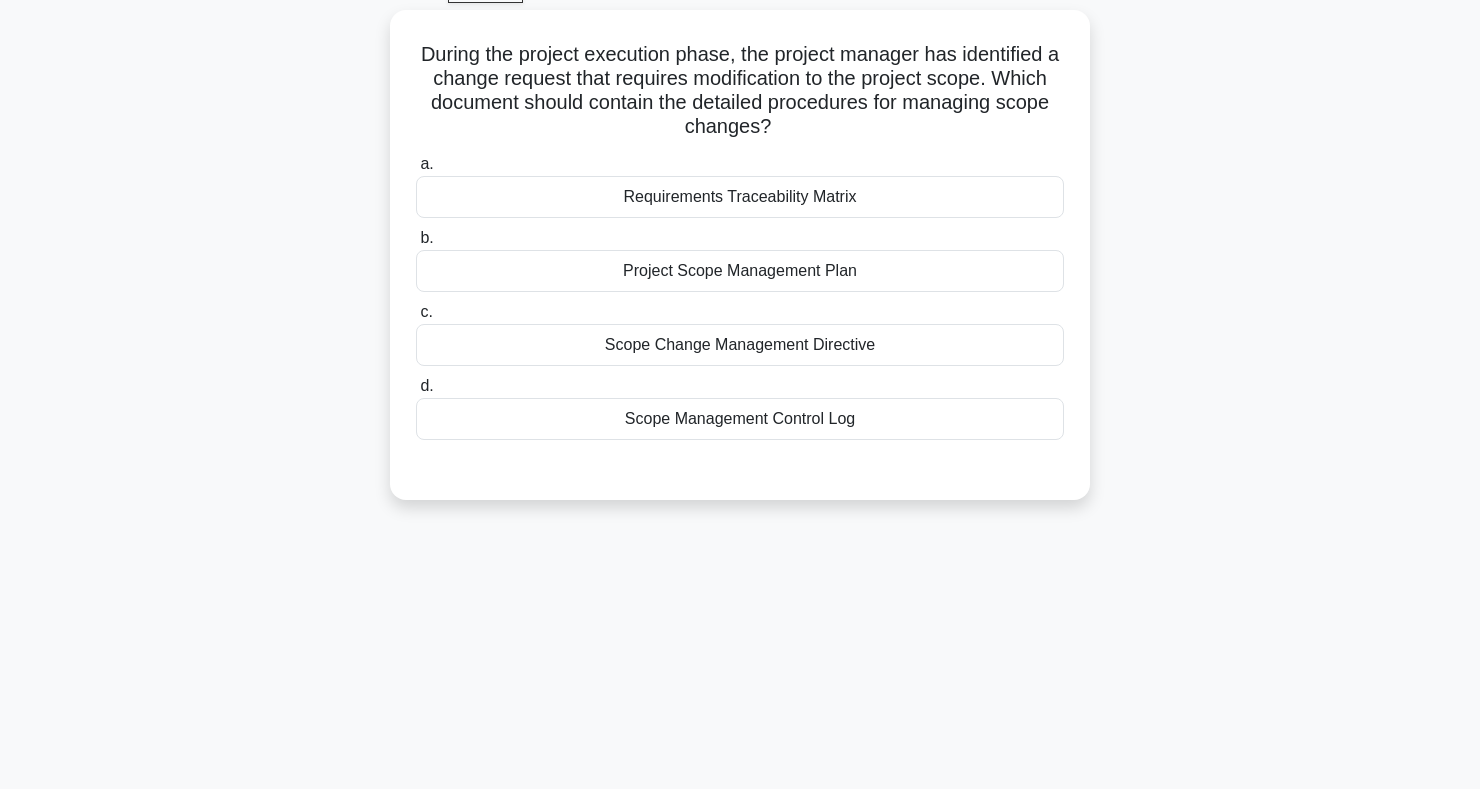 scroll, scrollTop: 0, scrollLeft: 0, axis: both 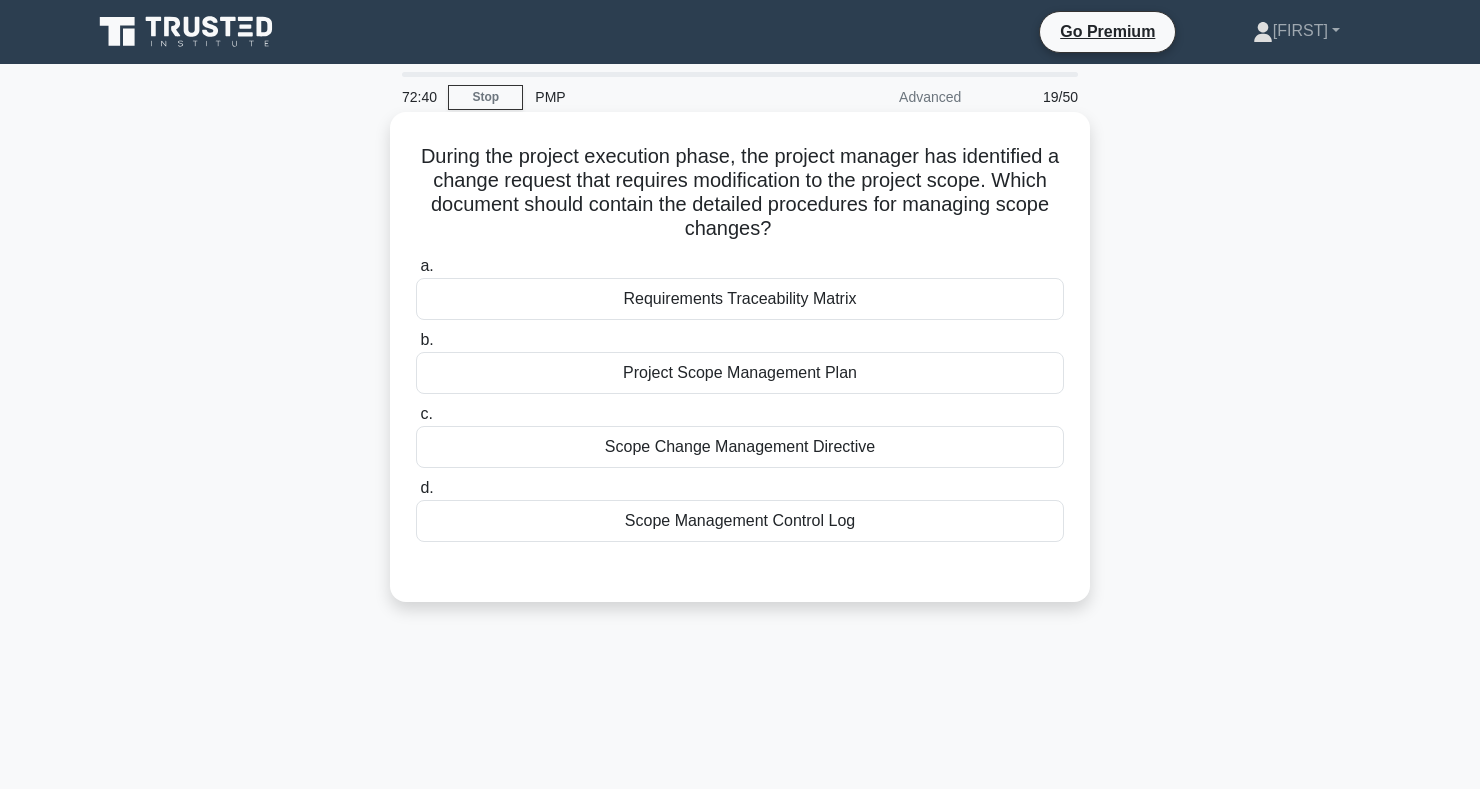 click on "Project Scope Management Plan" at bounding box center (740, 373) 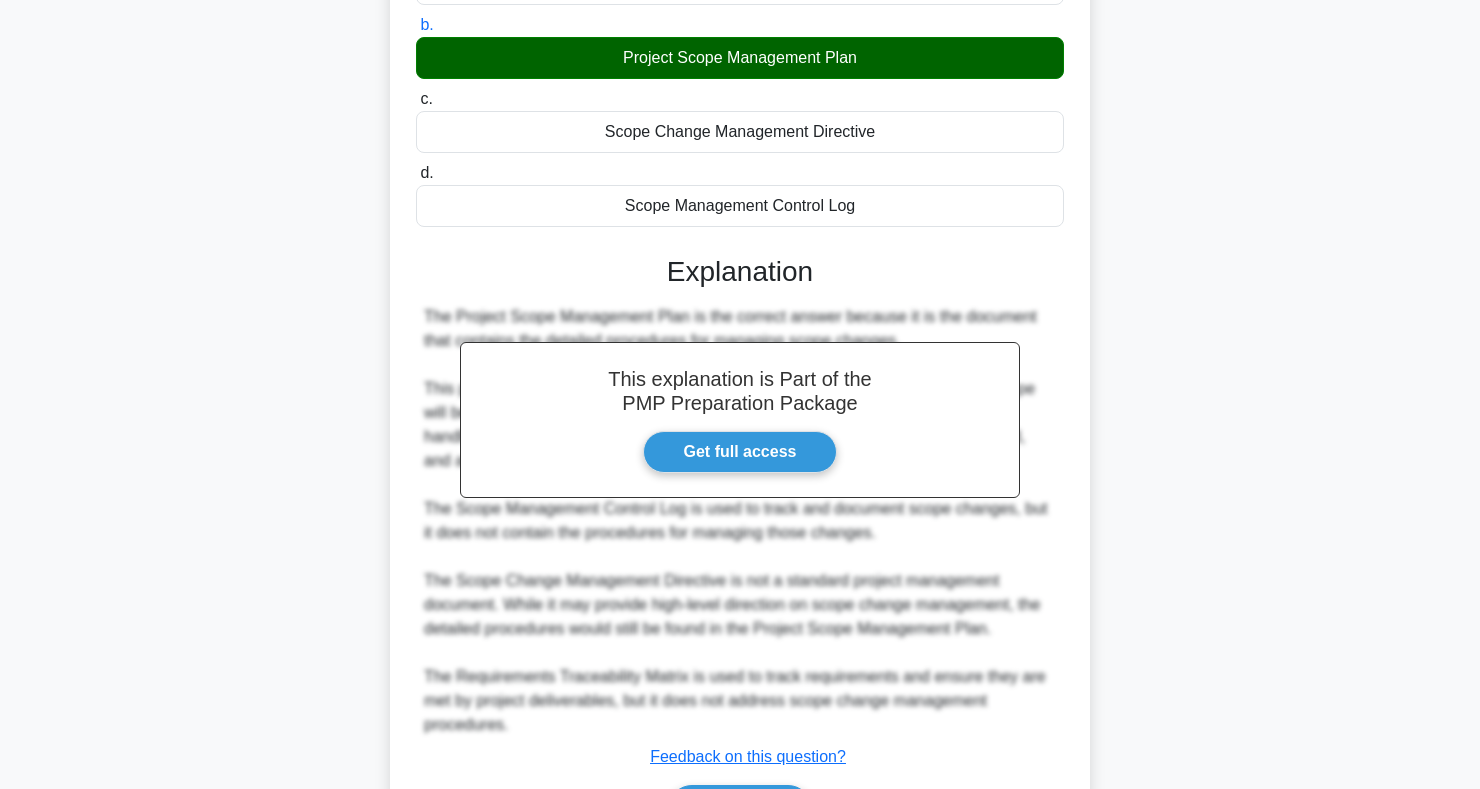 scroll, scrollTop: 443, scrollLeft: 0, axis: vertical 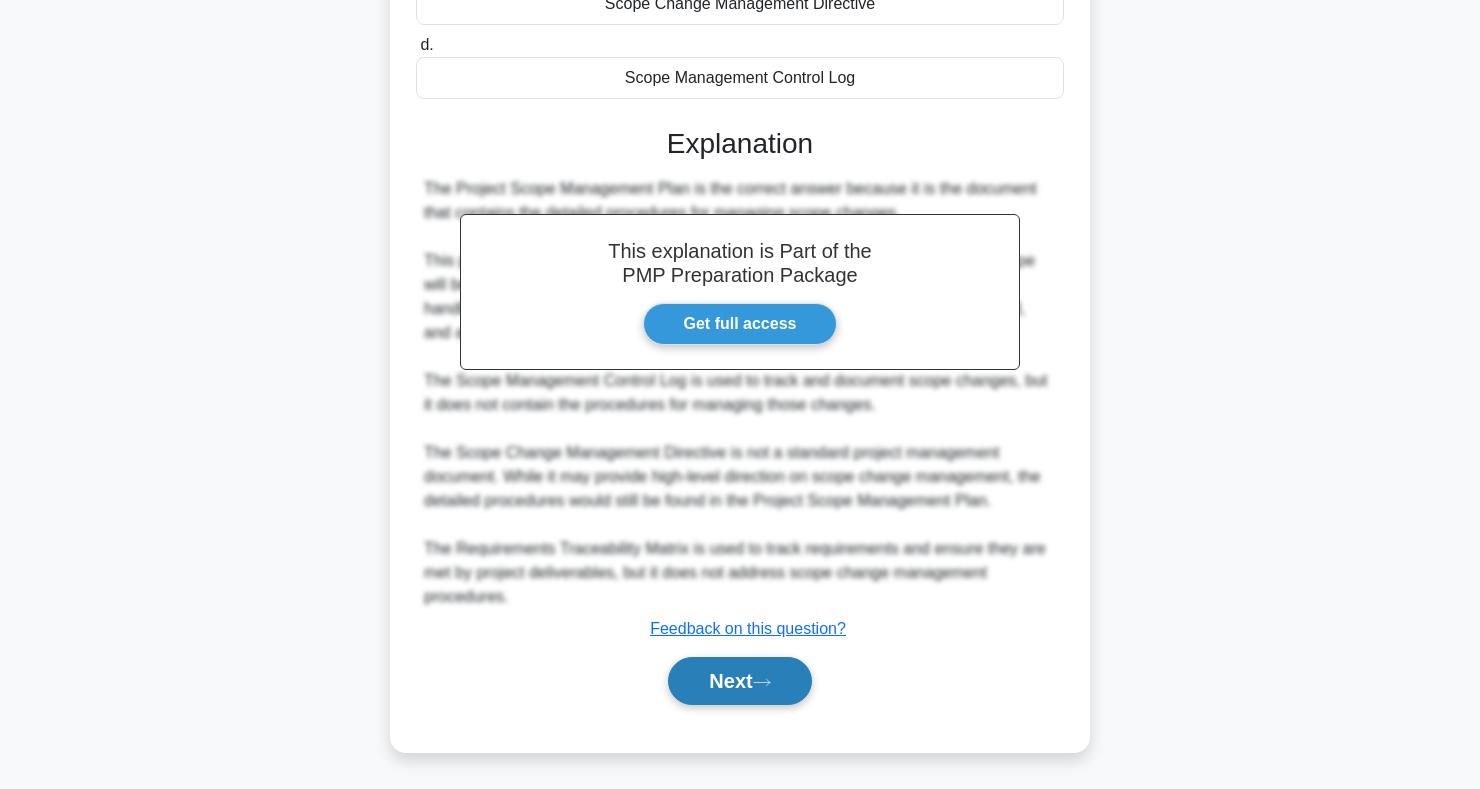 click on "Next" at bounding box center (739, 681) 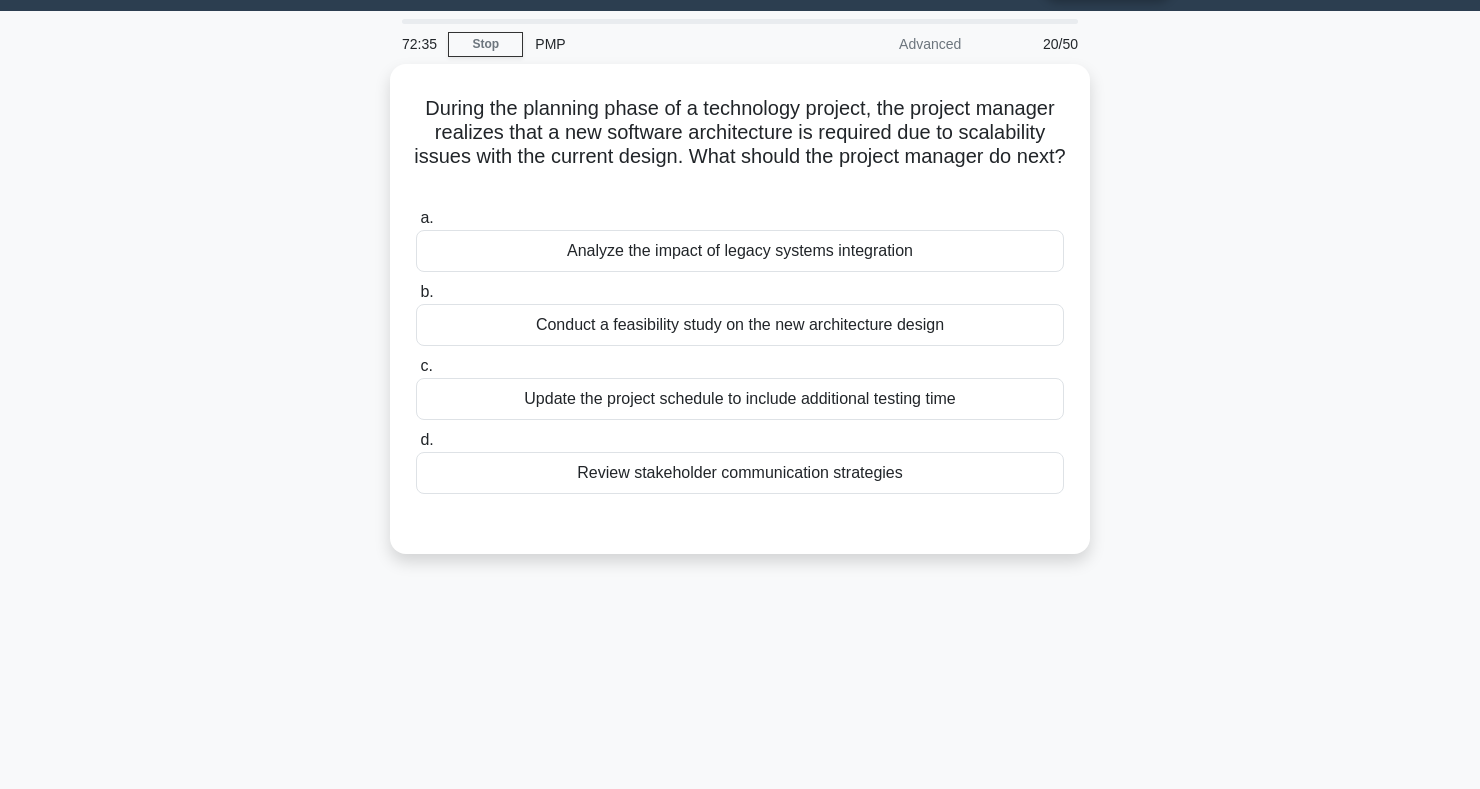 scroll, scrollTop: 0, scrollLeft: 0, axis: both 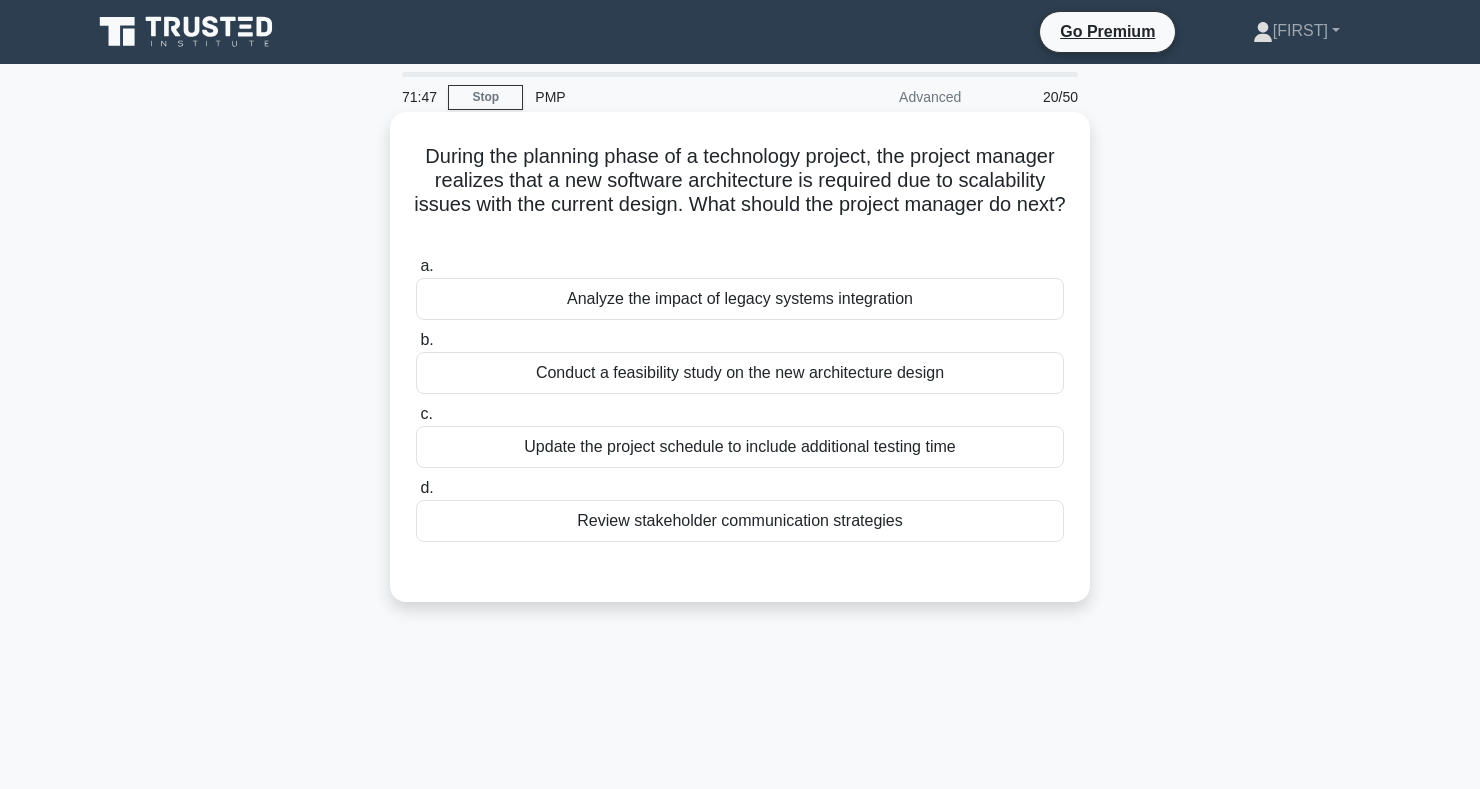click on "Conduct a feasibility study on the new architecture design" at bounding box center [740, 373] 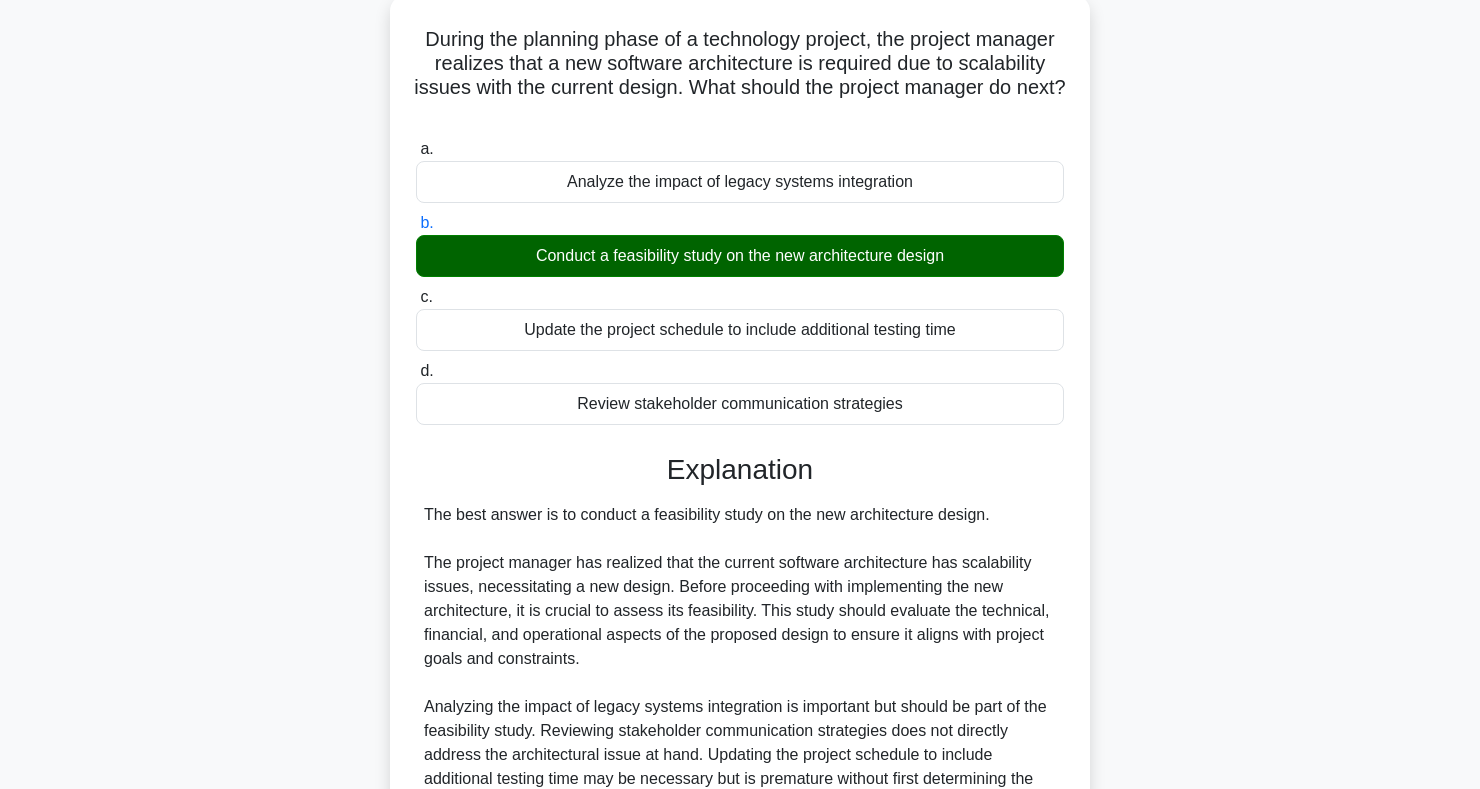 scroll, scrollTop: 323, scrollLeft: 0, axis: vertical 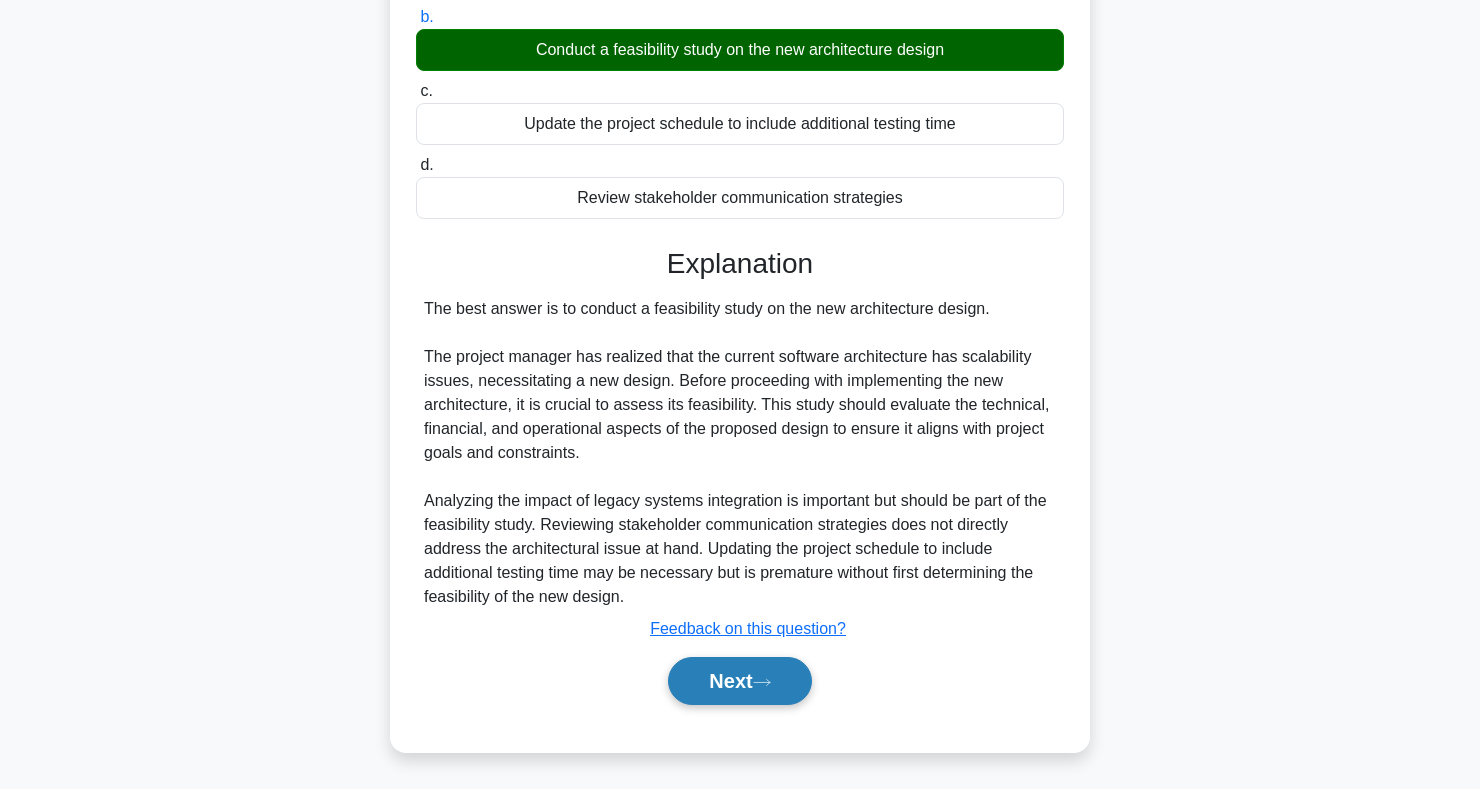click on "Next" at bounding box center [739, 681] 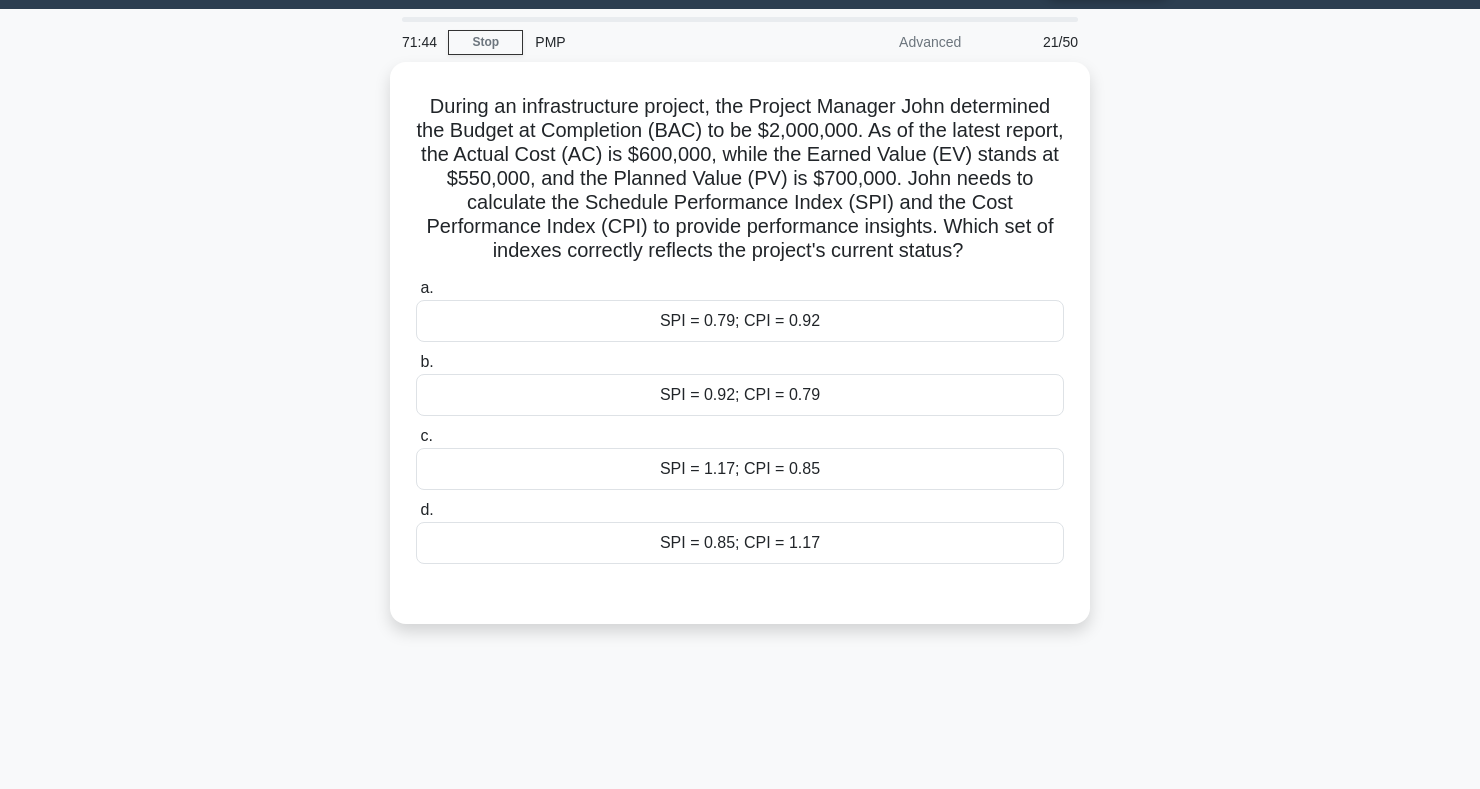 scroll, scrollTop: 0, scrollLeft: 0, axis: both 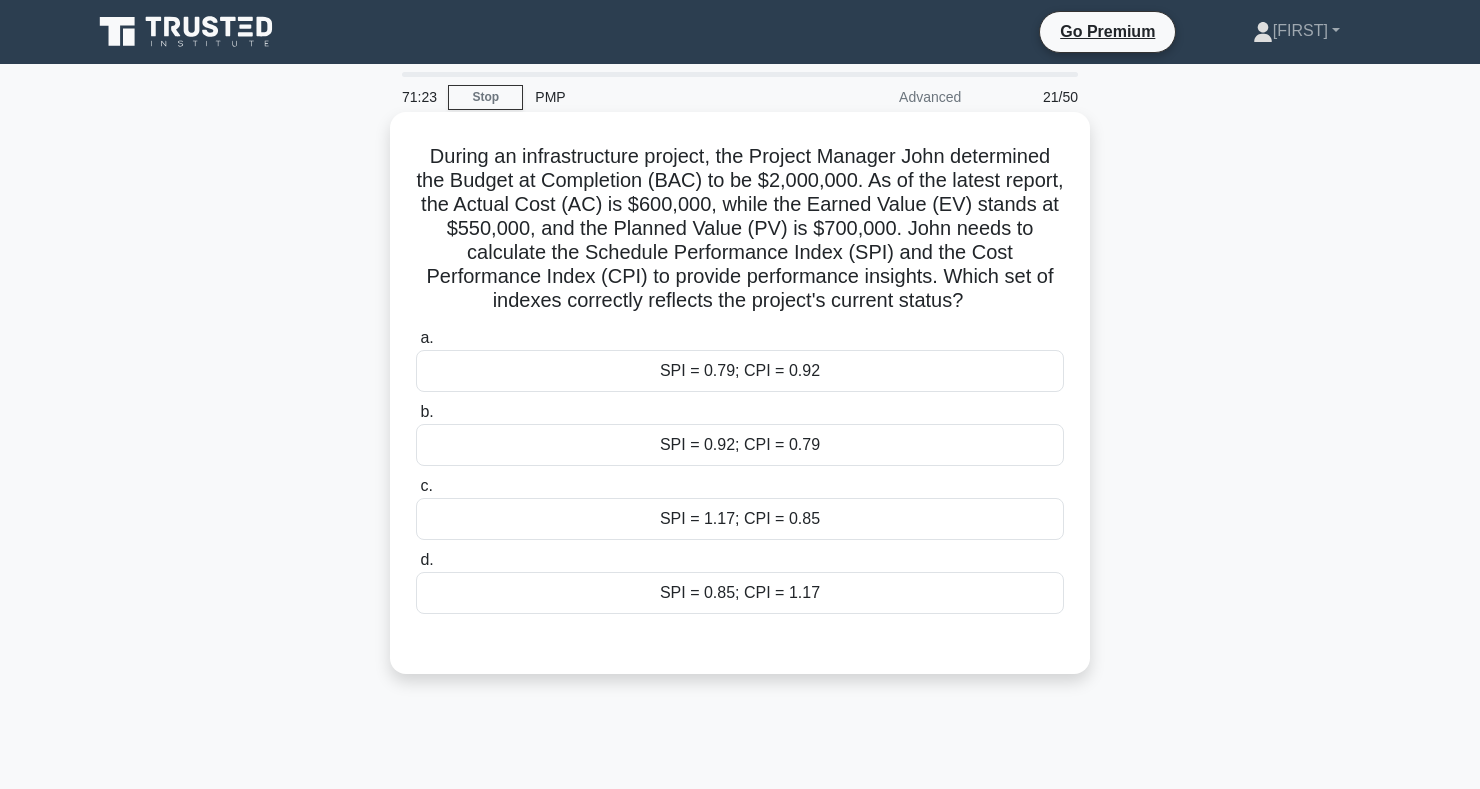 click on "SPI = 0.92; CPI = 0.79" at bounding box center (740, 445) 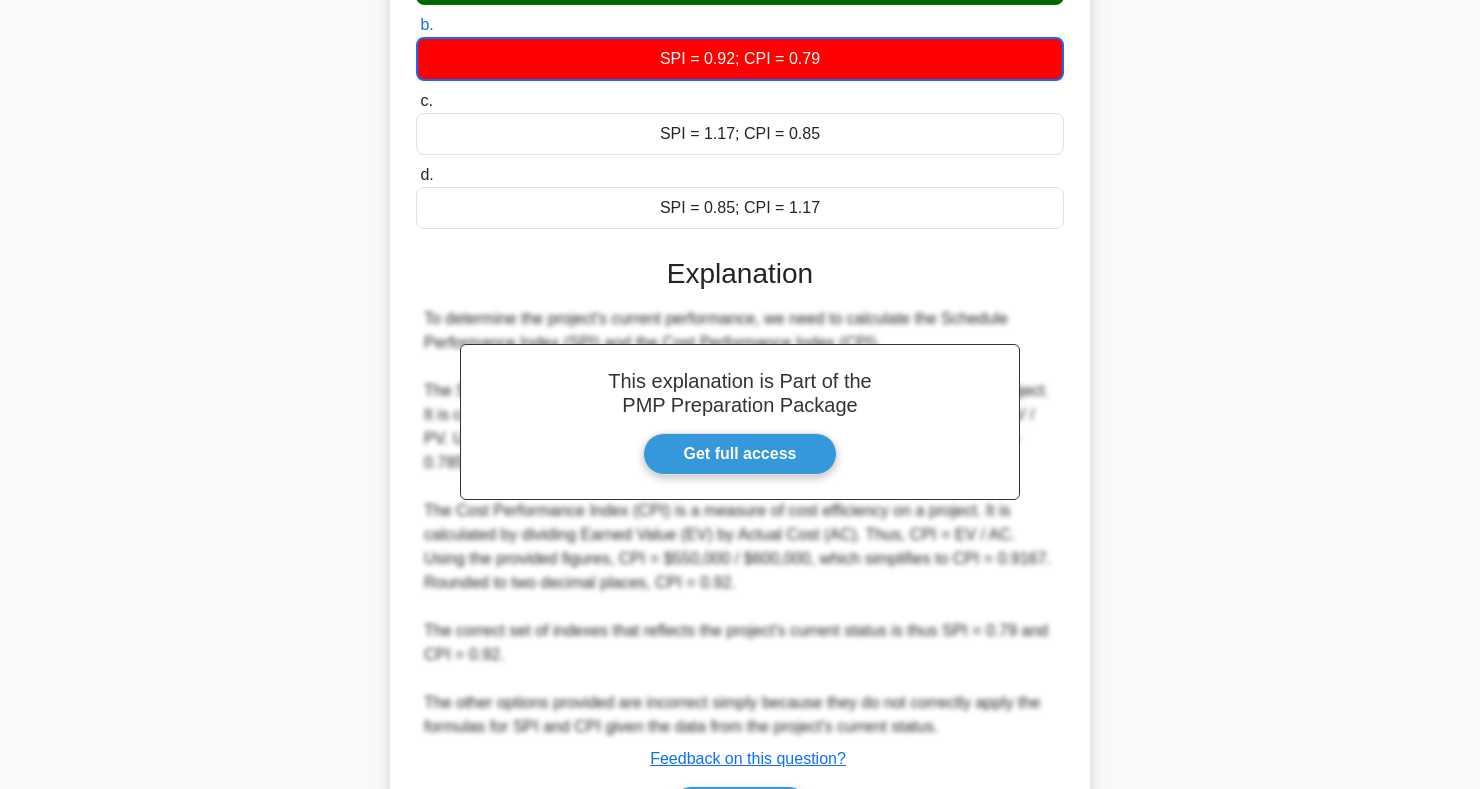 scroll, scrollTop: 517, scrollLeft: 0, axis: vertical 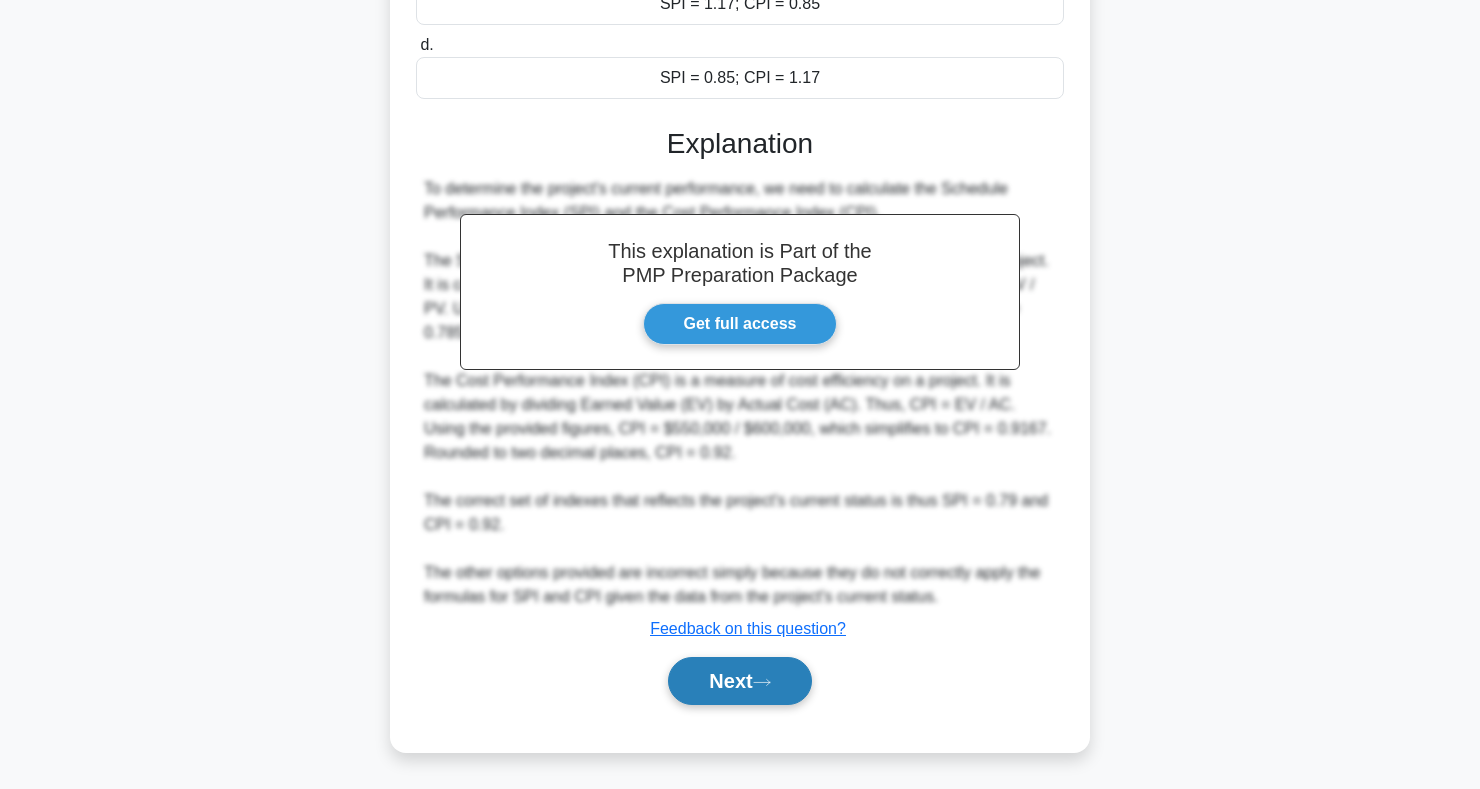 click on "Next" at bounding box center (739, 681) 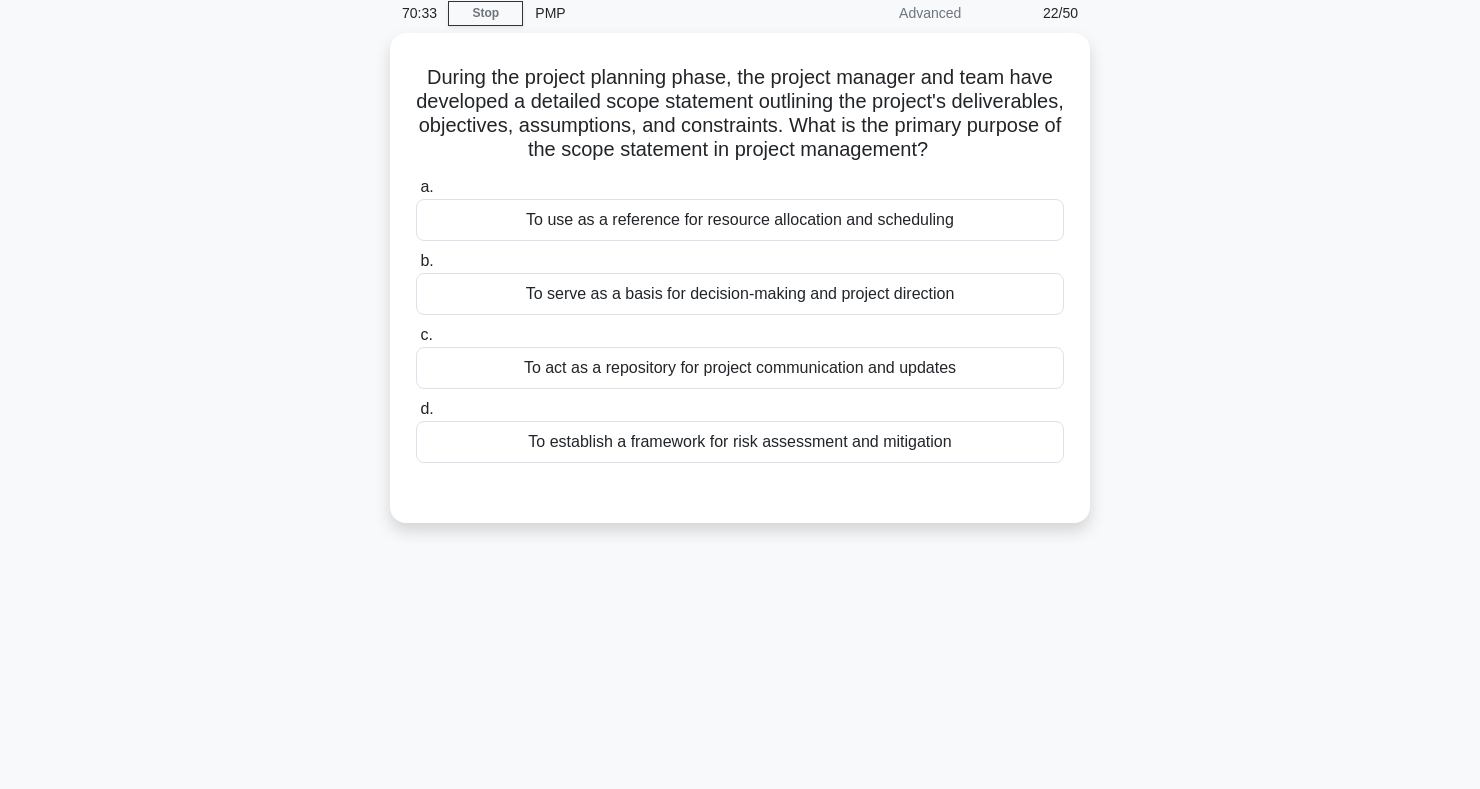 scroll, scrollTop: 0, scrollLeft: 0, axis: both 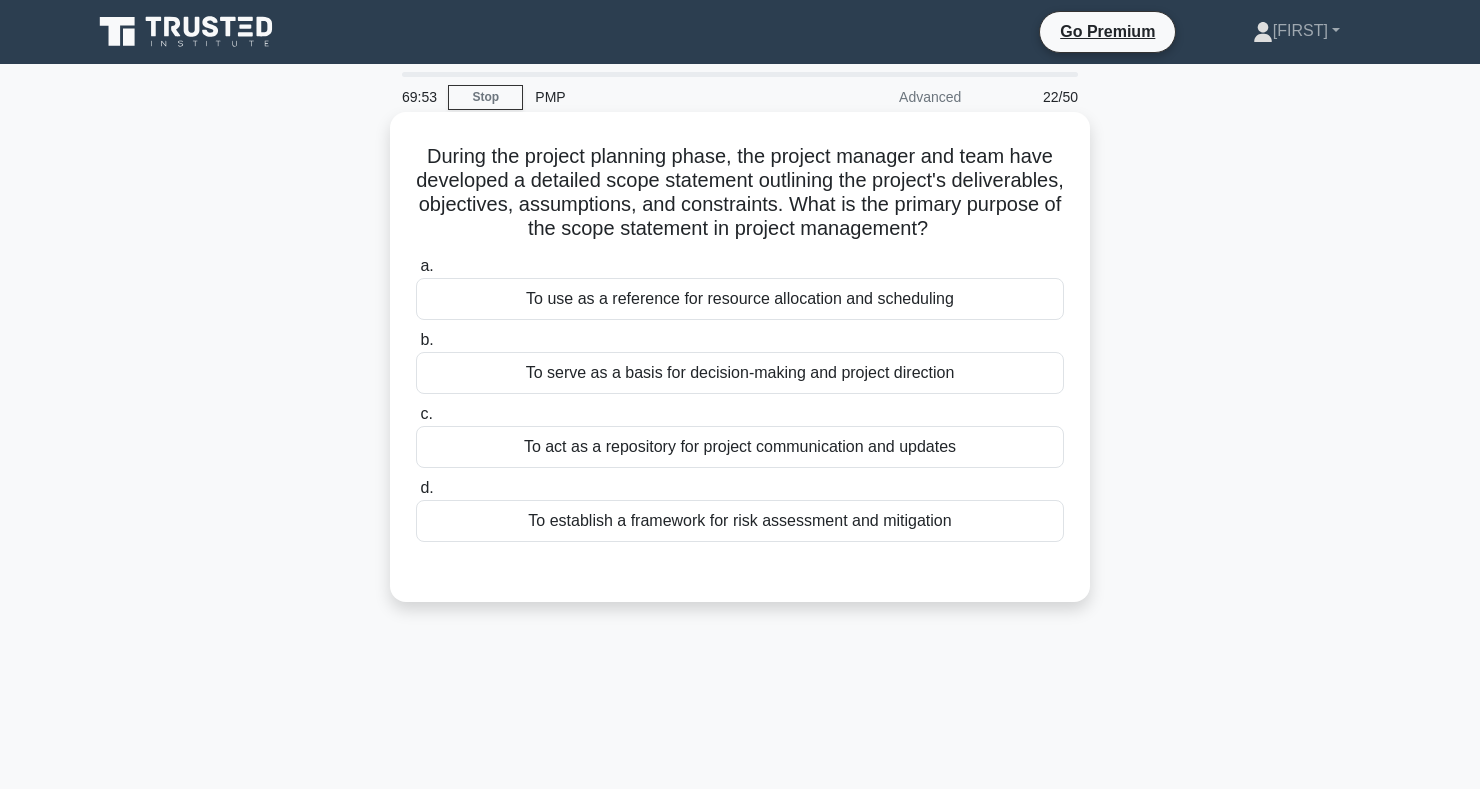 click on "To serve as a basis for decision-making and project direction" at bounding box center [740, 373] 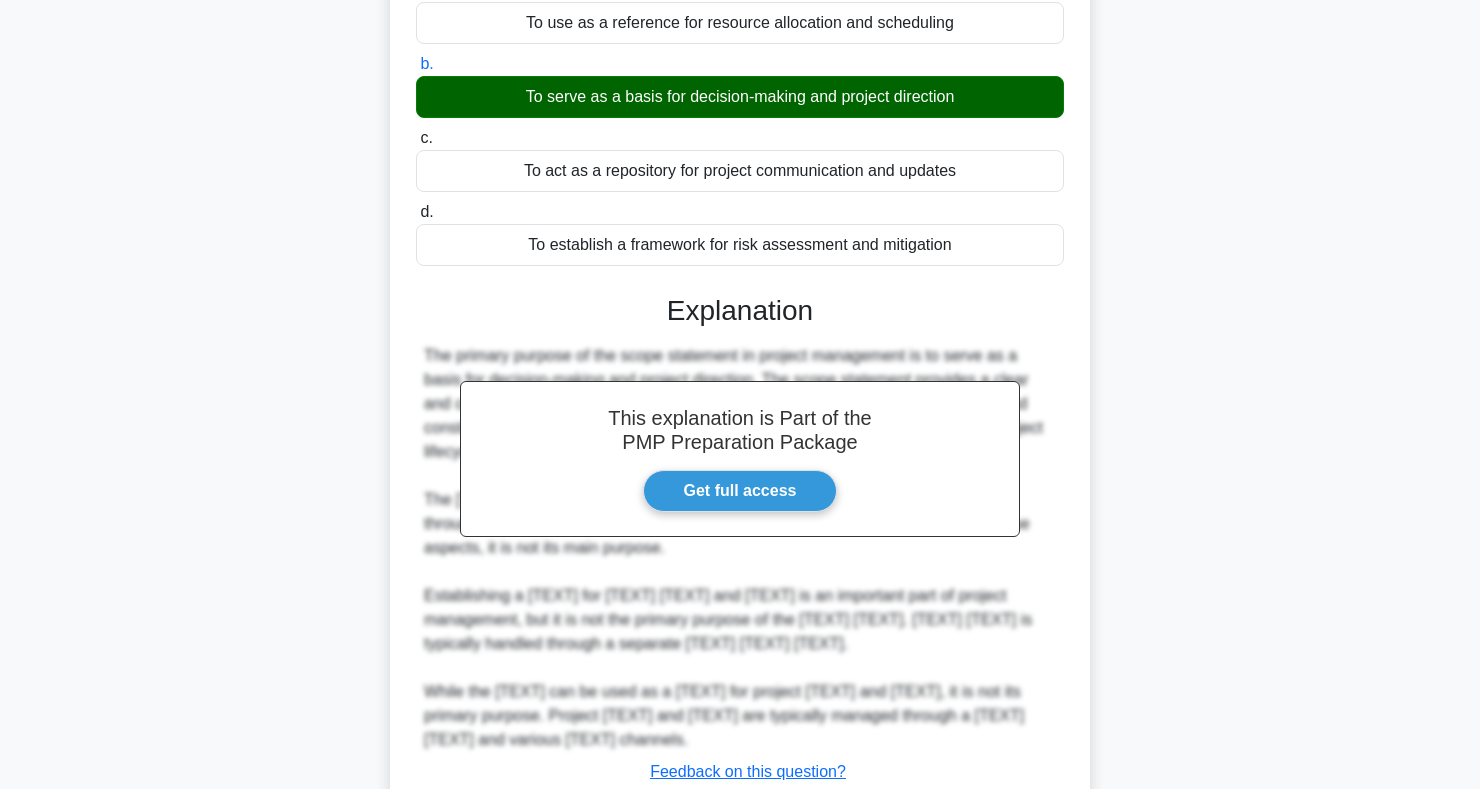 scroll, scrollTop: 419, scrollLeft: 0, axis: vertical 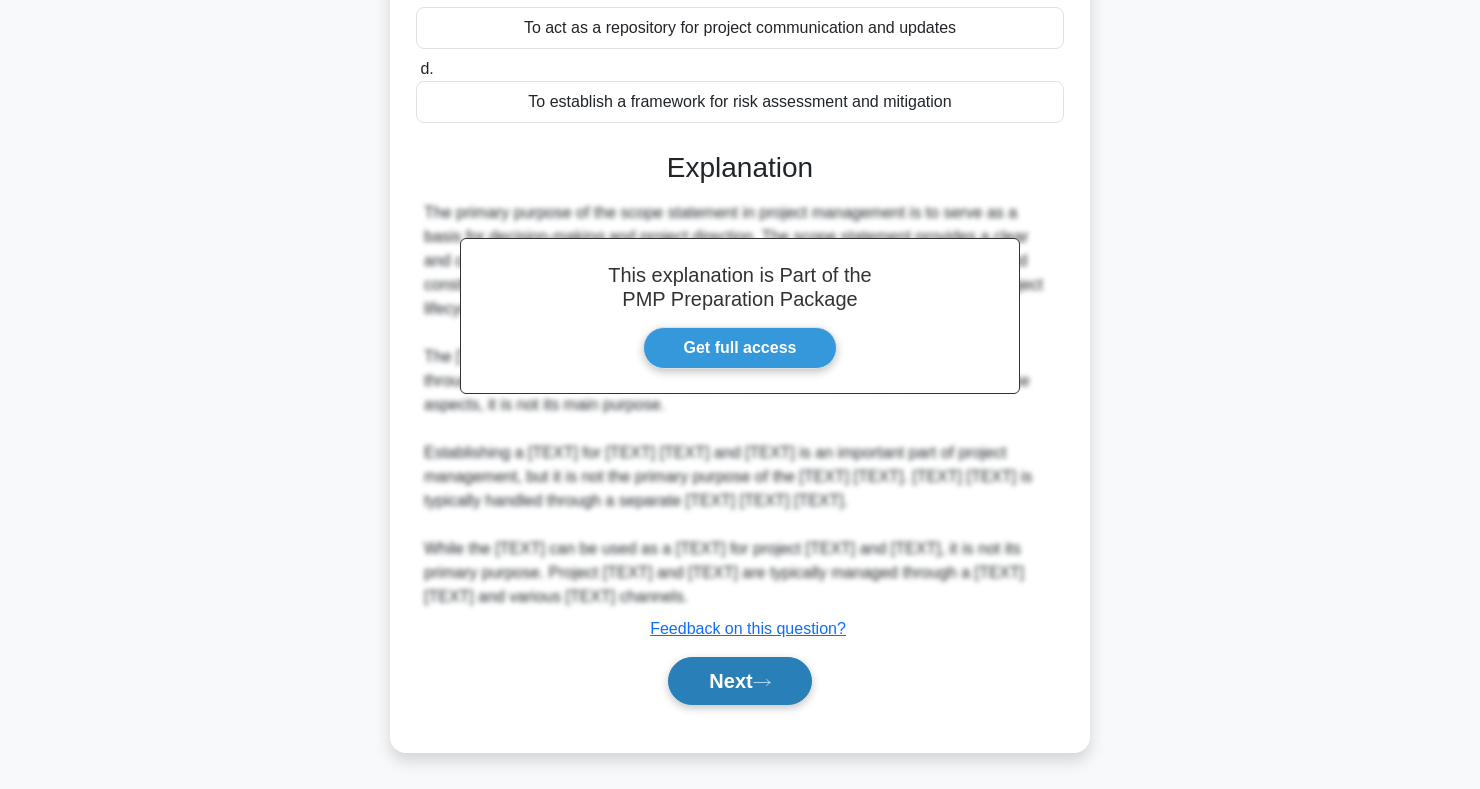 click on "Next" at bounding box center [739, 681] 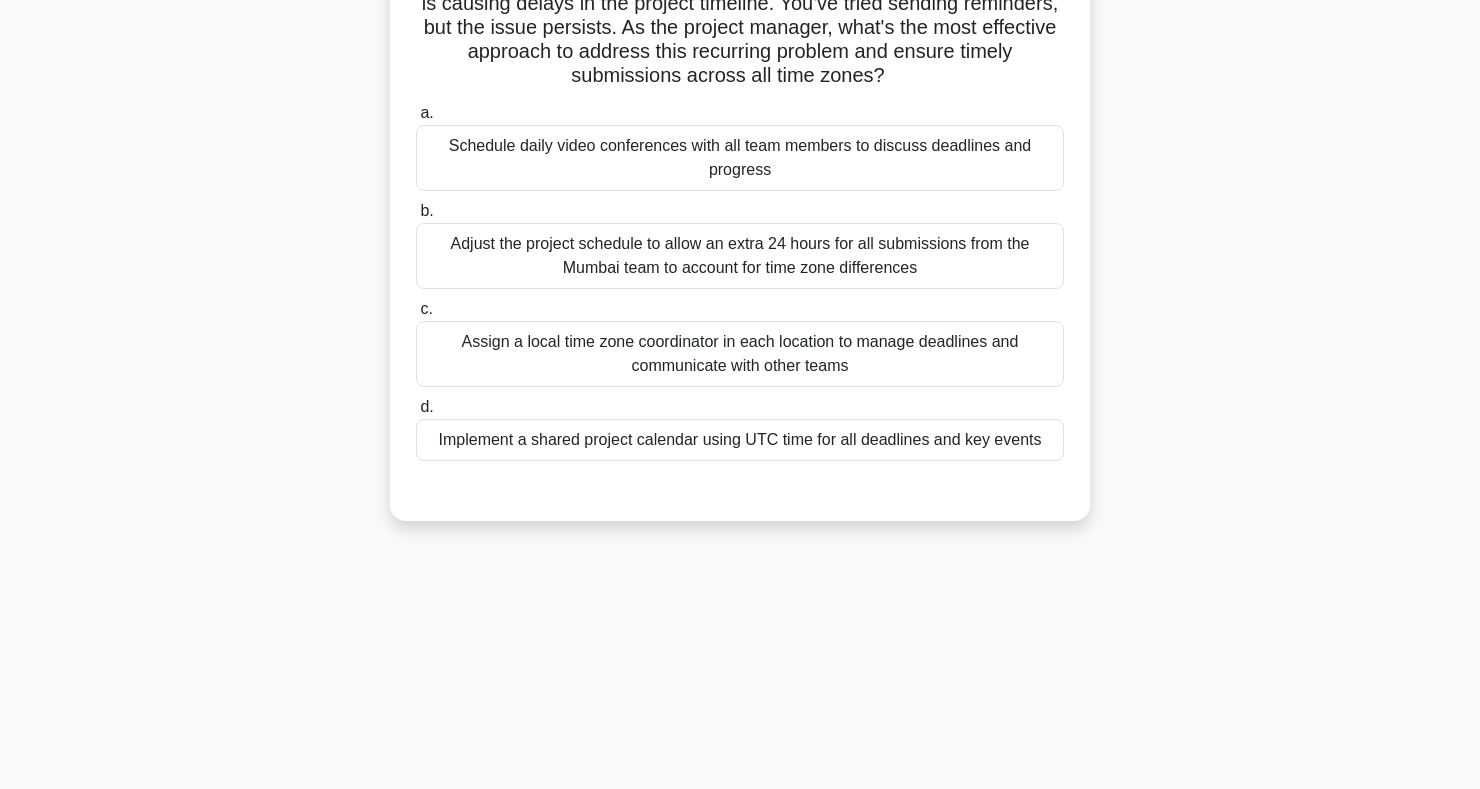 scroll, scrollTop: 0, scrollLeft: 0, axis: both 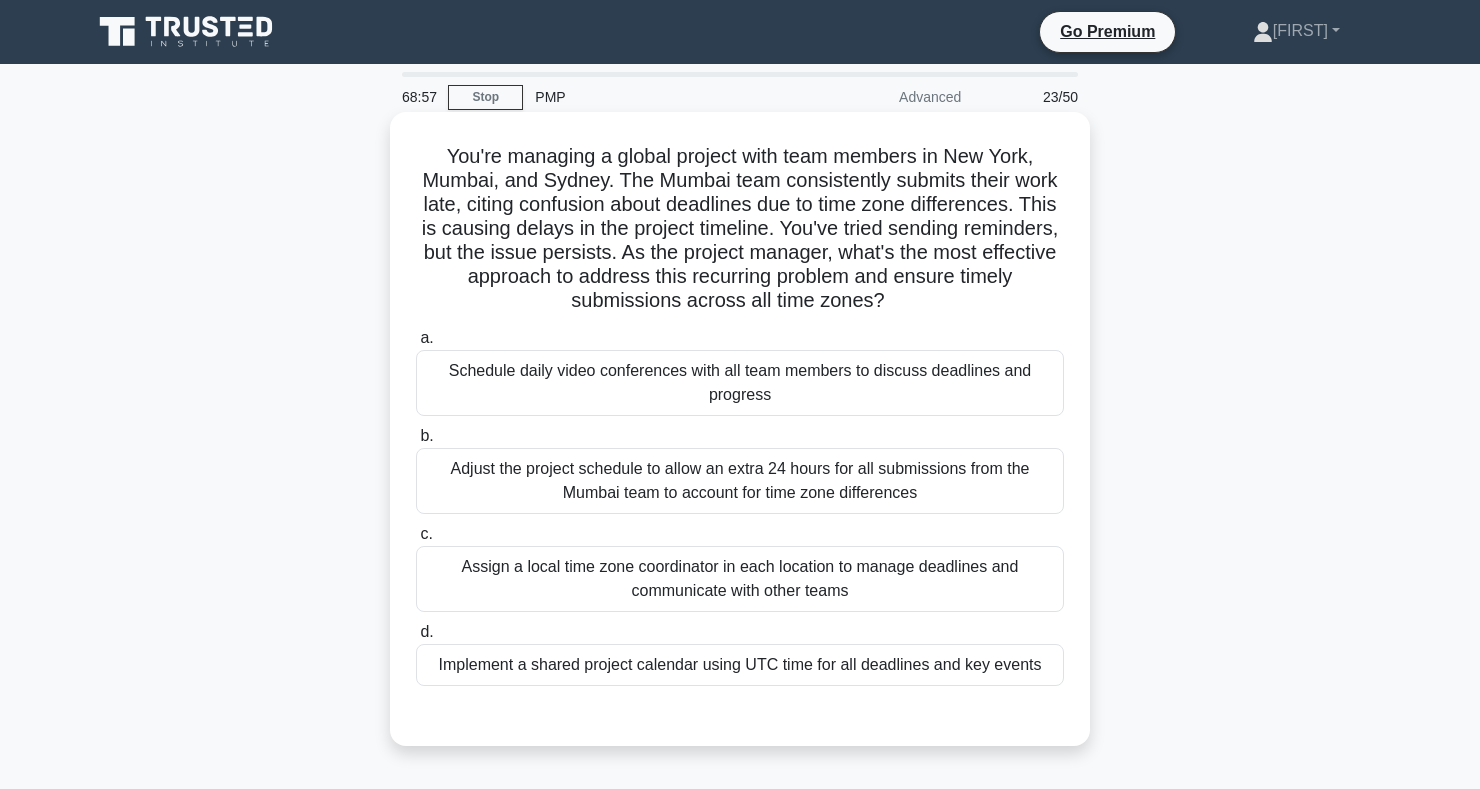 click on "Implement a shared project calendar using UTC time for all deadlines and key events" at bounding box center [740, 665] 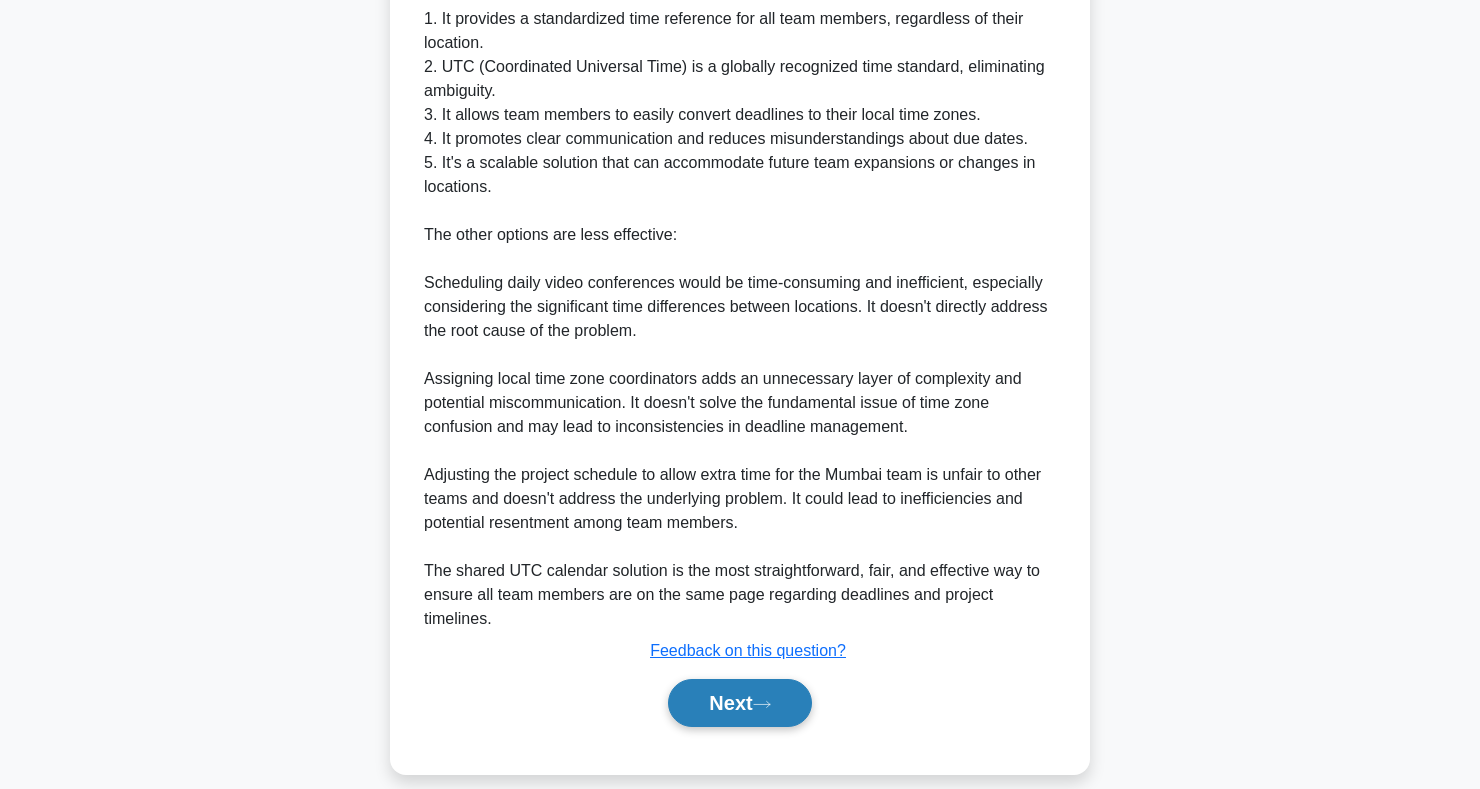 click 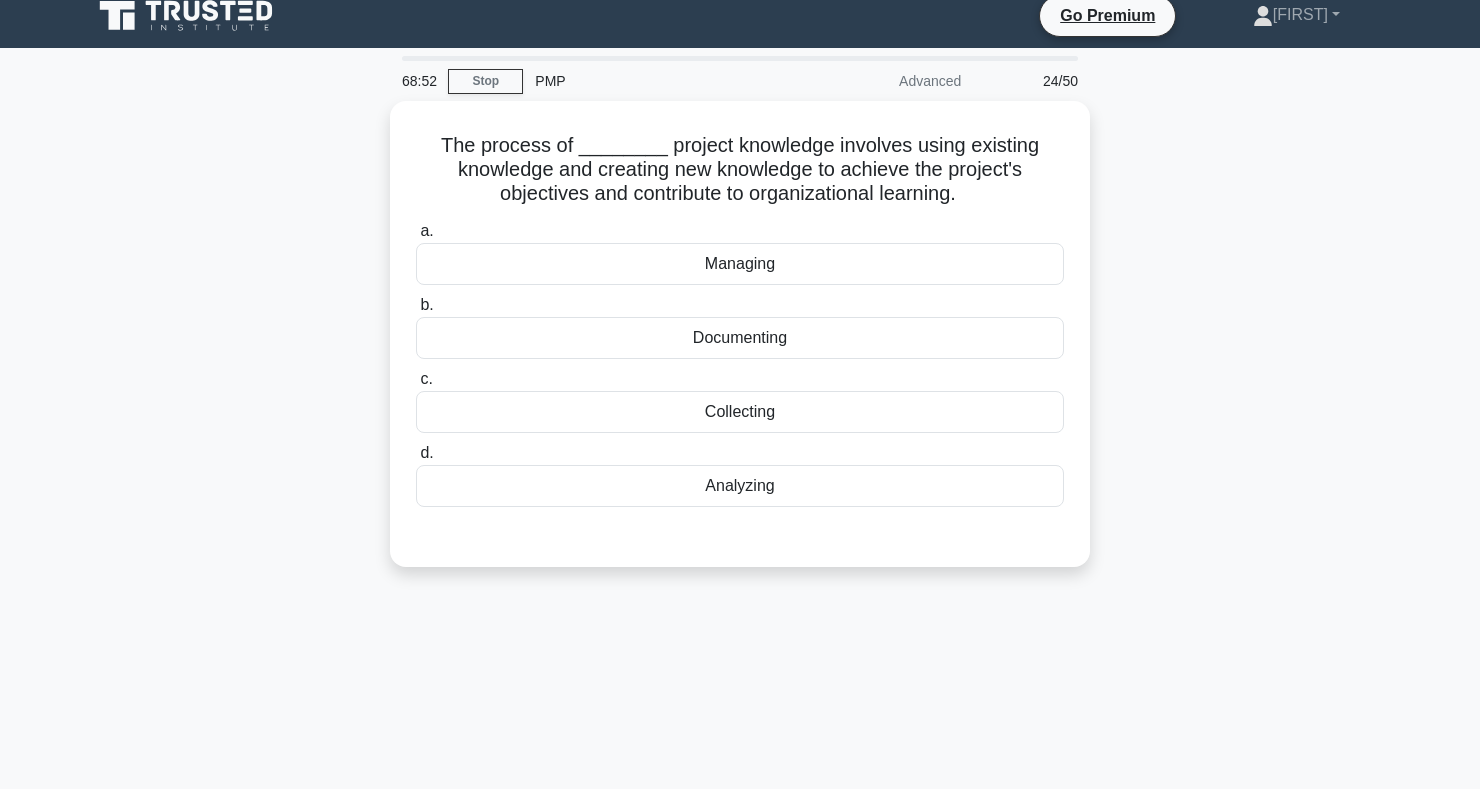 scroll, scrollTop: 0, scrollLeft: 0, axis: both 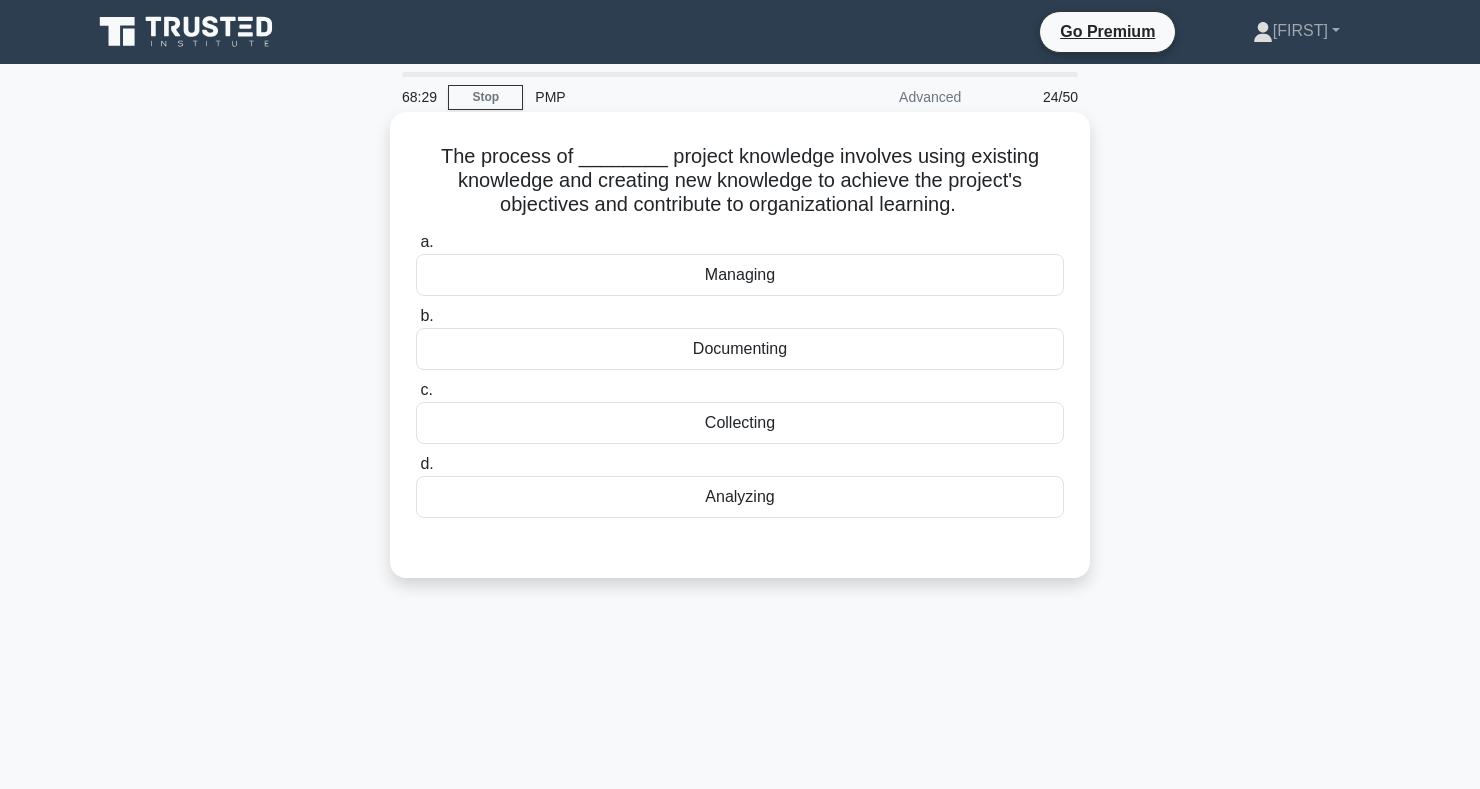 click on "Documenting" at bounding box center (740, 349) 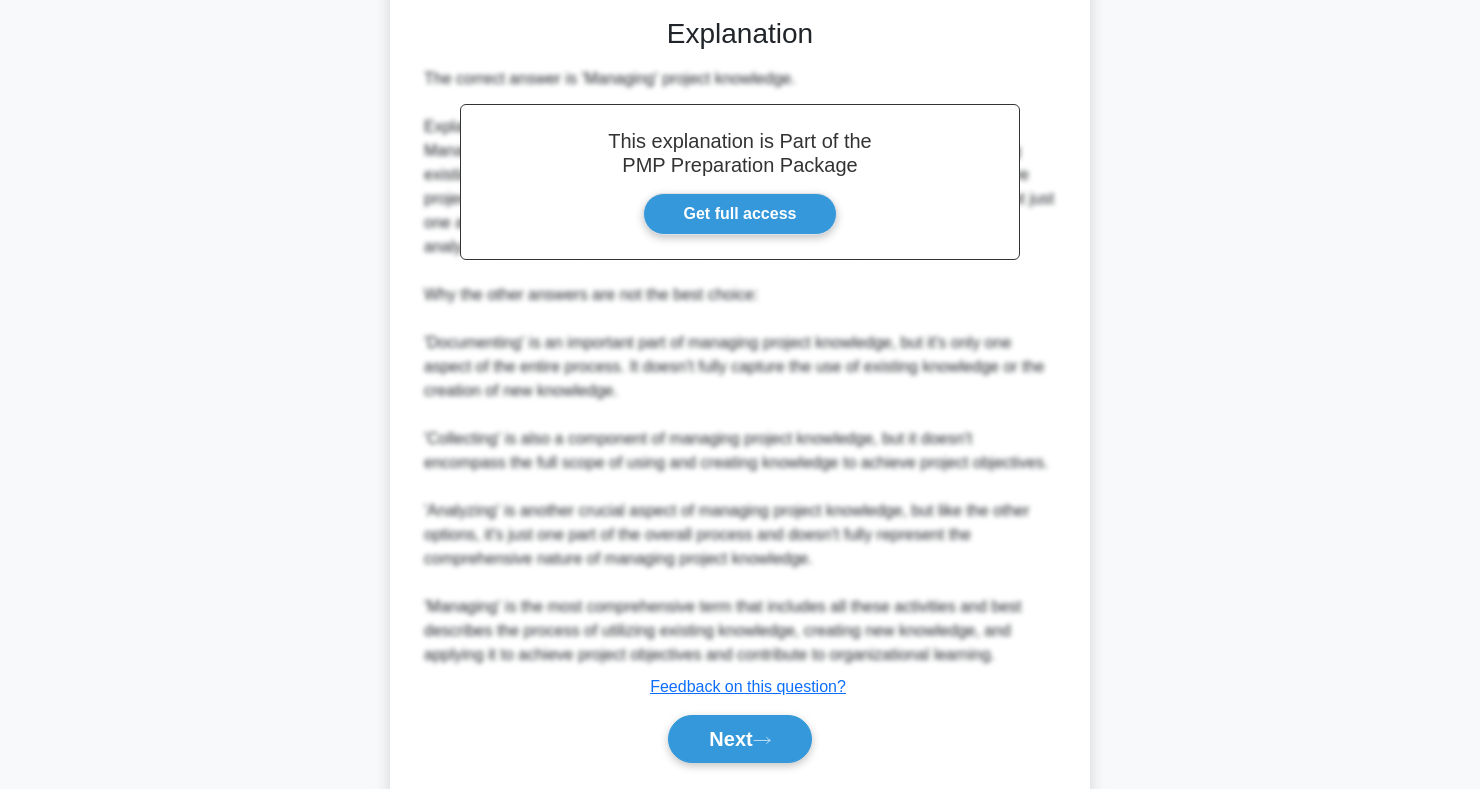 scroll, scrollTop: 589, scrollLeft: 0, axis: vertical 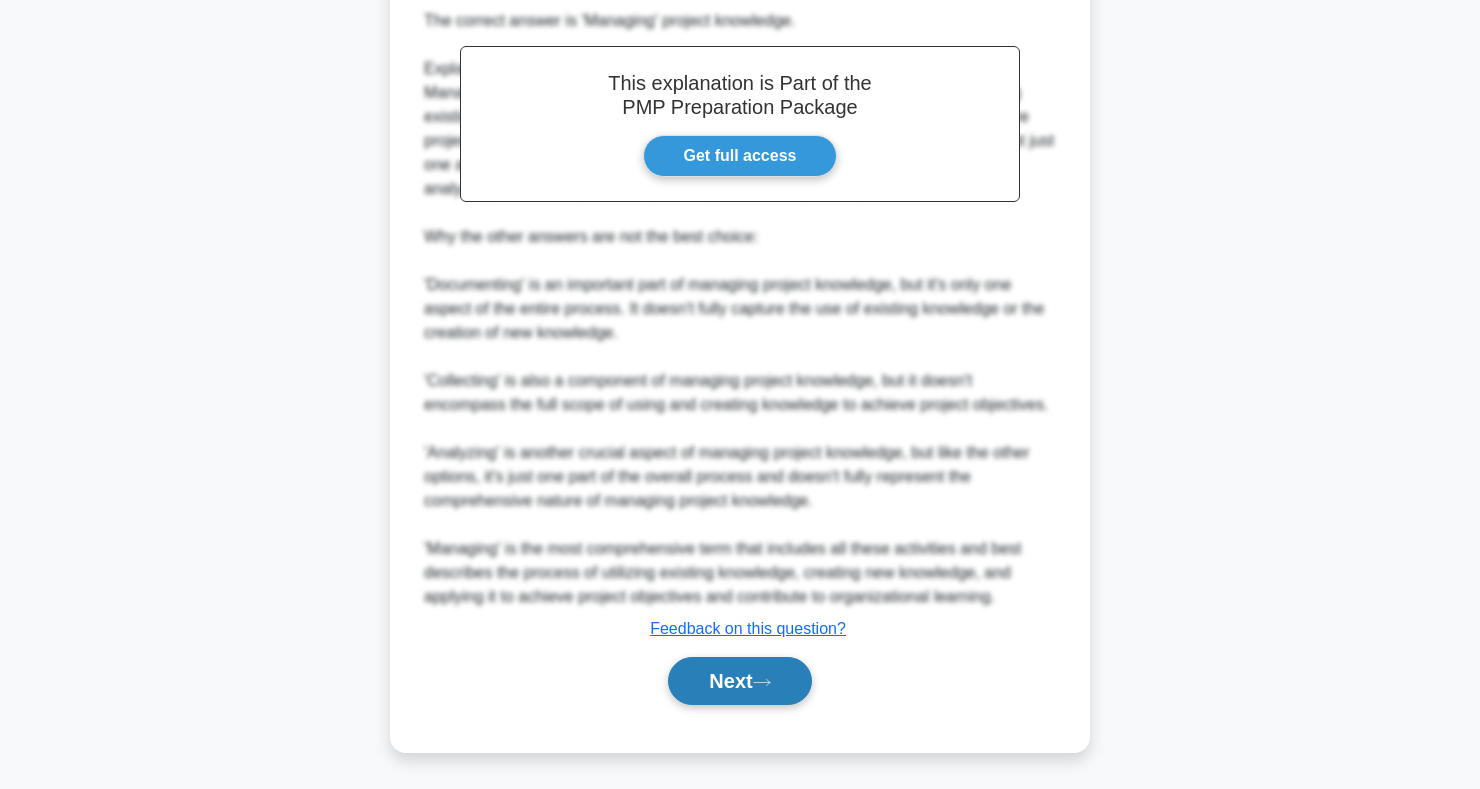 click on "Next" at bounding box center (739, 681) 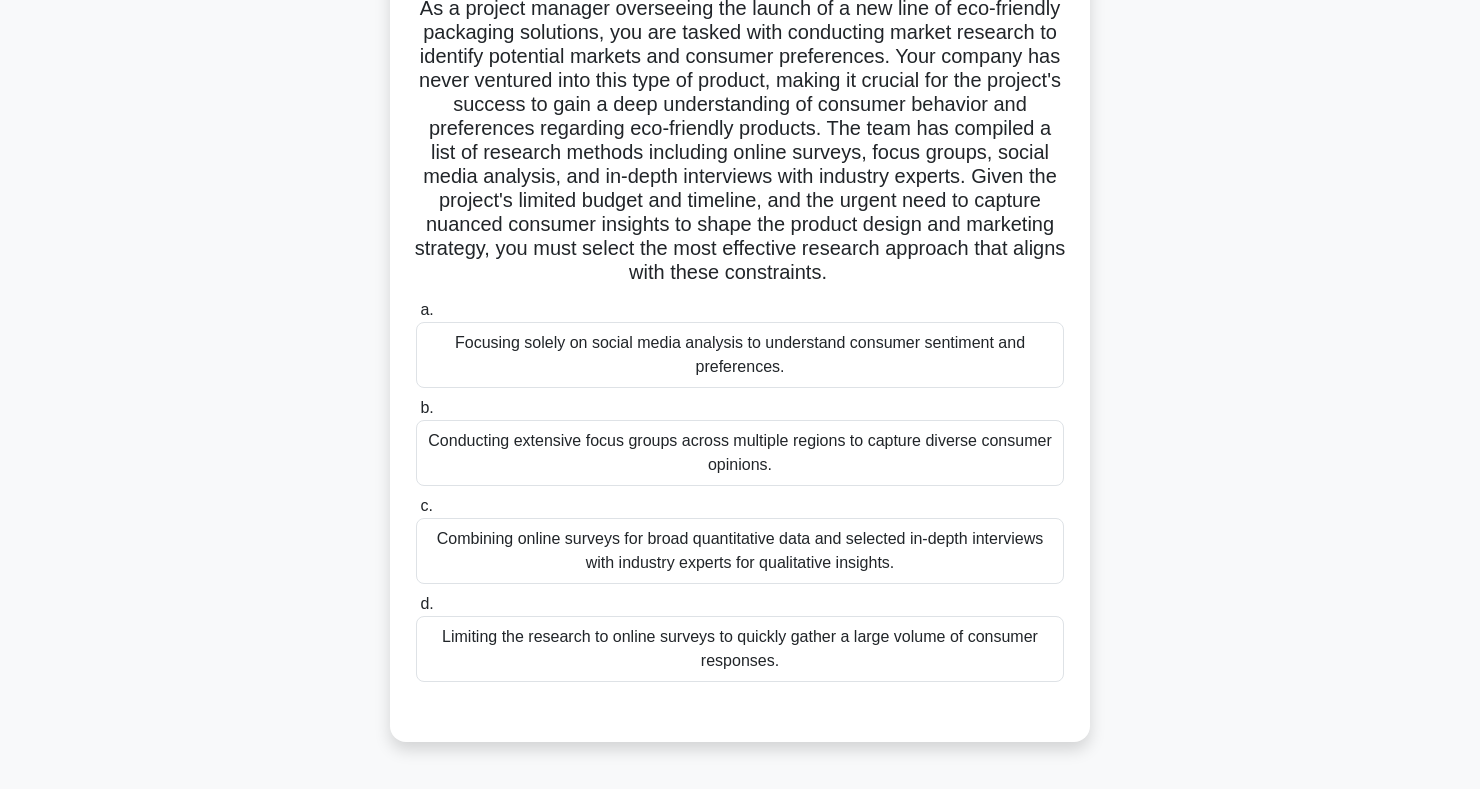 scroll, scrollTop: 155, scrollLeft: 0, axis: vertical 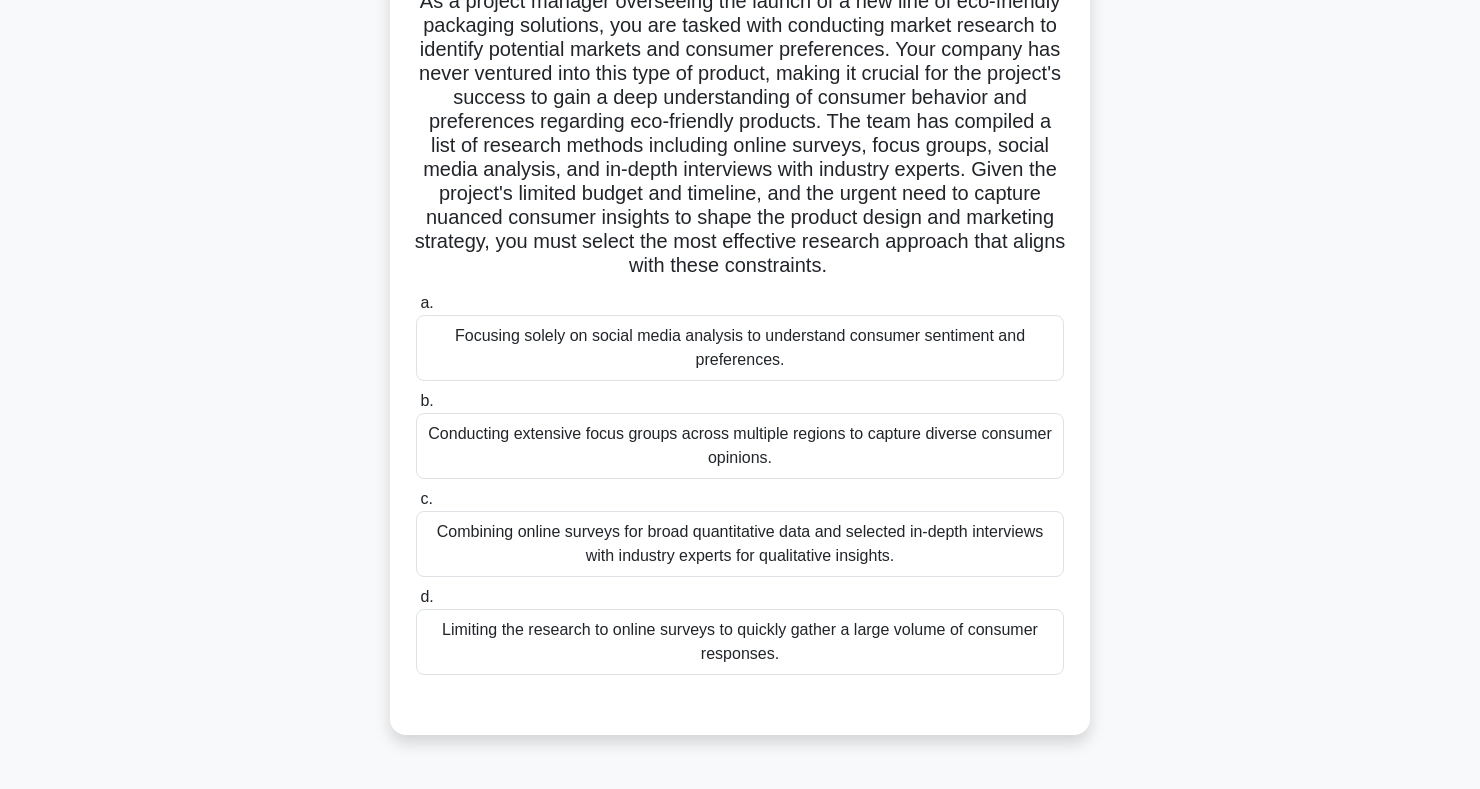 click on "Combining online surveys for broad quantitative data and selected in-depth interviews with industry experts for qualitative insights." at bounding box center (740, 544) 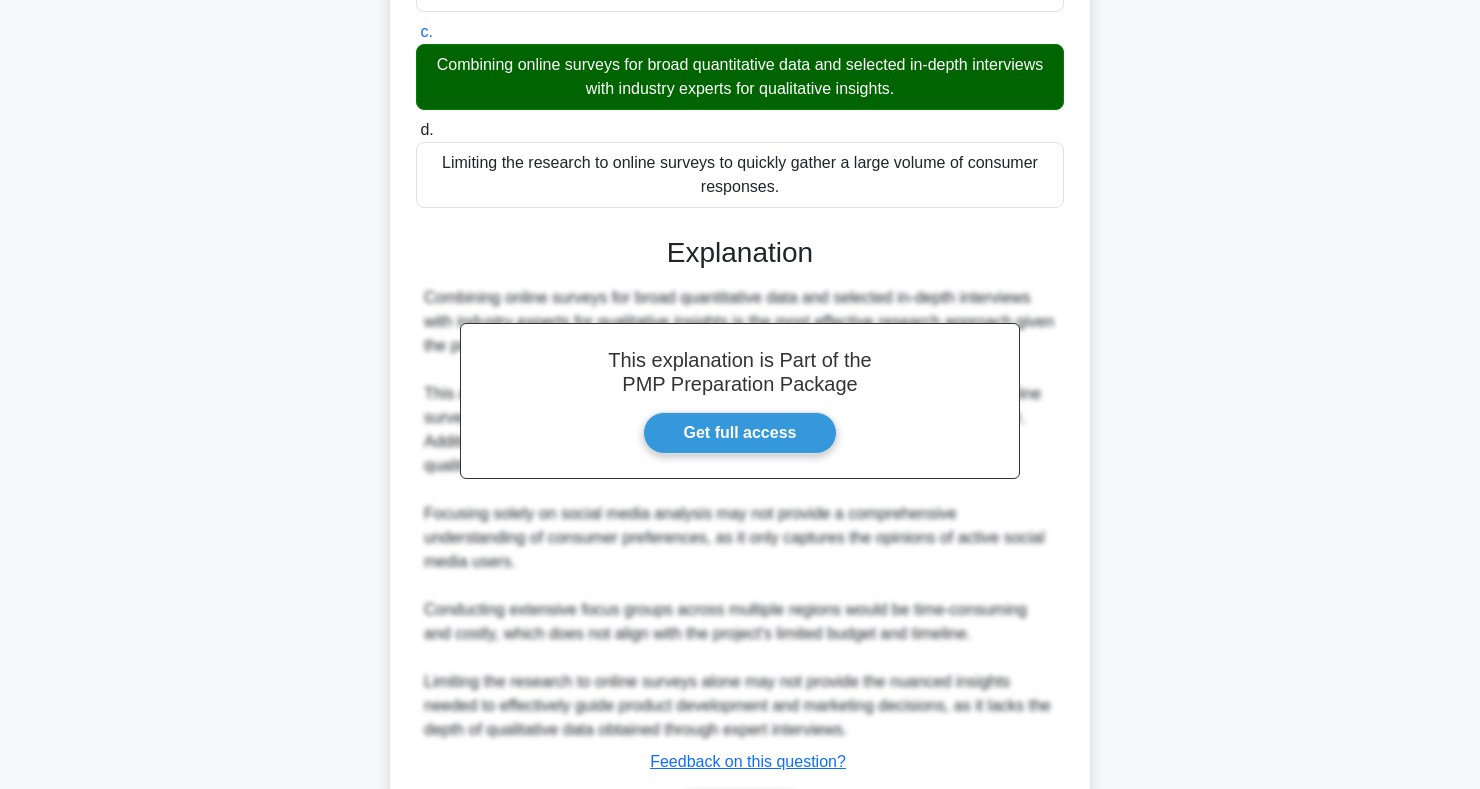 scroll, scrollTop: 755, scrollLeft: 0, axis: vertical 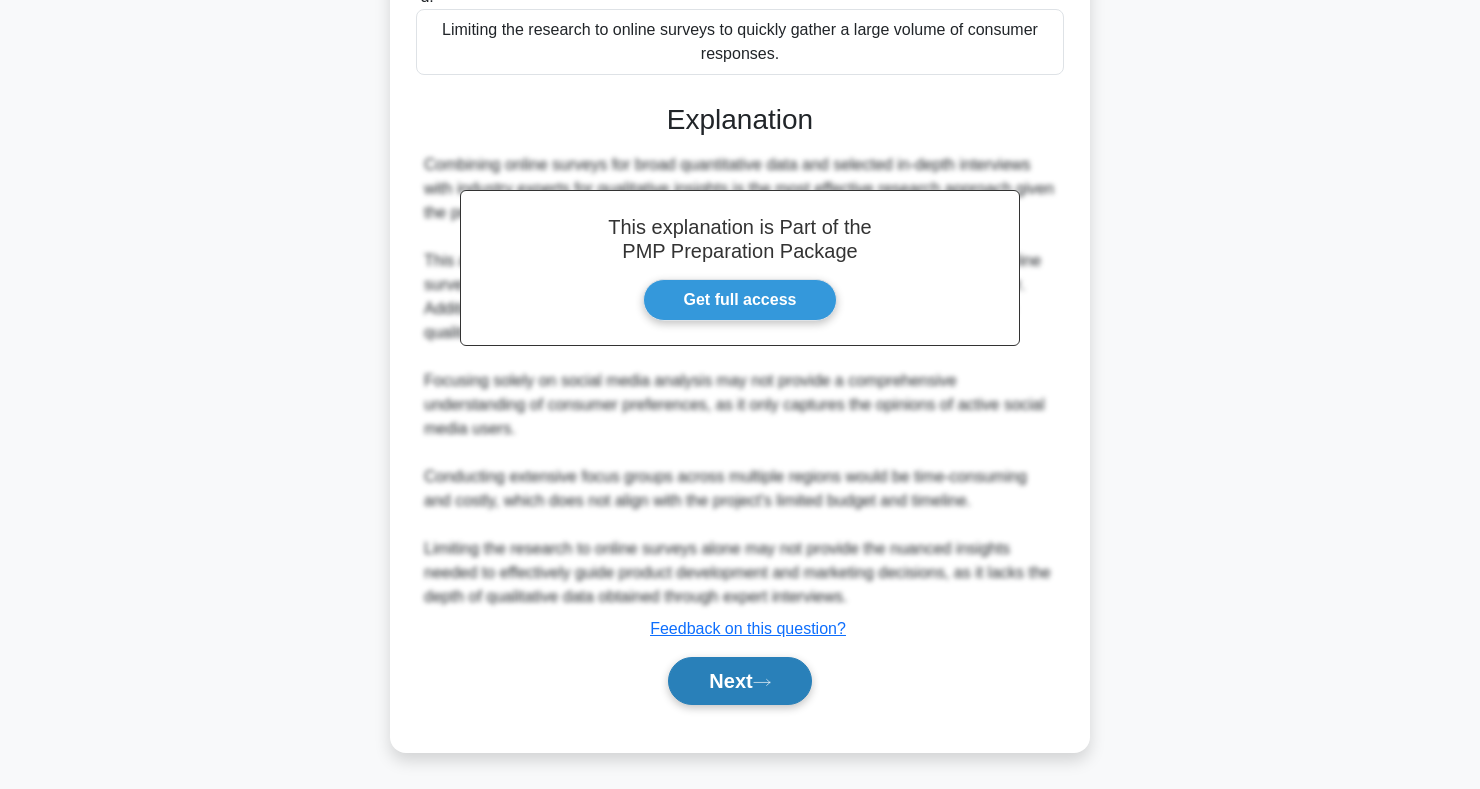 click on "Next" at bounding box center [739, 681] 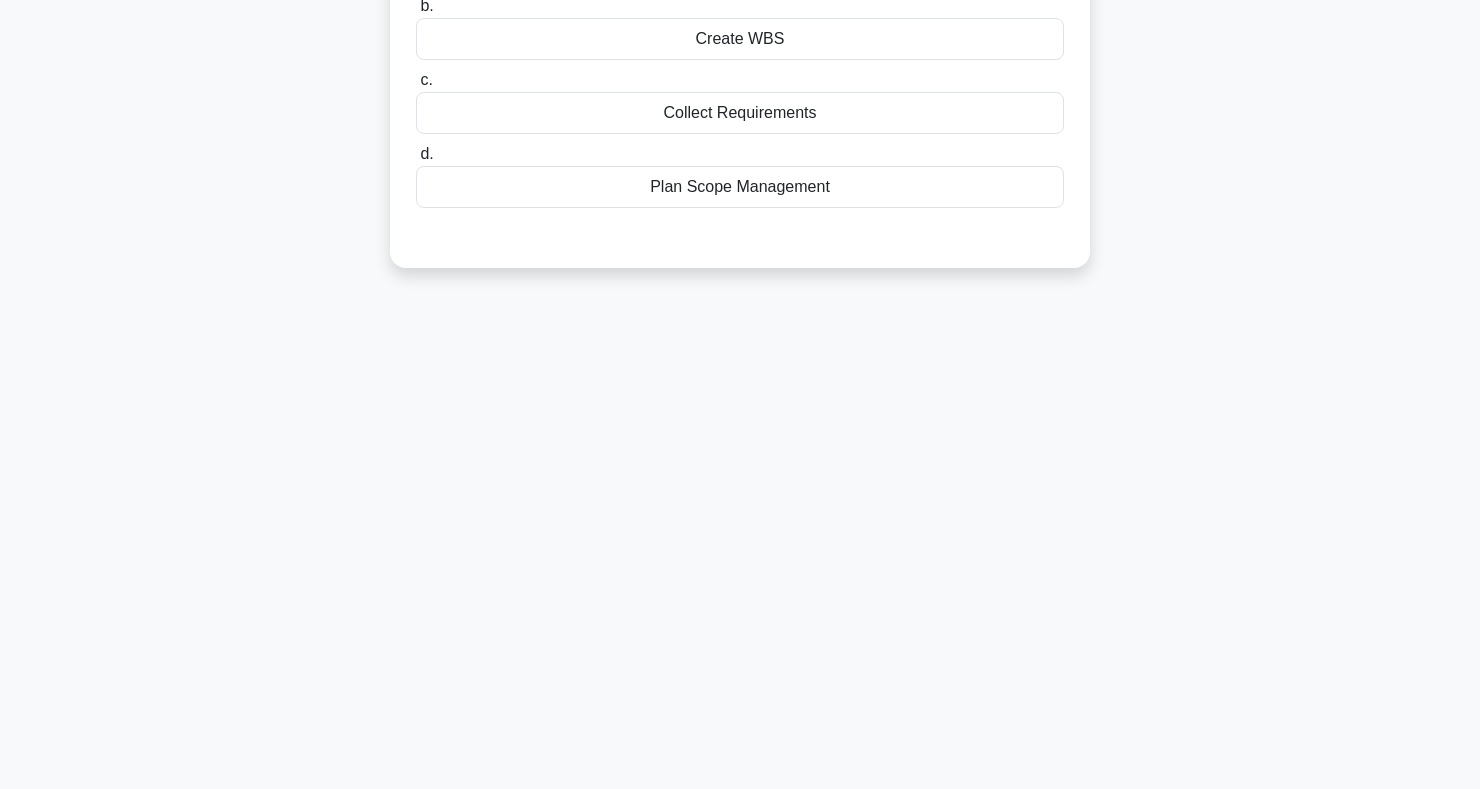 scroll, scrollTop: 0, scrollLeft: 0, axis: both 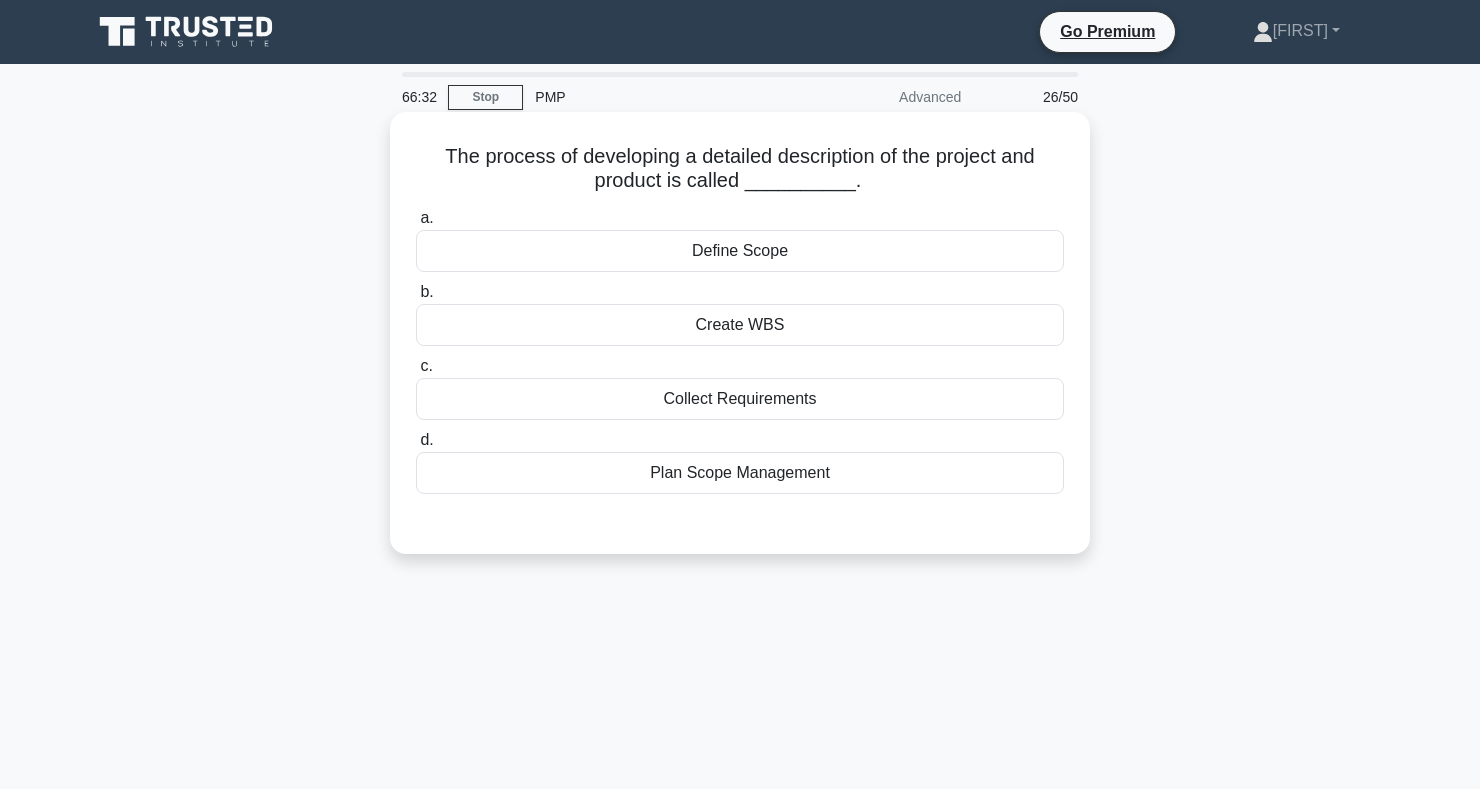 click on "Define Scope" at bounding box center (740, 251) 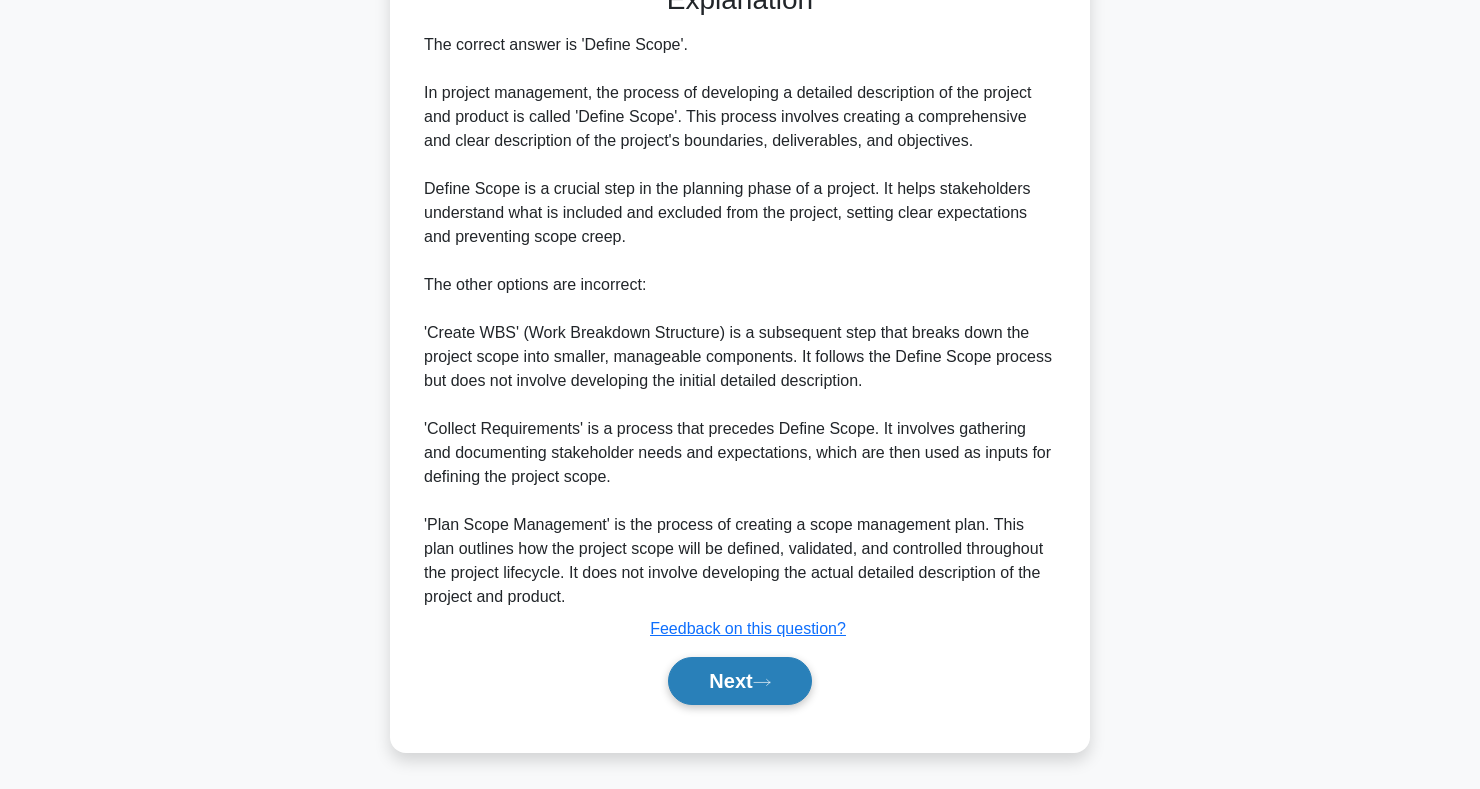 click on "Next" at bounding box center (739, 681) 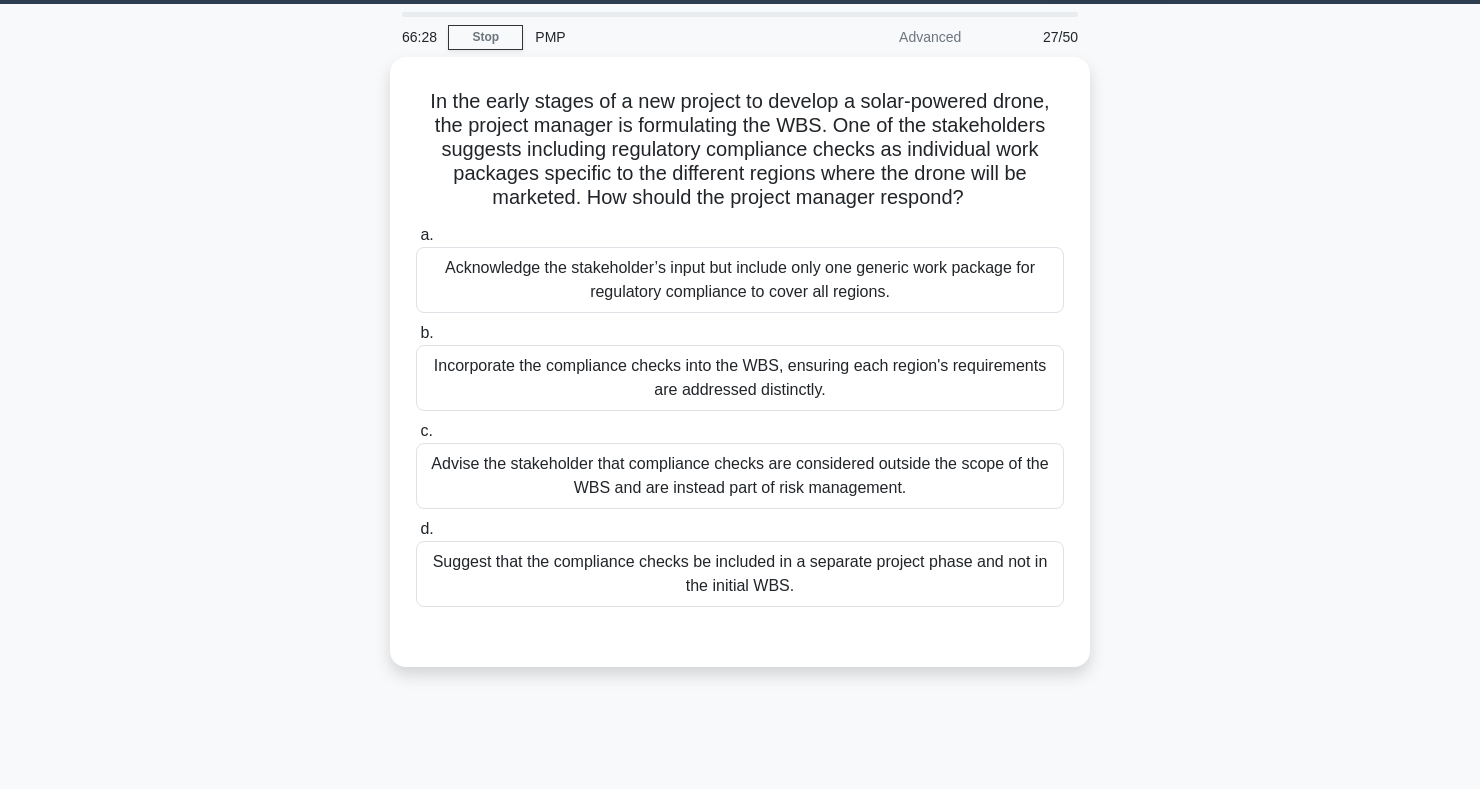 scroll, scrollTop: 0, scrollLeft: 0, axis: both 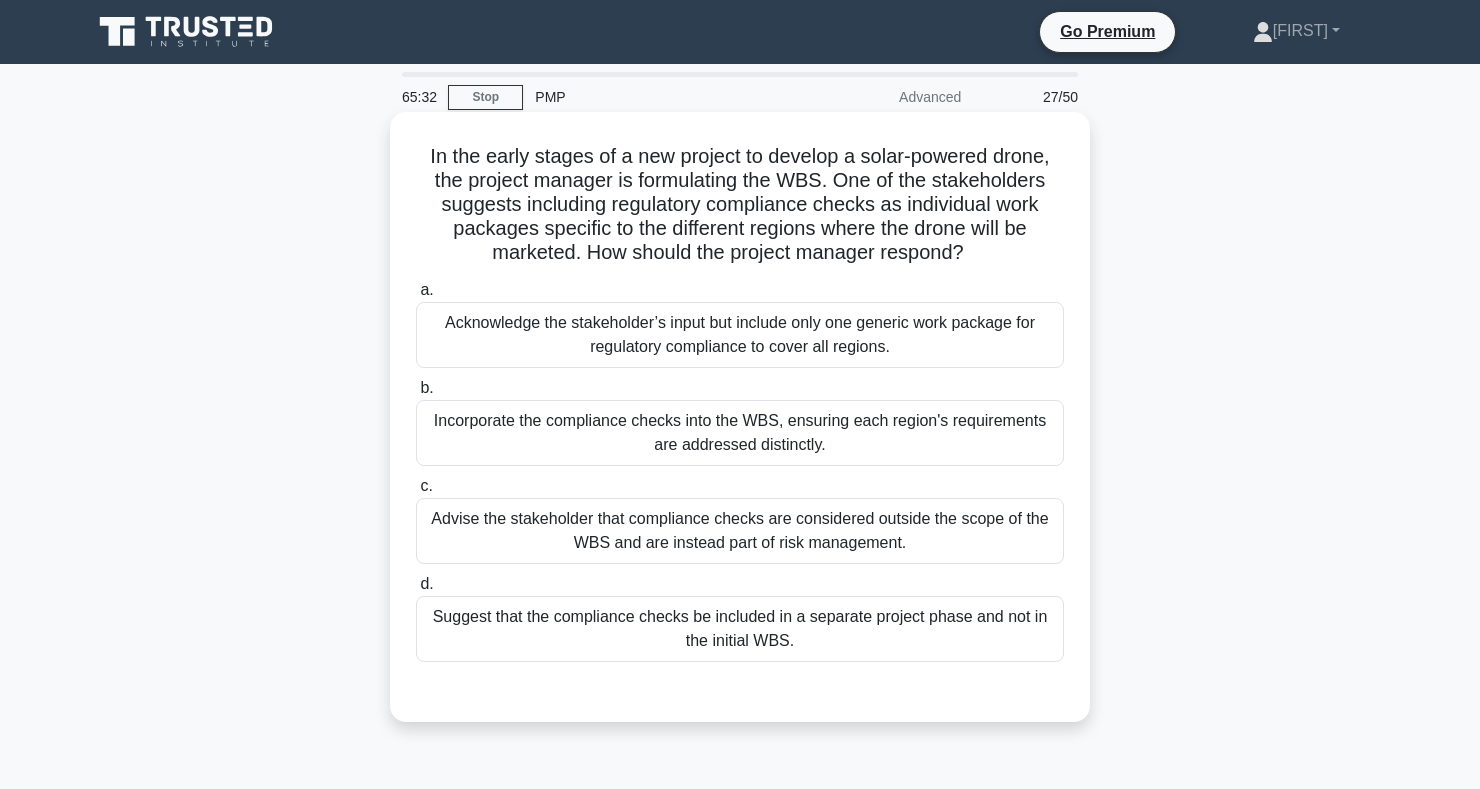 click on "Suggest that the compliance checks be included in a separate project phase and not in the initial WBS." at bounding box center [740, 629] 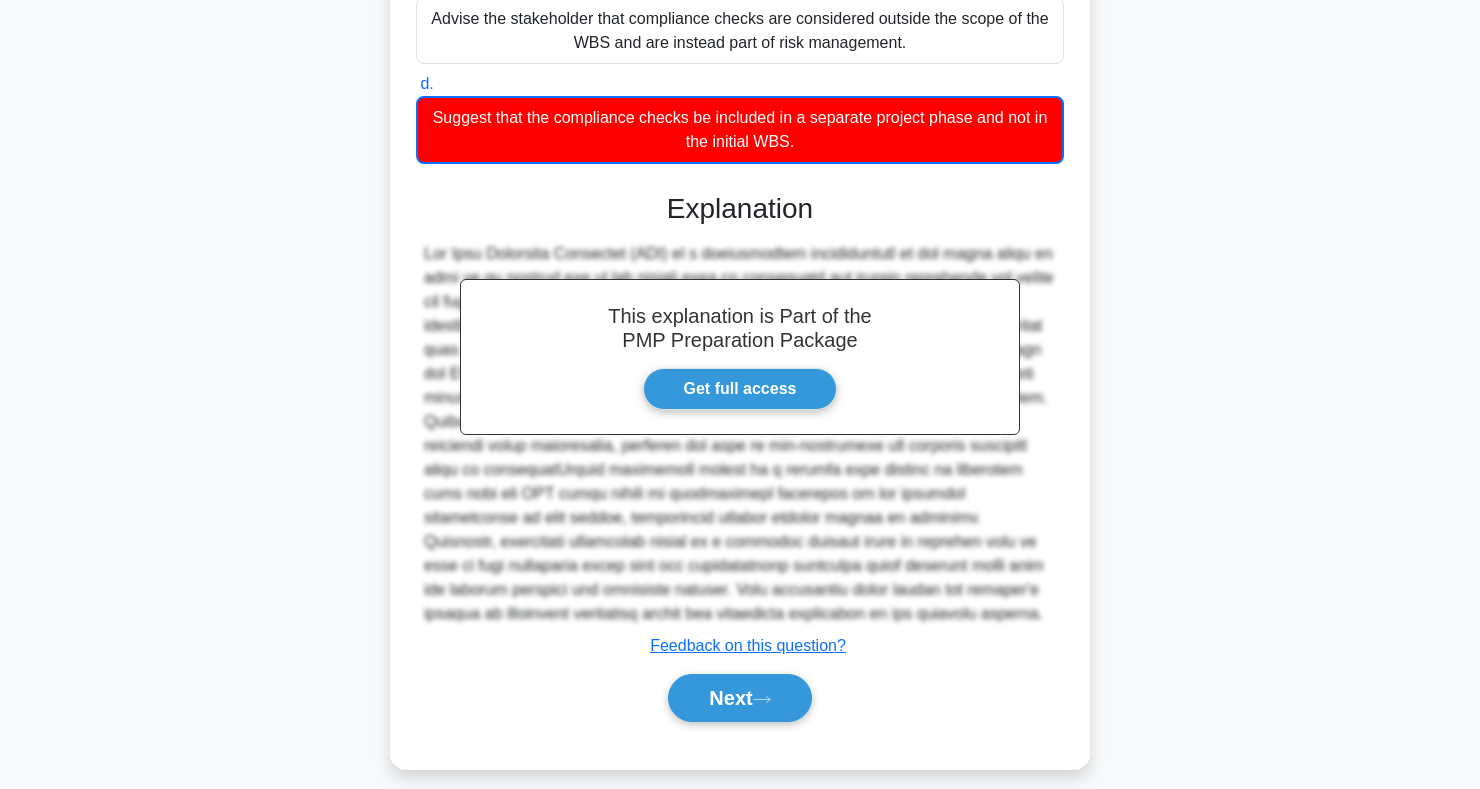 scroll, scrollTop: 517, scrollLeft: 0, axis: vertical 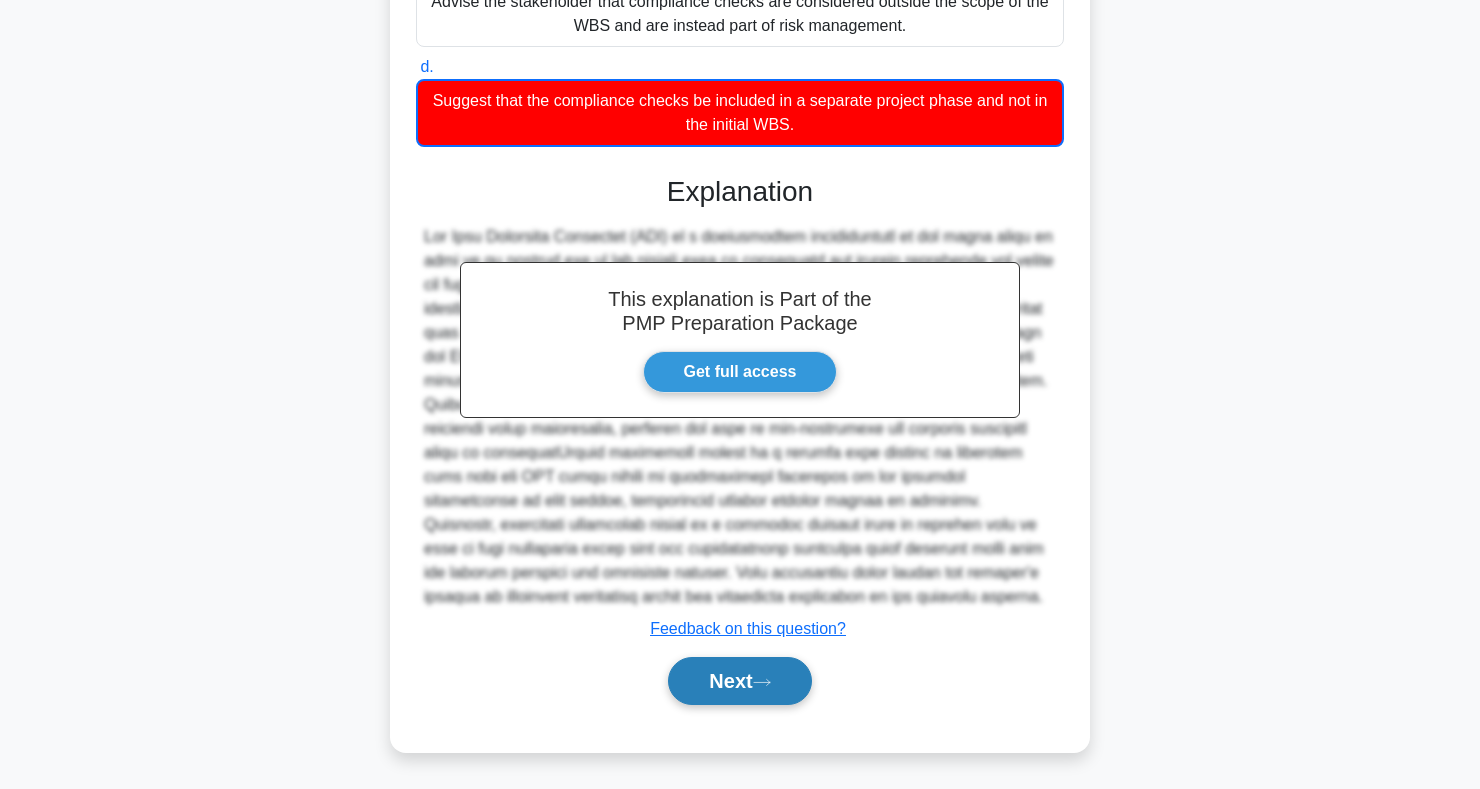 click on "Next" at bounding box center [739, 681] 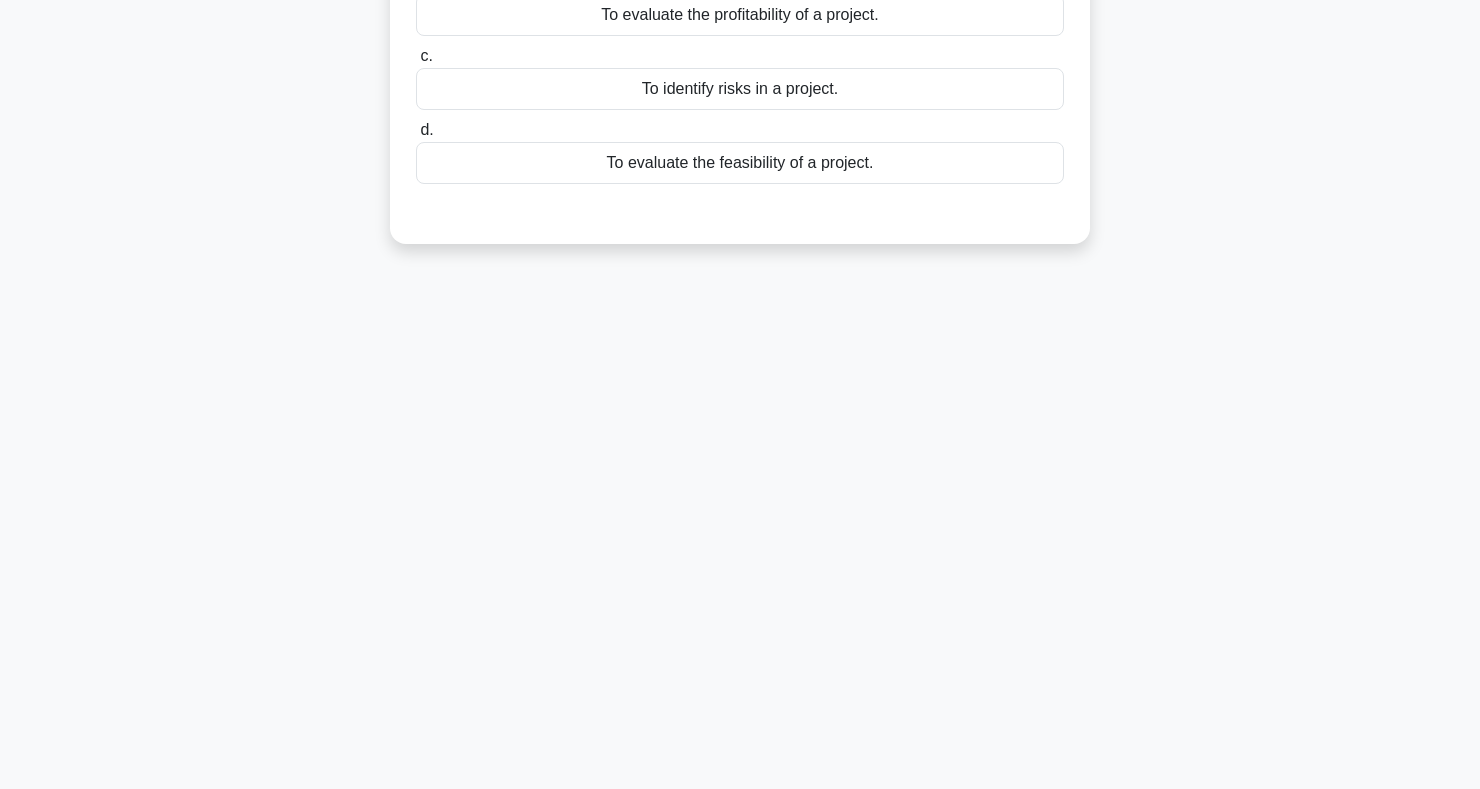 scroll, scrollTop: 0, scrollLeft: 0, axis: both 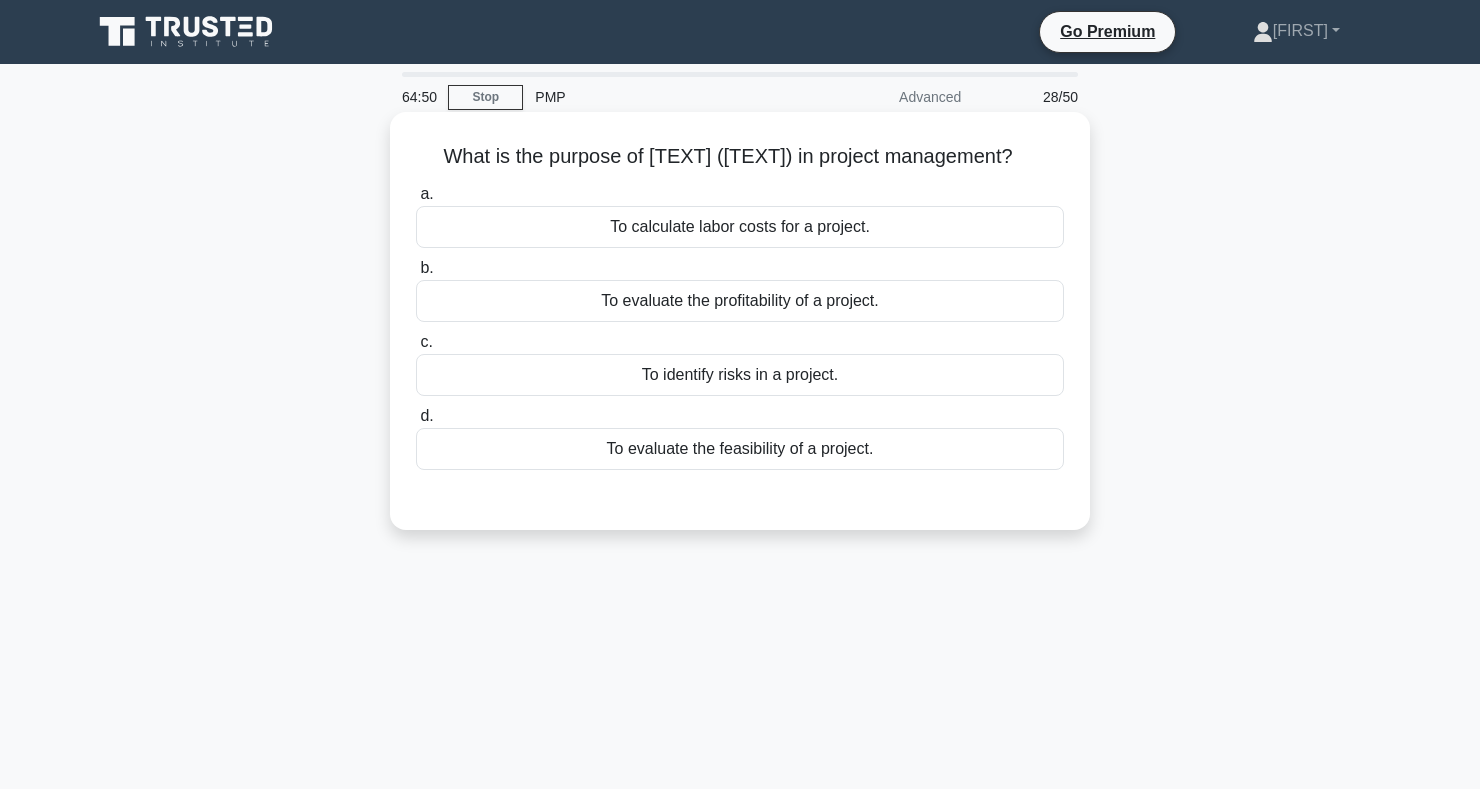 click on "To evaluate the feasibility of a project." at bounding box center (740, 449) 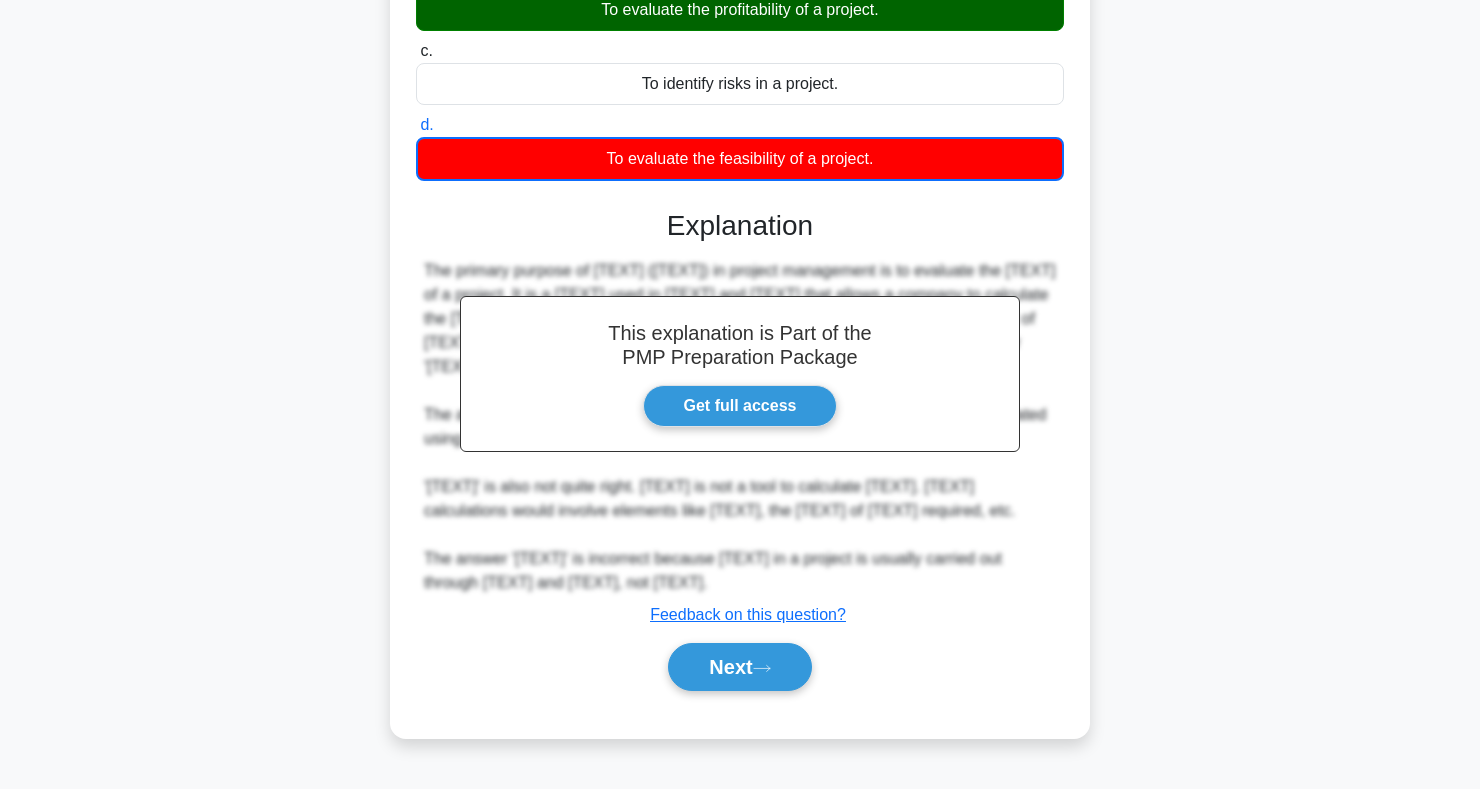 scroll, scrollTop: 397, scrollLeft: 0, axis: vertical 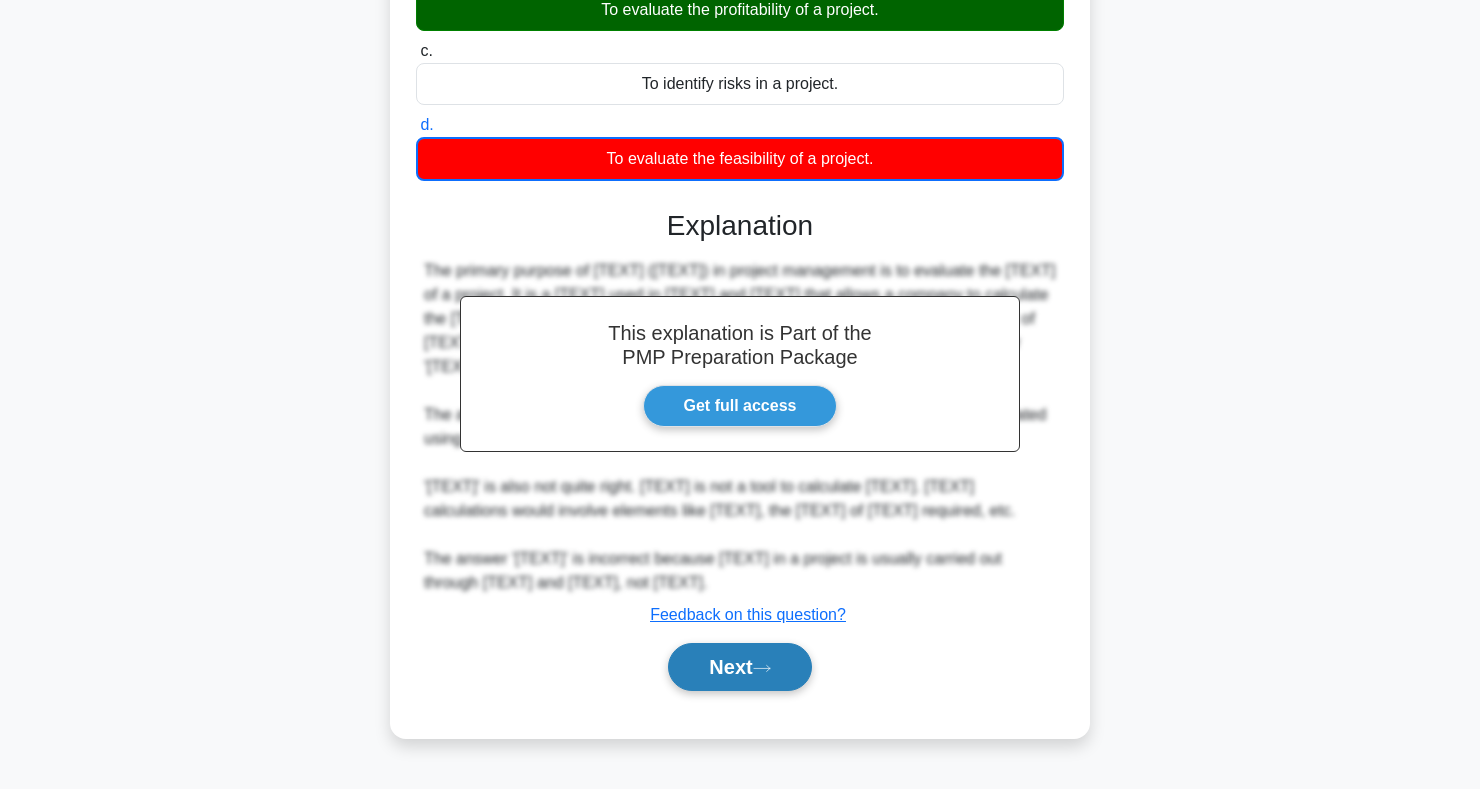 click on "Next" at bounding box center (739, 667) 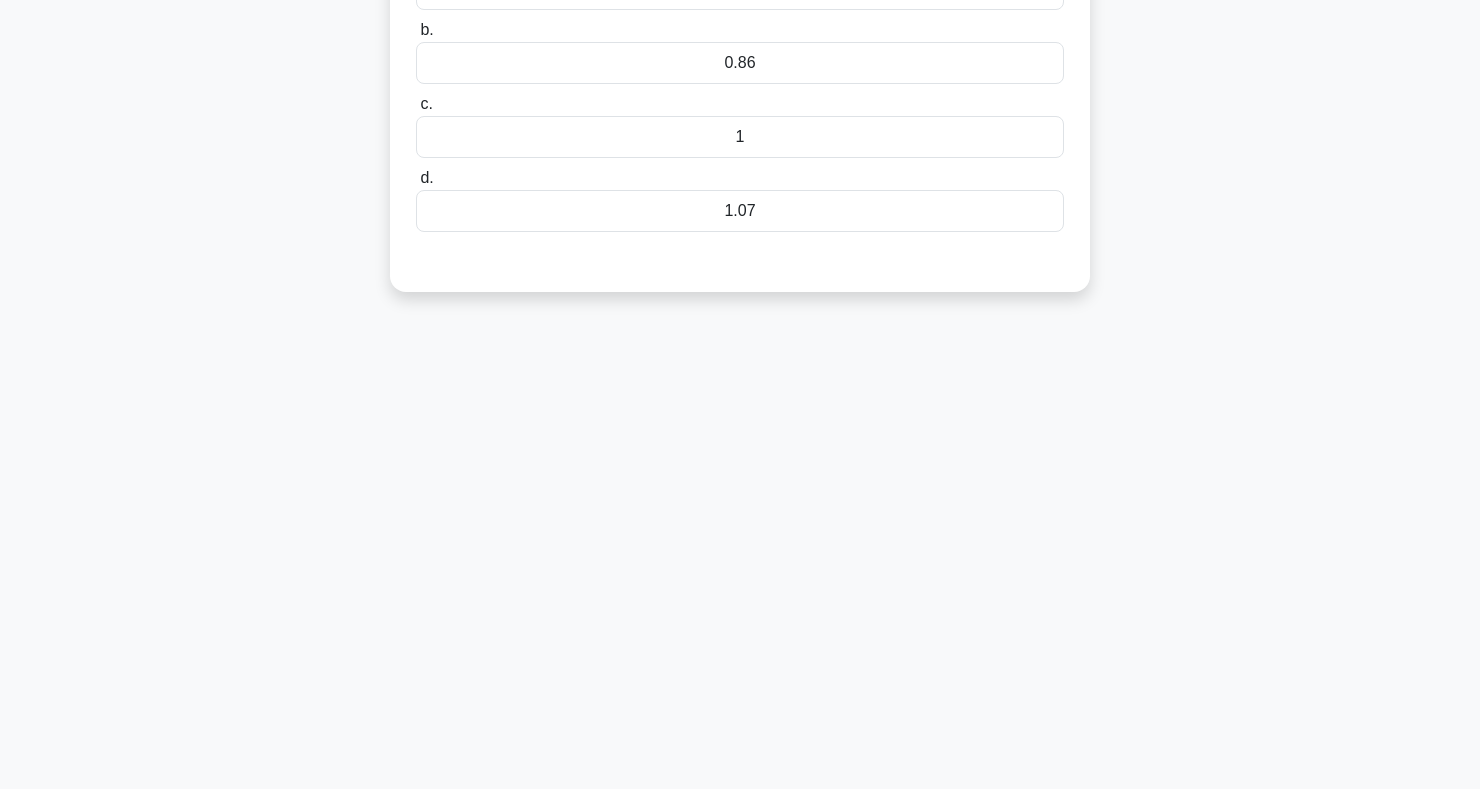 scroll, scrollTop: 0, scrollLeft: 0, axis: both 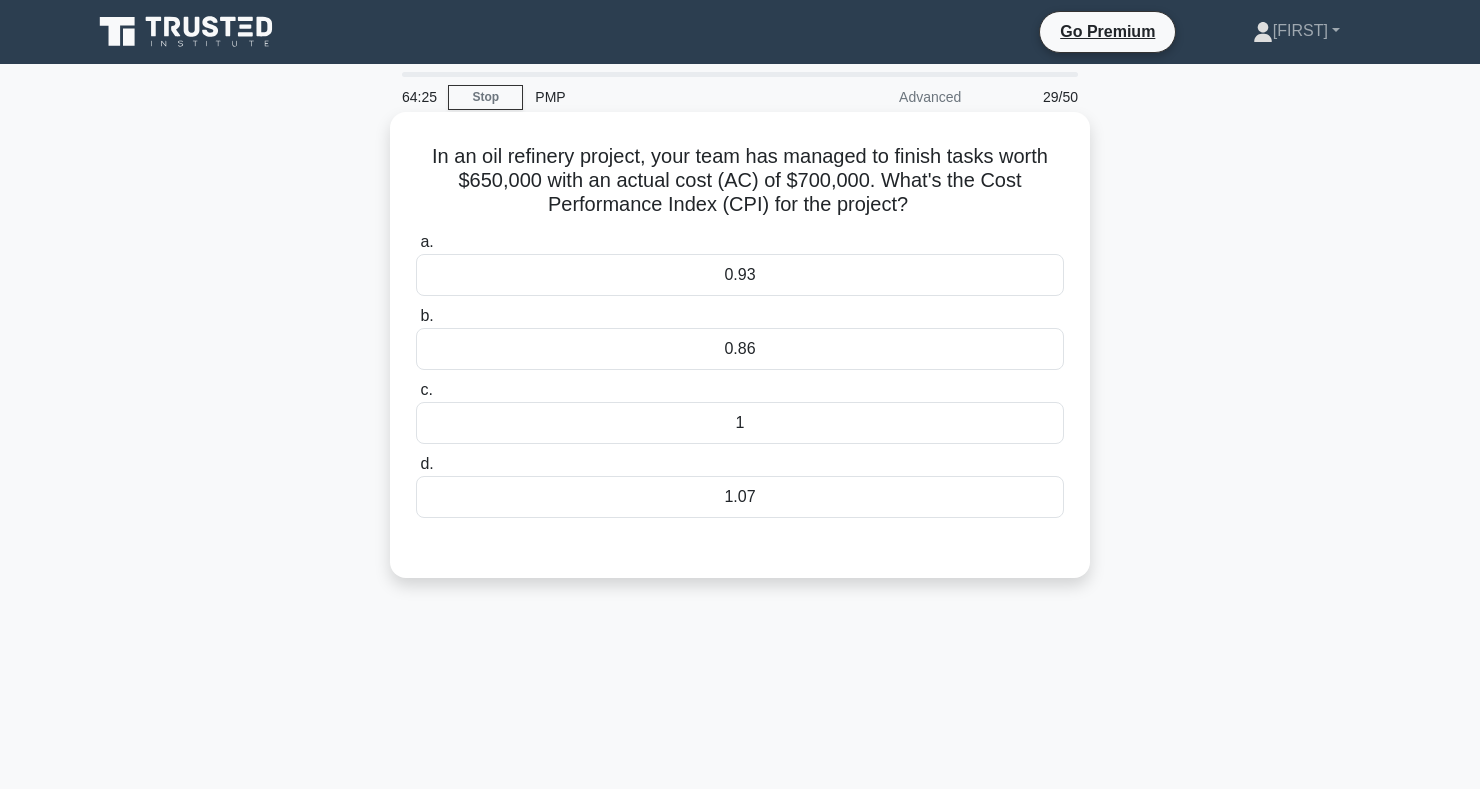click on "0.93" at bounding box center [740, 275] 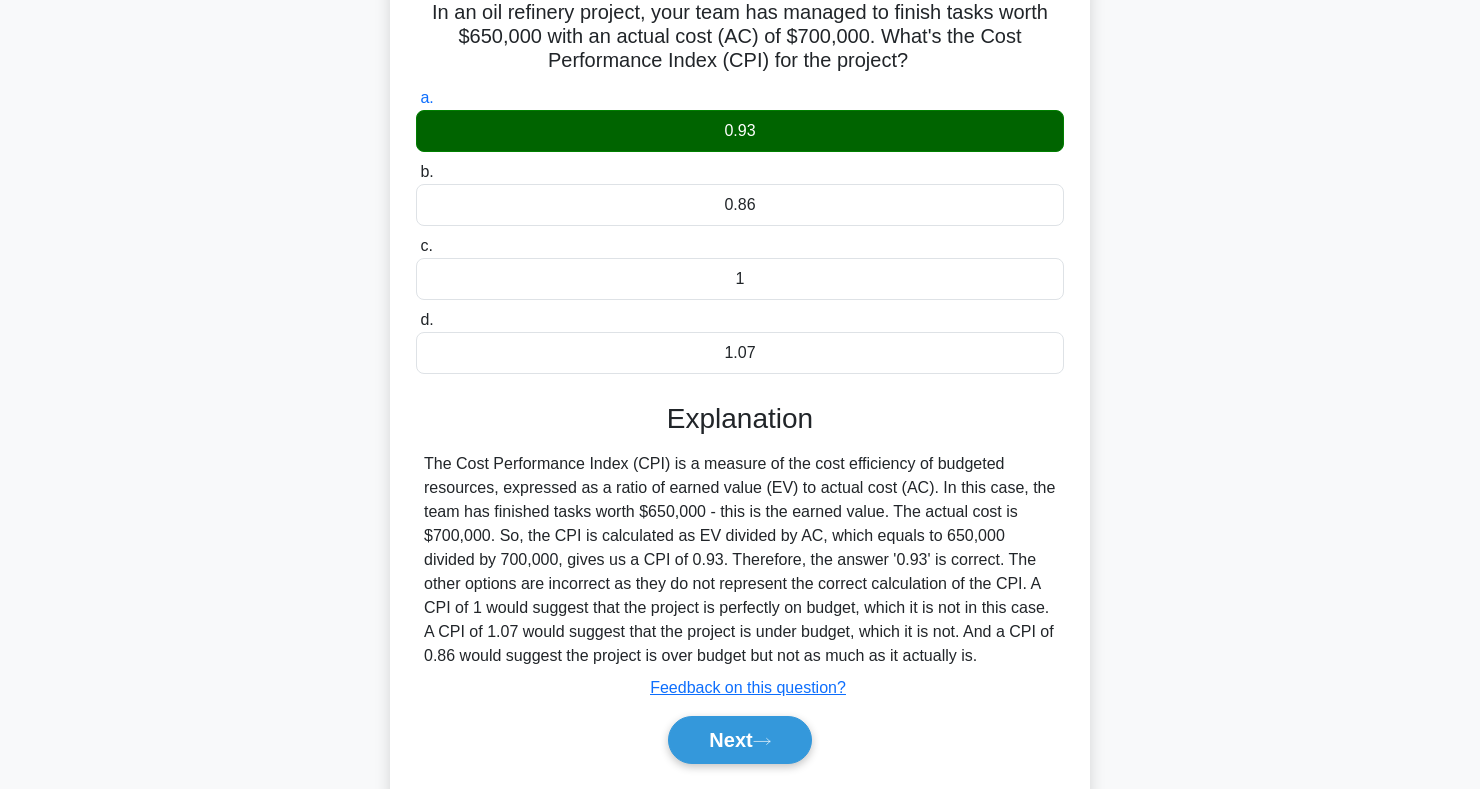 scroll, scrollTop: 291, scrollLeft: 0, axis: vertical 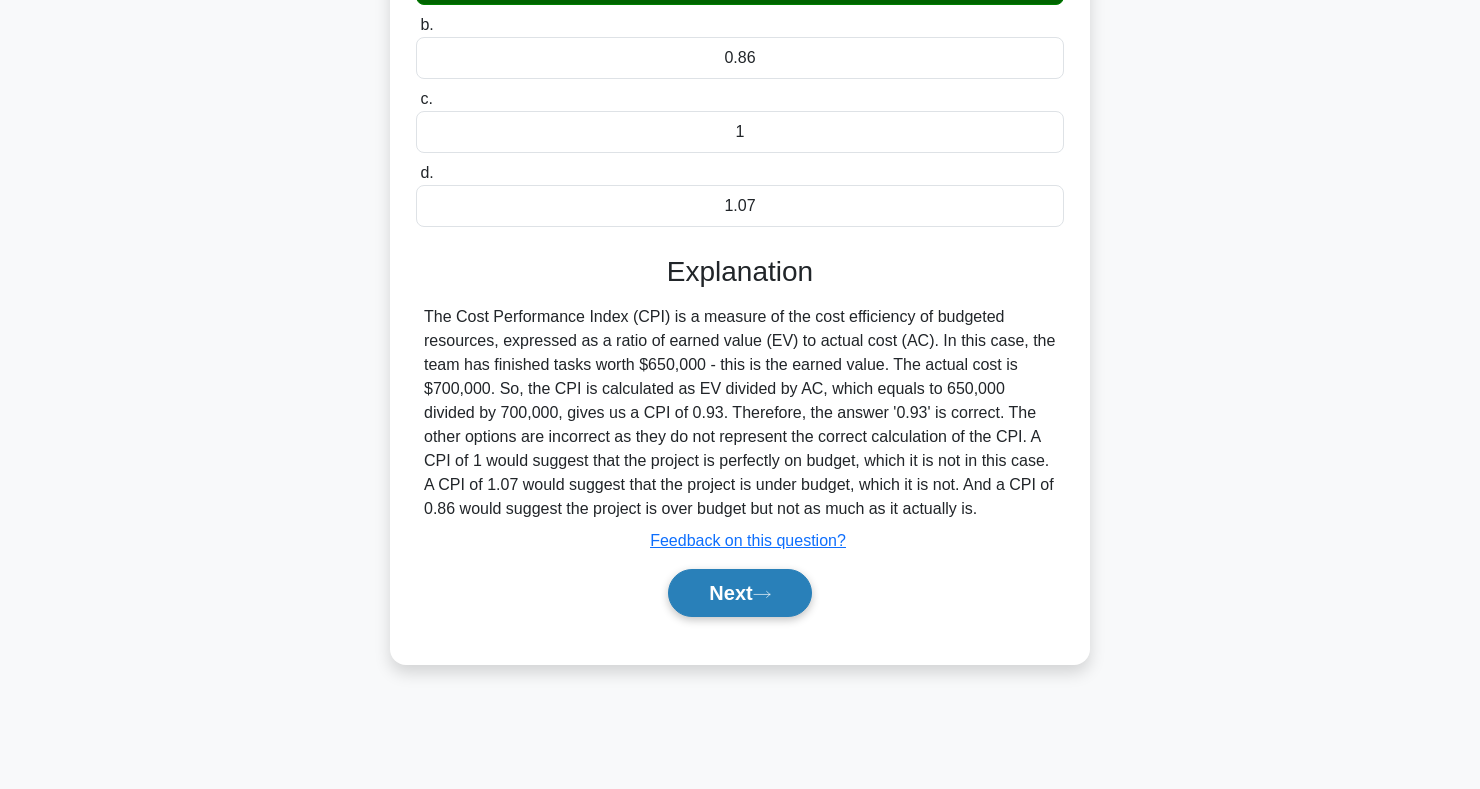 click on "Next" at bounding box center (739, 593) 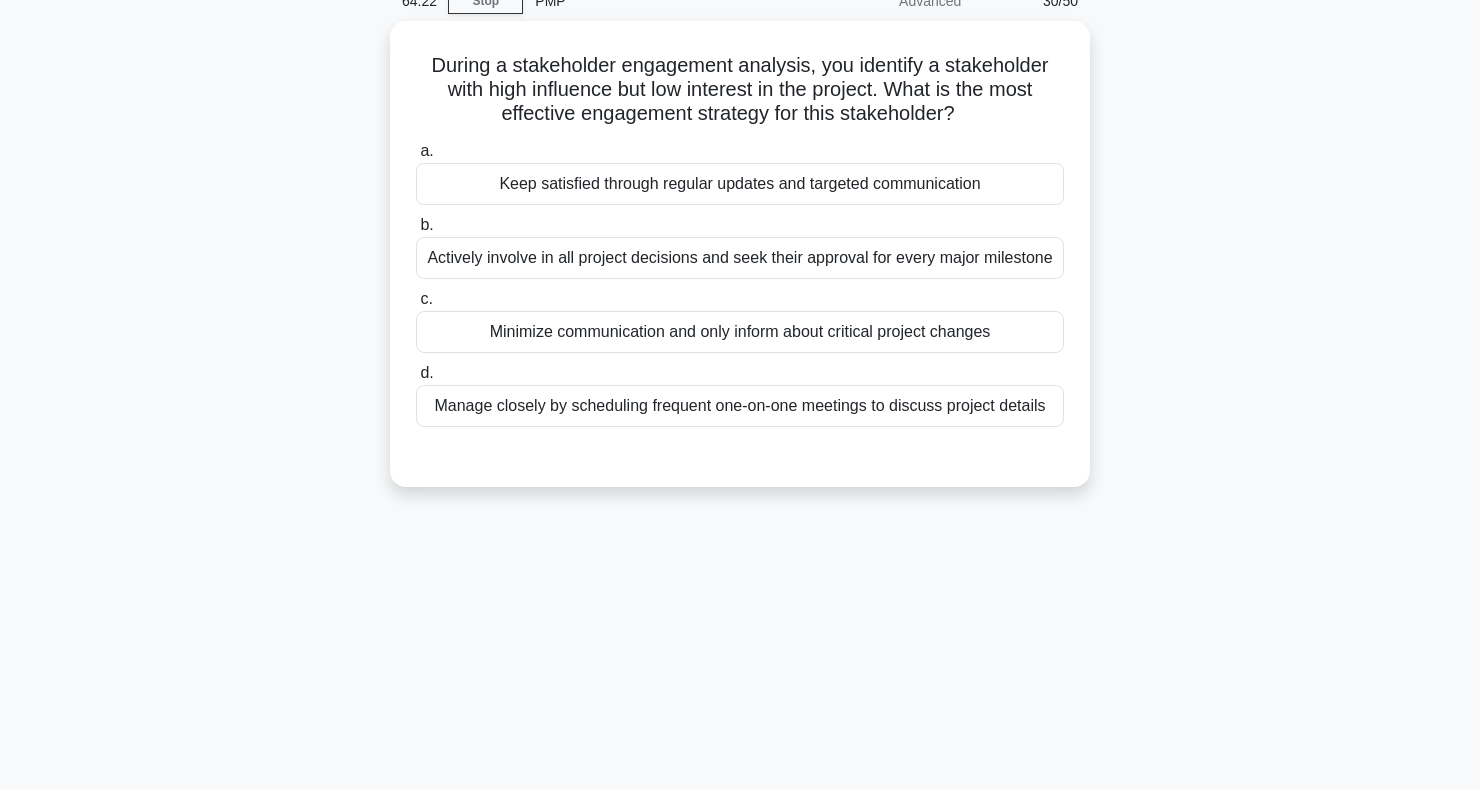 scroll, scrollTop: 0, scrollLeft: 0, axis: both 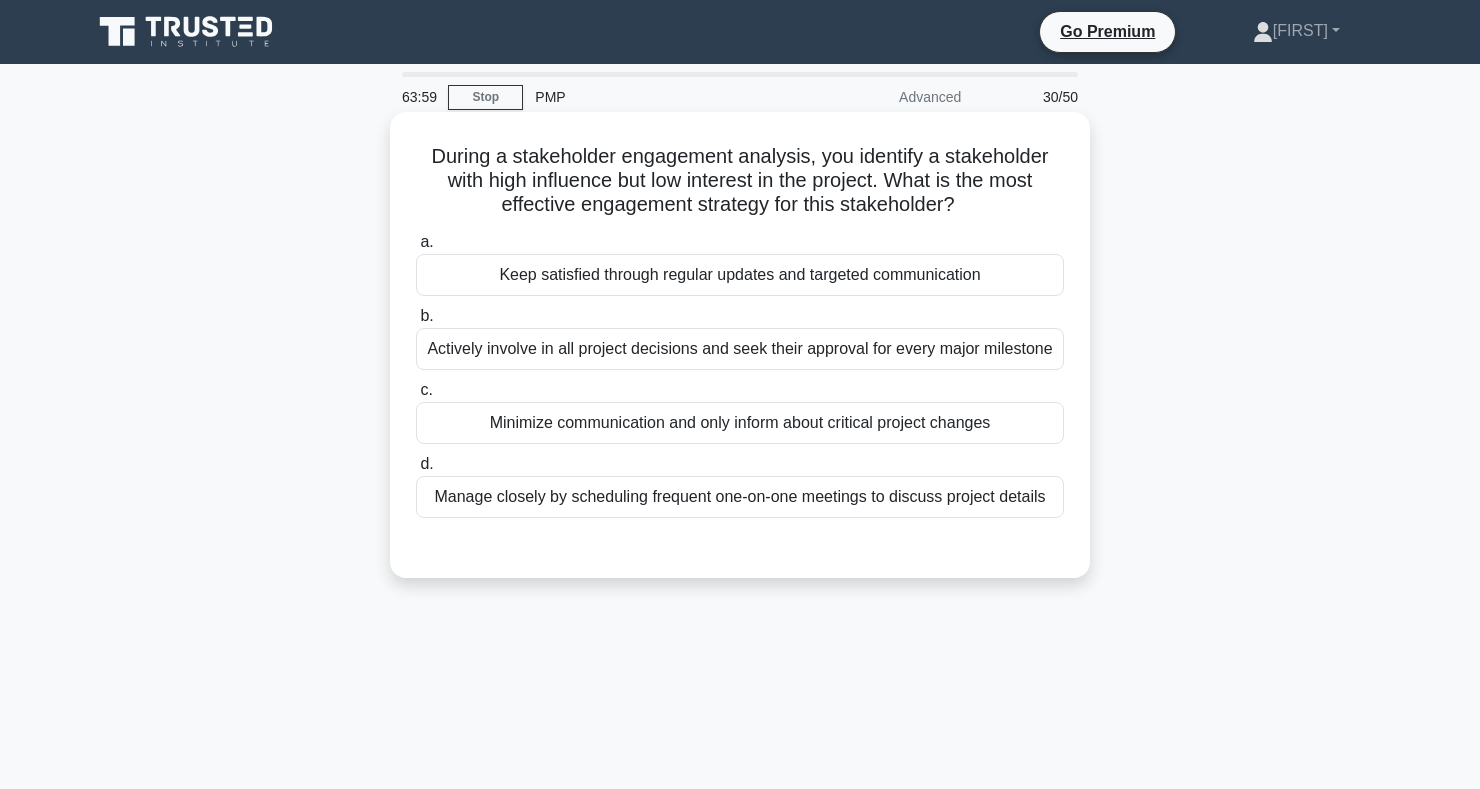 click on "Manage closely by scheduling frequent one-on-one meetings to discuss project details" at bounding box center (740, 497) 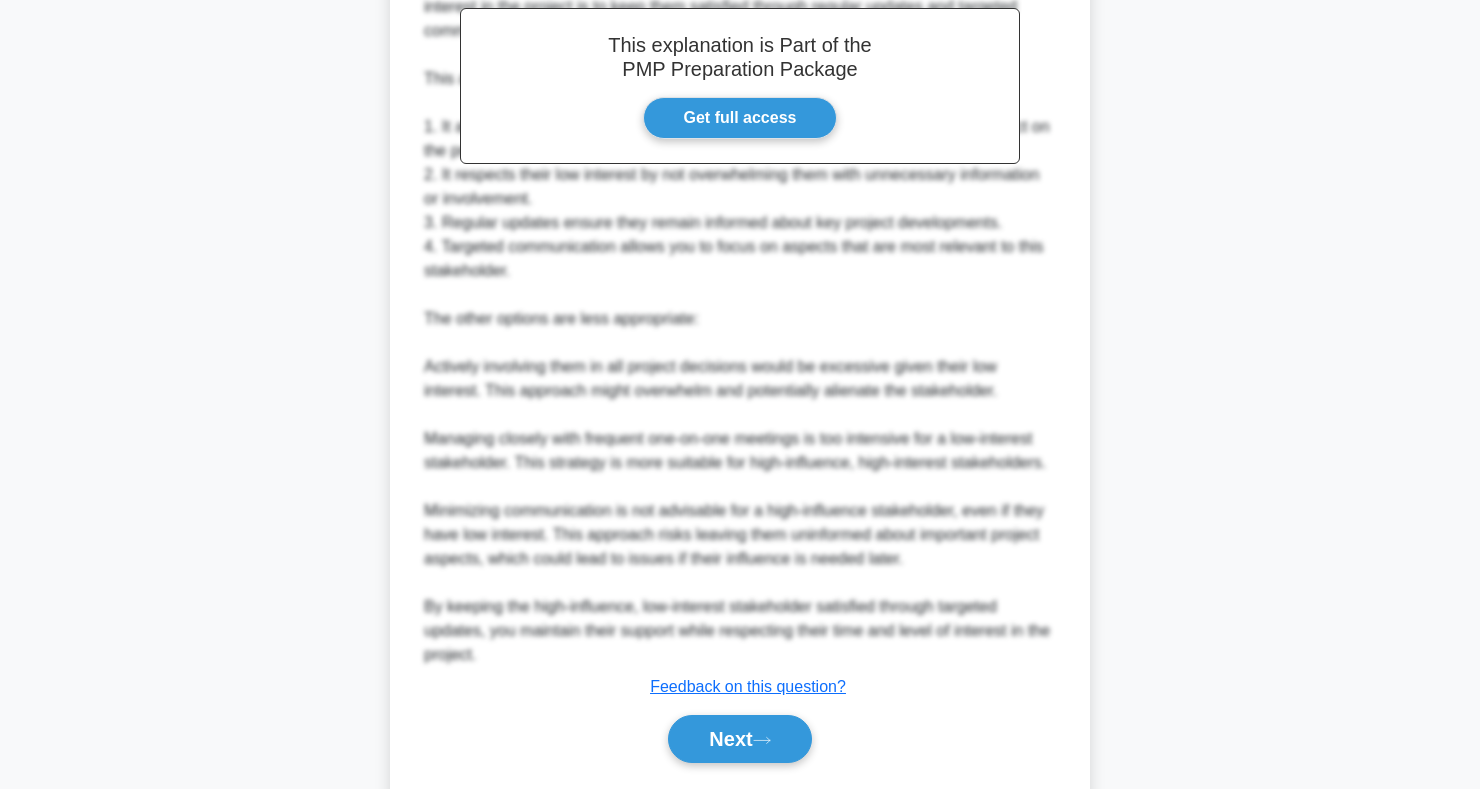 scroll, scrollTop: 625, scrollLeft: 0, axis: vertical 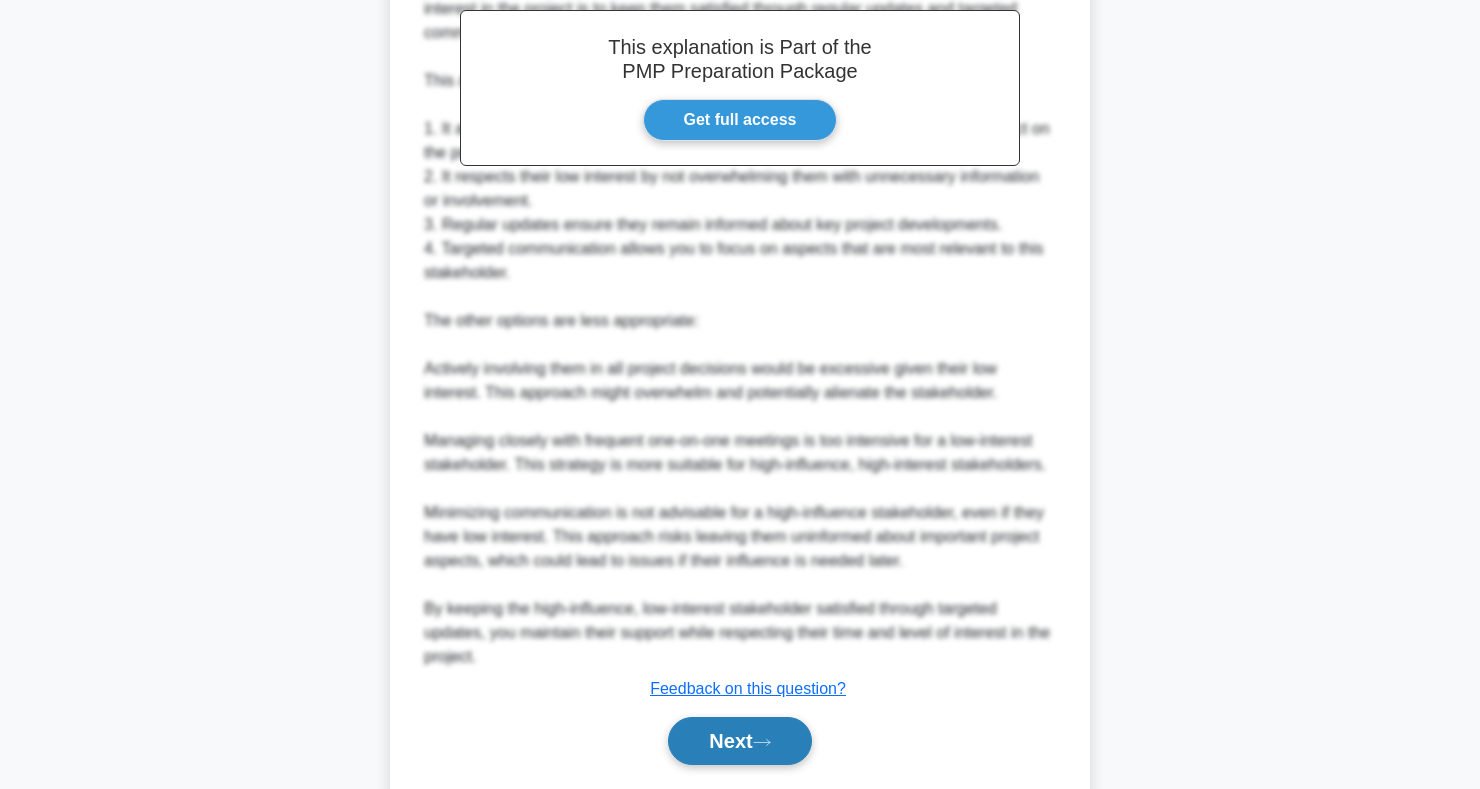 click 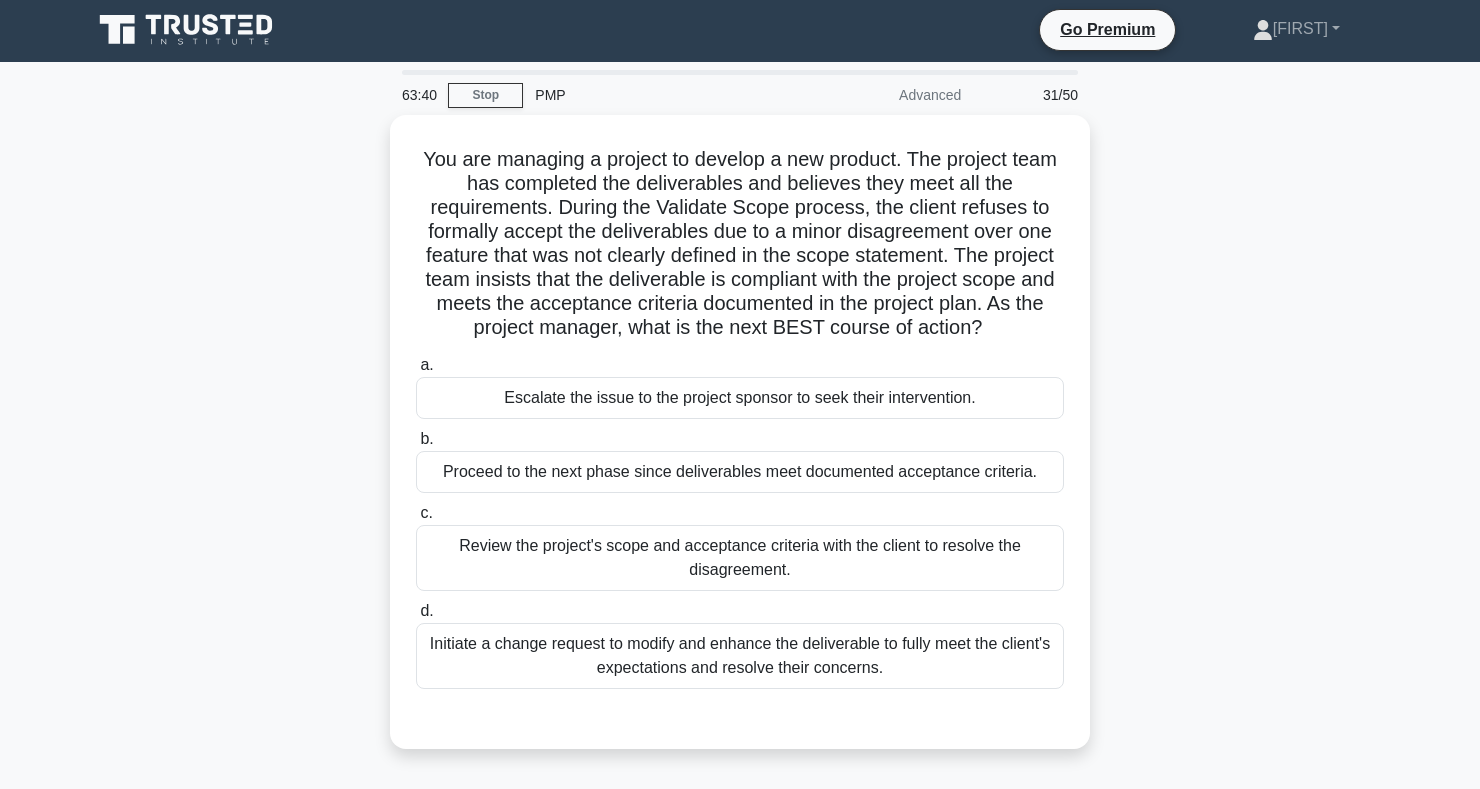 scroll, scrollTop: 0, scrollLeft: 0, axis: both 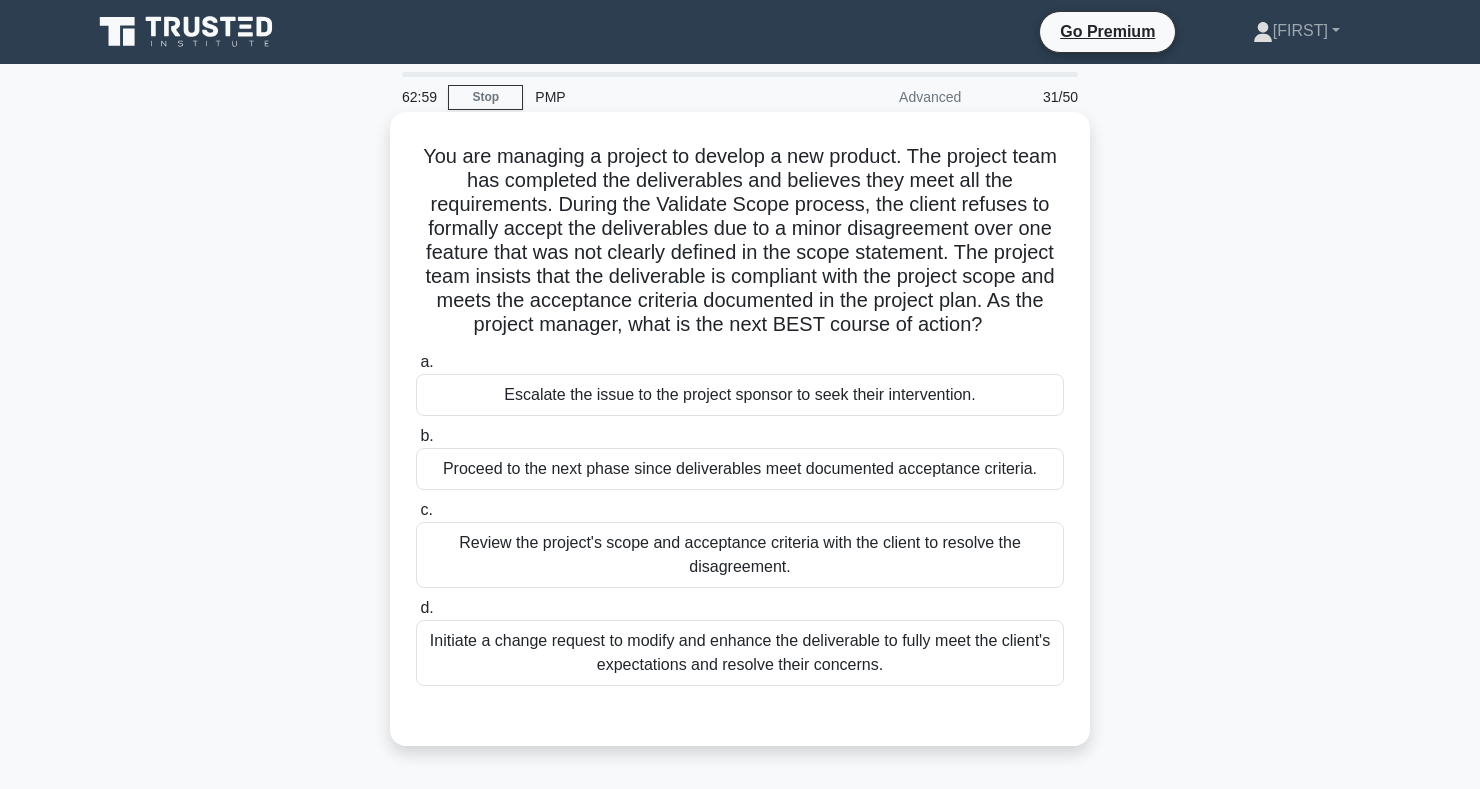 click on "Review the project's scope and acceptance criteria with the client to resolve the disagreement." at bounding box center [740, 555] 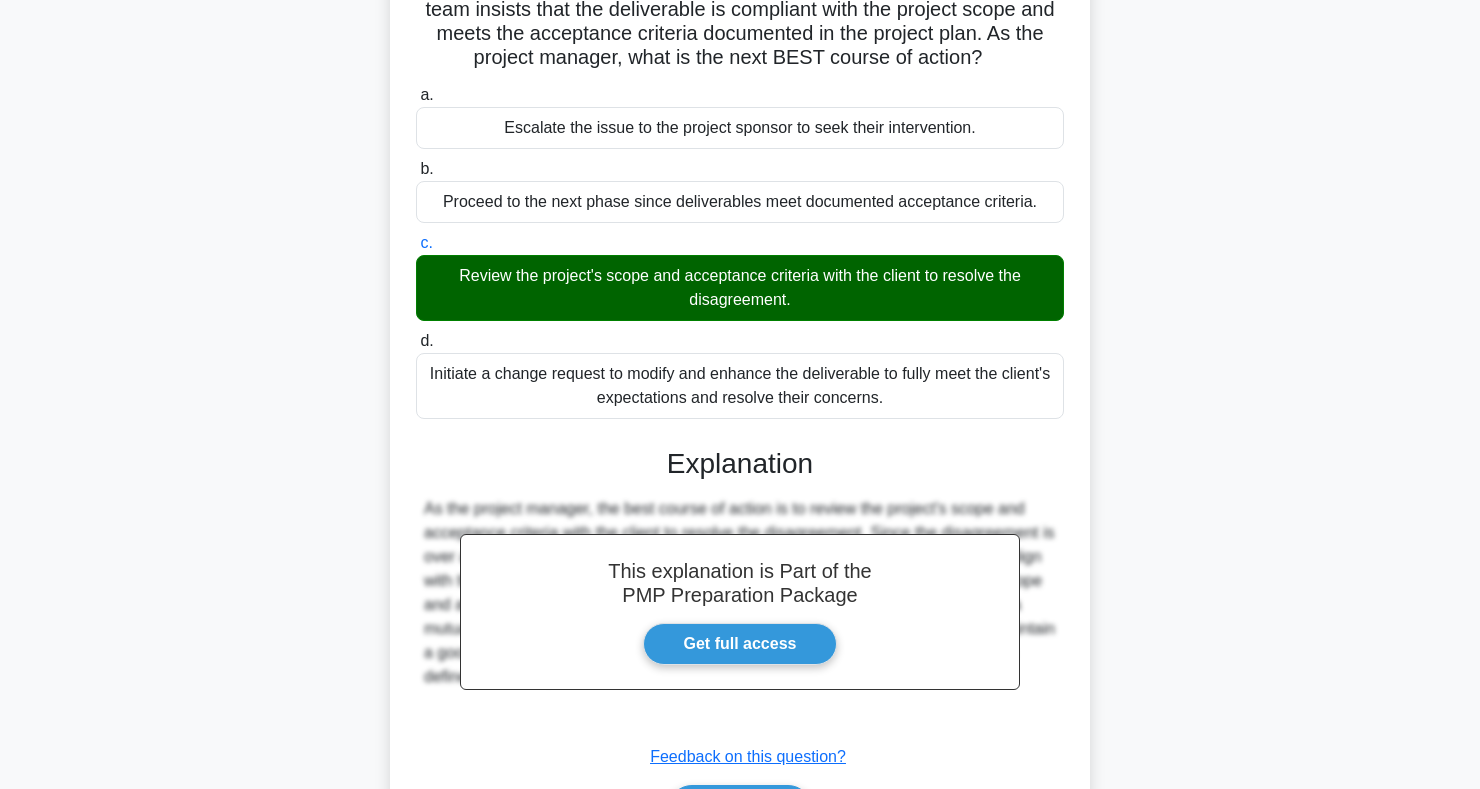 scroll, scrollTop: 395, scrollLeft: 0, axis: vertical 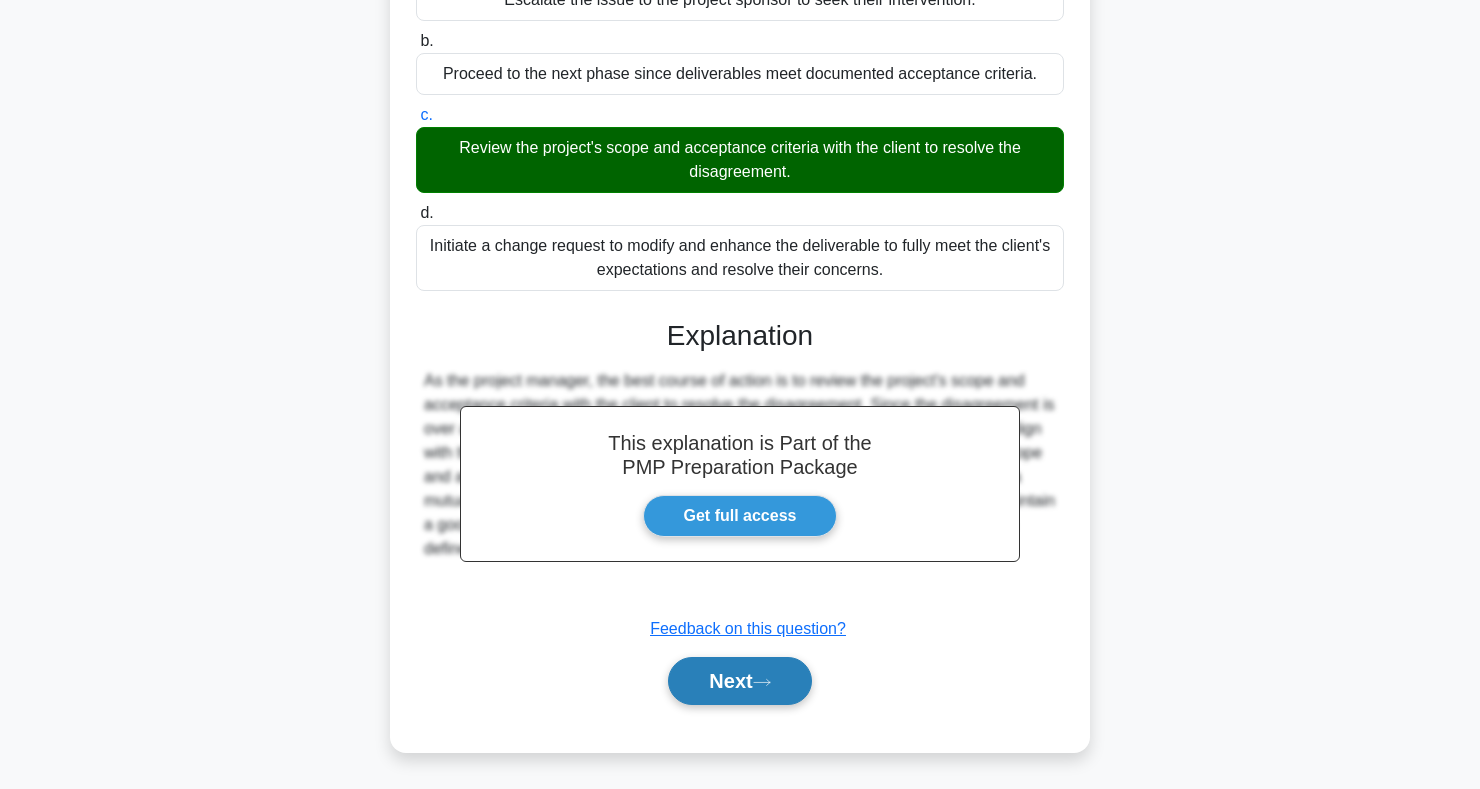 click on "Next" at bounding box center (739, 681) 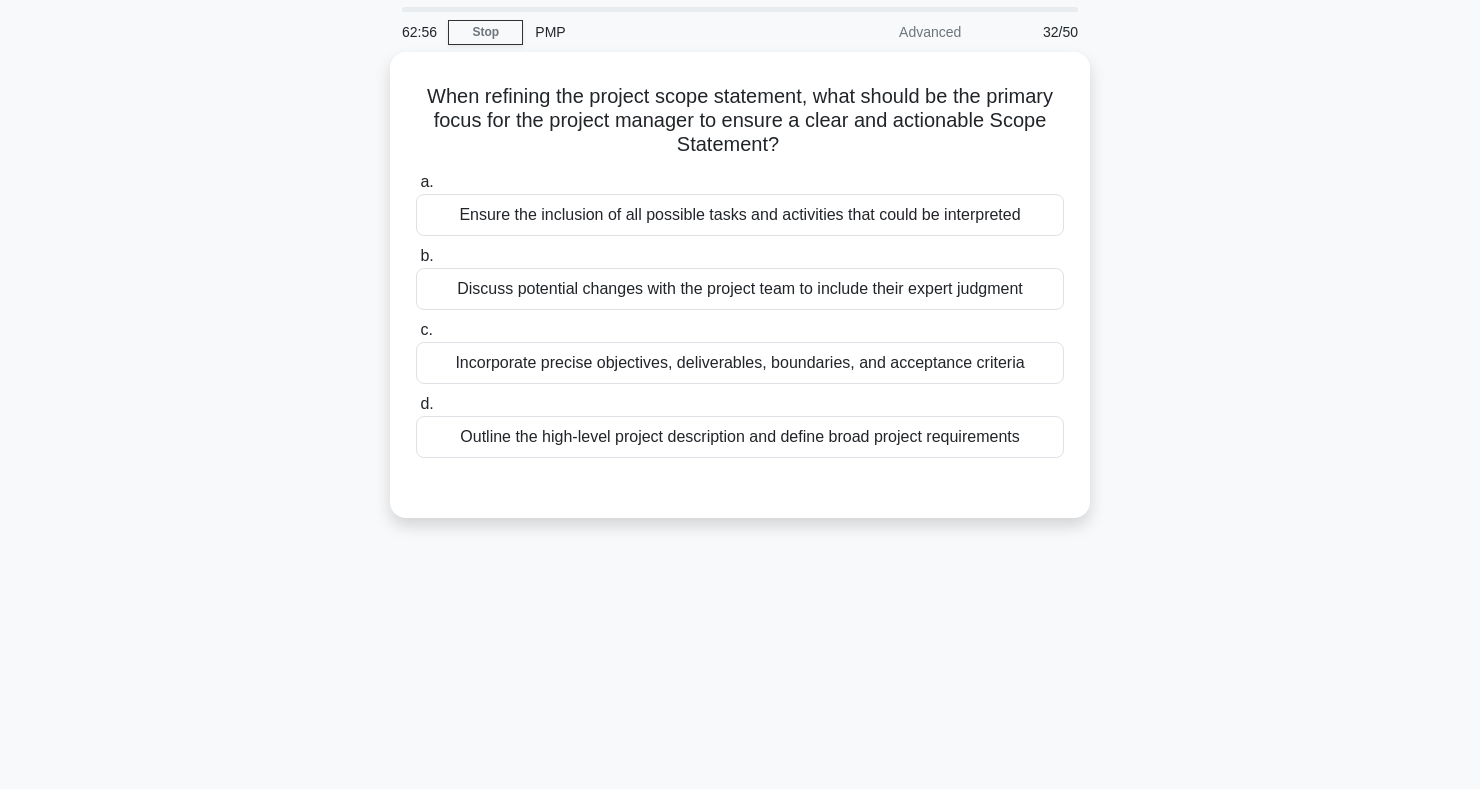 scroll, scrollTop: 0, scrollLeft: 0, axis: both 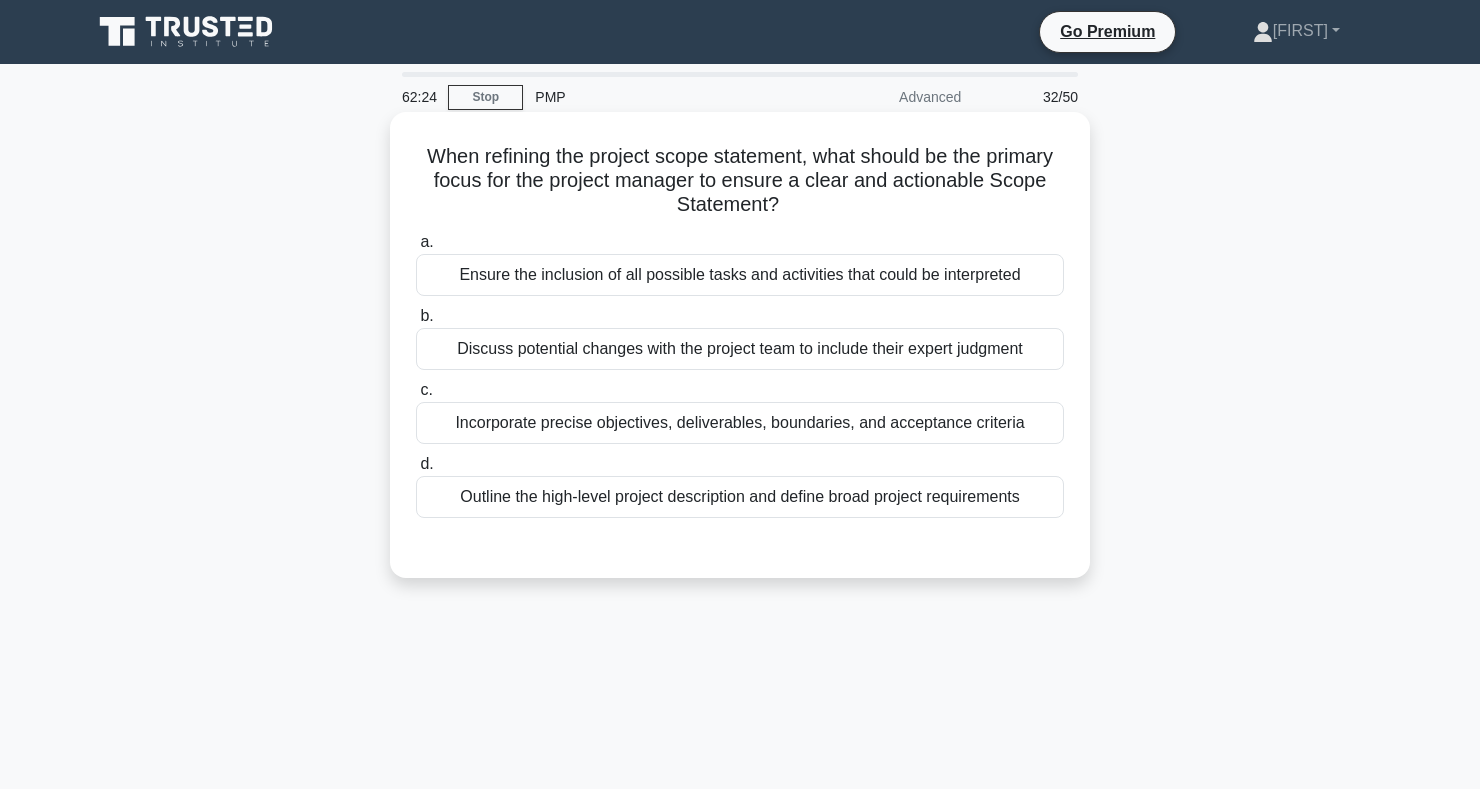 click on "Incorporate precise objectives, deliverables, boundaries, and acceptance criteria" at bounding box center [740, 423] 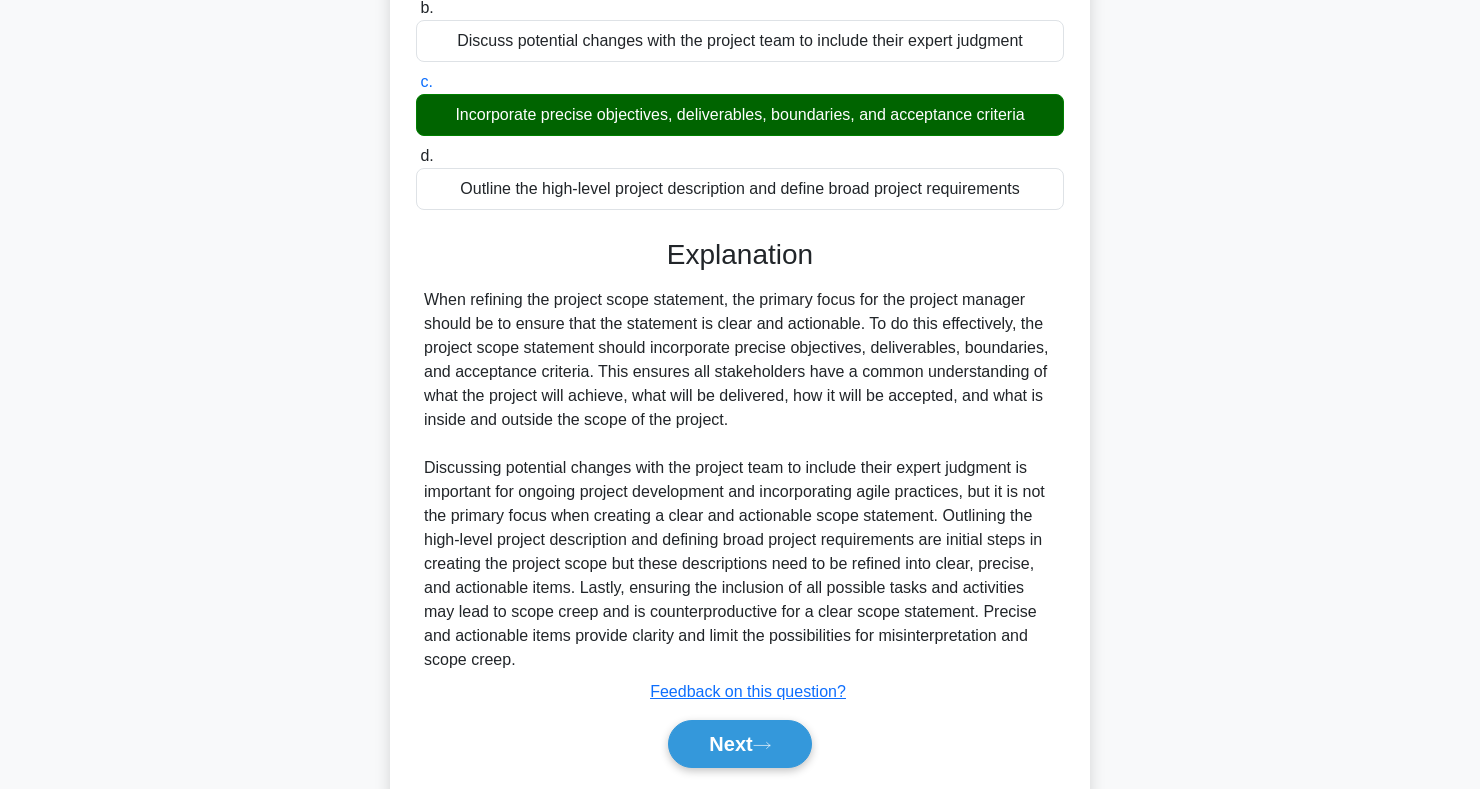 scroll, scrollTop: 371, scrollLeft: 0, axis: vertical 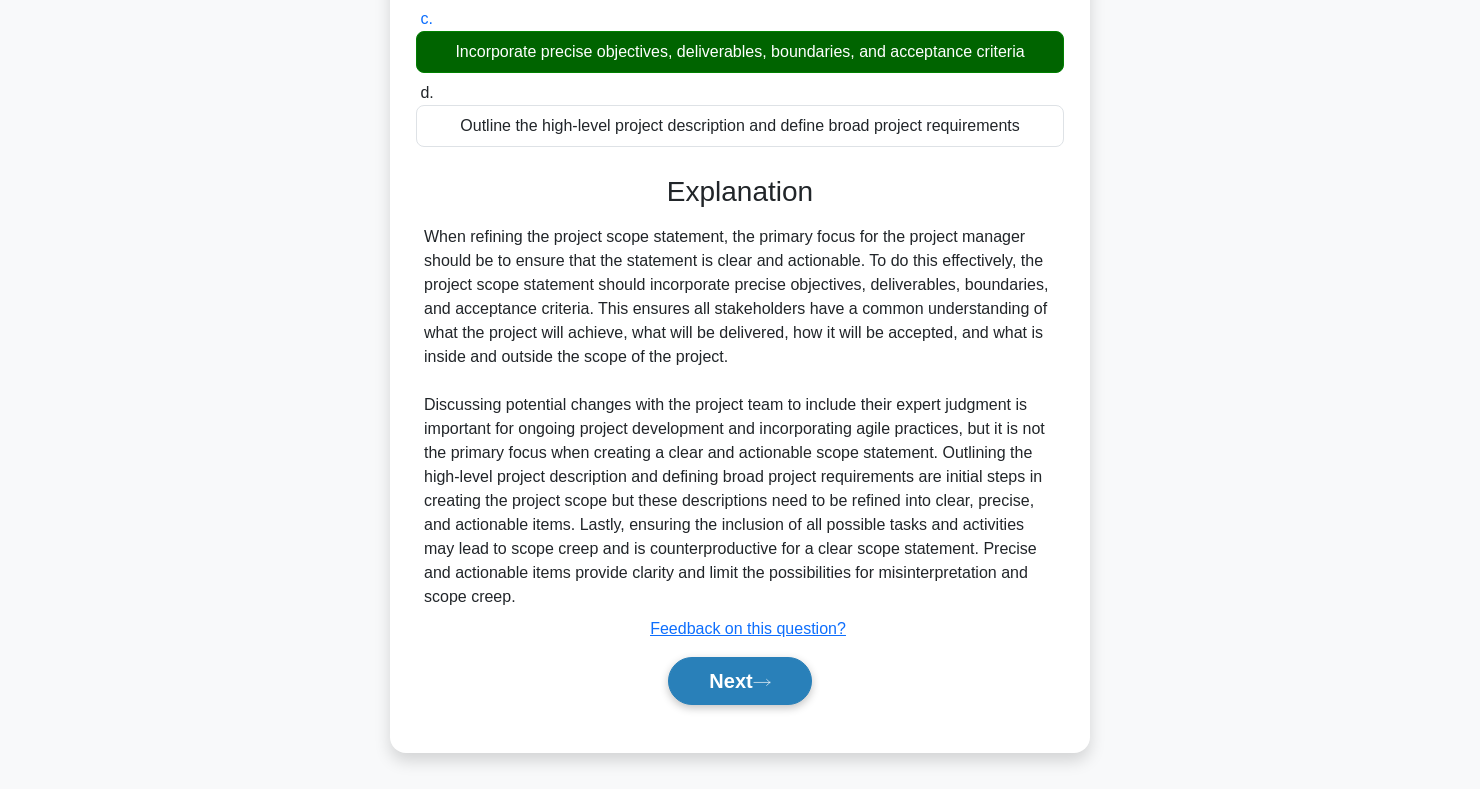 click on "Next" at bounding box center [739, 681] 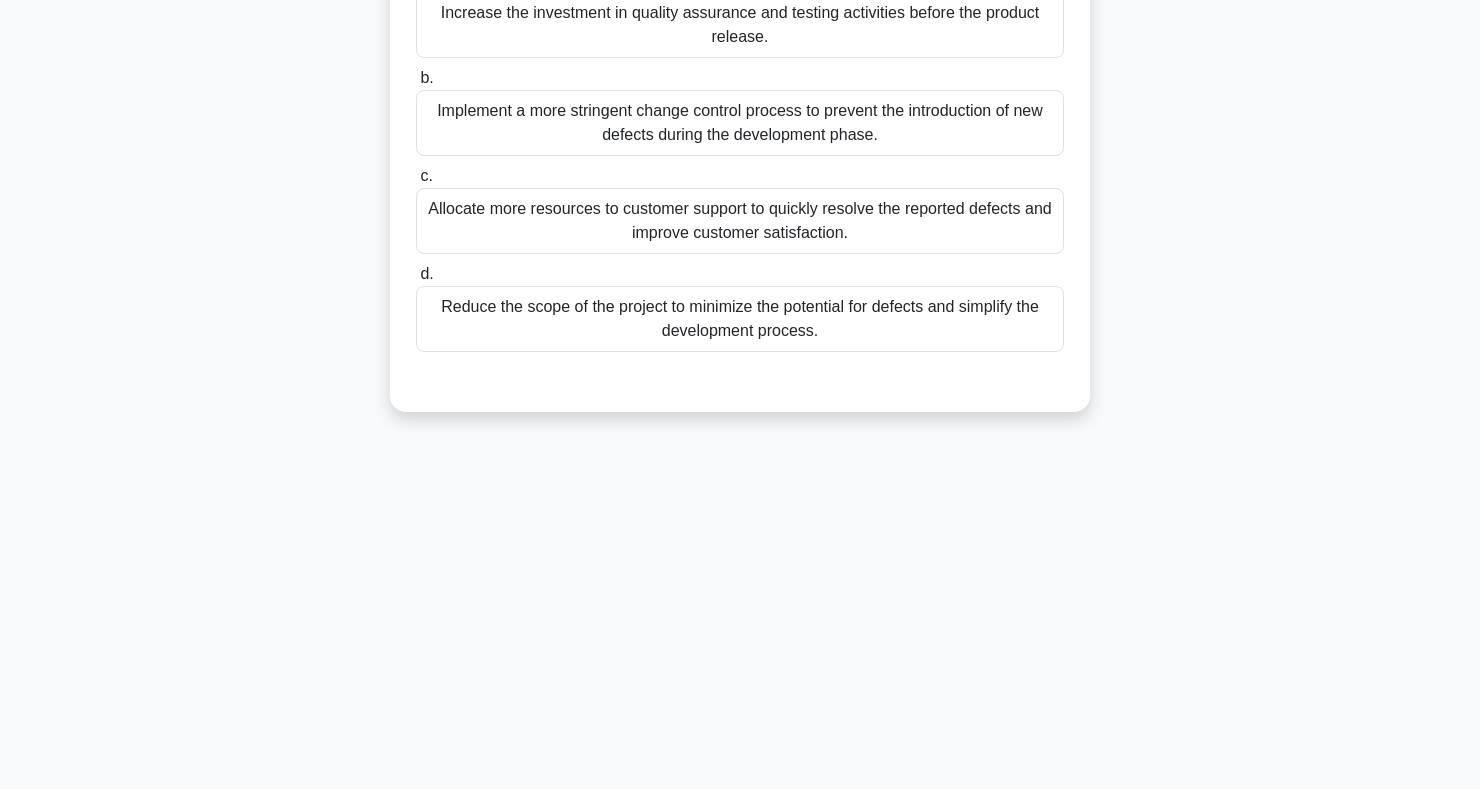 scroll, scrollTop: 0, scrollLeft: 0, axis: both 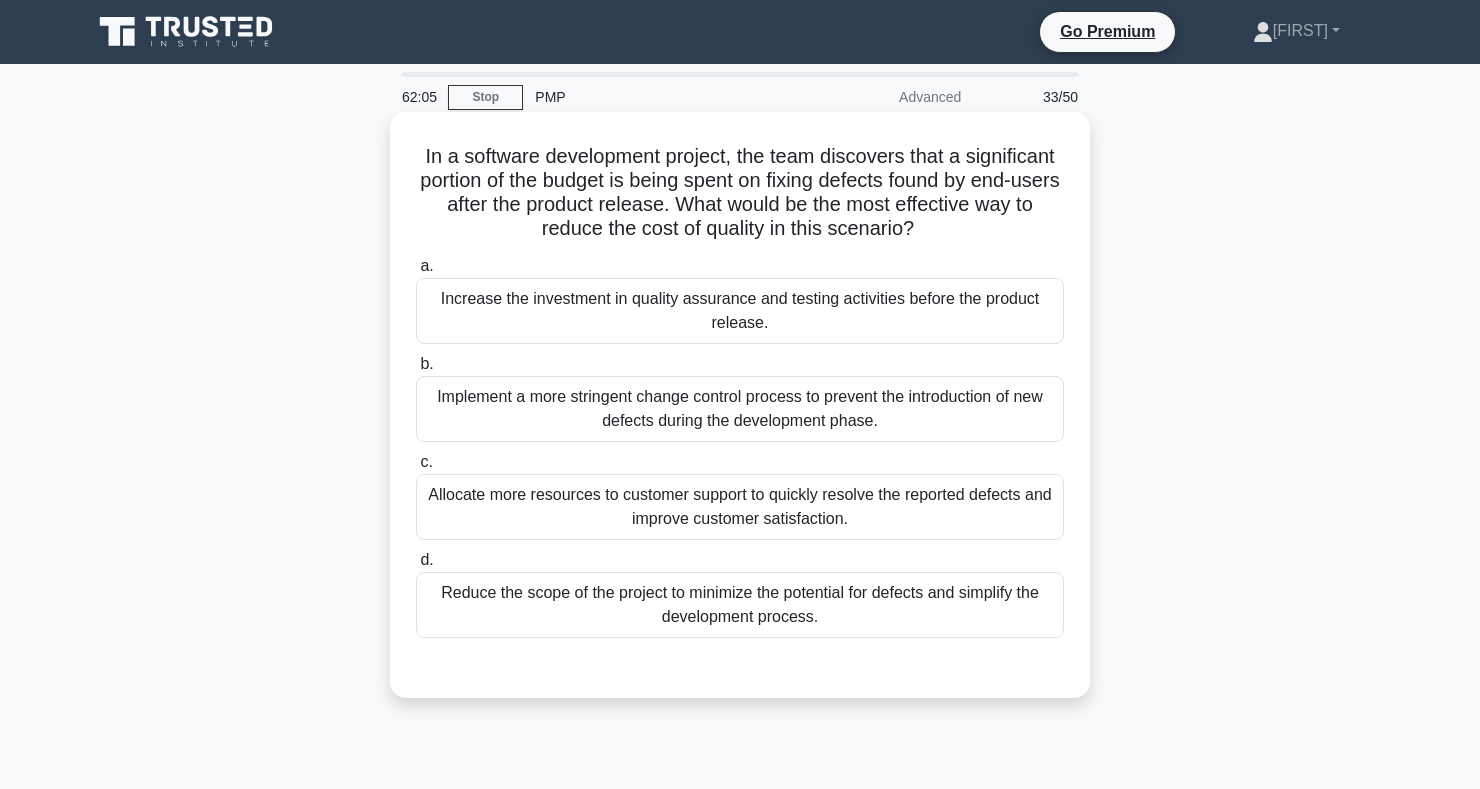 click on "Increase the investment in quality assurance and testing activities before the product release." at bounding box center [740, 311] 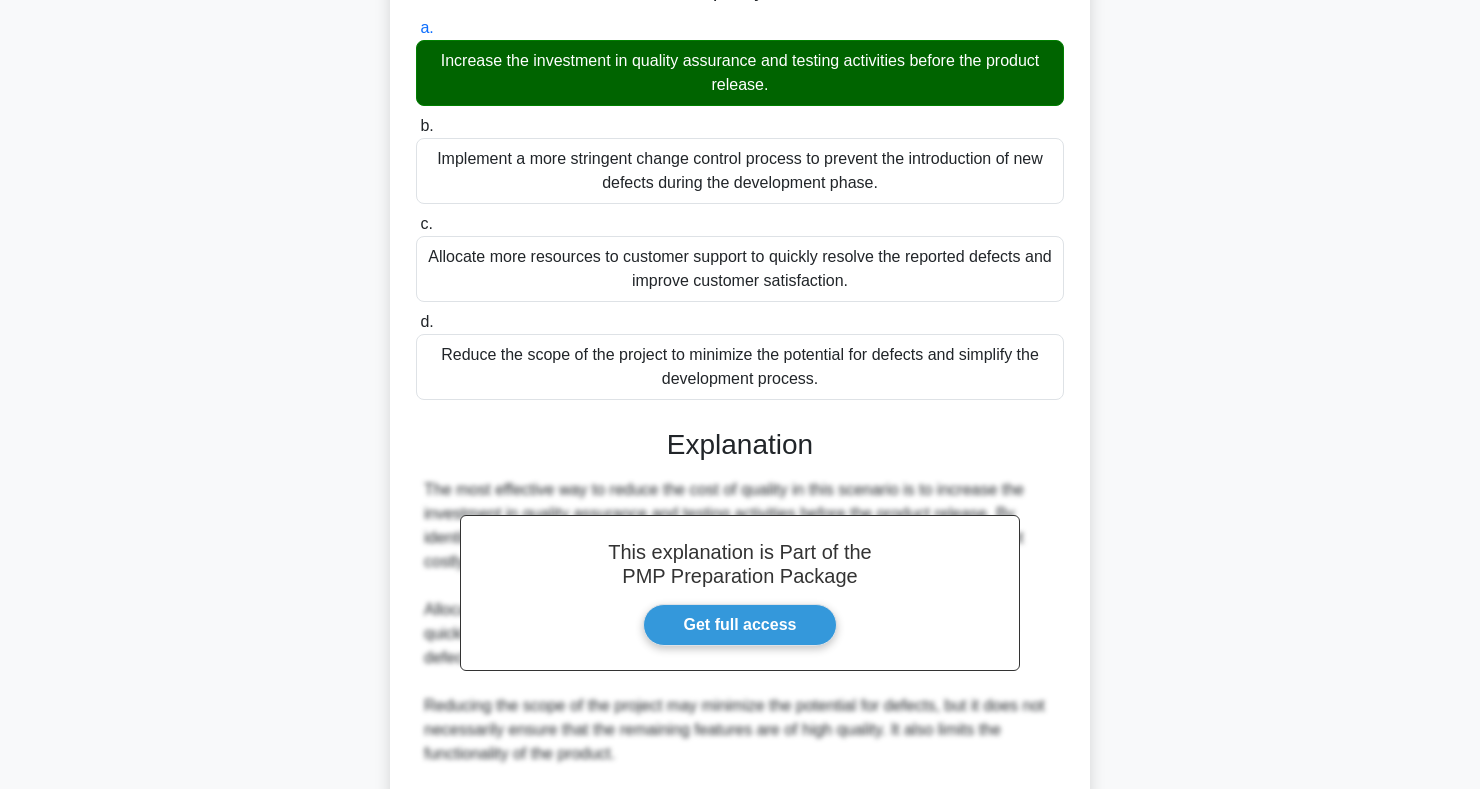 scroll, scrollTop: 491, scrollLeft: 0, axis: vertical 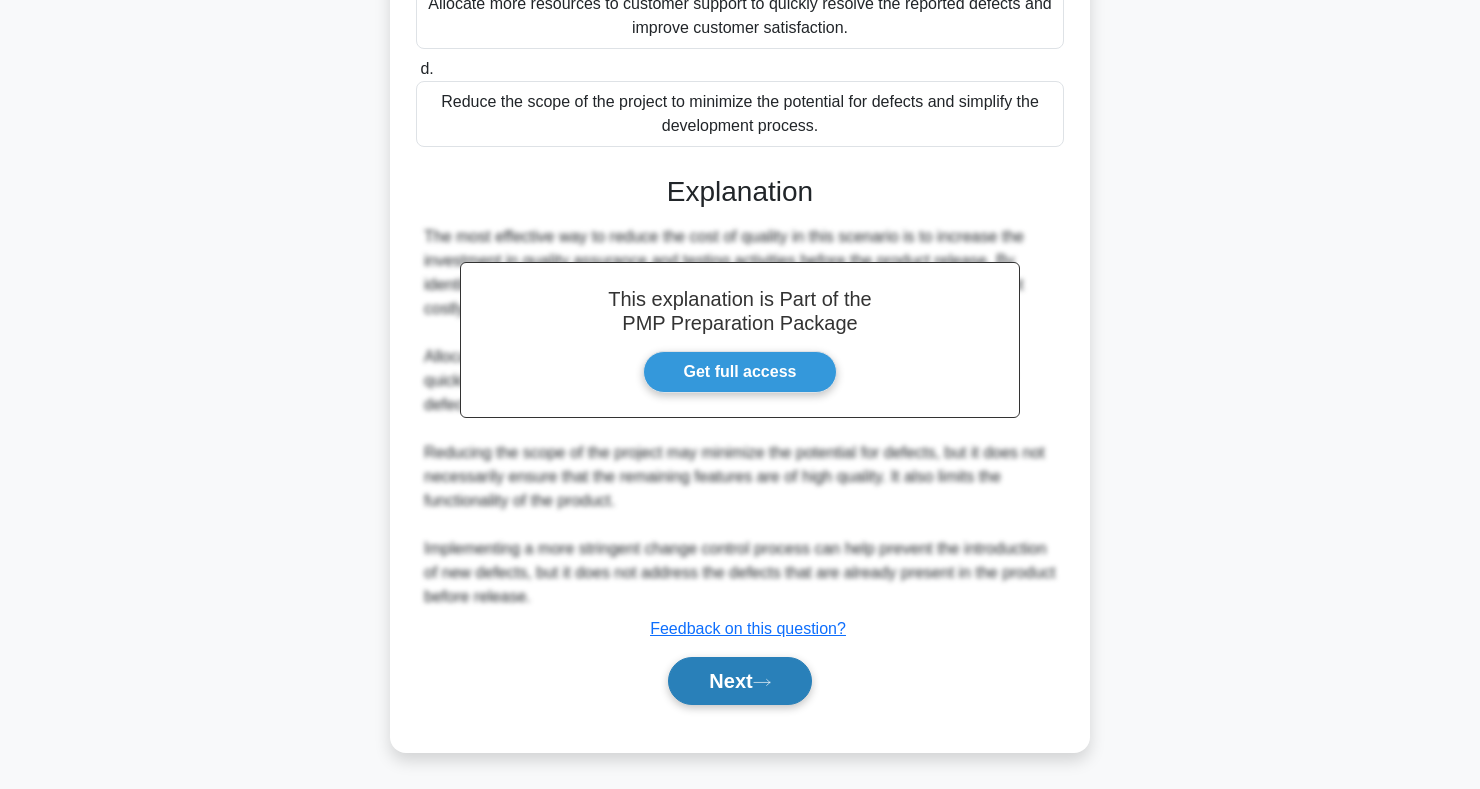 click on "Next" at bounding box center [739, 681] 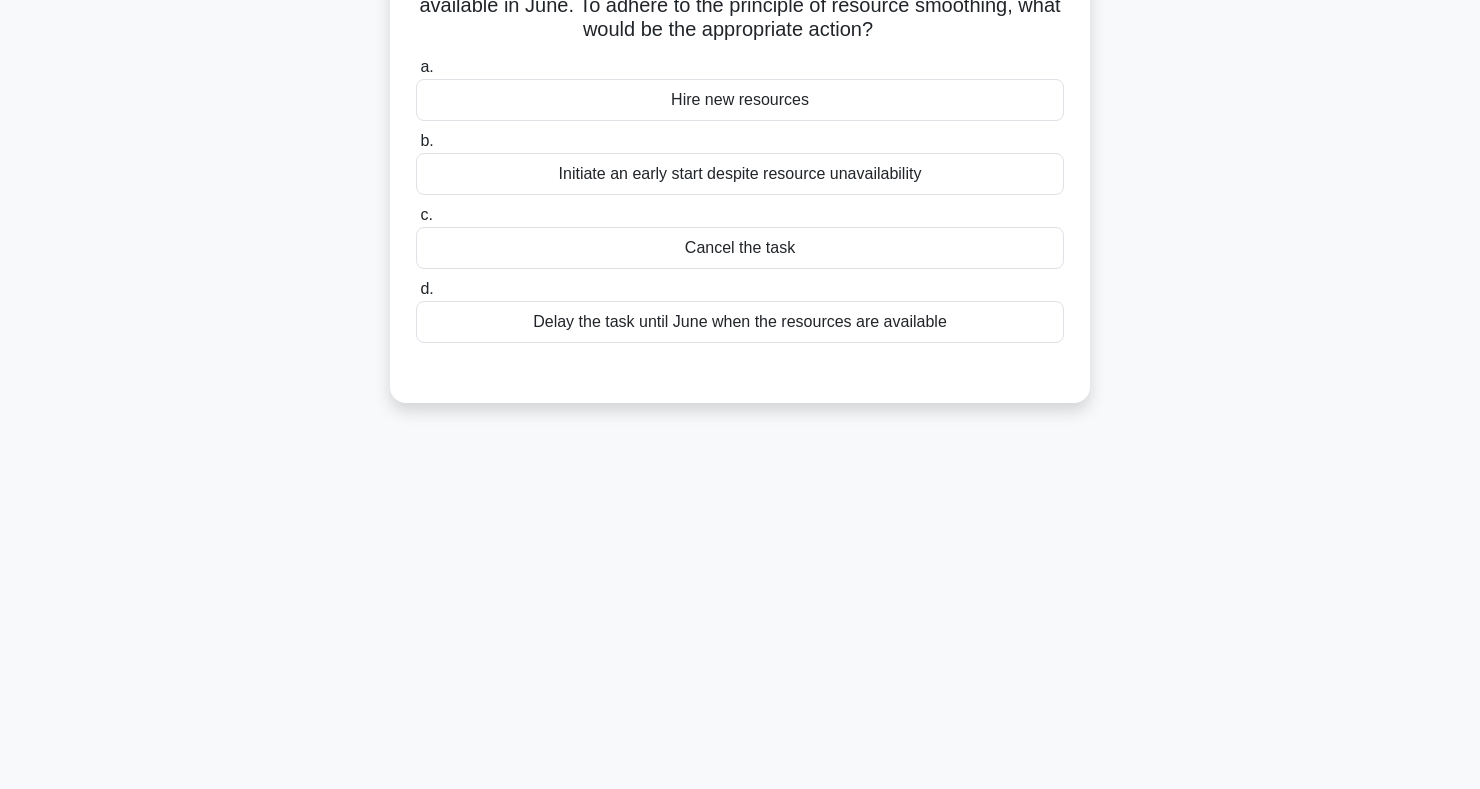 scroll, scrollTop: 0, scrollLeft: 0, axis: both 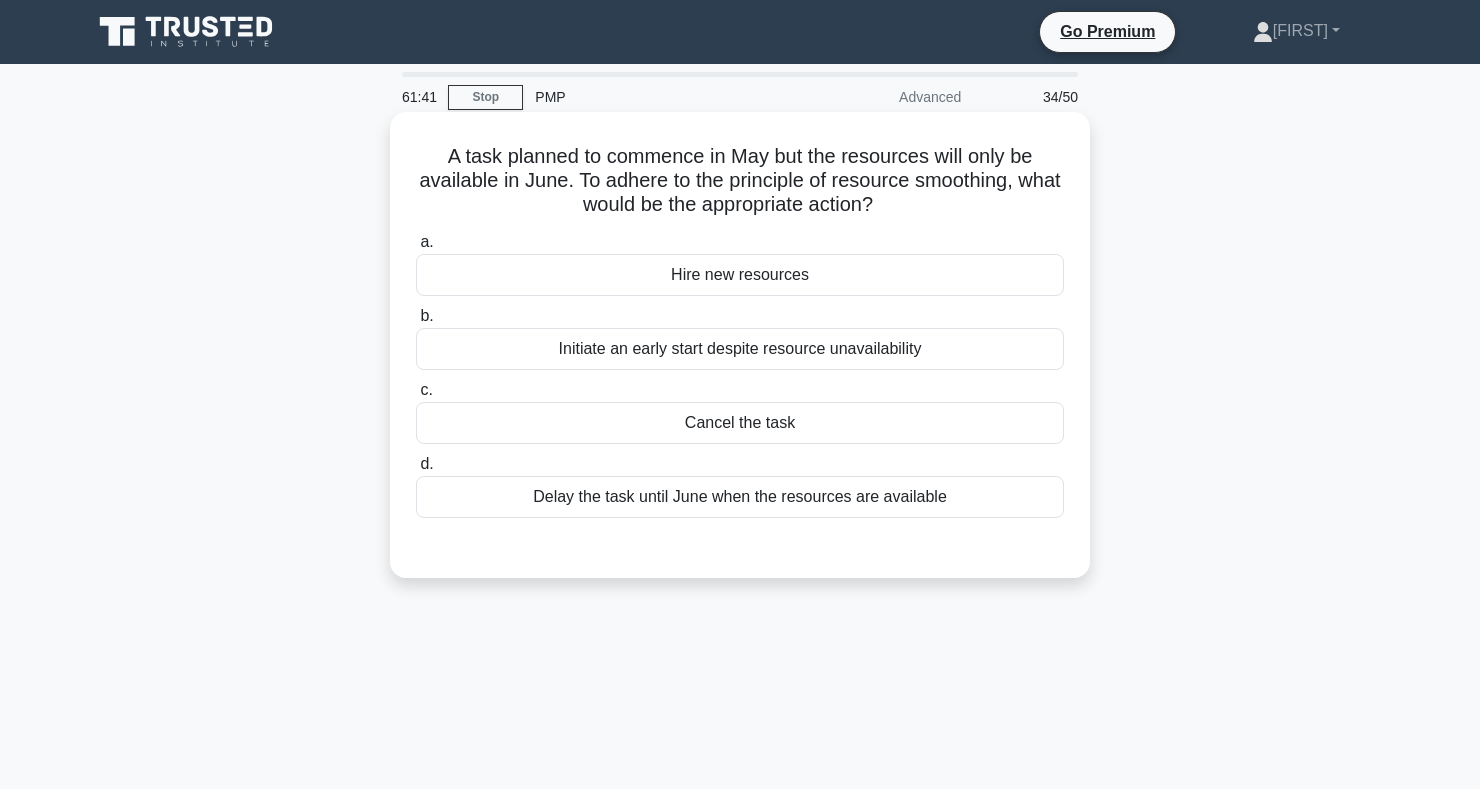 click on "Initiate an early start despite resource unavailability" at bounding box center (740, 349) 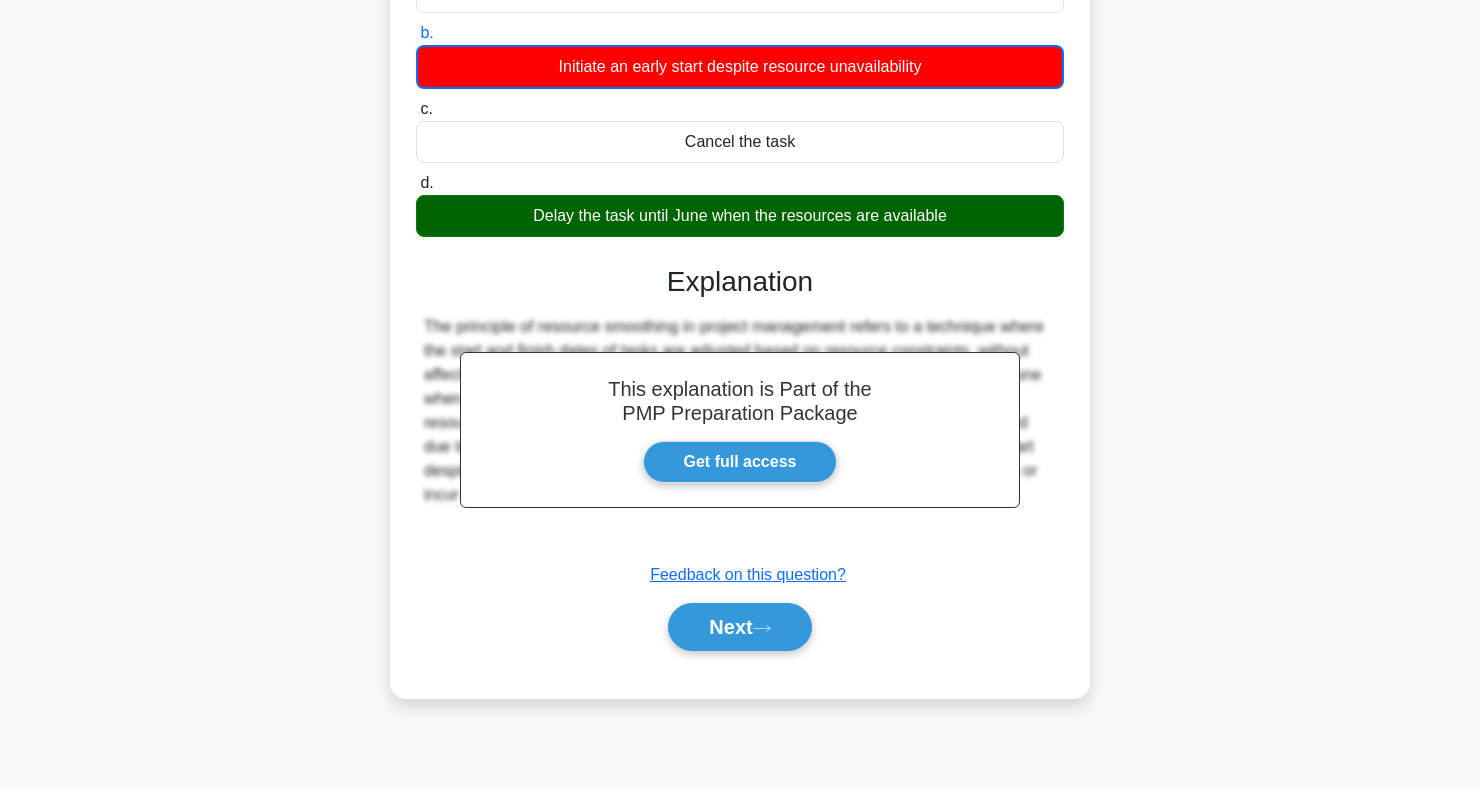 scroll, scrollTop: 291, scrollLeft: 0, axis: vertical 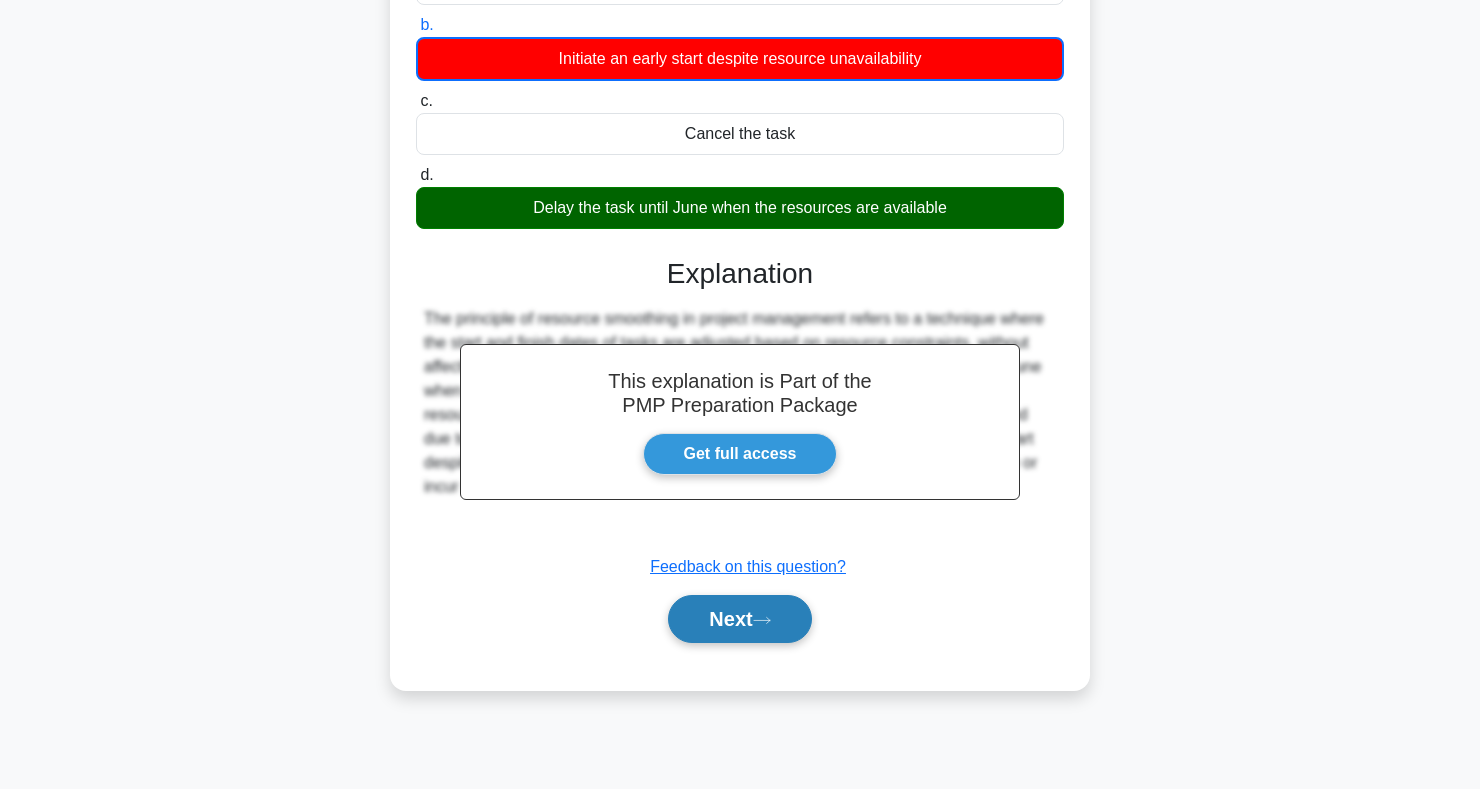 click 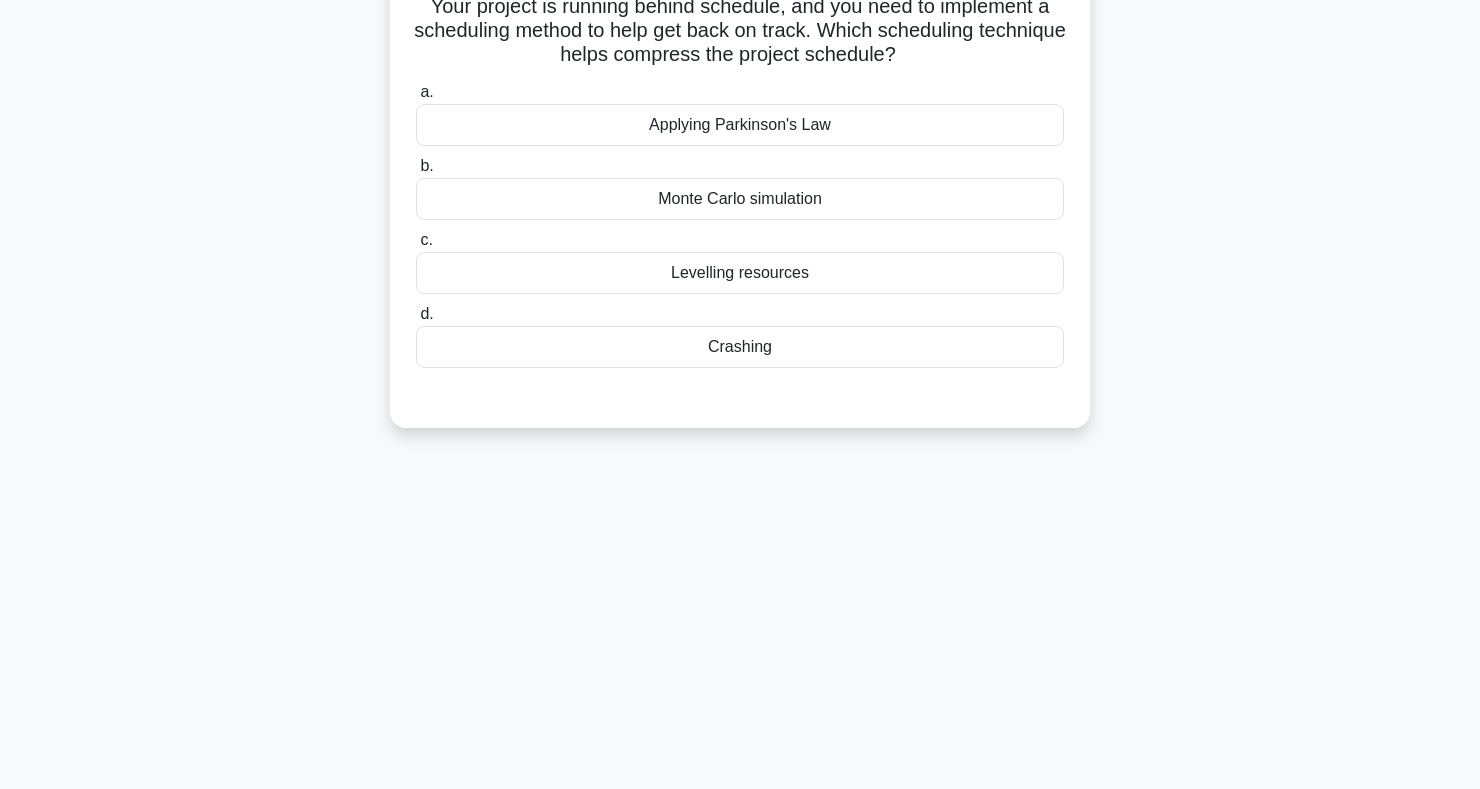 scroll, scrollTop: 0, scrollLeft: 0, axis: both 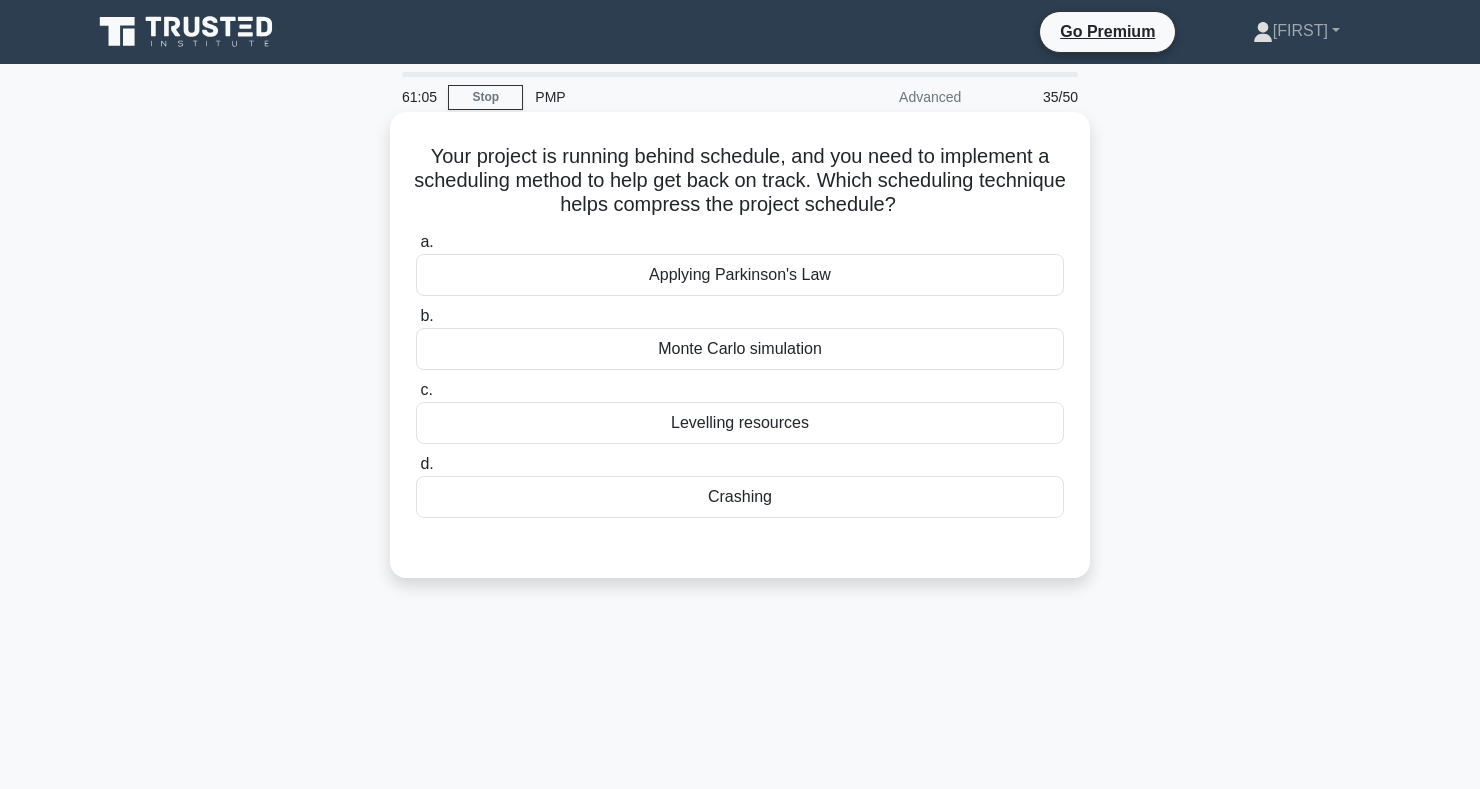 click on "Levelling resources" at bounding box center (740, 423) 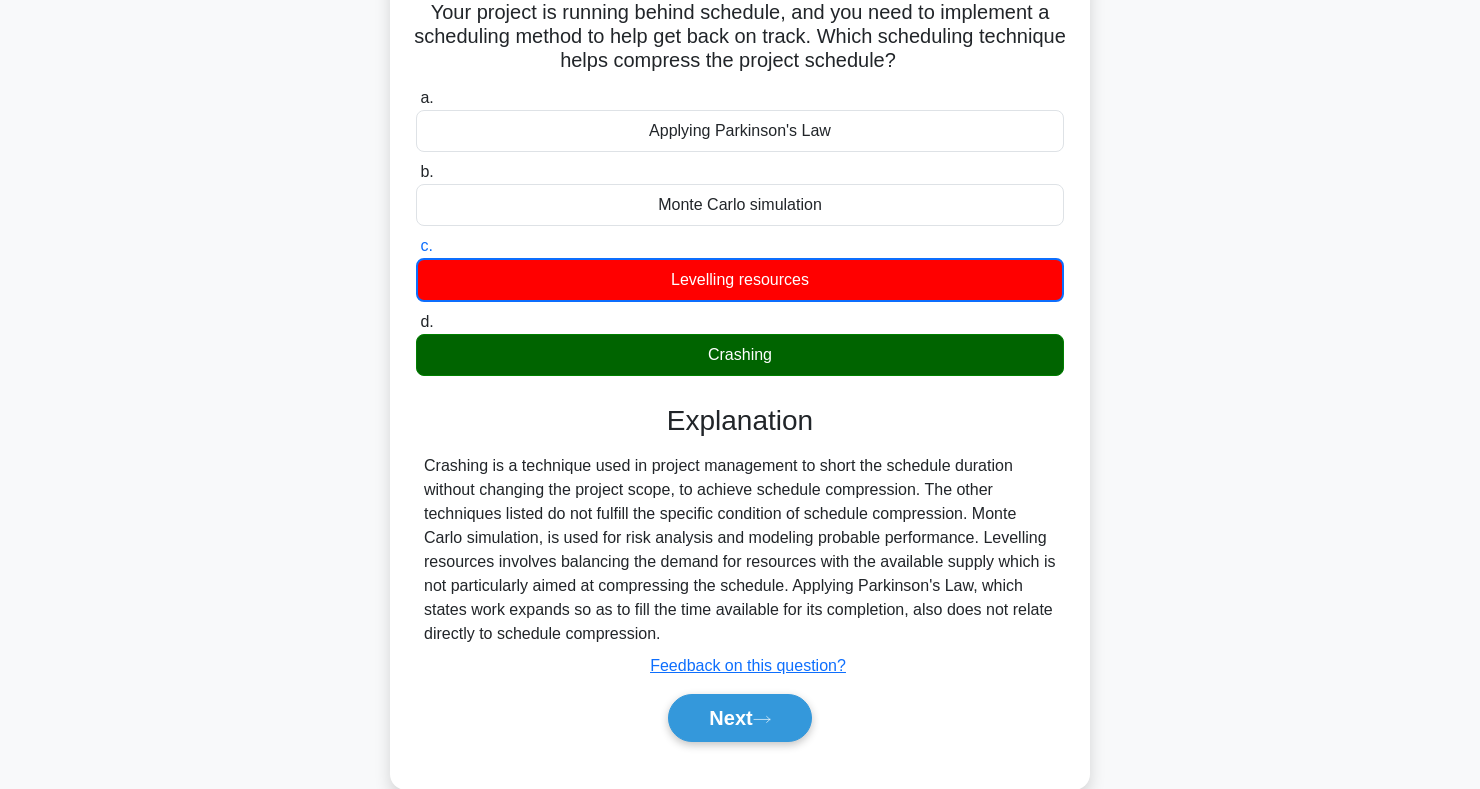 scroll, scrollTop: 149, scrollLeft: 0, axis: vertical 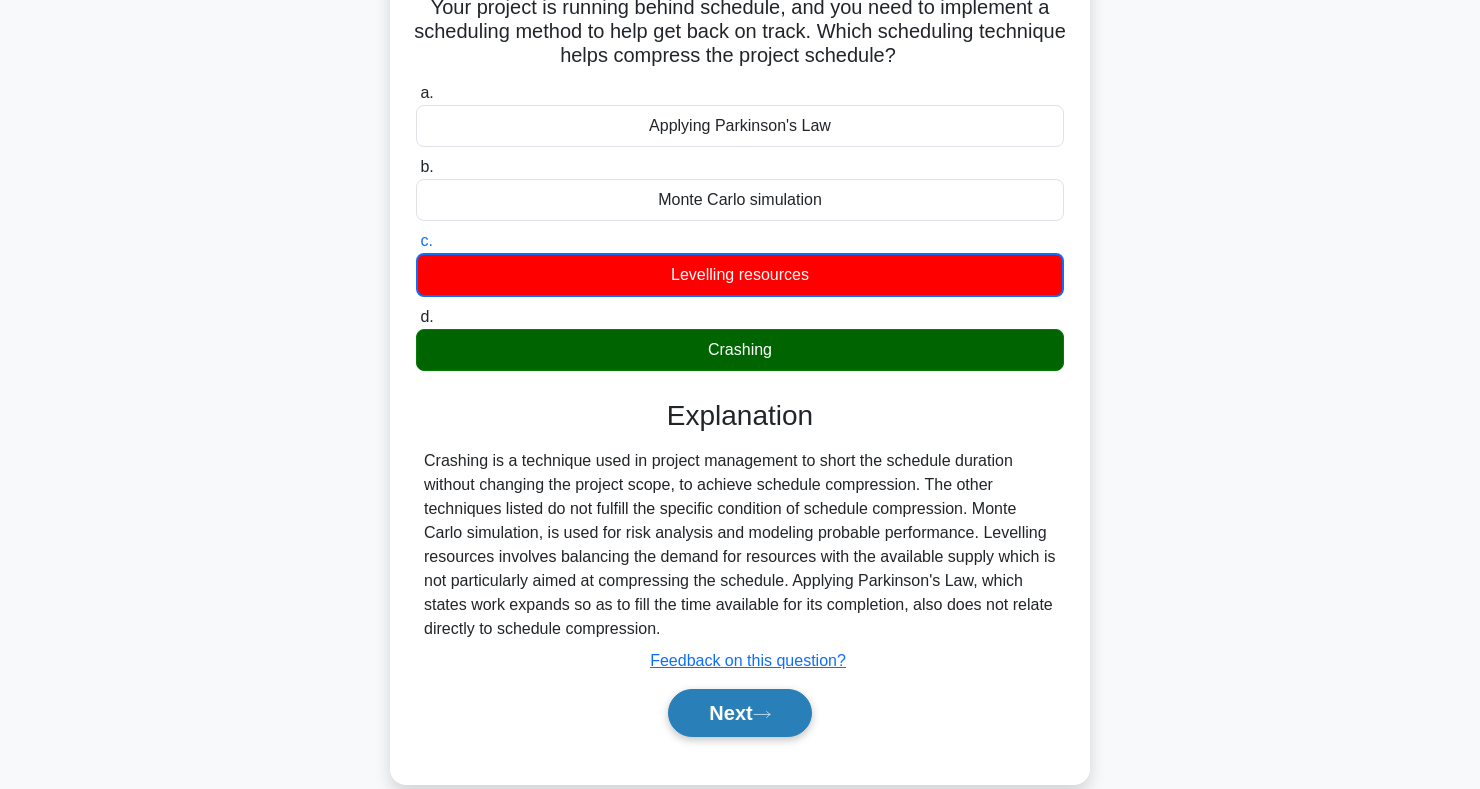 click on "Next" at bounding box center (739, 713) 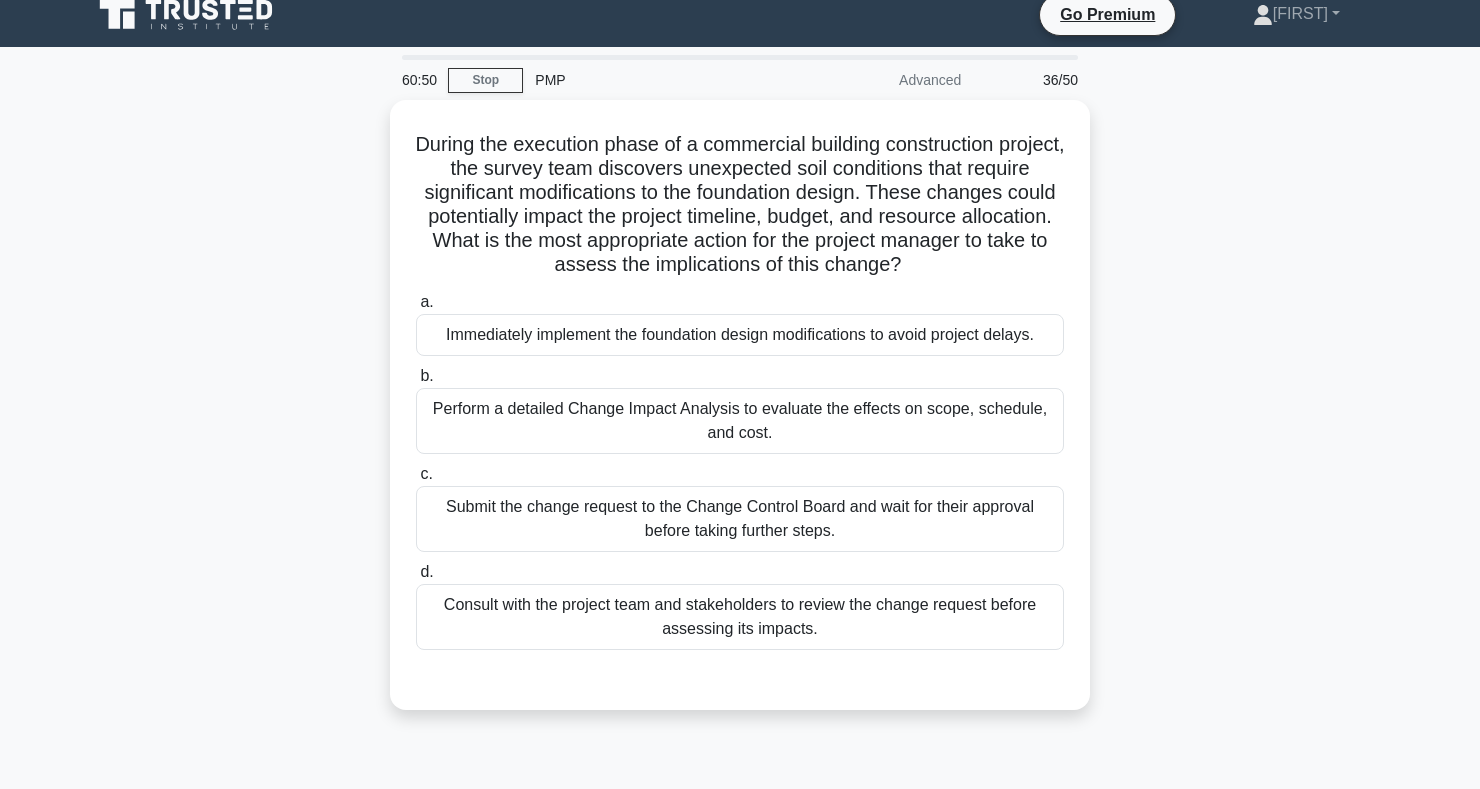 scroll, scrollTop: 0, scrollLeft: 0, axis: both 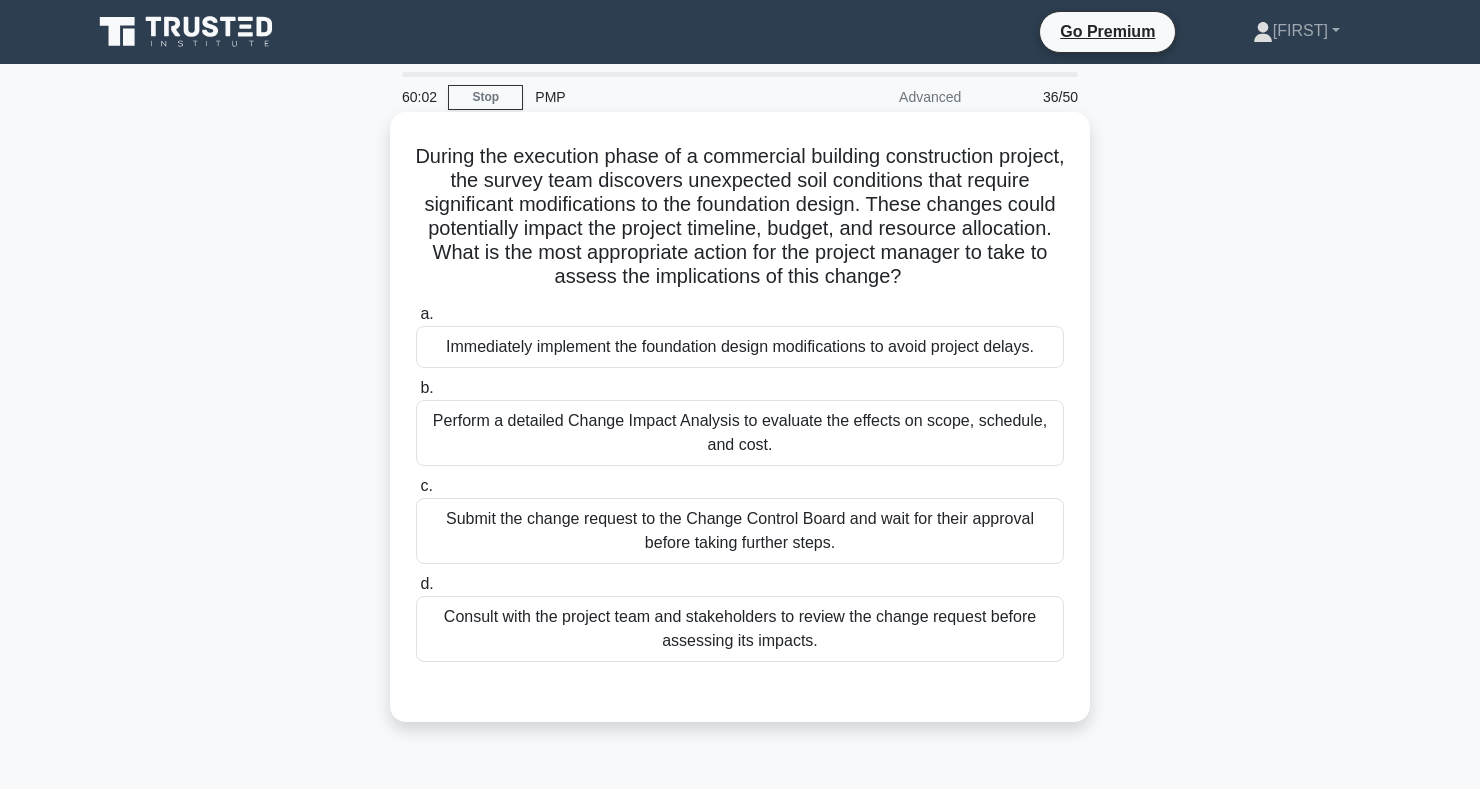 click on "Perform a detailed Change Impact Analysis to evaluate the effects on scope, schedule, and cost." at bounding box center (740, 433) 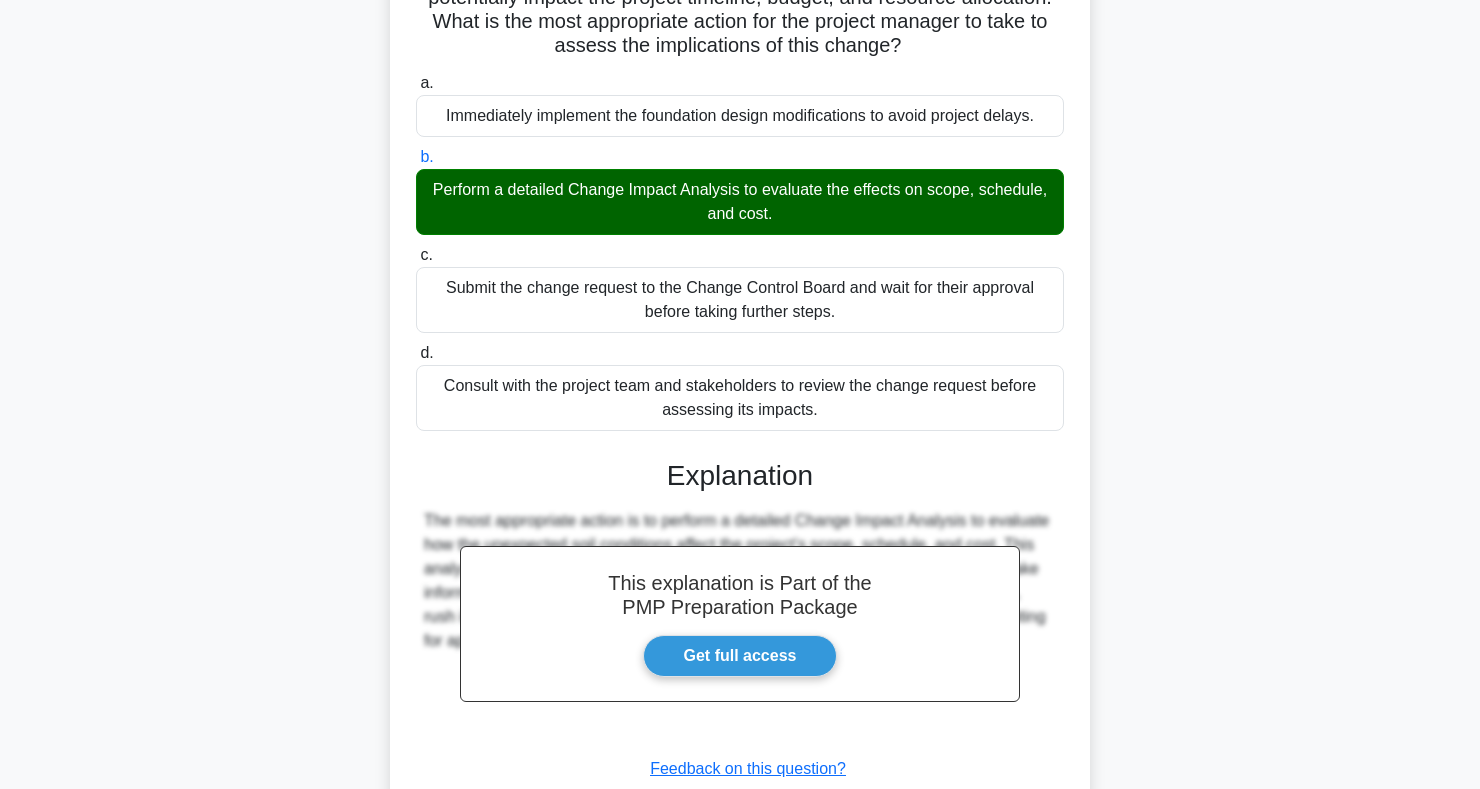 scroll, scrollTop: 371, scrollLeft: 0, axis: vertical 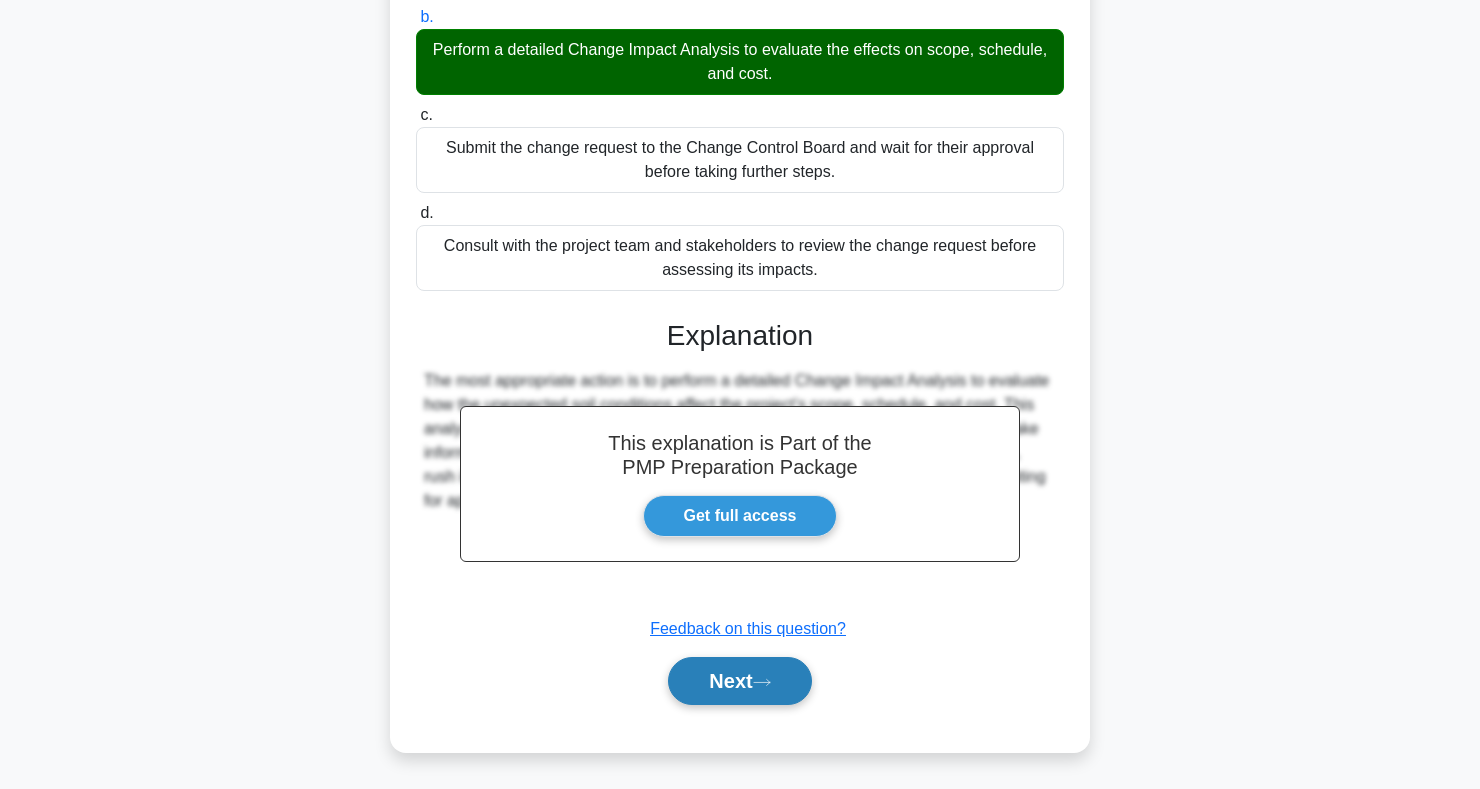 click on "Next" at bounding box center [739, 681] 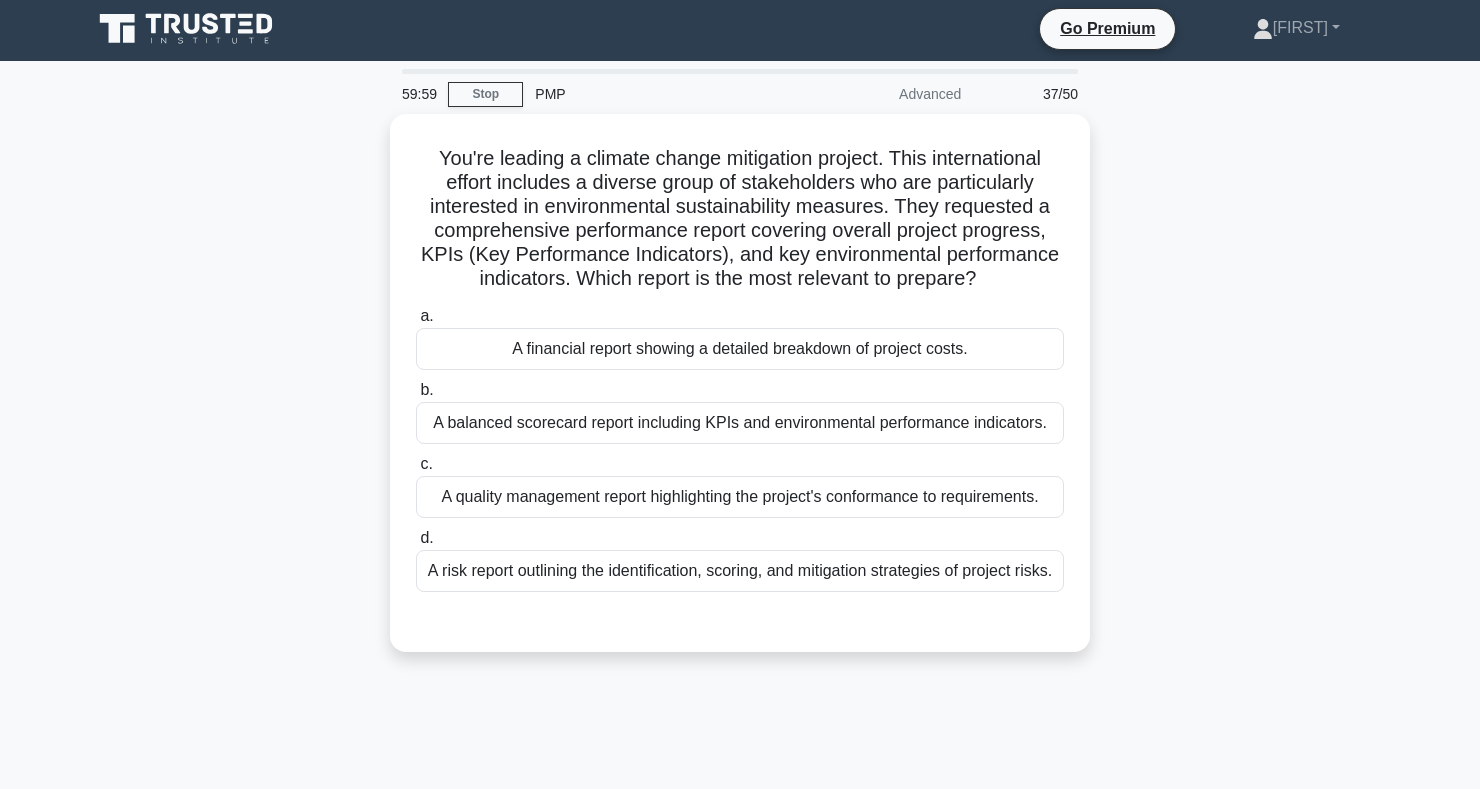 scroll, scrollTop: 0, scrollLeft: 0, axis: both 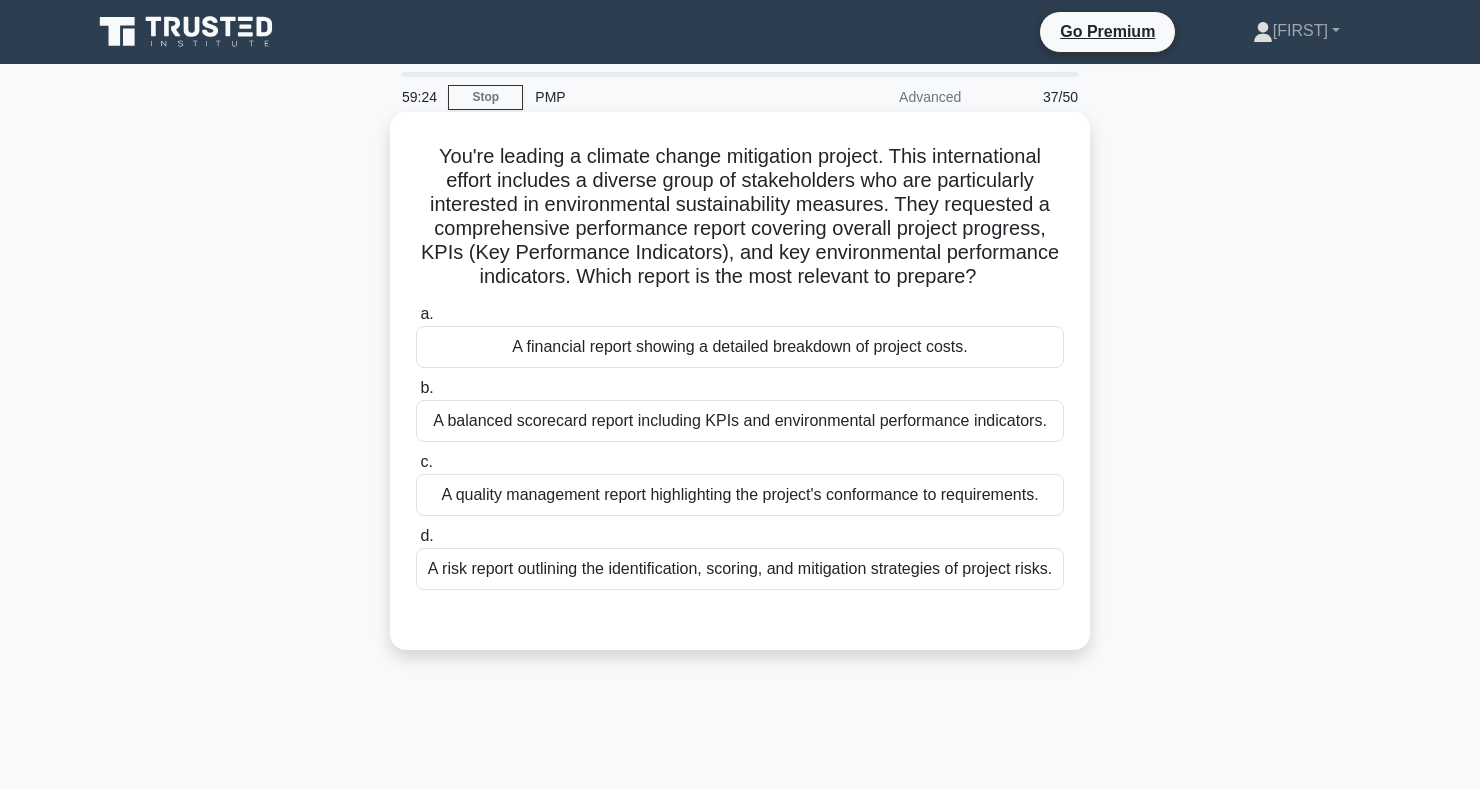 click on "A balanced scorecard report including KPIs and environmental performance indicators." at bounding box center [740, 421] 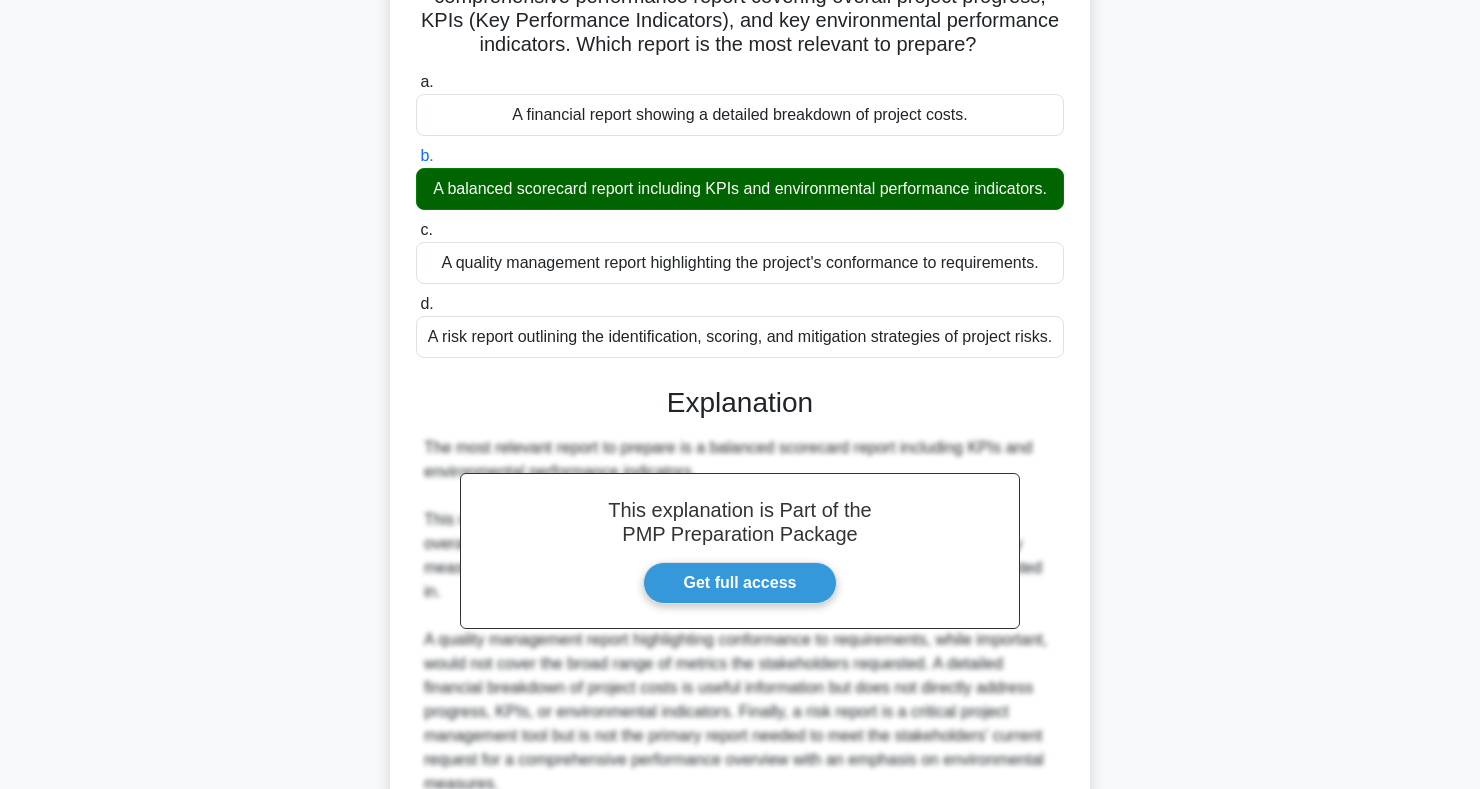 scroll, scrollTop: 443, scrollLeft: 0, axis: vertical 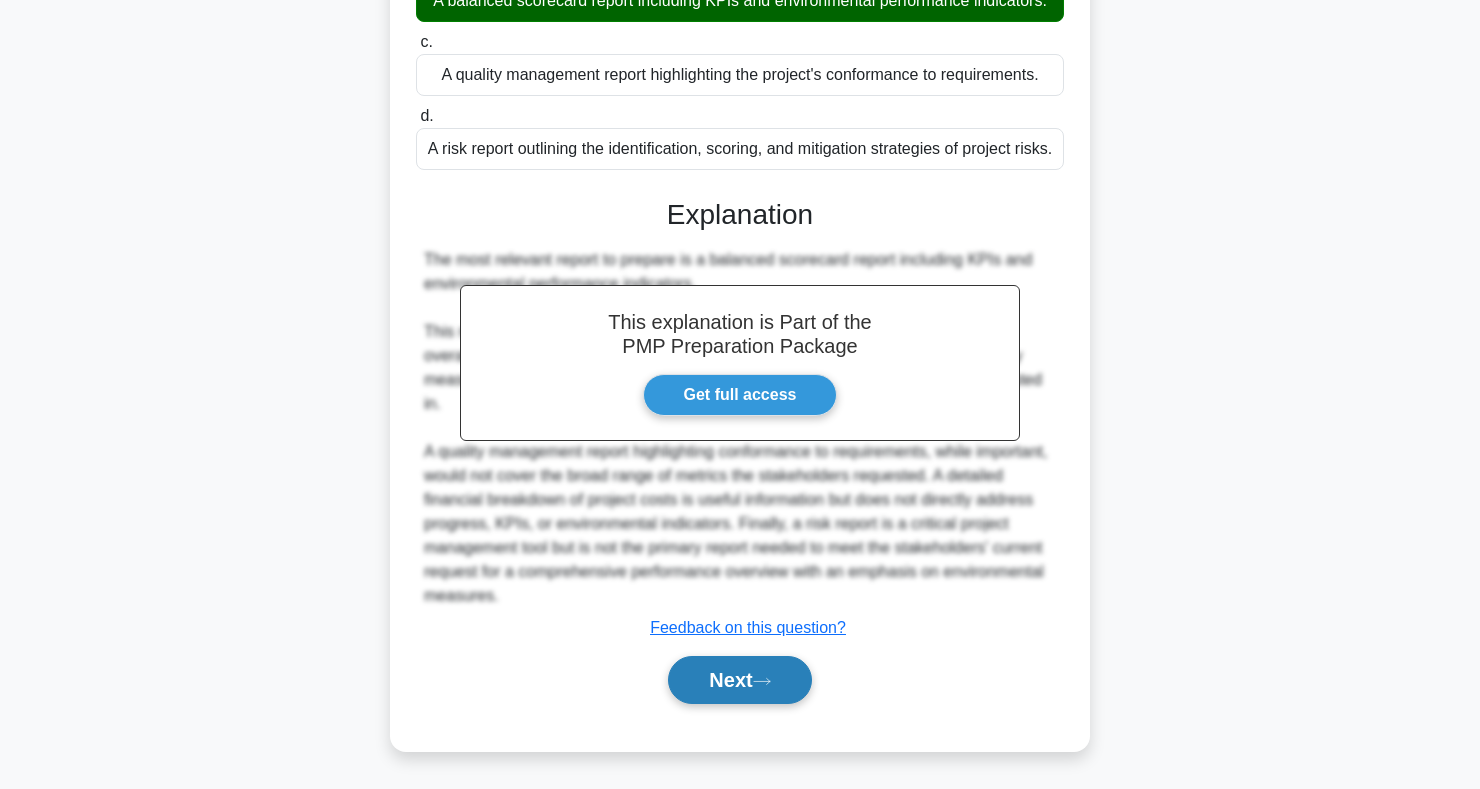 click on "Next" at bounding box center (739, 680) 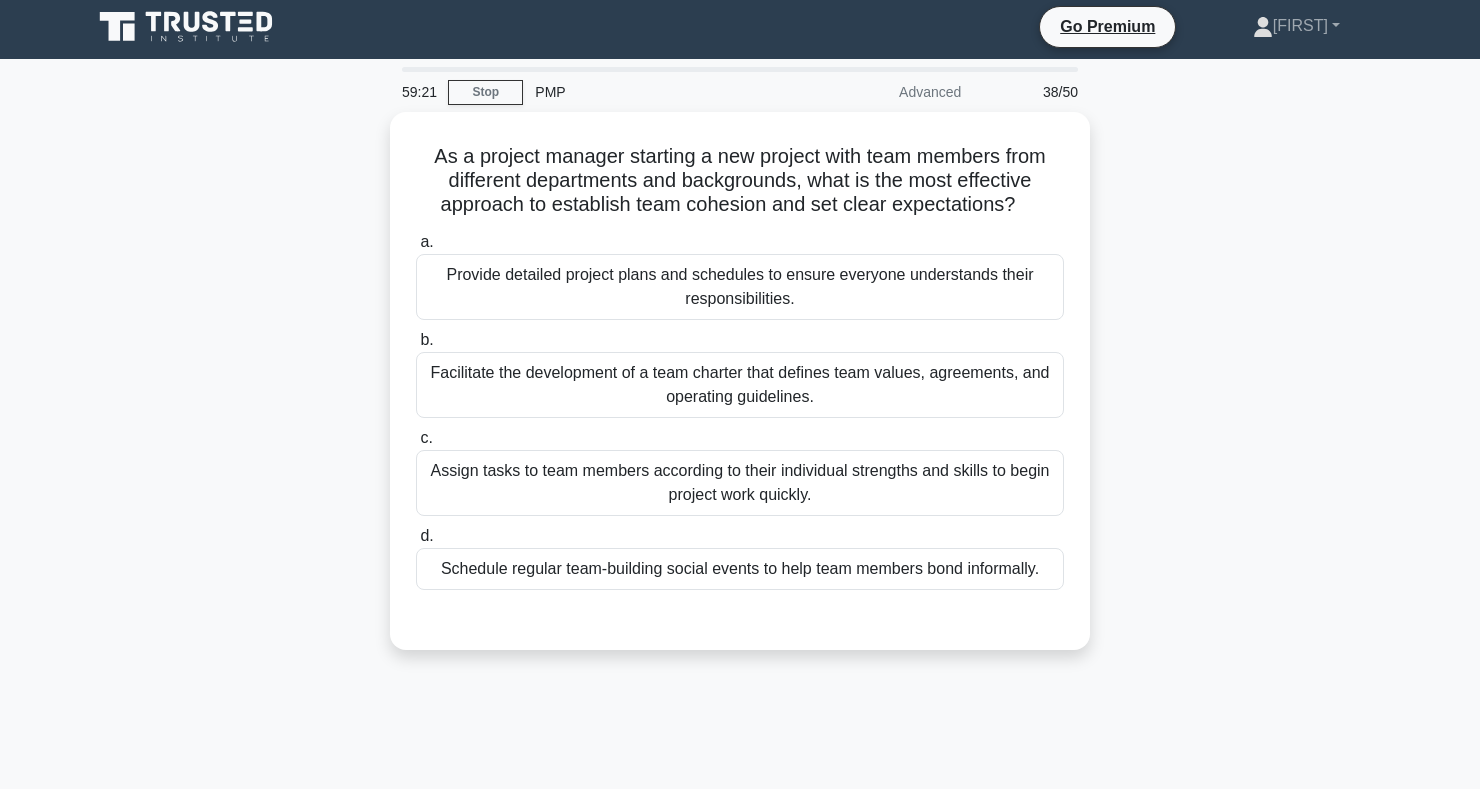 scroll, scrollTop: 0, scrollLeft: 0, axis: both 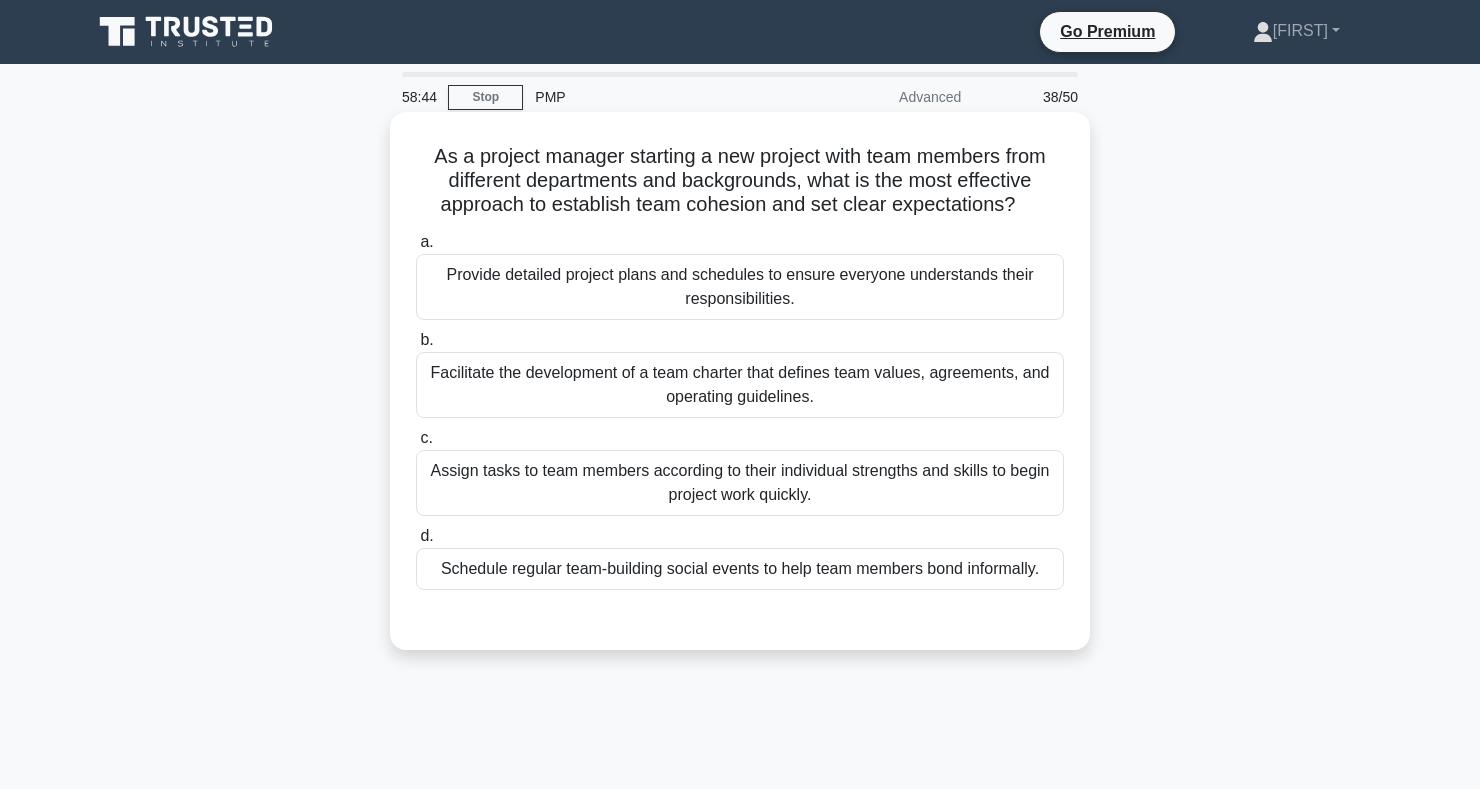 click on "Facilitate the development of a team charter that defines team values, agreements, and operating guidelines." at bounding box center (740, 385) 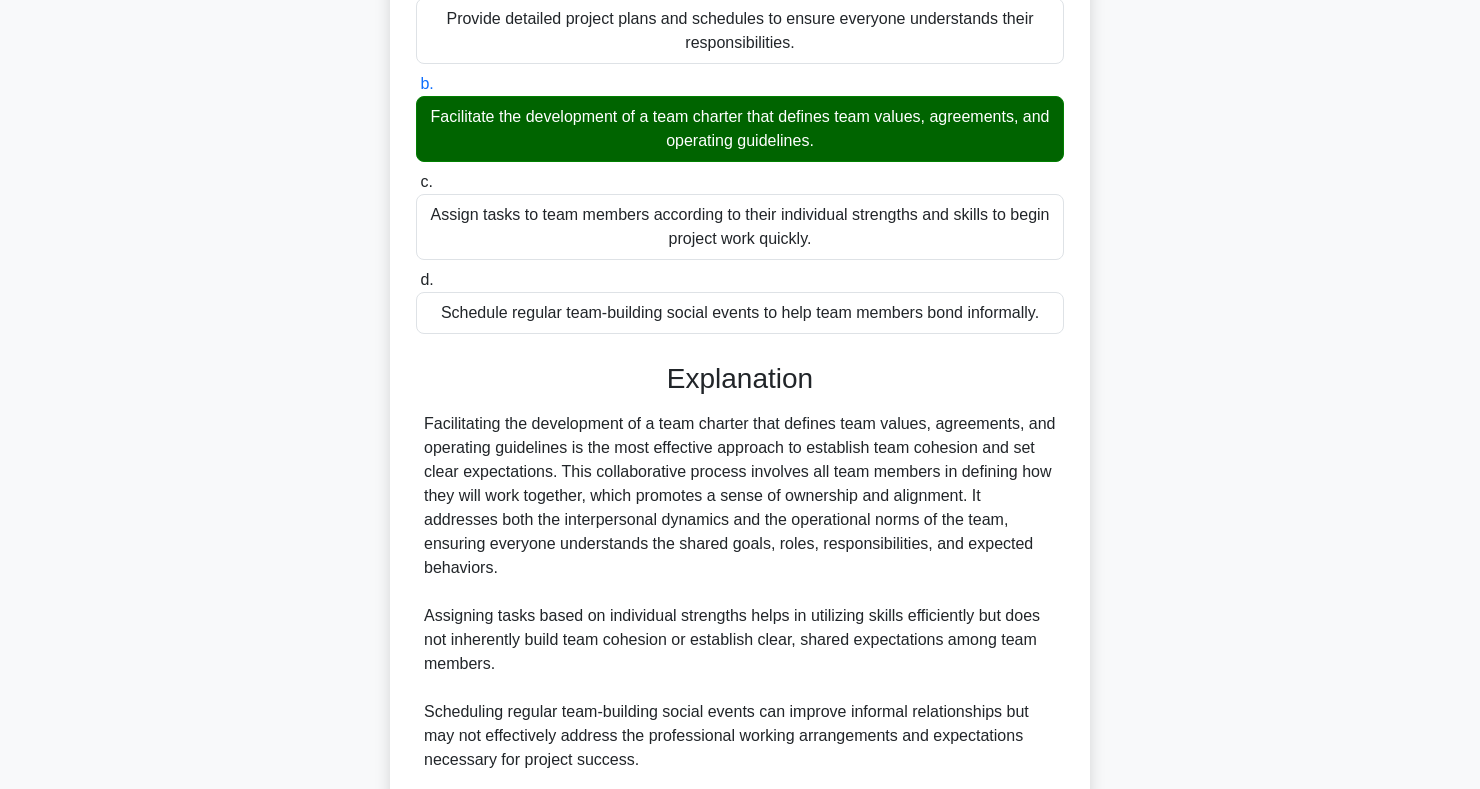 scroll, scrollTop: 515, scrollLeft: 0, axis: vertical 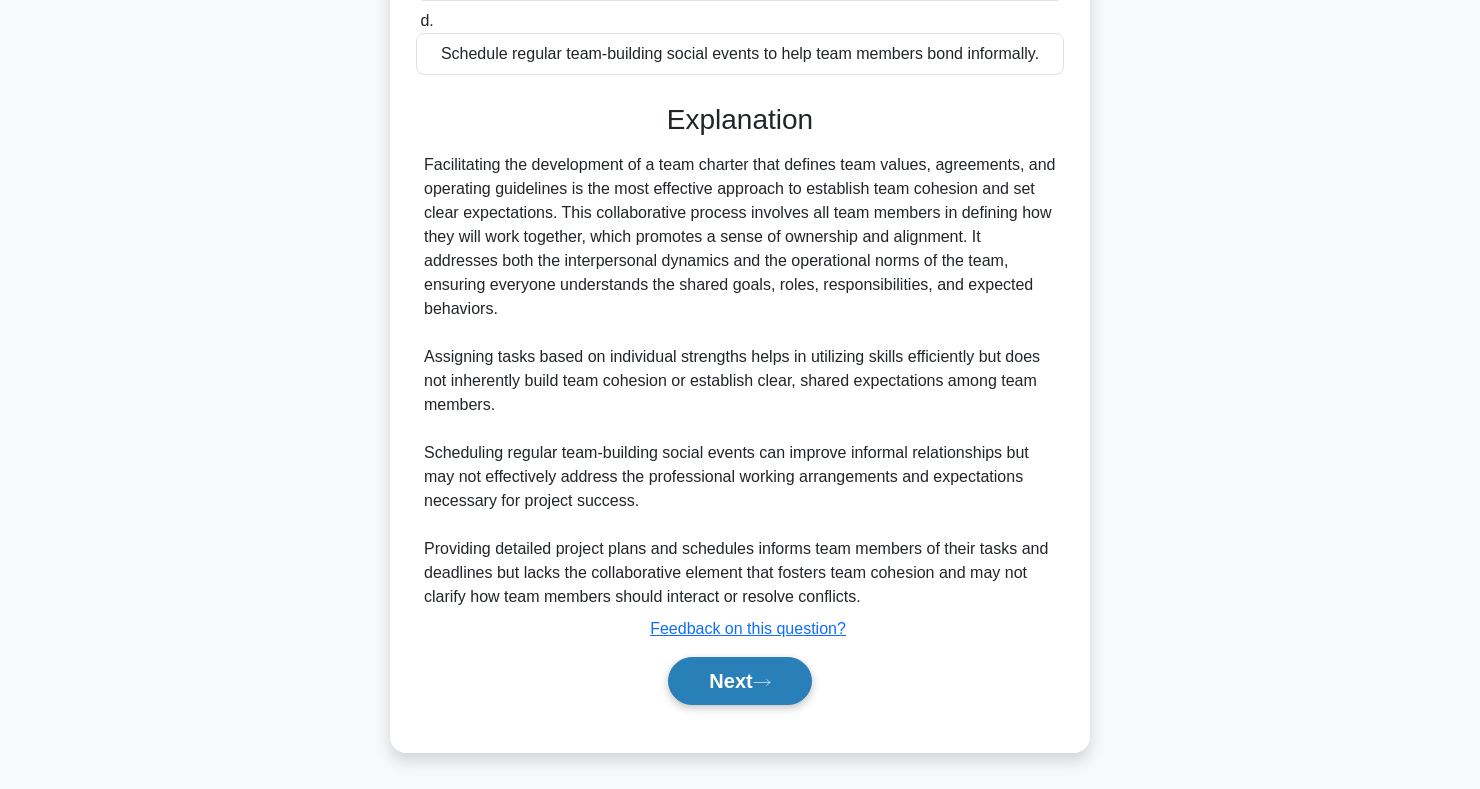 click on "Next" at bounding box center [739, 681] 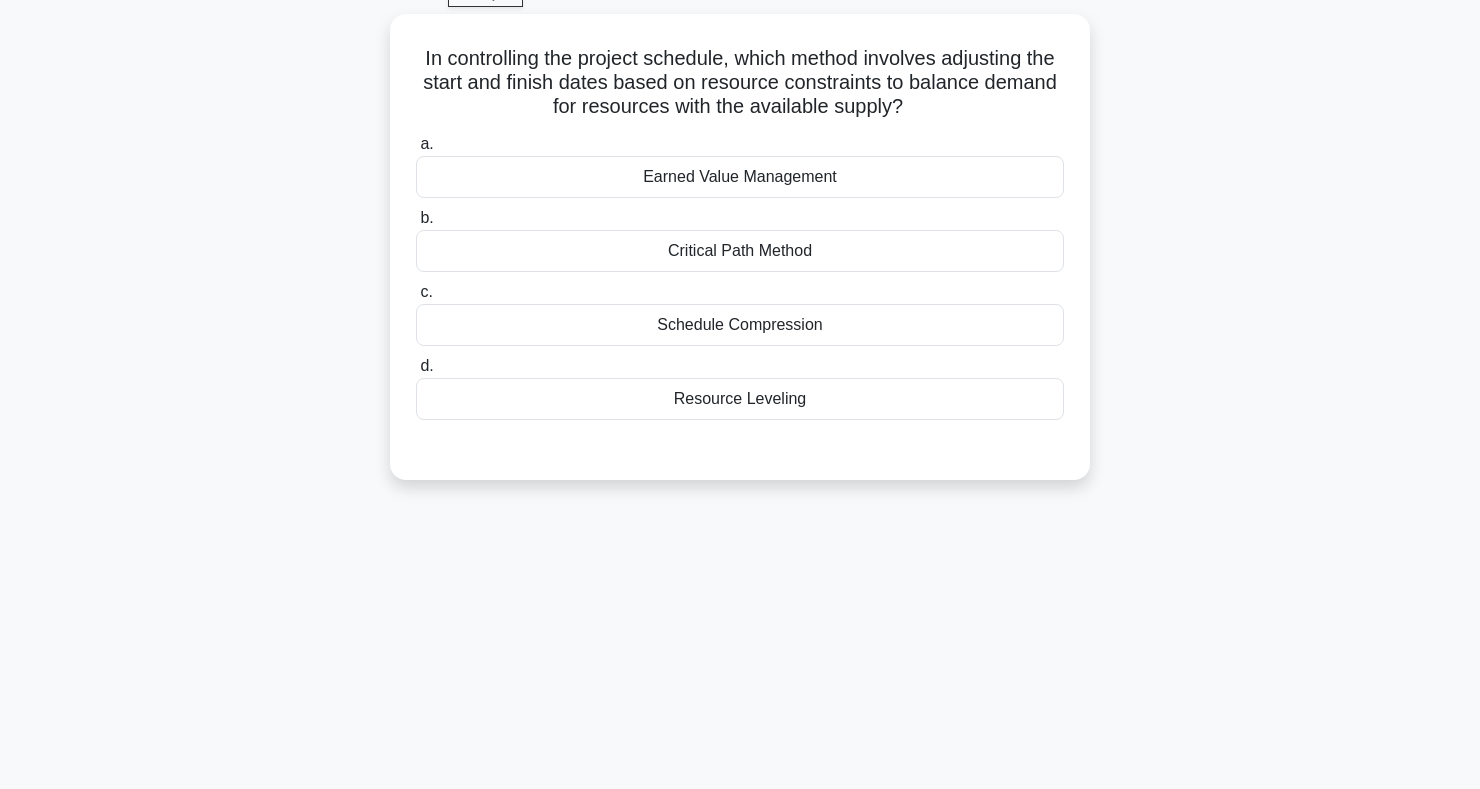 scroll, scrollTop: 0, scrollLeft: 0, axis: both 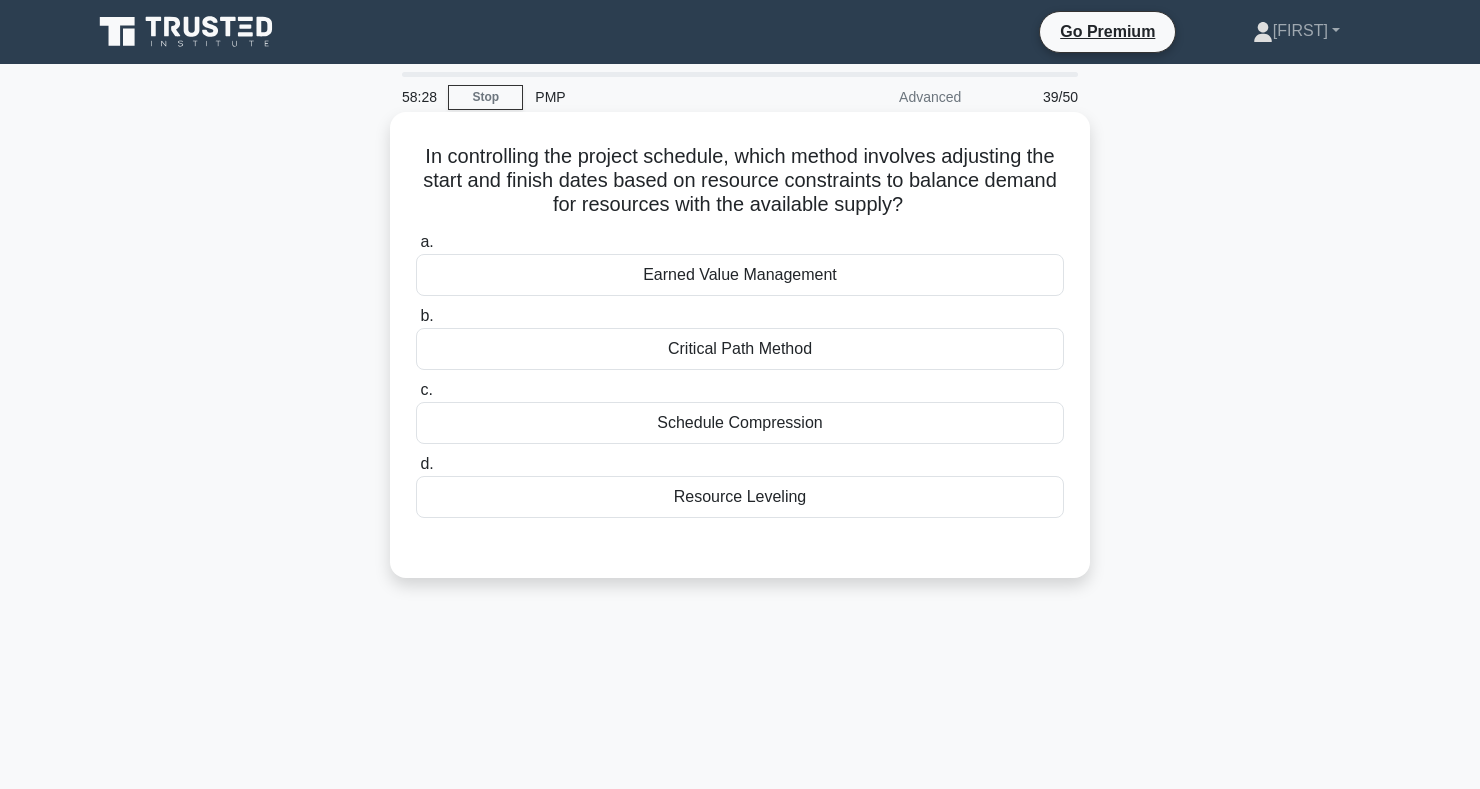 click on "Resource Leveling" at bounding box center [740, 497] 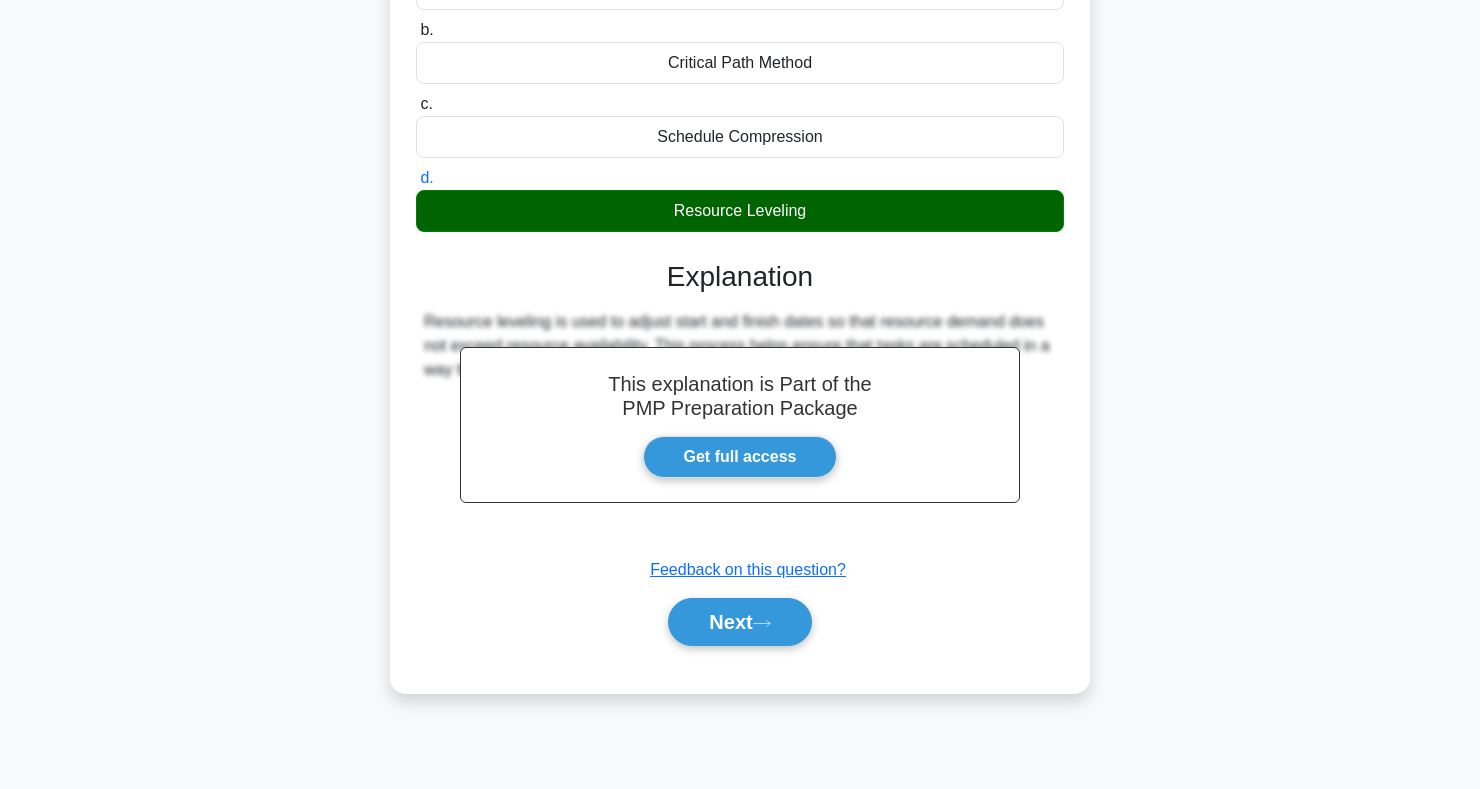 scroll, scrollTop: 291, scrollLeft: 0, axis: vertical 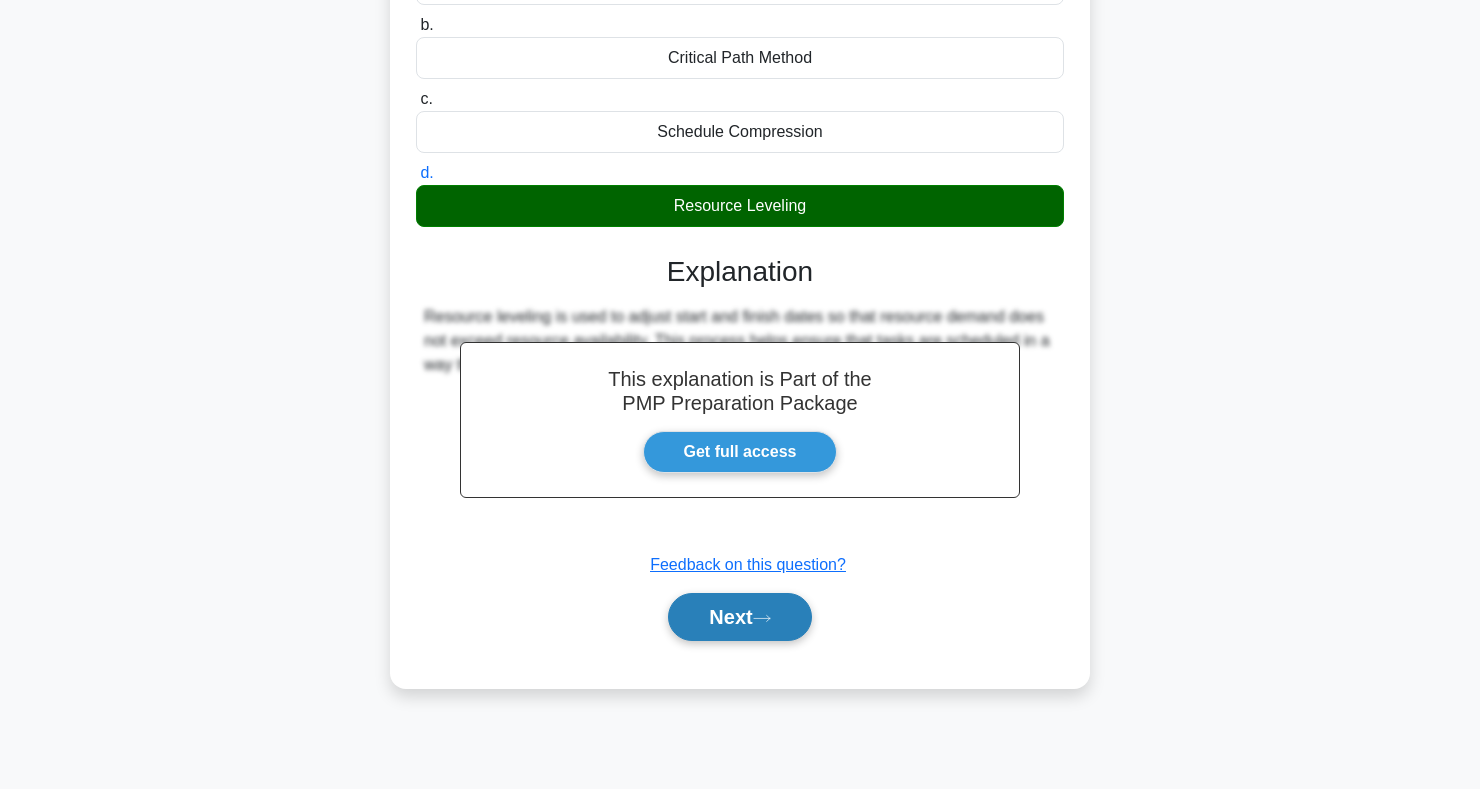 click 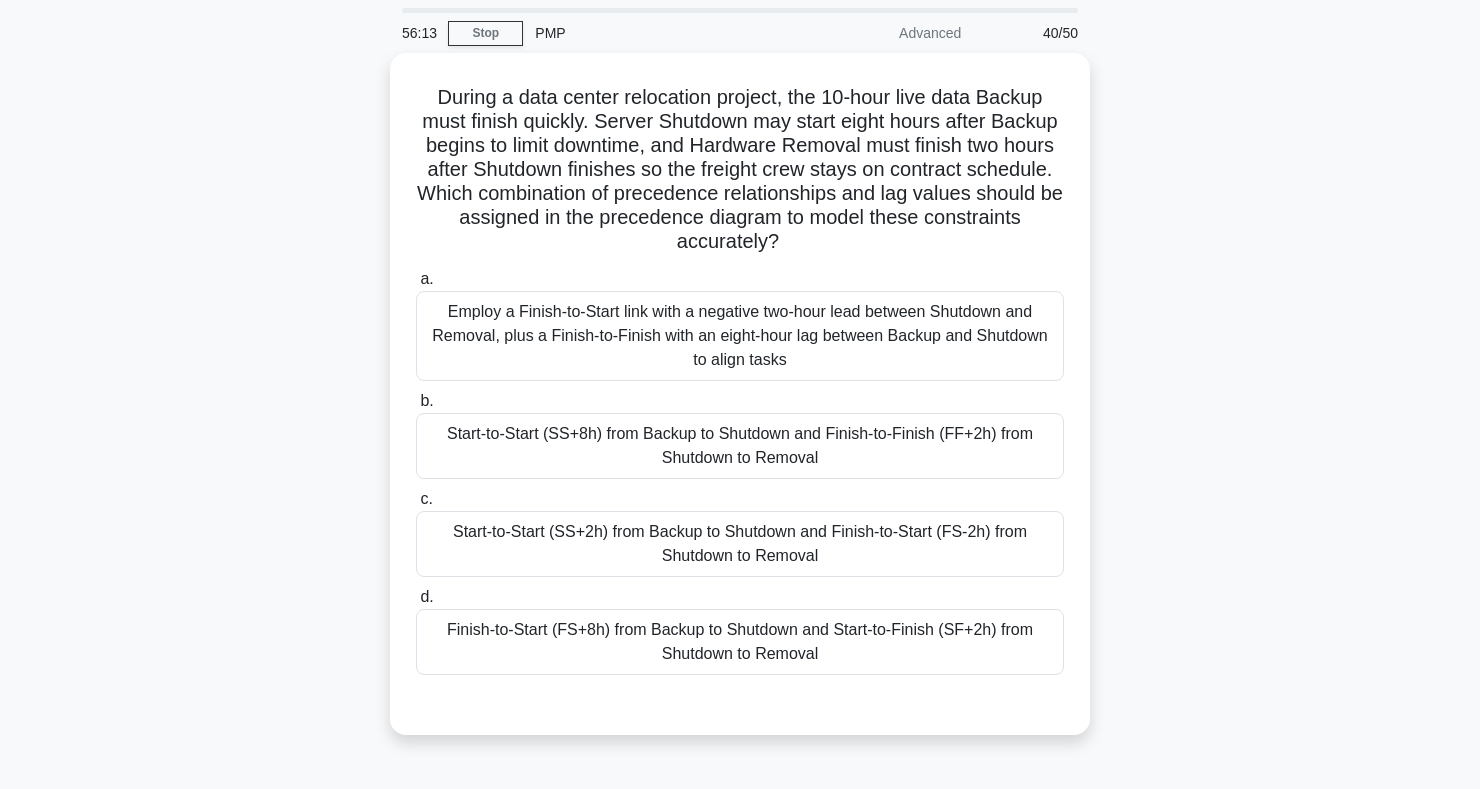 scroll, scrollTop: 66, scrollLeft: 0, axis: vertical 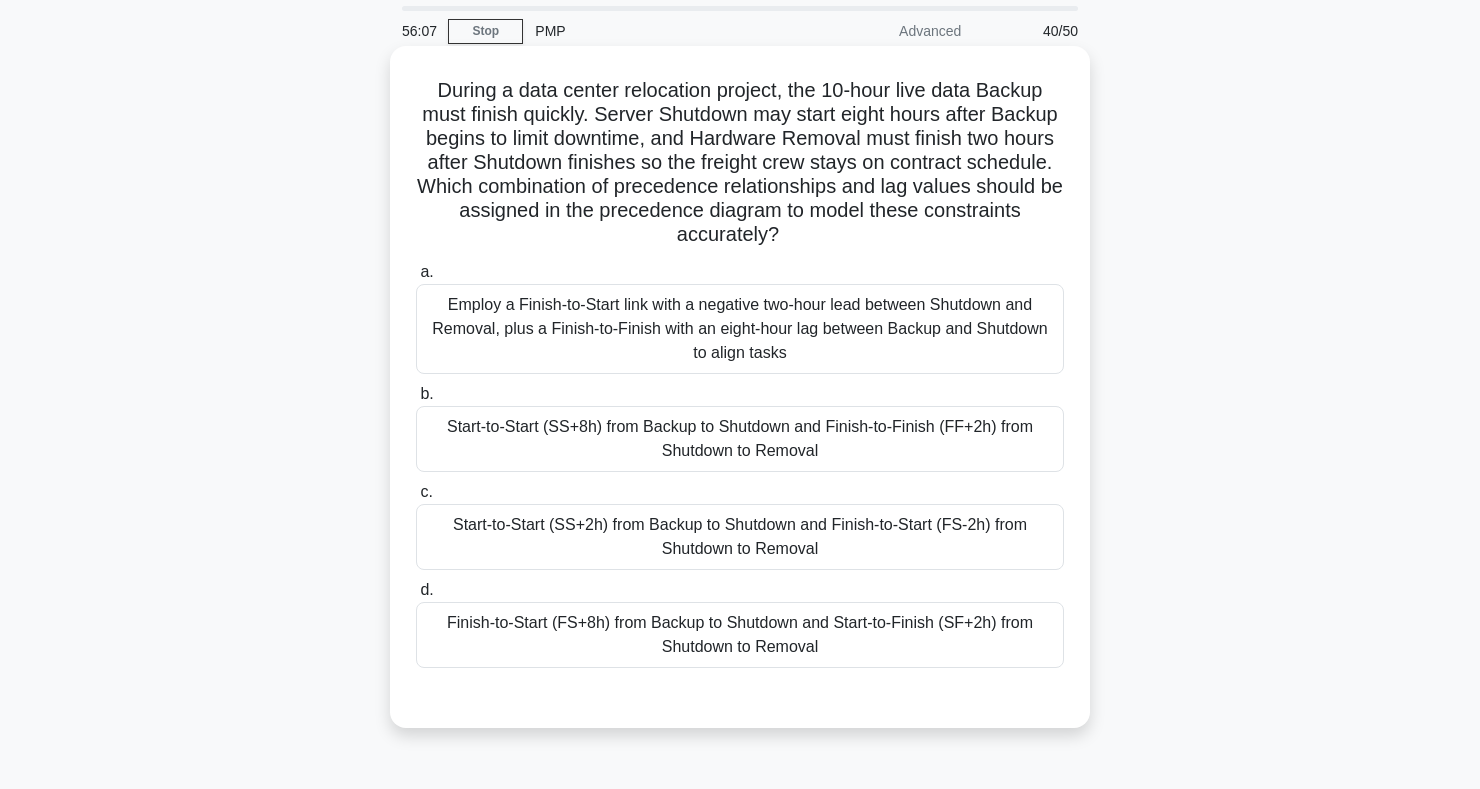 click on "Start-to-Start (SS+8h) from Backup to Shutdown and Finish-to-Finish (FF+2h) from Shutdown to Removal" at bounding box center [740, 439] 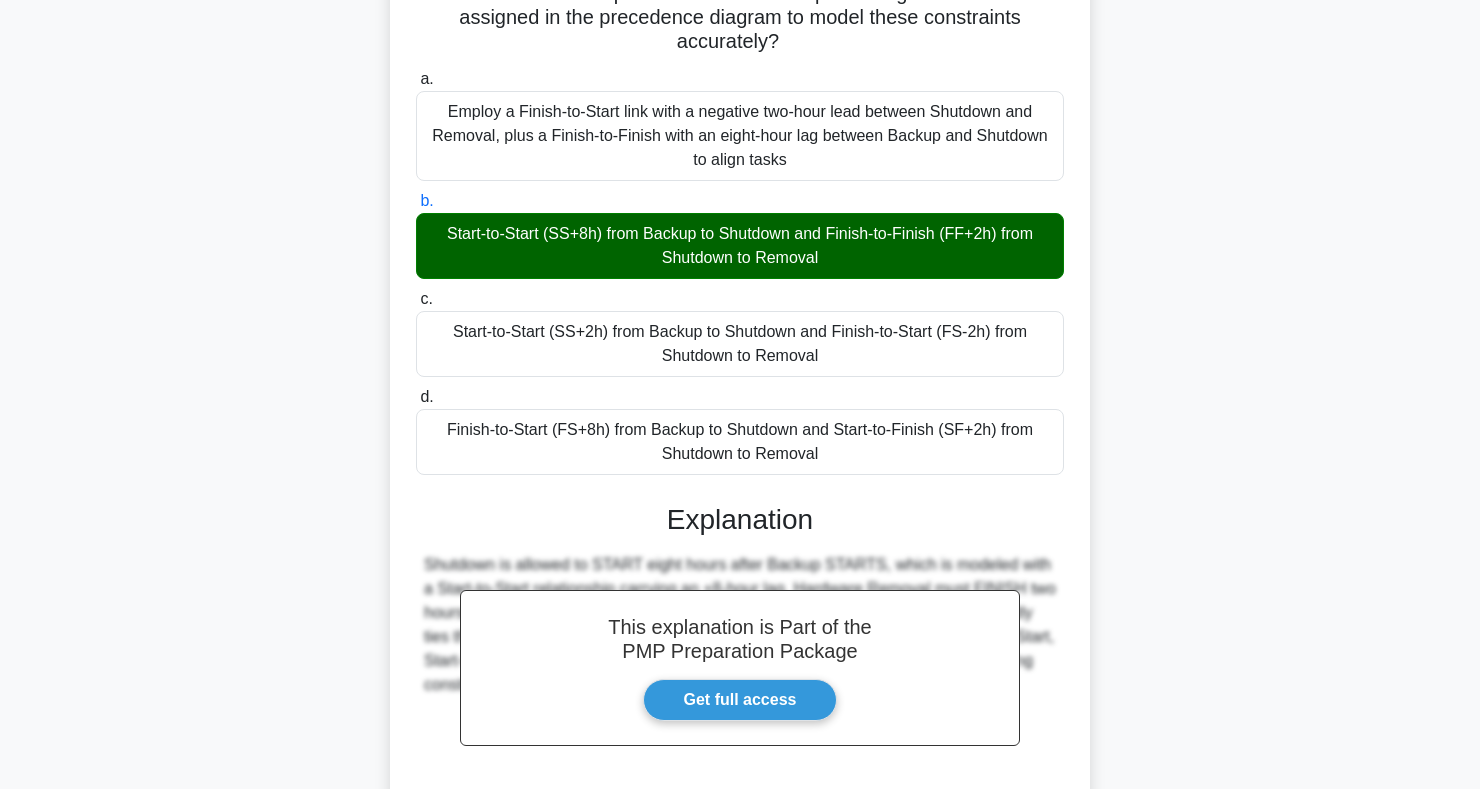 scroll, scrollTop: 443, scrollLeft: 0, axis: vertical 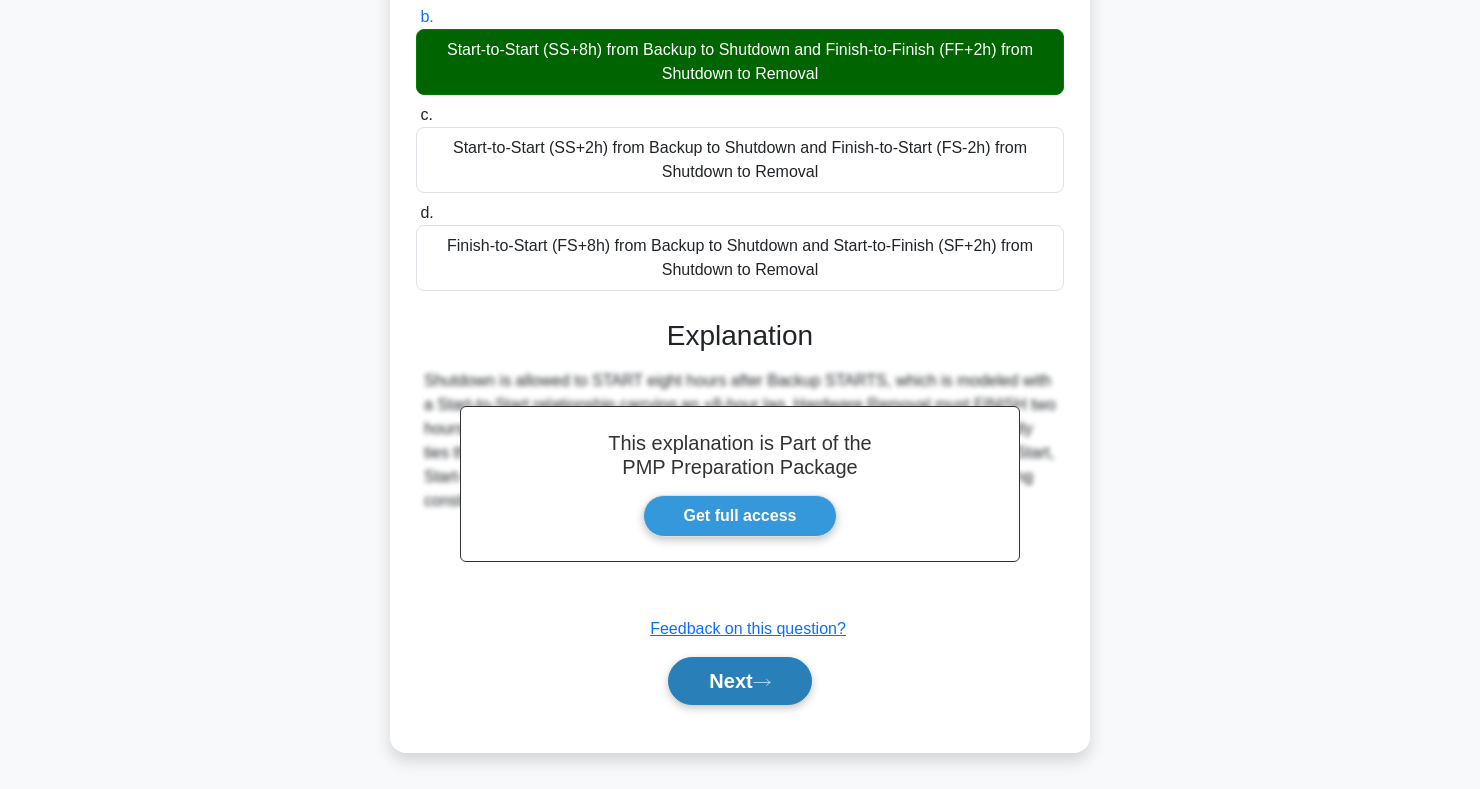 click 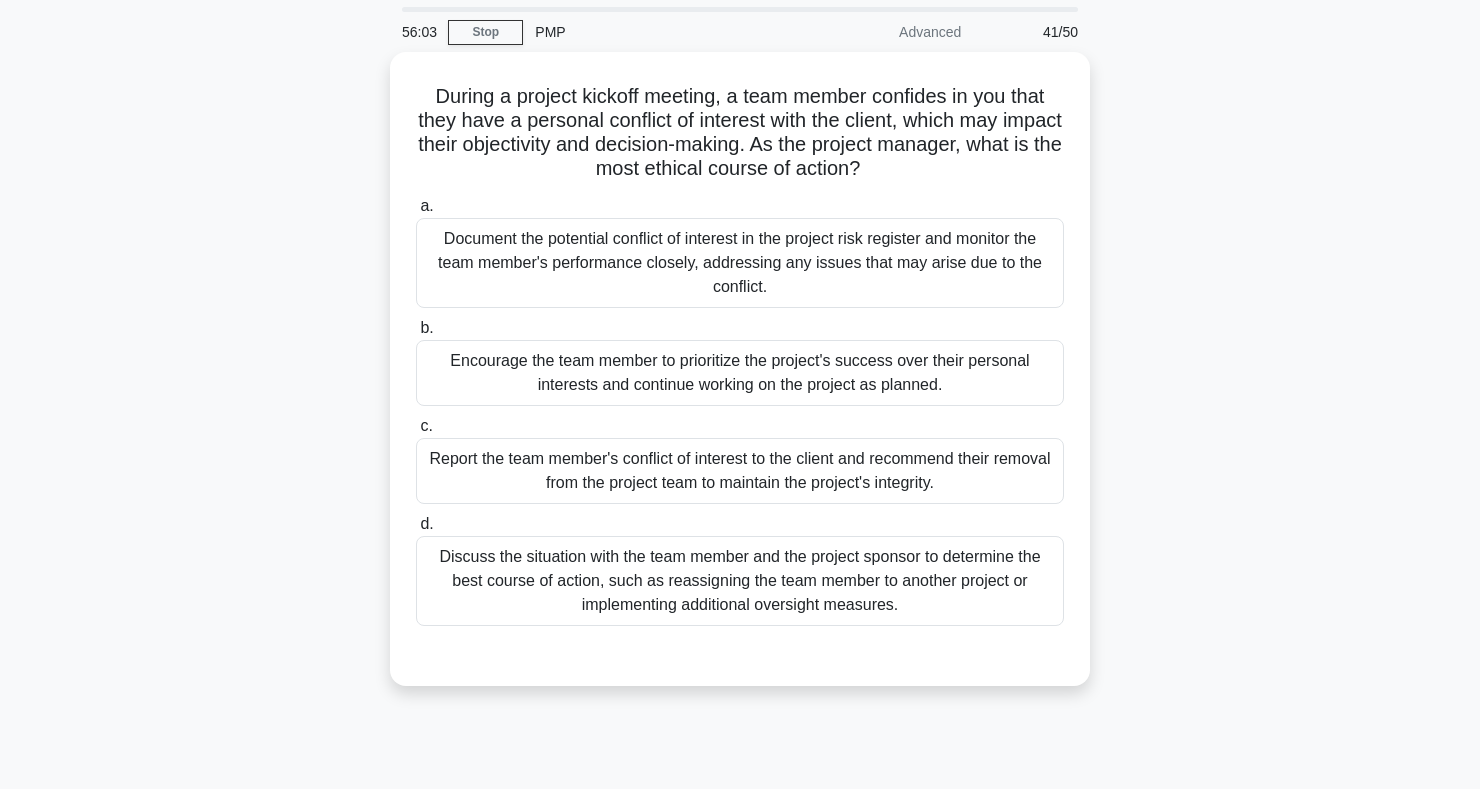 scroll, scrollTop: 0, scrollLeft: 0, axis: both 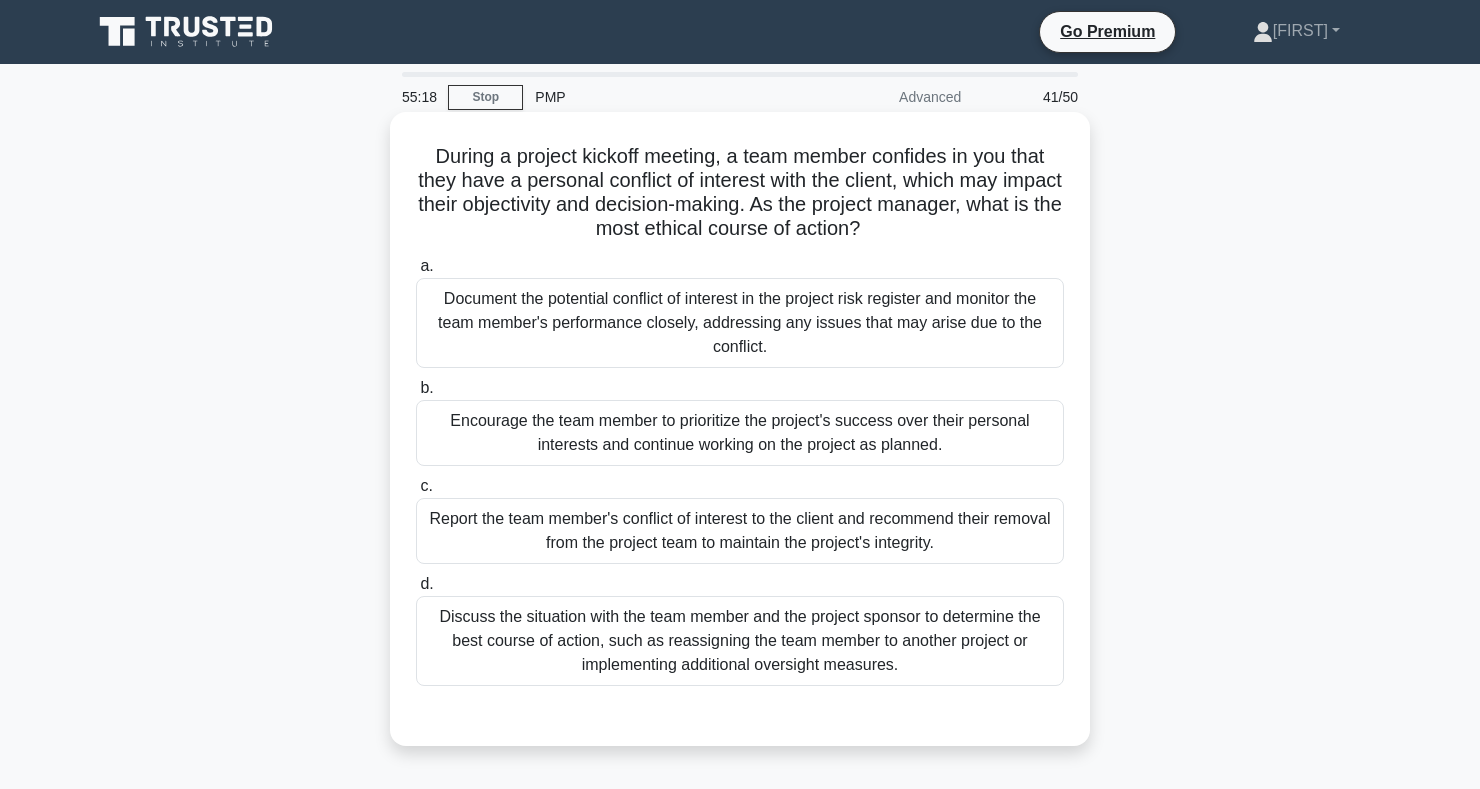 click on "Encourage the team member to prioritize the project's success over their personal interests and continue working on the project as planned." at bounding box center [740, 433] 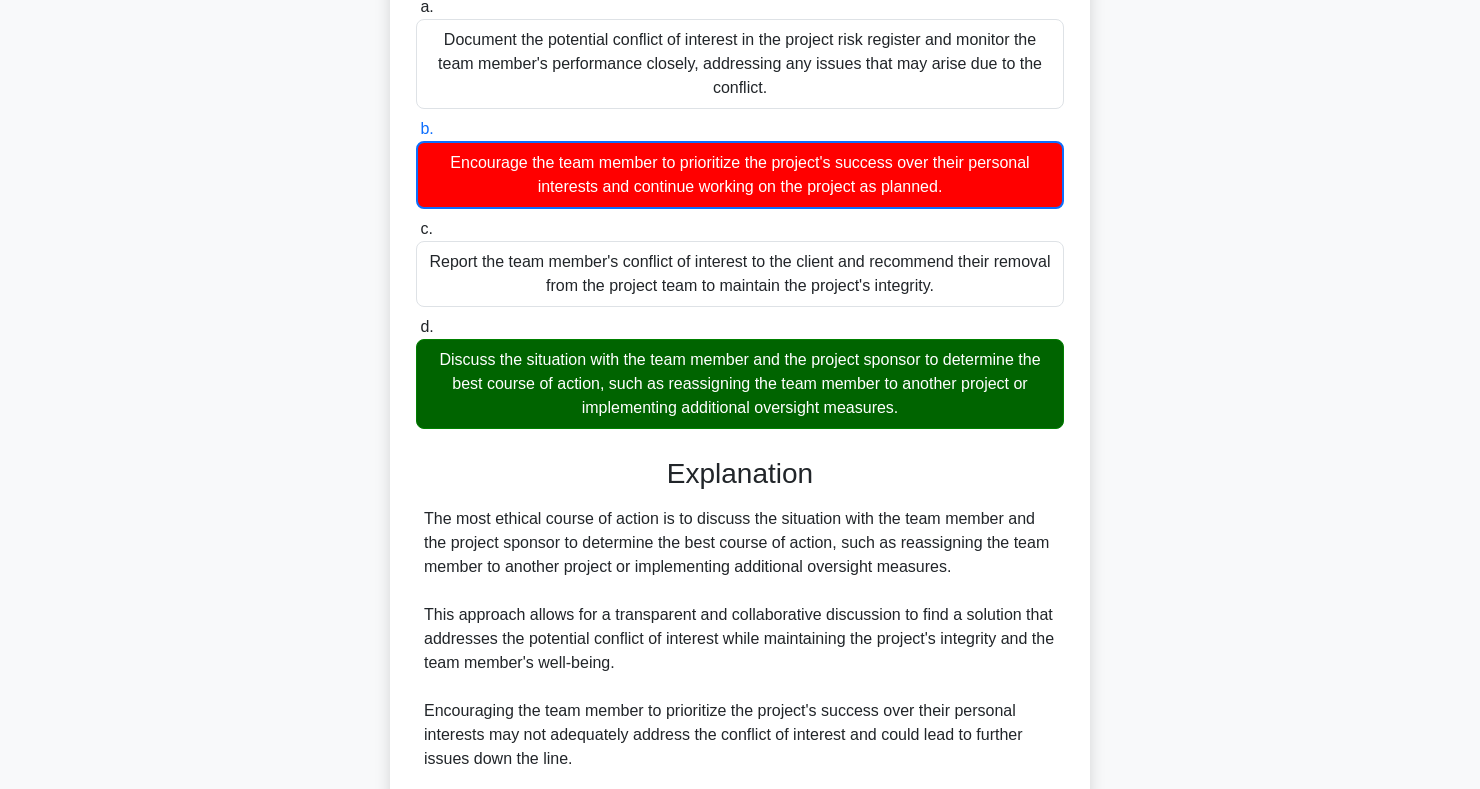 scroll, scrollTop: 613, scrollLeft: 0, axis: vertical 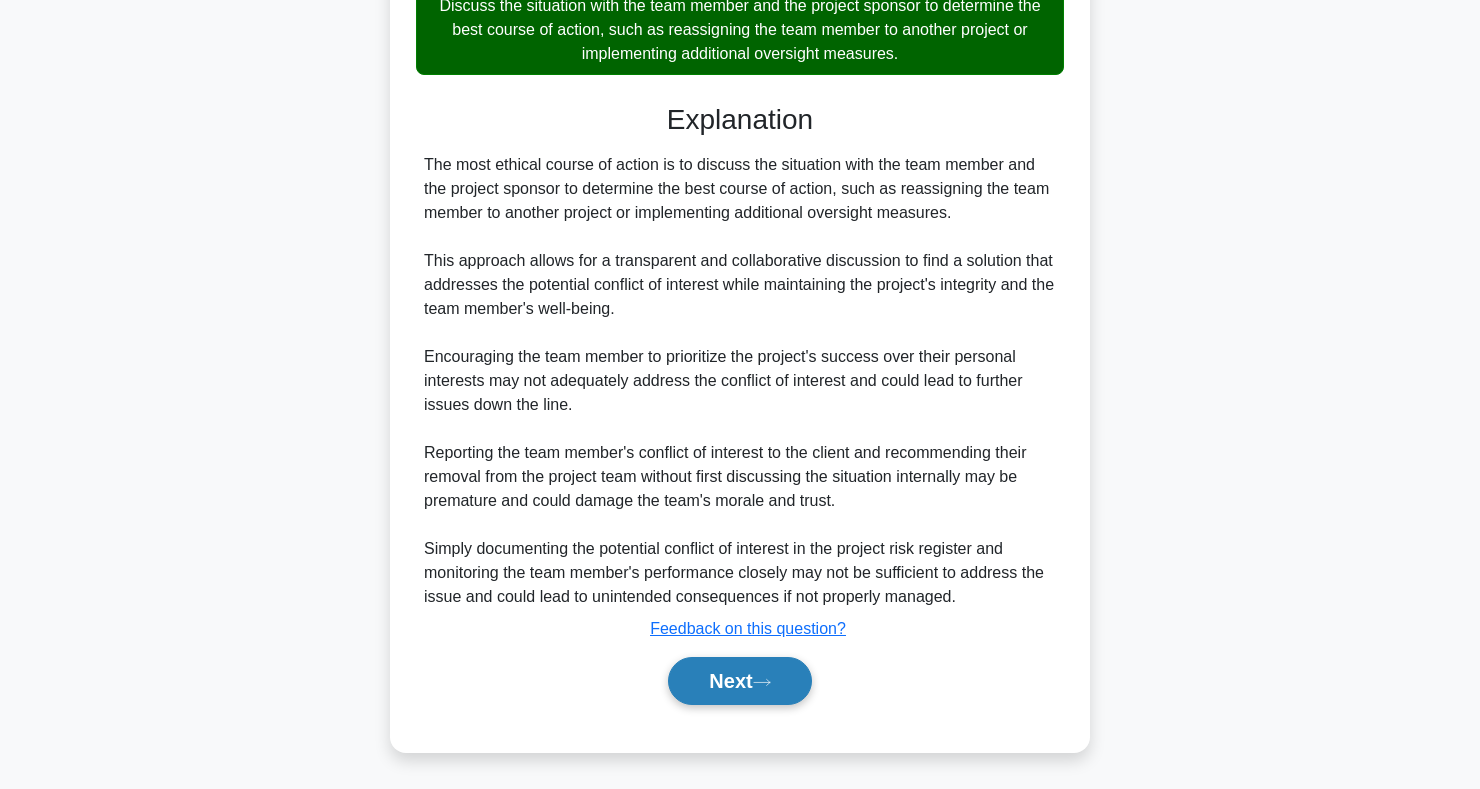 click 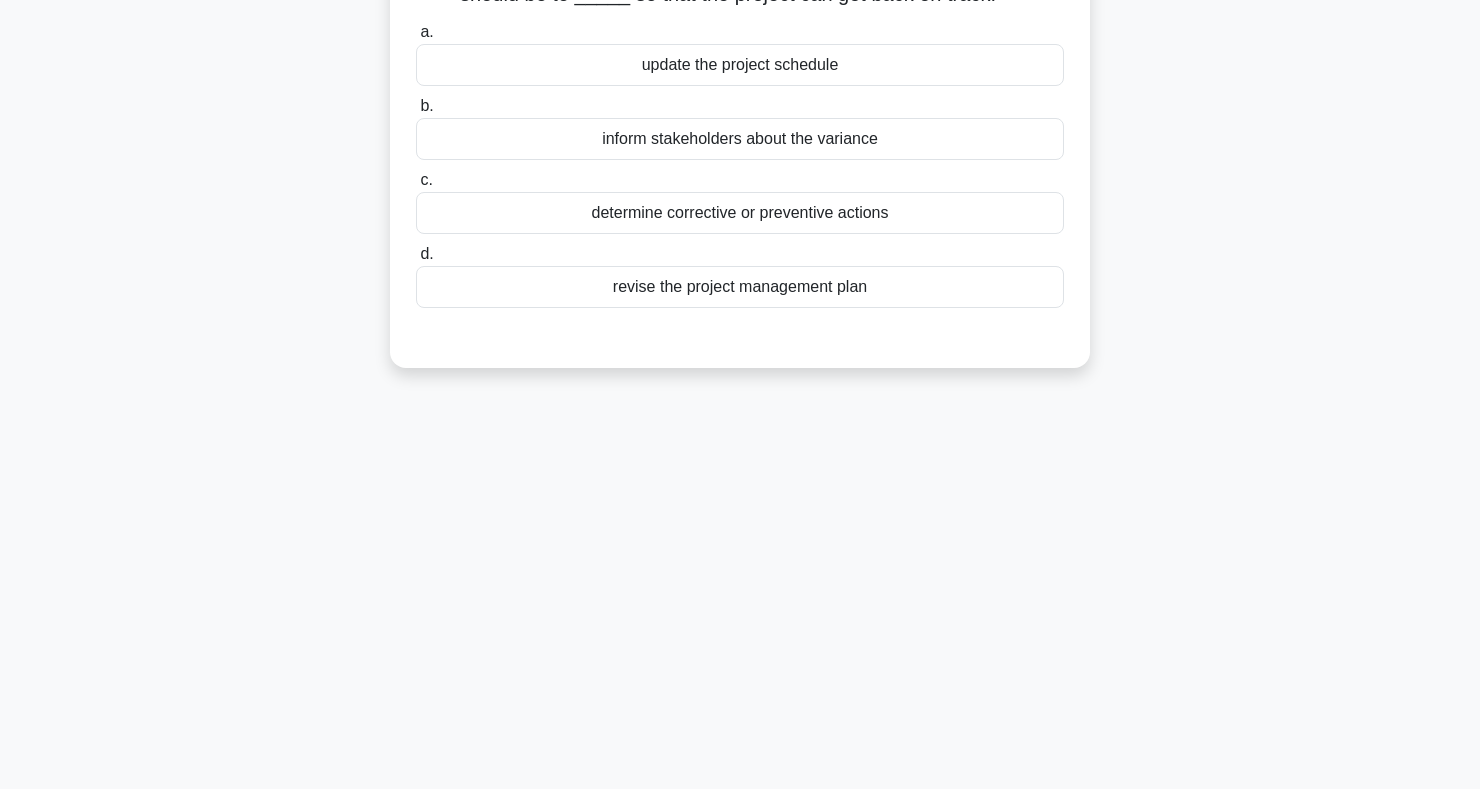 scroll, scrollTop: 0, scrollLeft: 0, axis: both 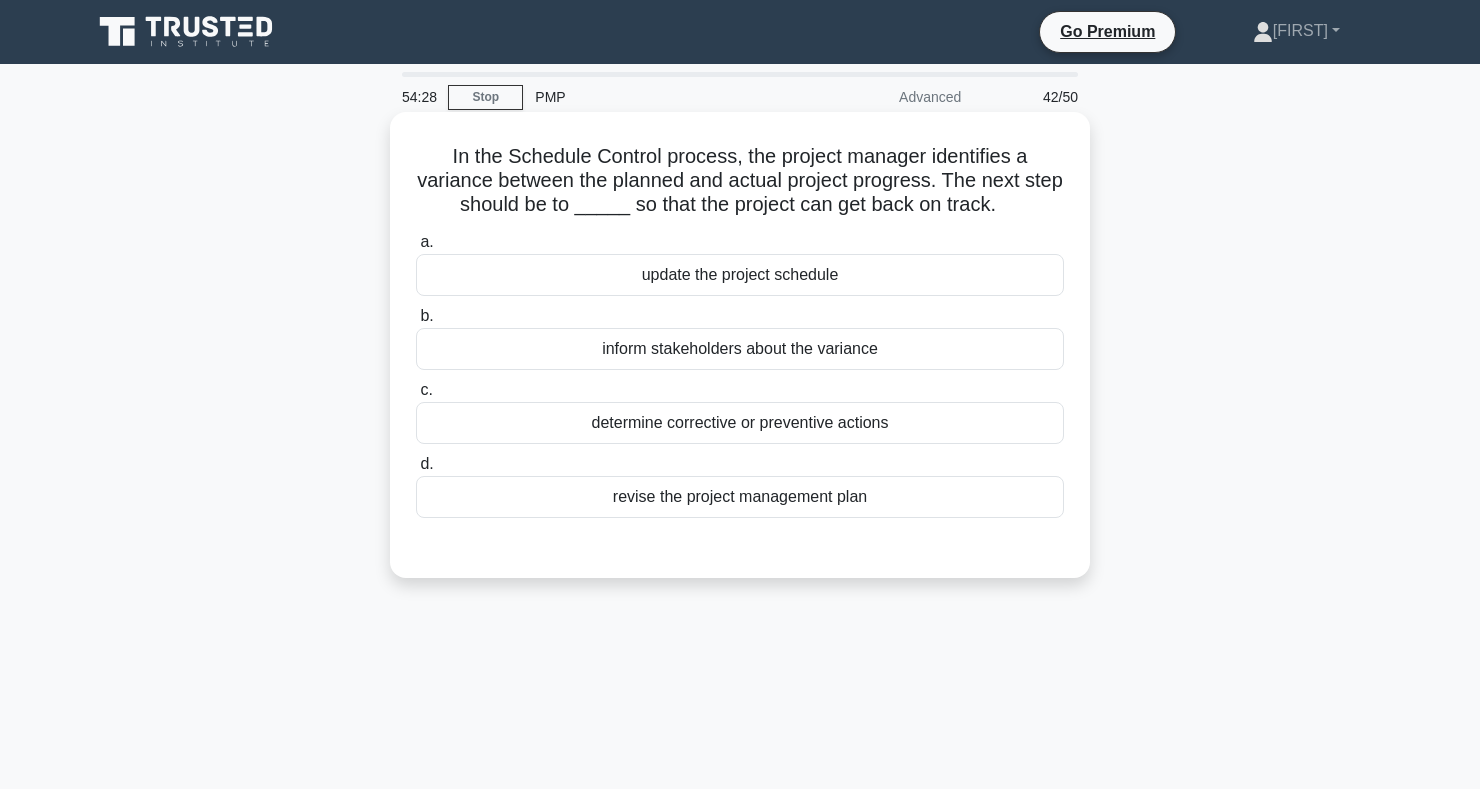 click on "determine corrective or preventive actions" at bounding box center (740, 423) 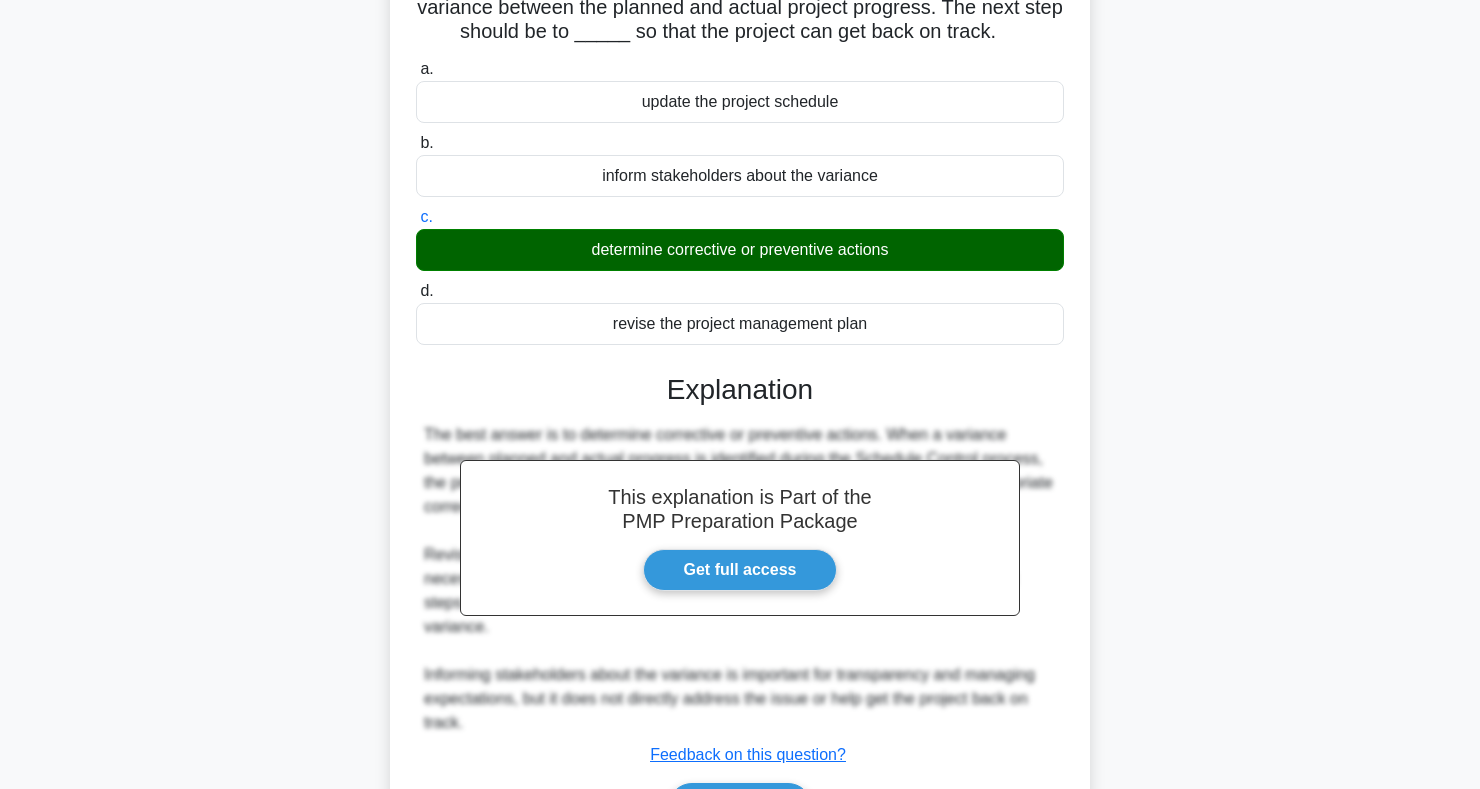 scroll, scrollTop: 299, scrollLeft: 0, axis: vertical 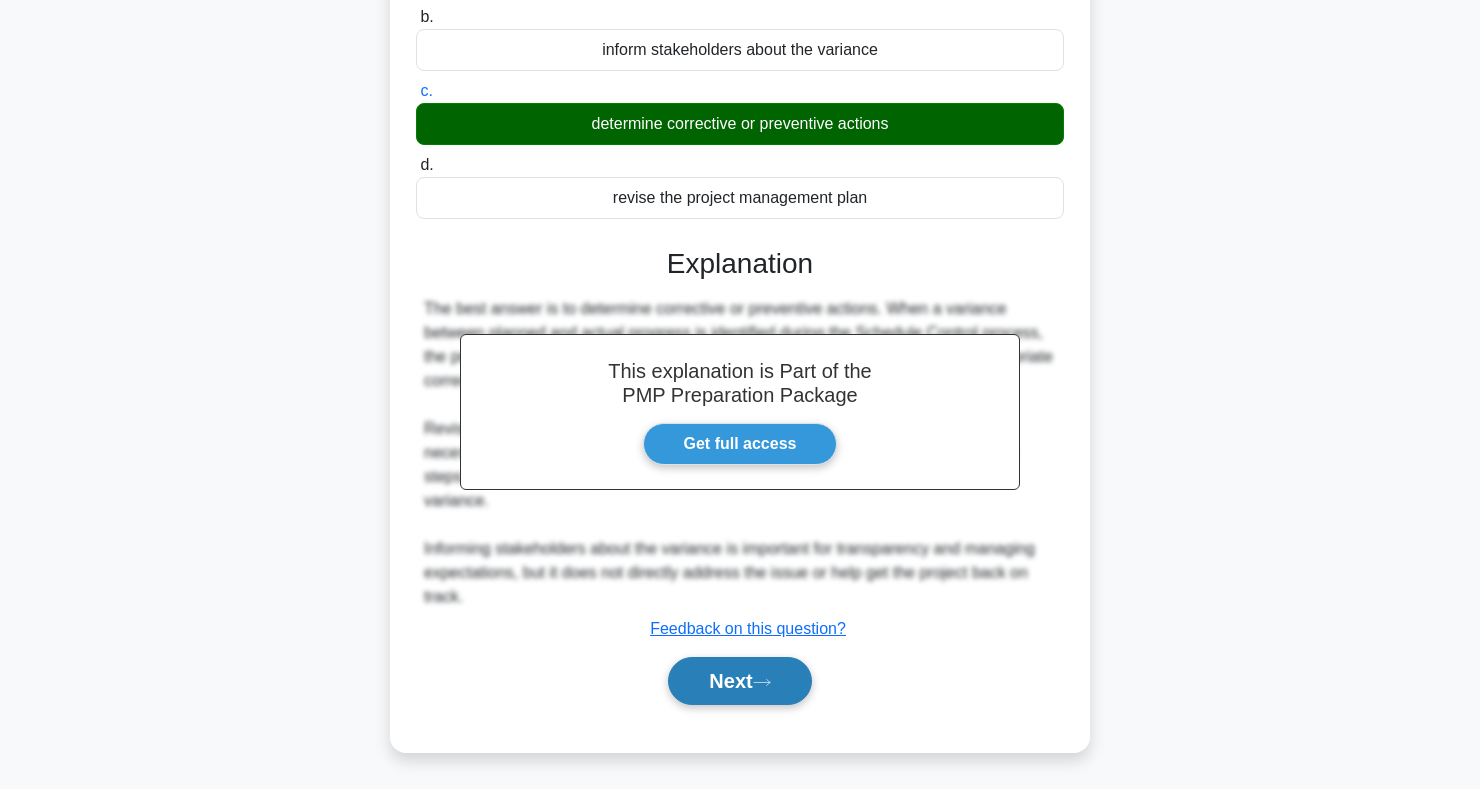 click 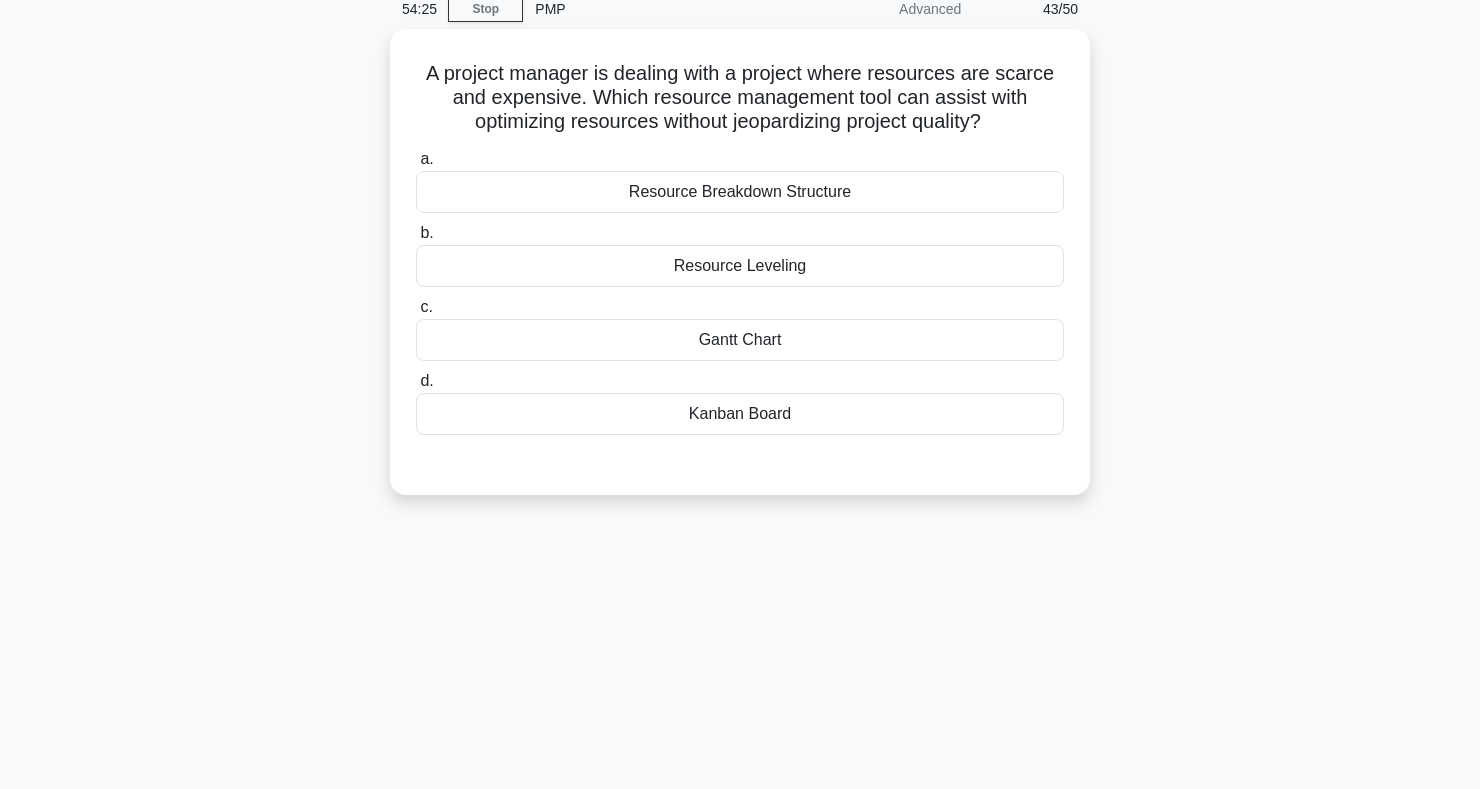 scroll, scrollTop: 0, scrollLeft: 0, axis: both 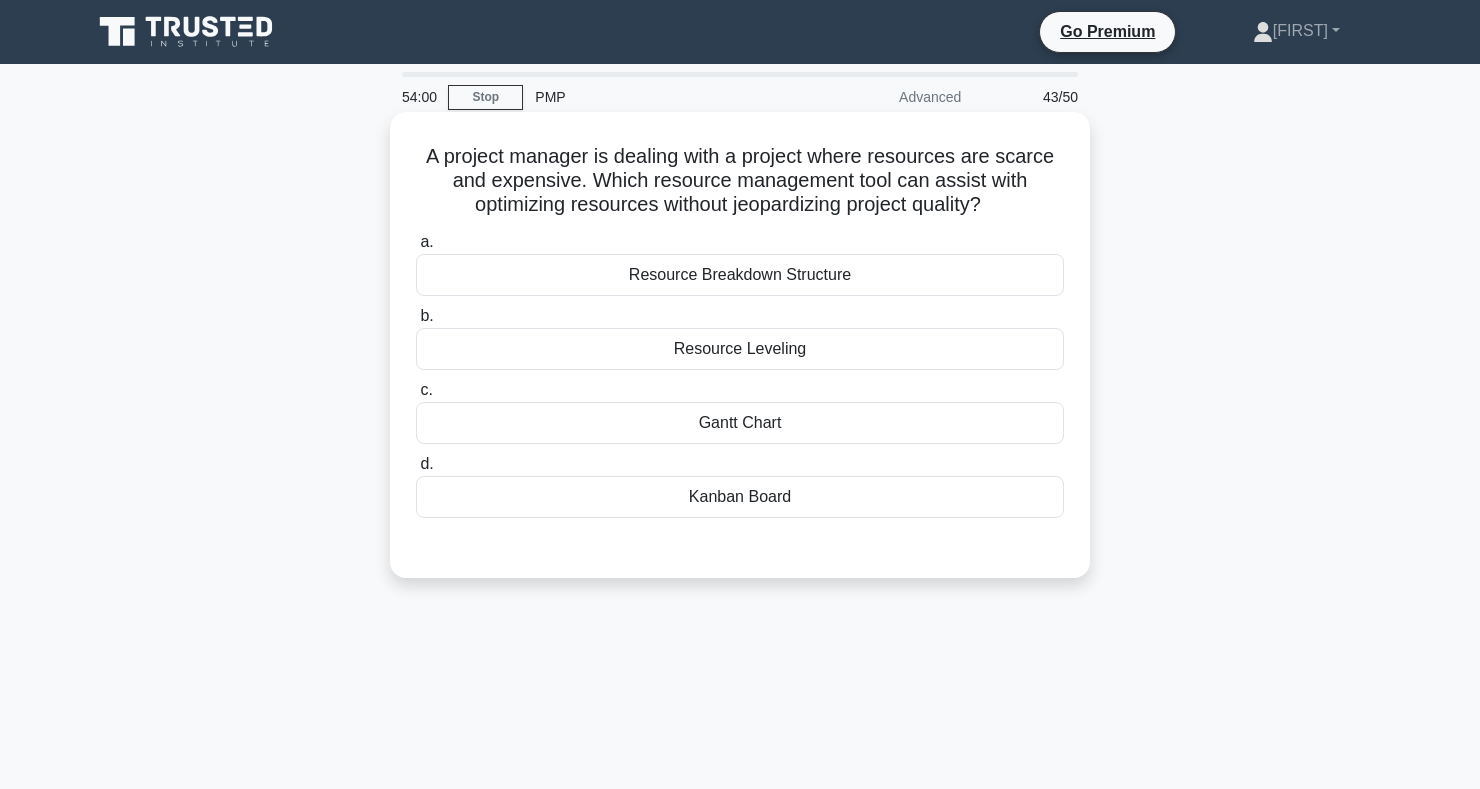 click on "Resource Breakdown Structure" at bounding box center [740, 275] 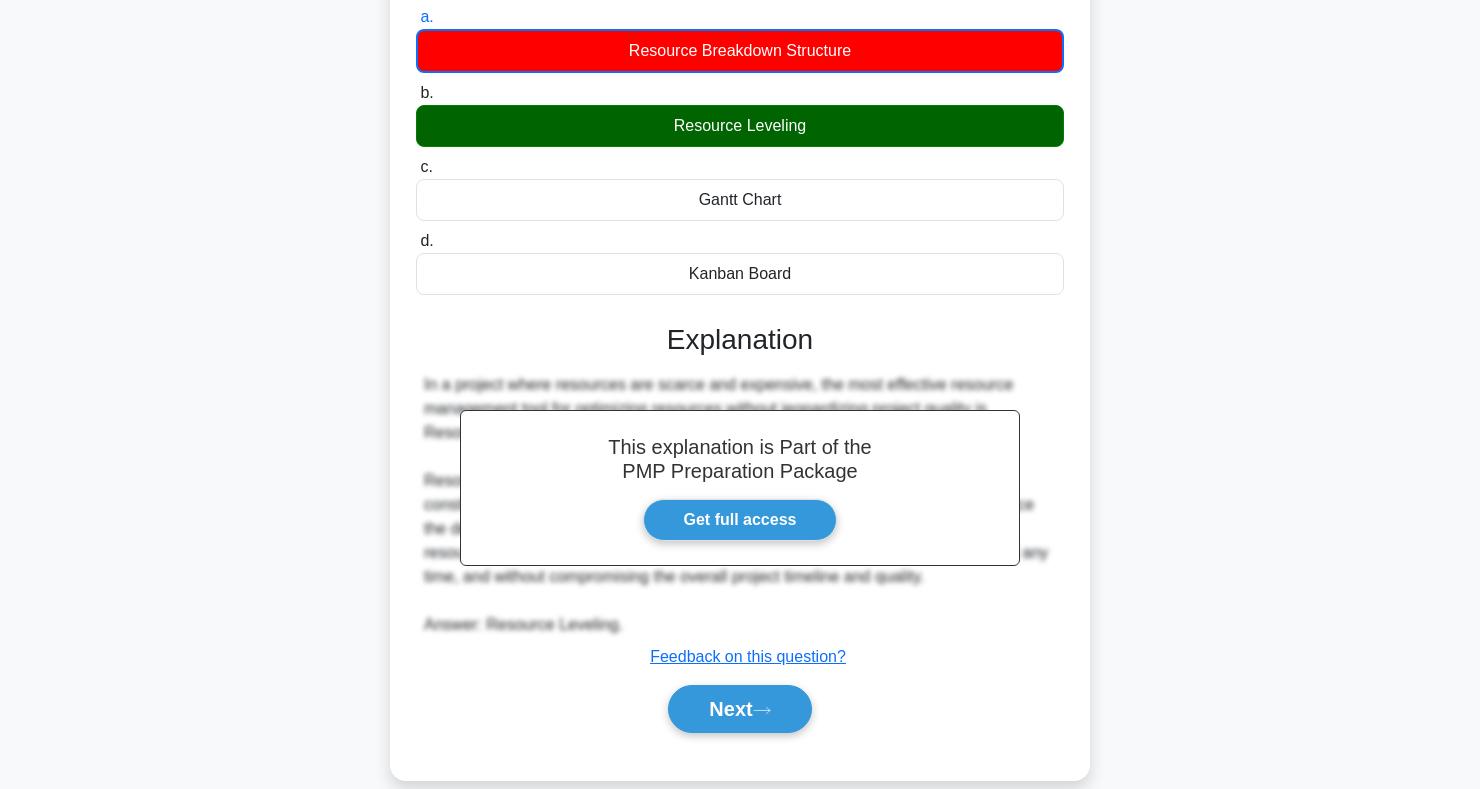 scroll, scrollTop: 291, scrollLeft: 0, axis: vertical 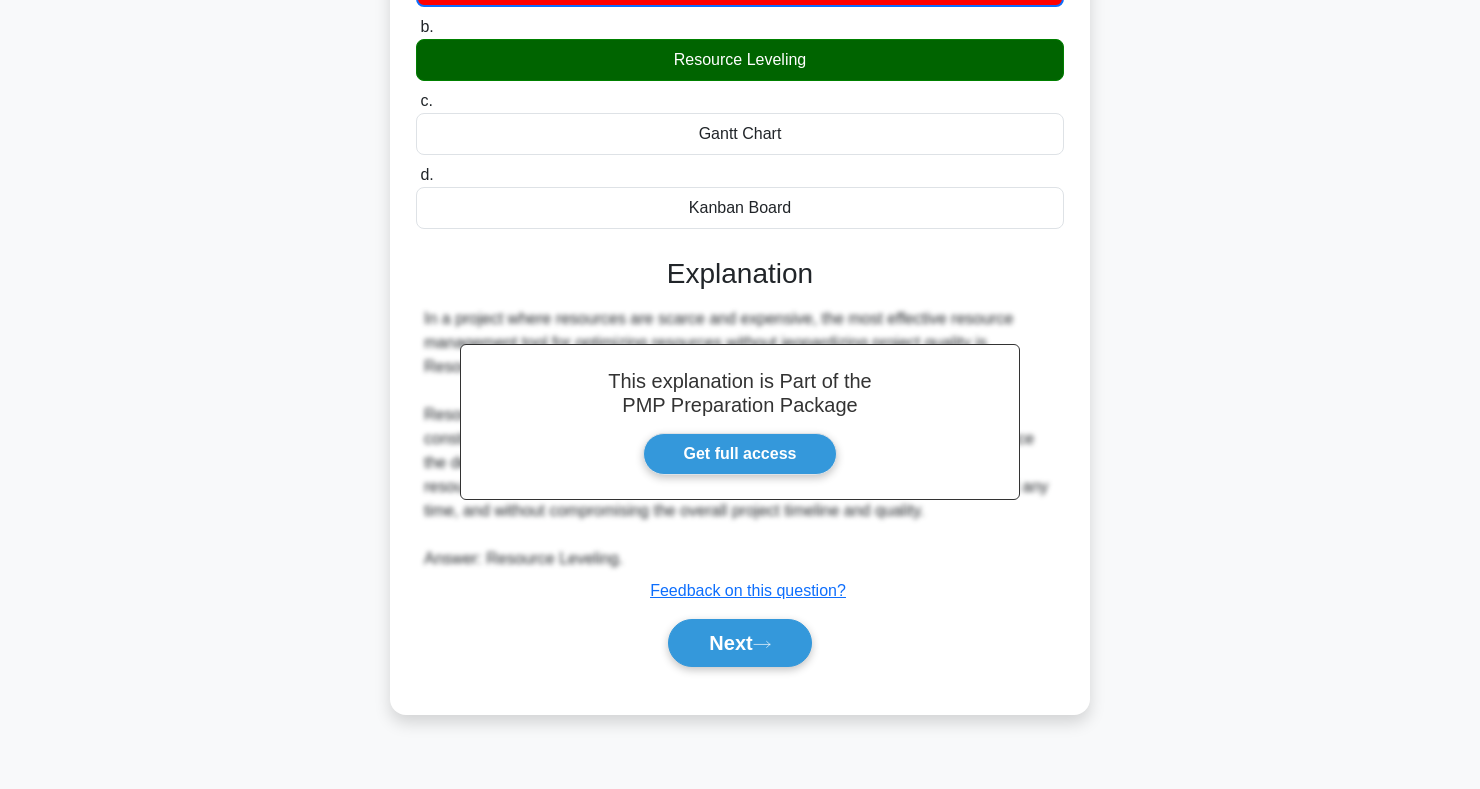 click on "a.
Resource Breakdown Structure
b.
Resource Leveling
c. d." at bounding box center [740, 313] 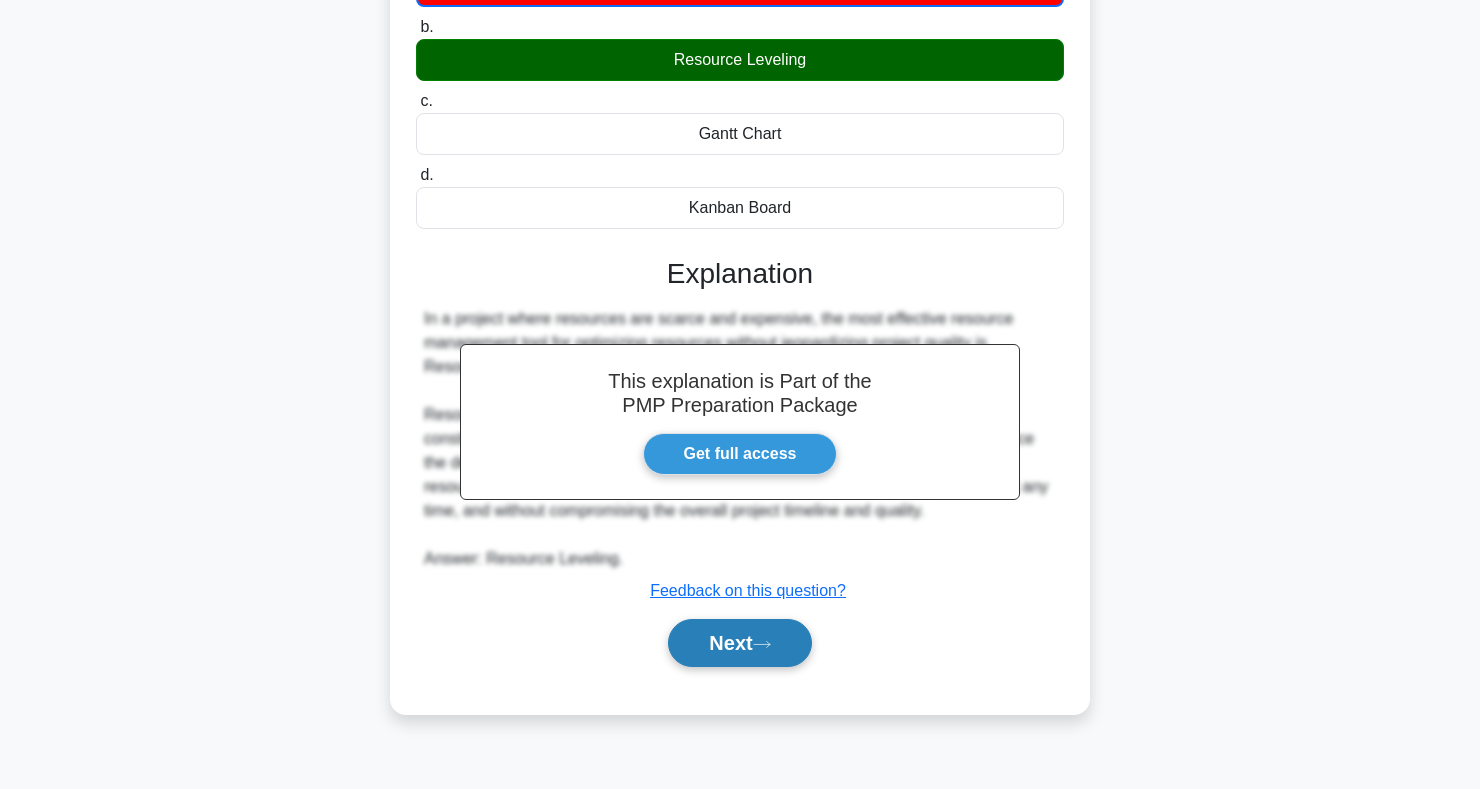click on "Next" at bounding box center [739, 643] 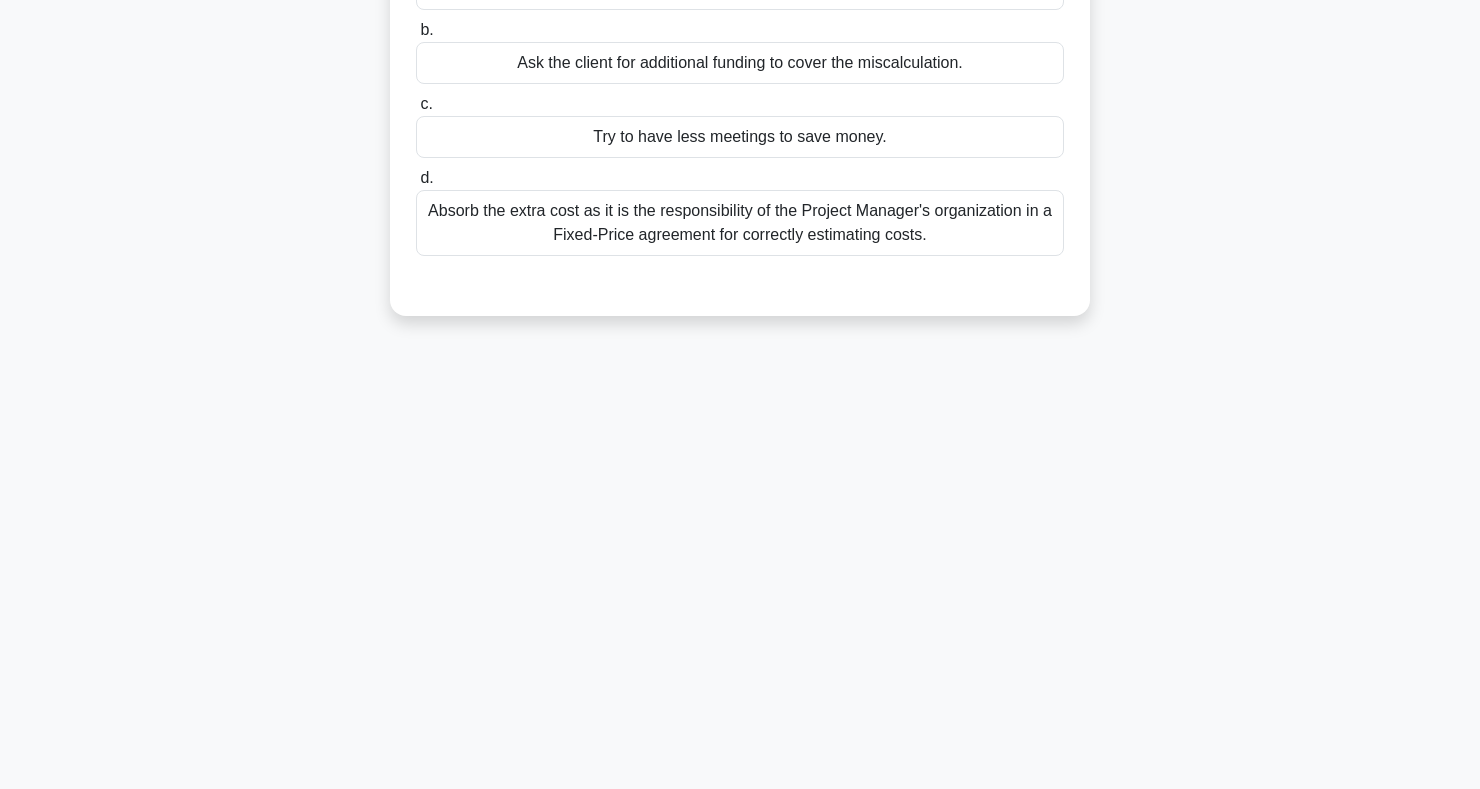 scroll, scrollTop: 0, scrollLeft: 0, axis: both 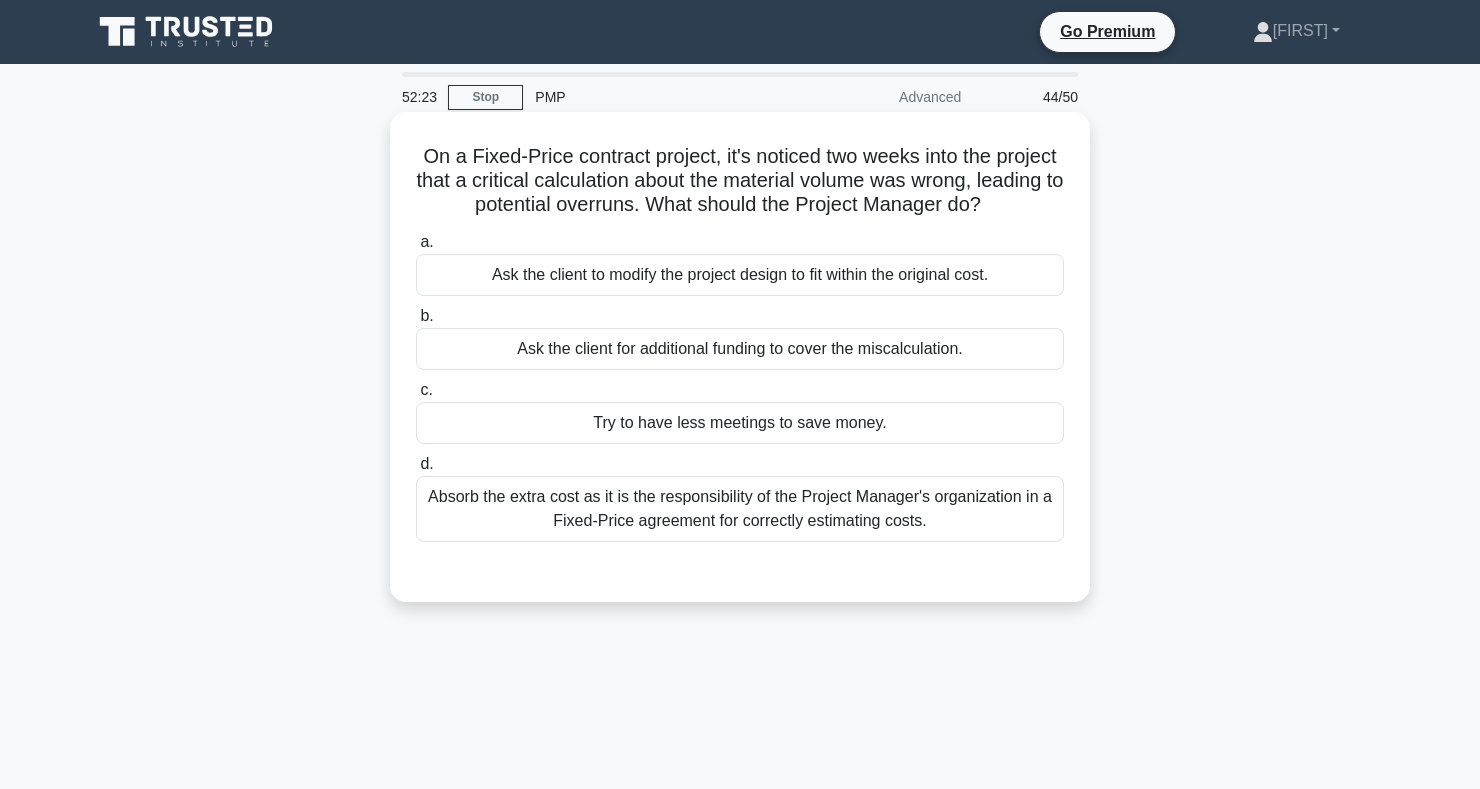 click on "Absorb the extra cost as it is the responsibility of the Project Manager's organization in a Fixed-Price agreement for correctly estimating costs." at bounding box center [740, 509] 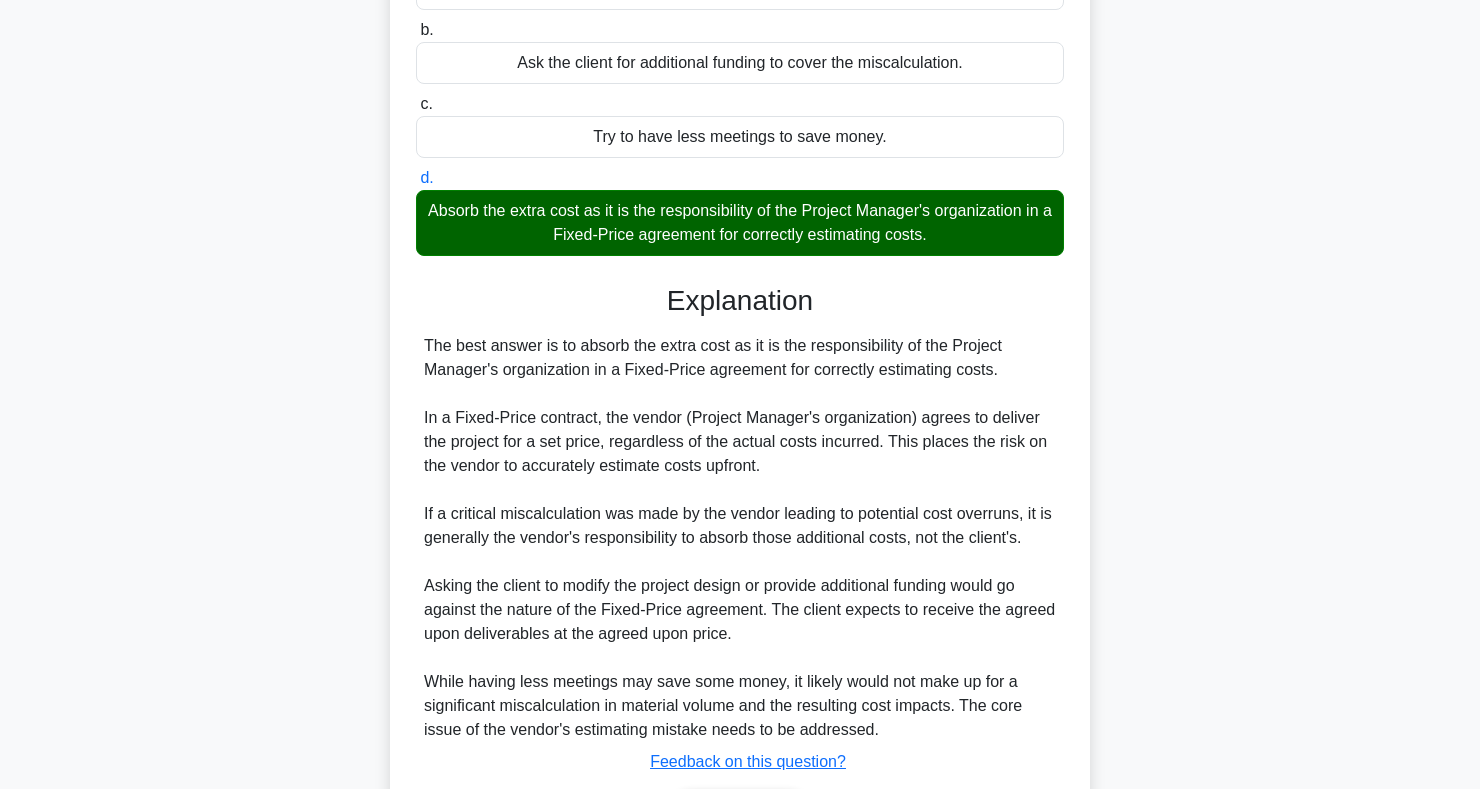 scroll, scrollTop: 419, scrollLeft: 0, axis: vertical 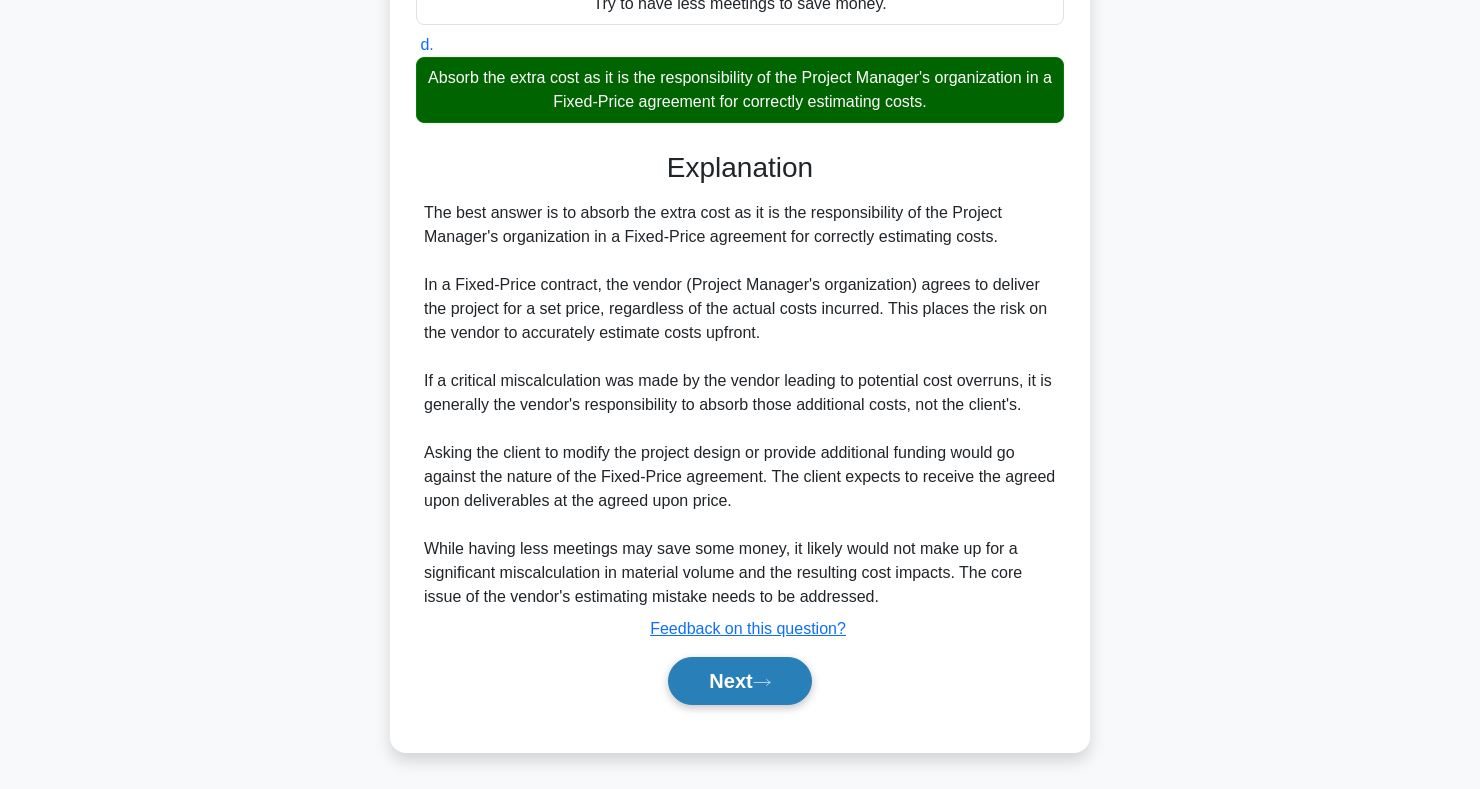 click on "Next" at bounding box center (739, 681) 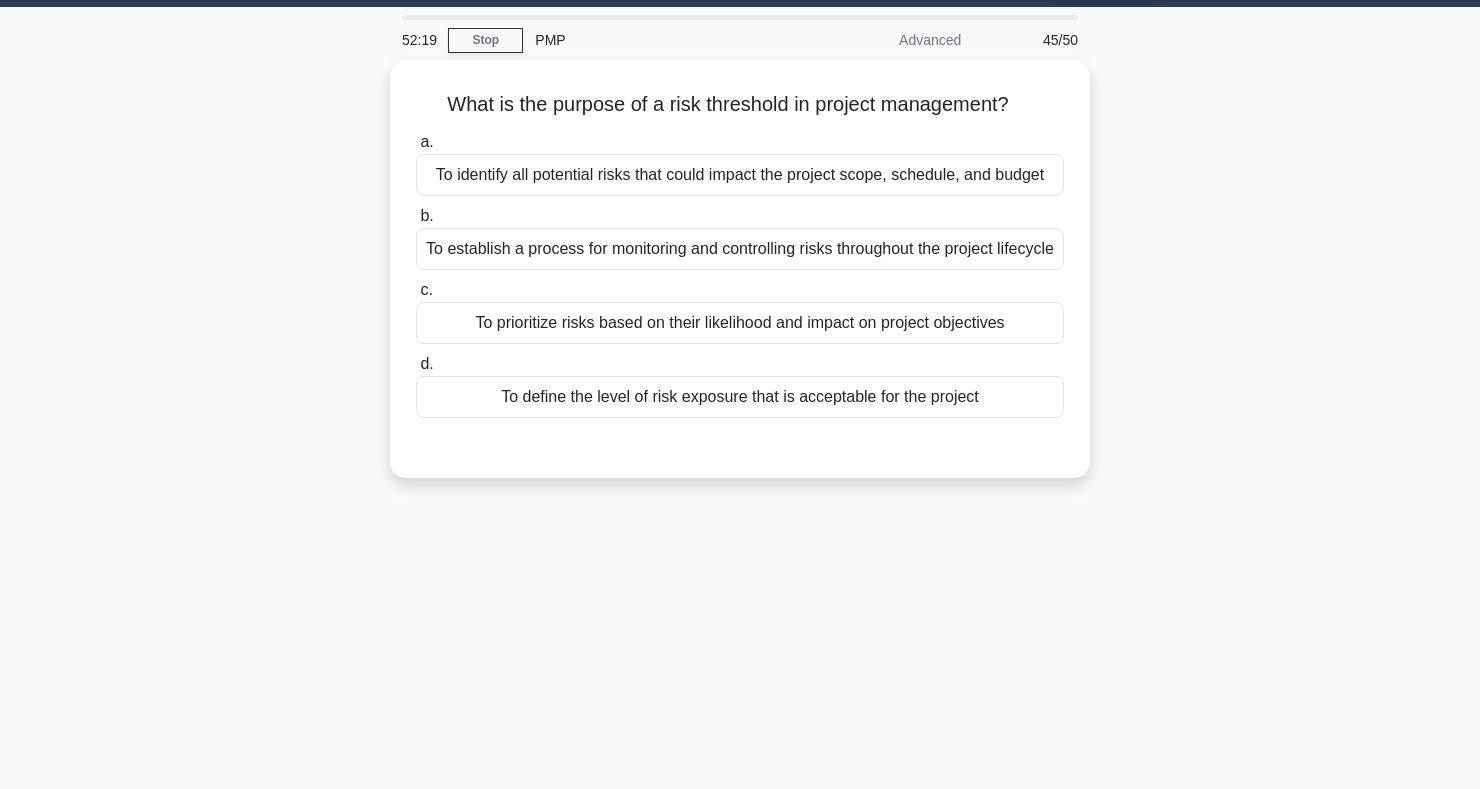 scroll, scrollTop: 0, scrollLeft: 0, axis: both 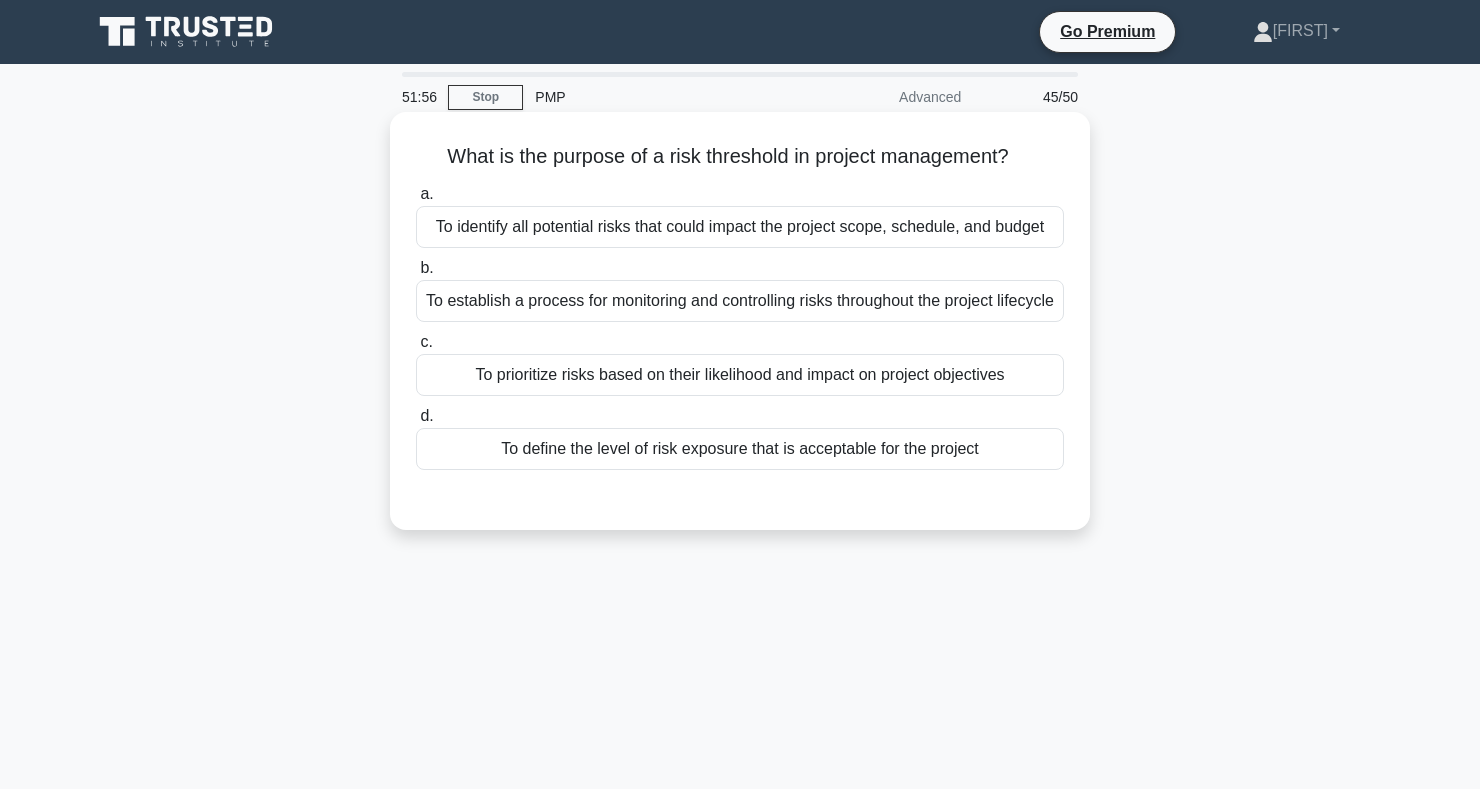 click on "To establish a process for monitoring and controlling risks throughout the project lifecycle" at bounding box center [740, 301] 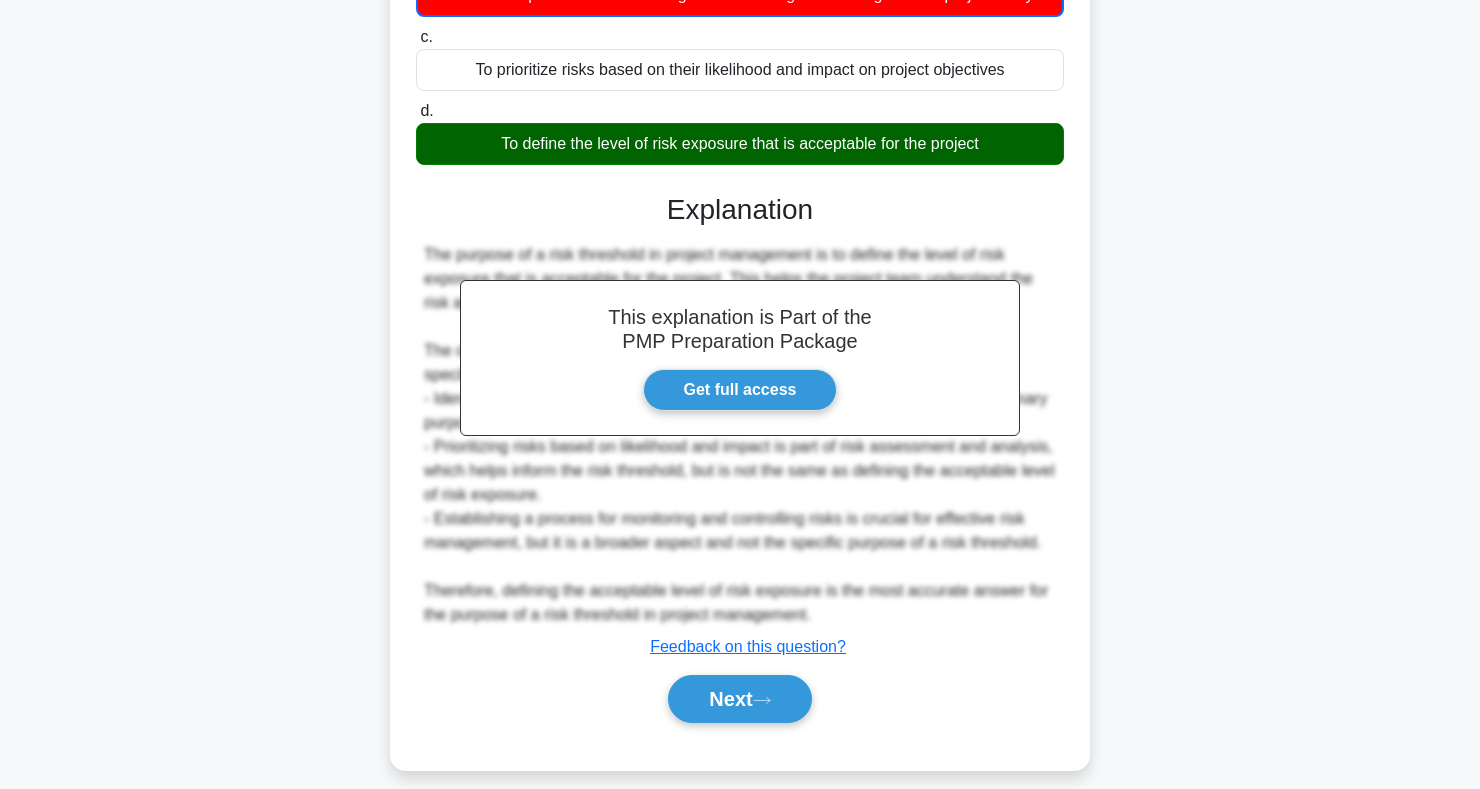 scroll, scrollTop: 349, scrollLeft: 0, axis: vertical 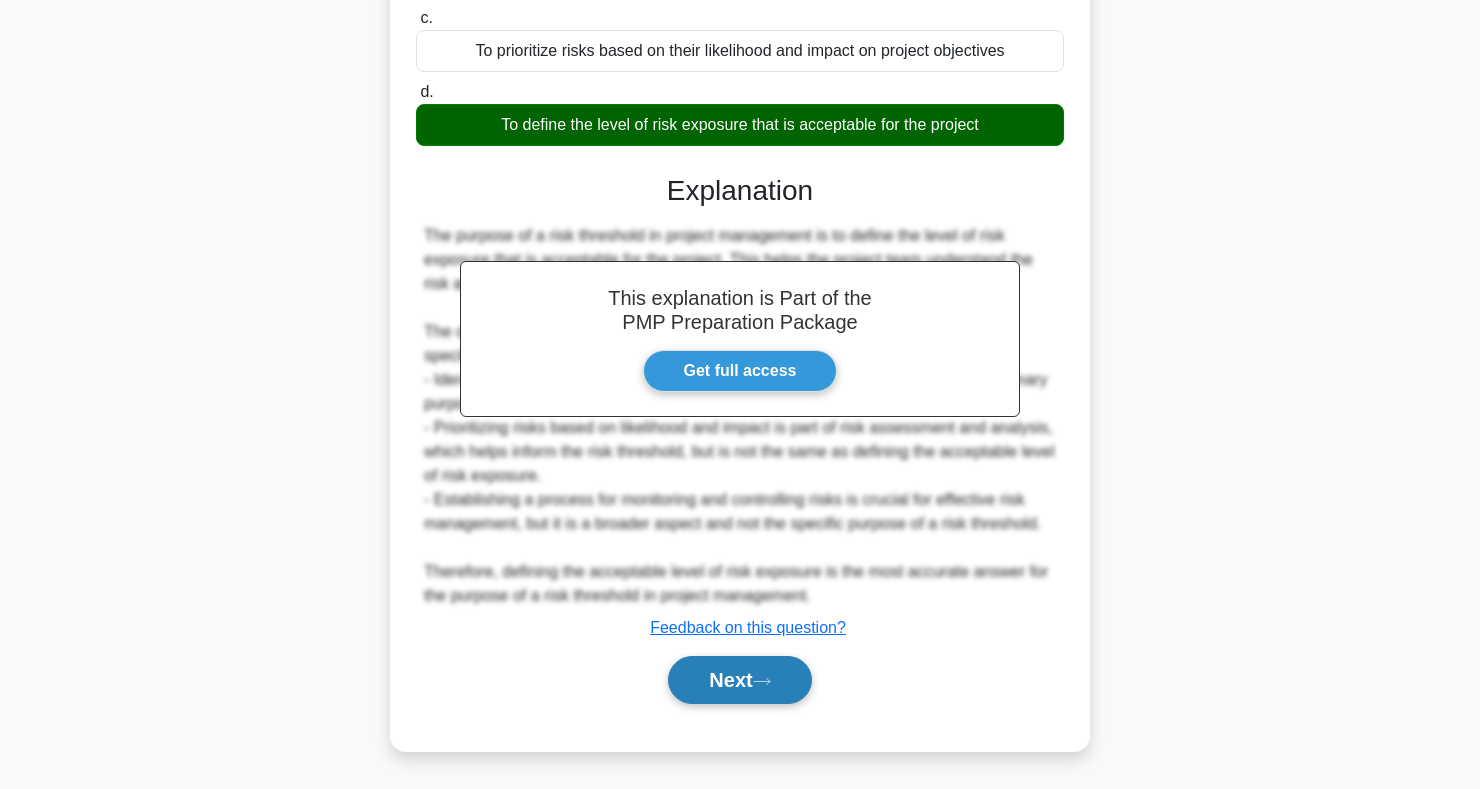 click on "Next" at bounding box center (739, 680) 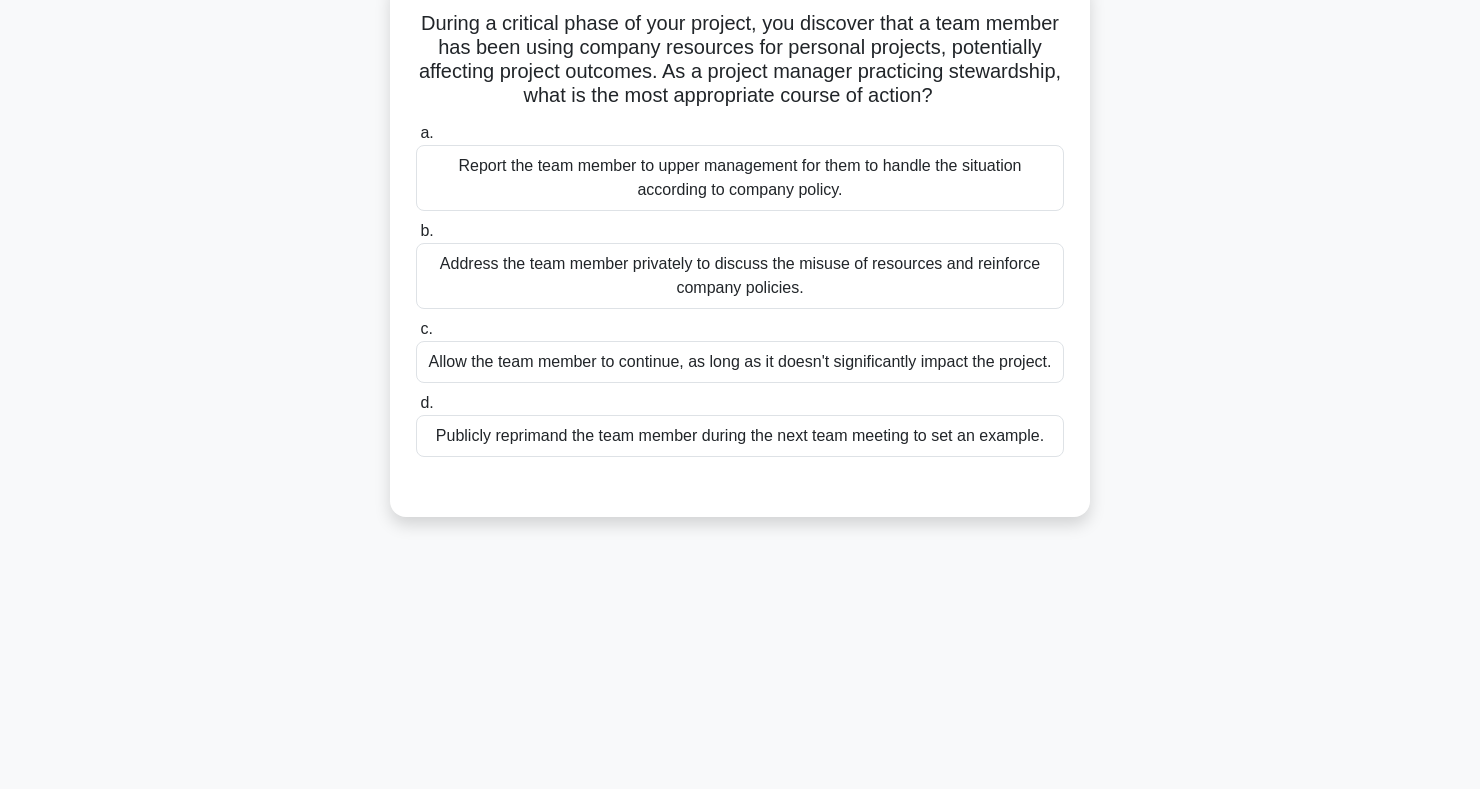 scroll, scrollTop: 0, scrollLeft: 0, axis: both 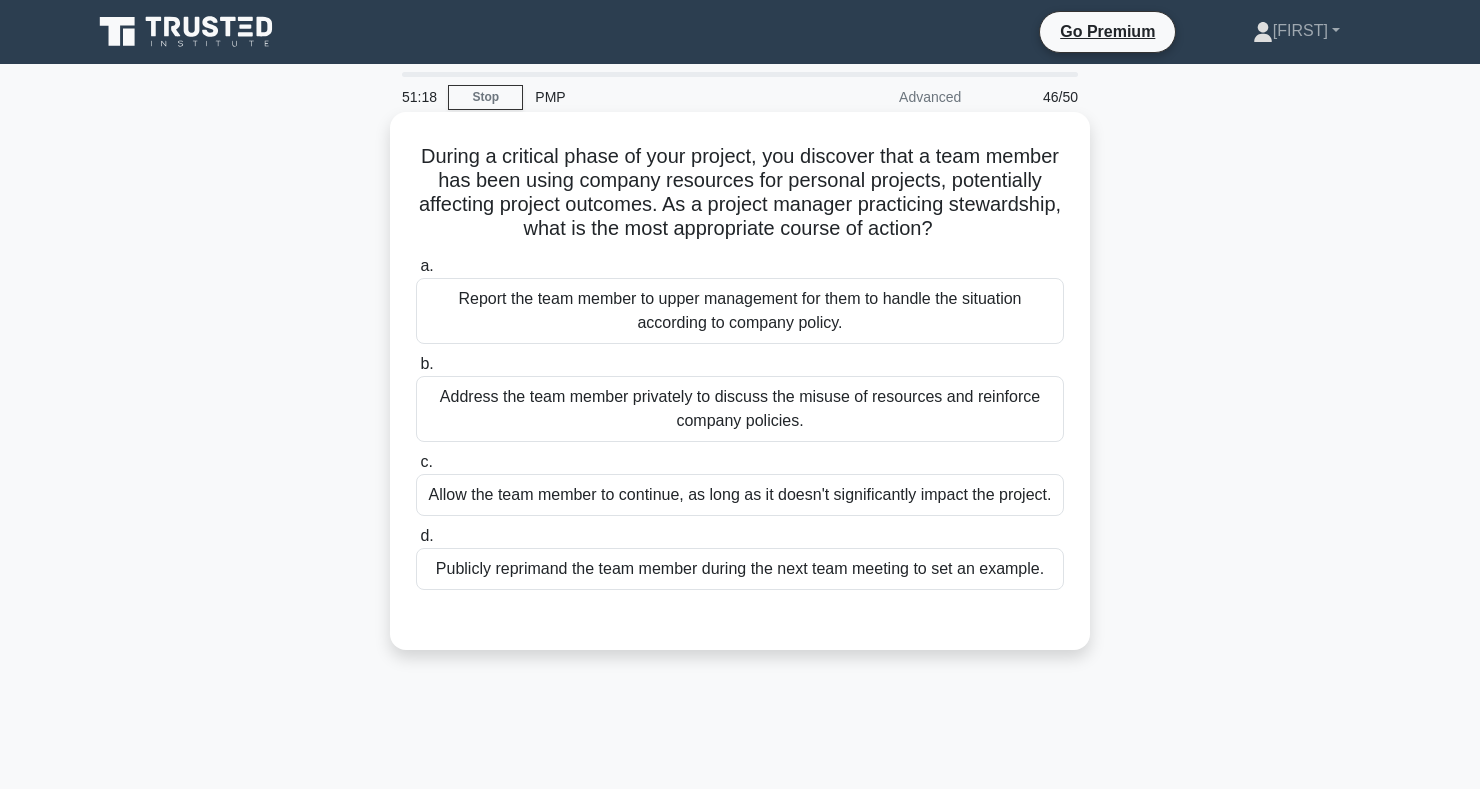 click on "Address the team member privately to discuss the misuse of resources and reinforce company policies." at bounding box center (740, 409) 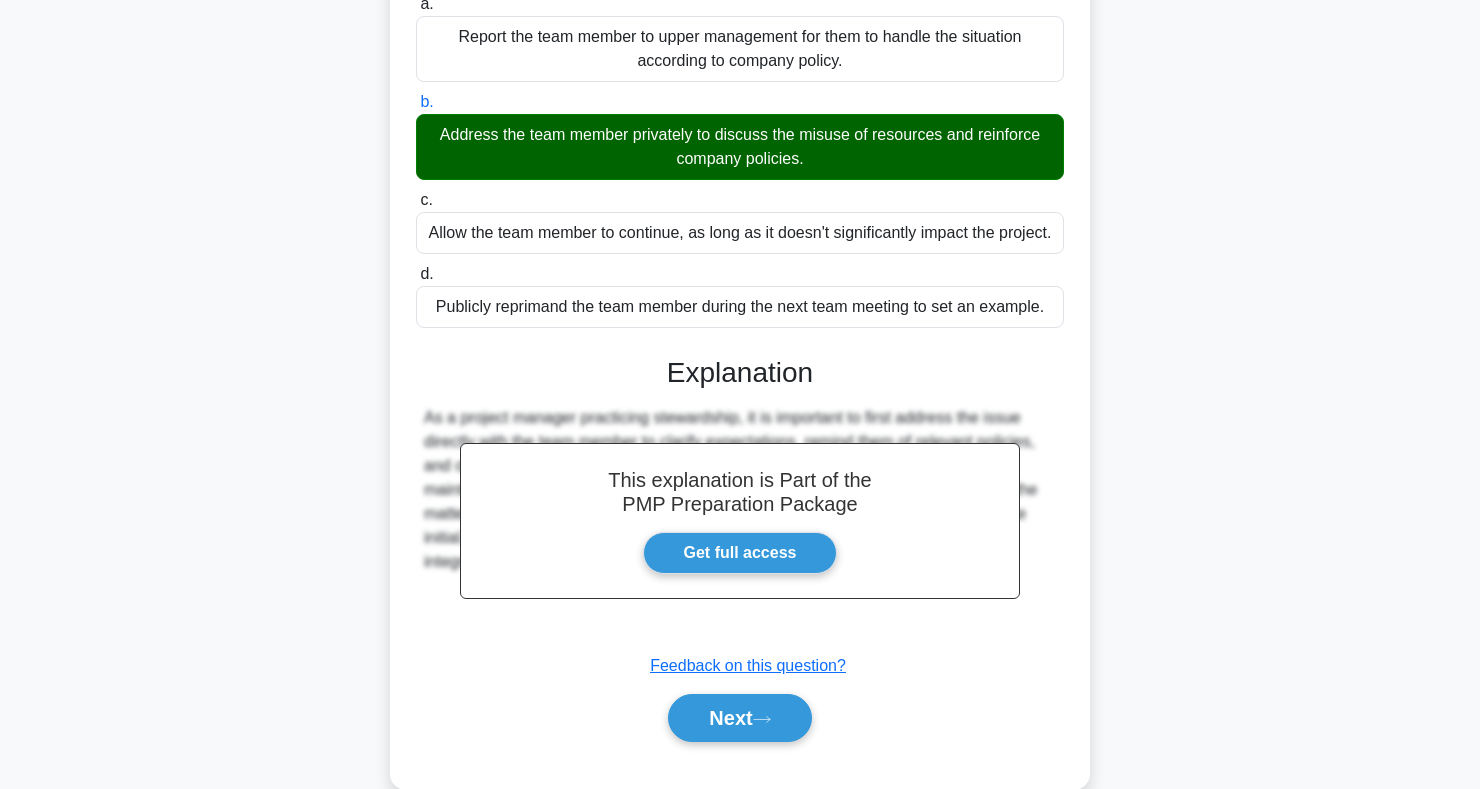 scroll, scrollTop: 299, scrollLeft: 0, axis: vertical 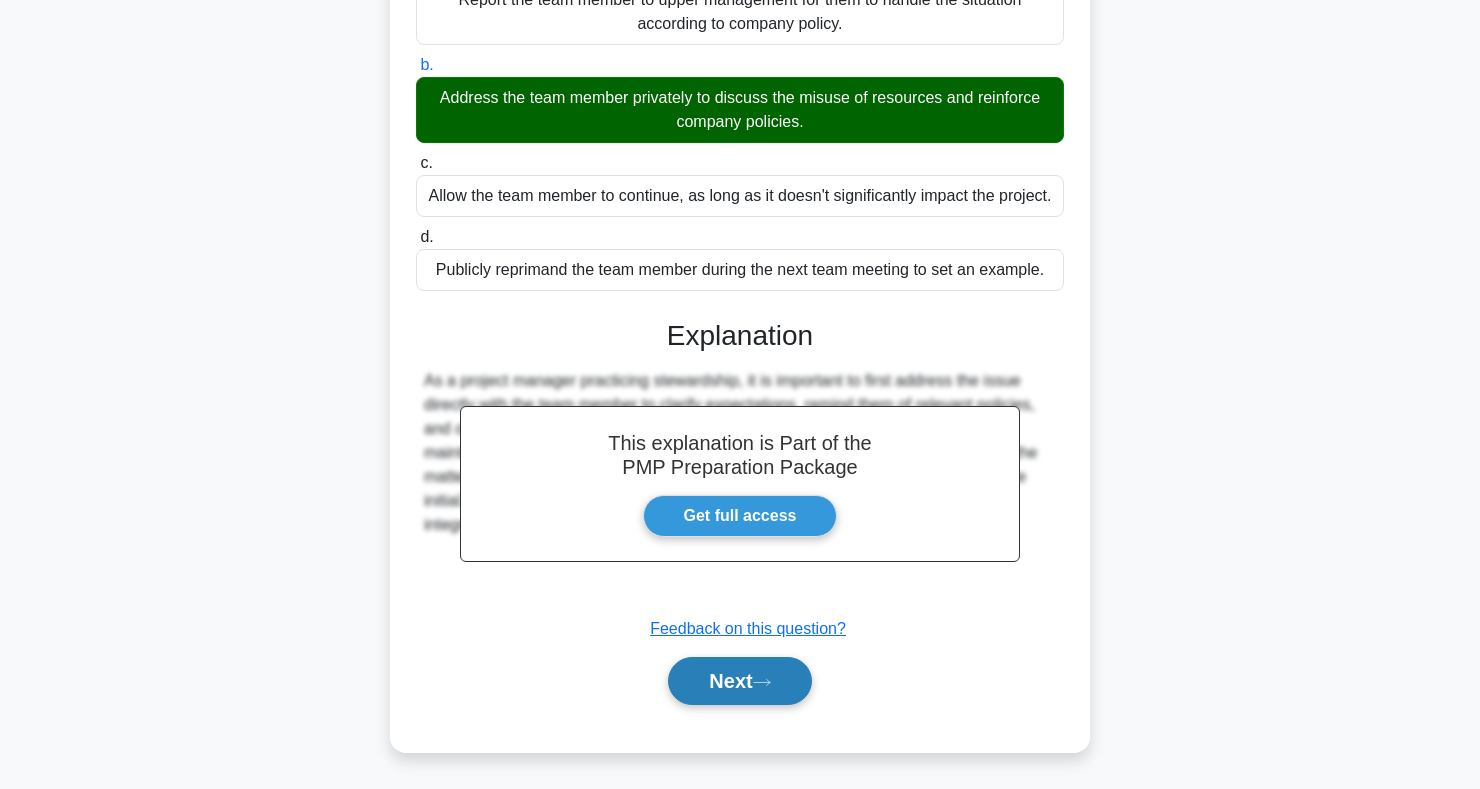 click on "Next" at bounding box center [739, 681] 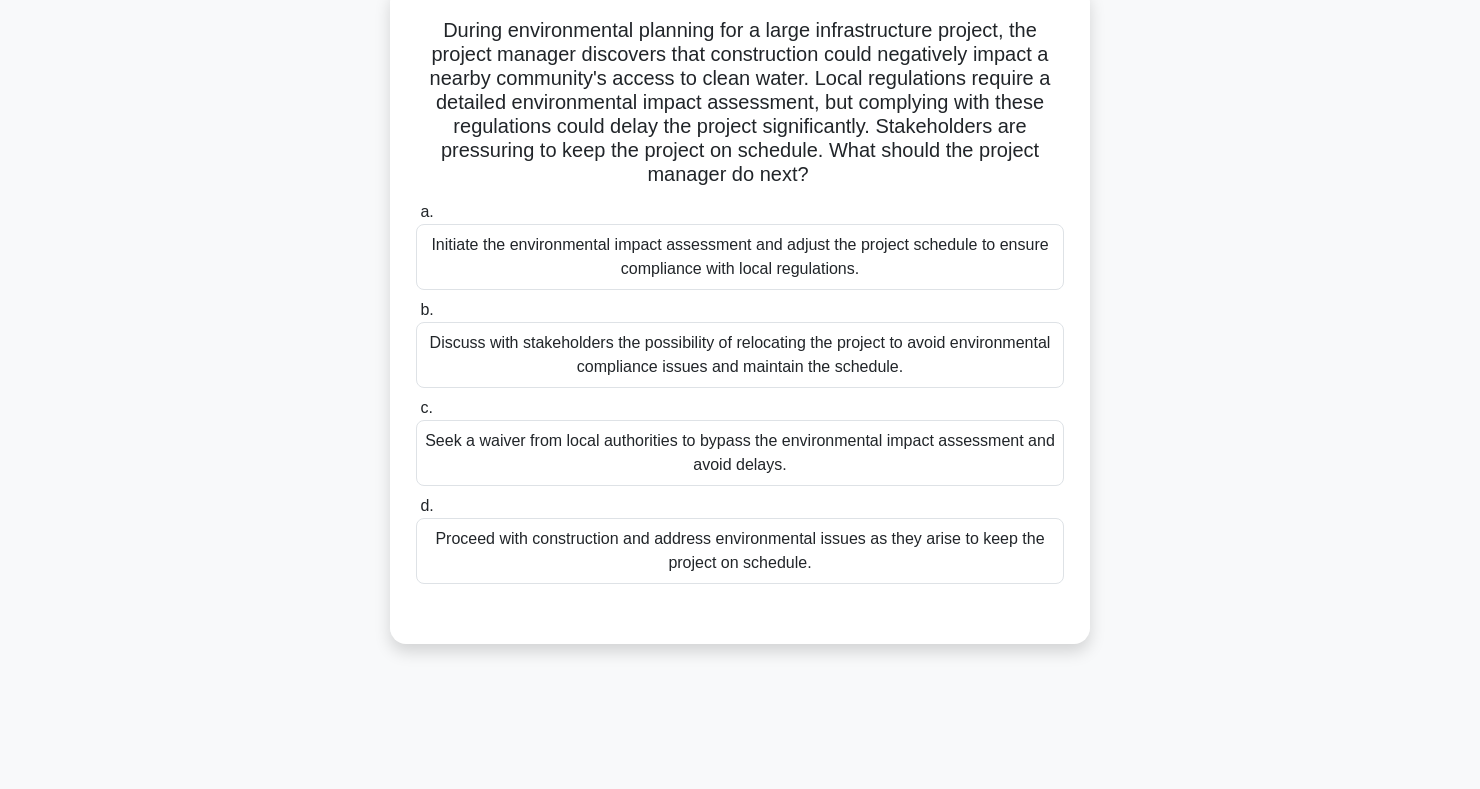 scroll, scrollTop: 0, scrollLeft: 0, axis: both 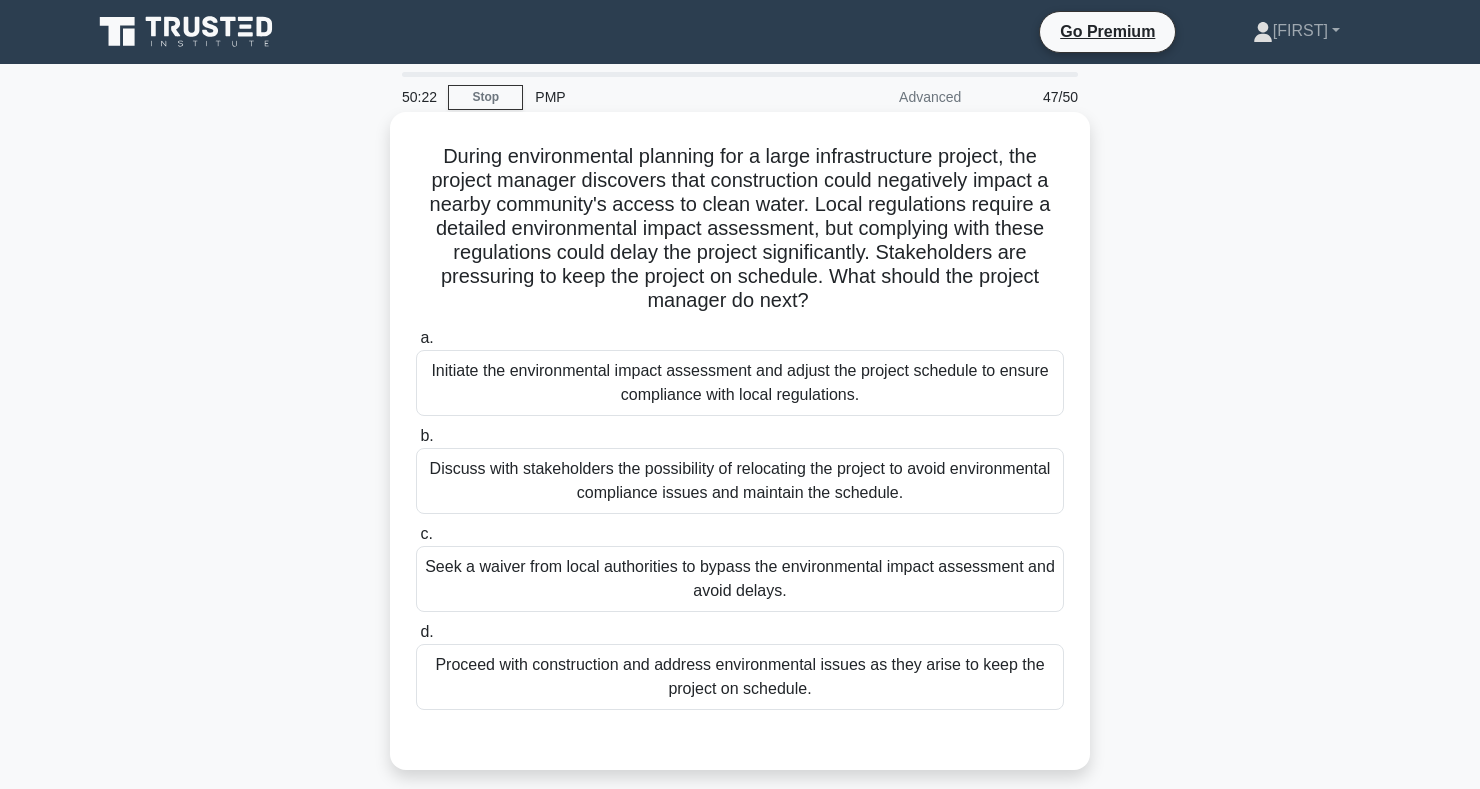 click on "Initiate the environmental impact assessment and adjust the project schedule to ensure compliance with local regulations." at bounding box center (740, 383) 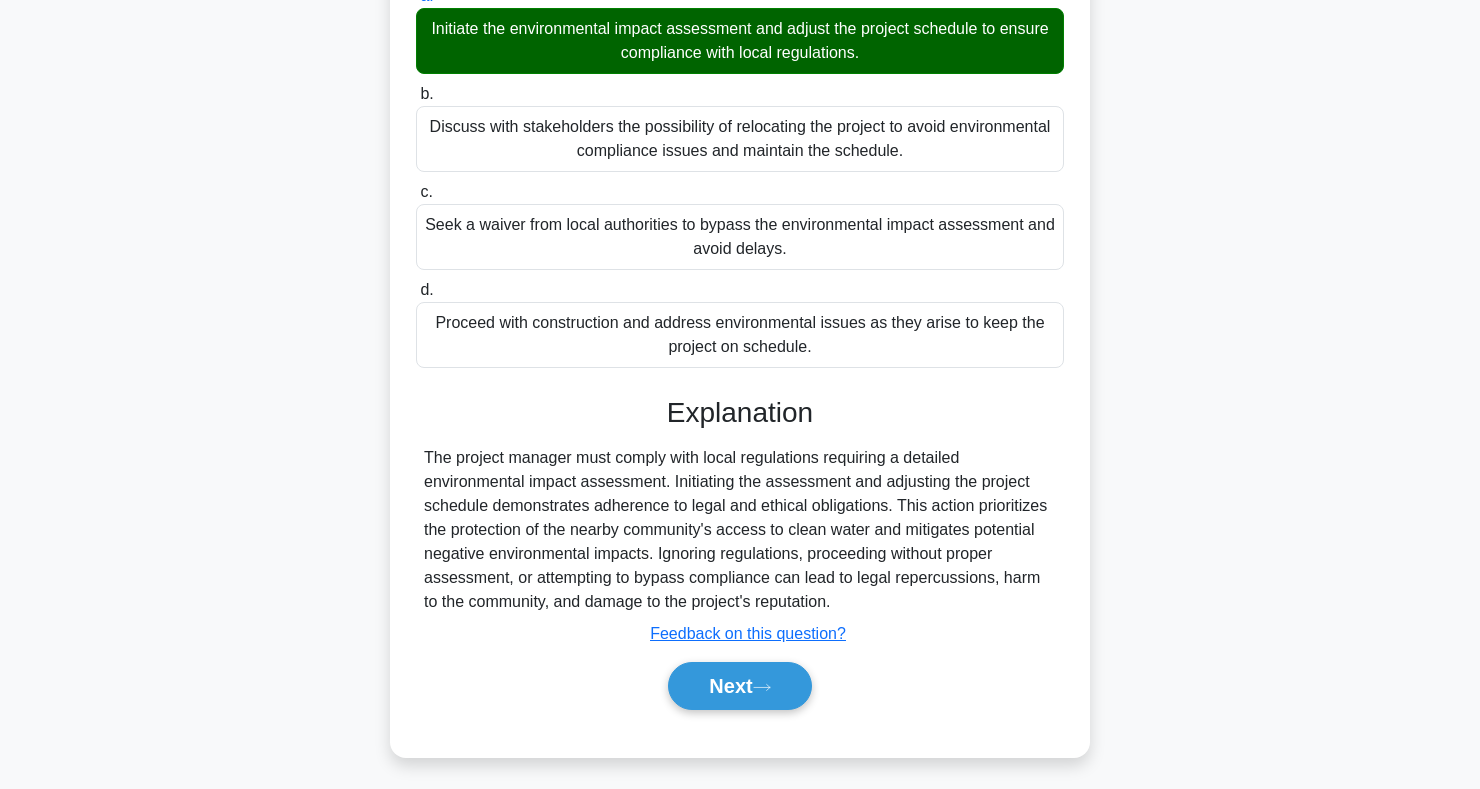 scroll, scrollTop: 347, scrollLeft: 0, axis: vertical 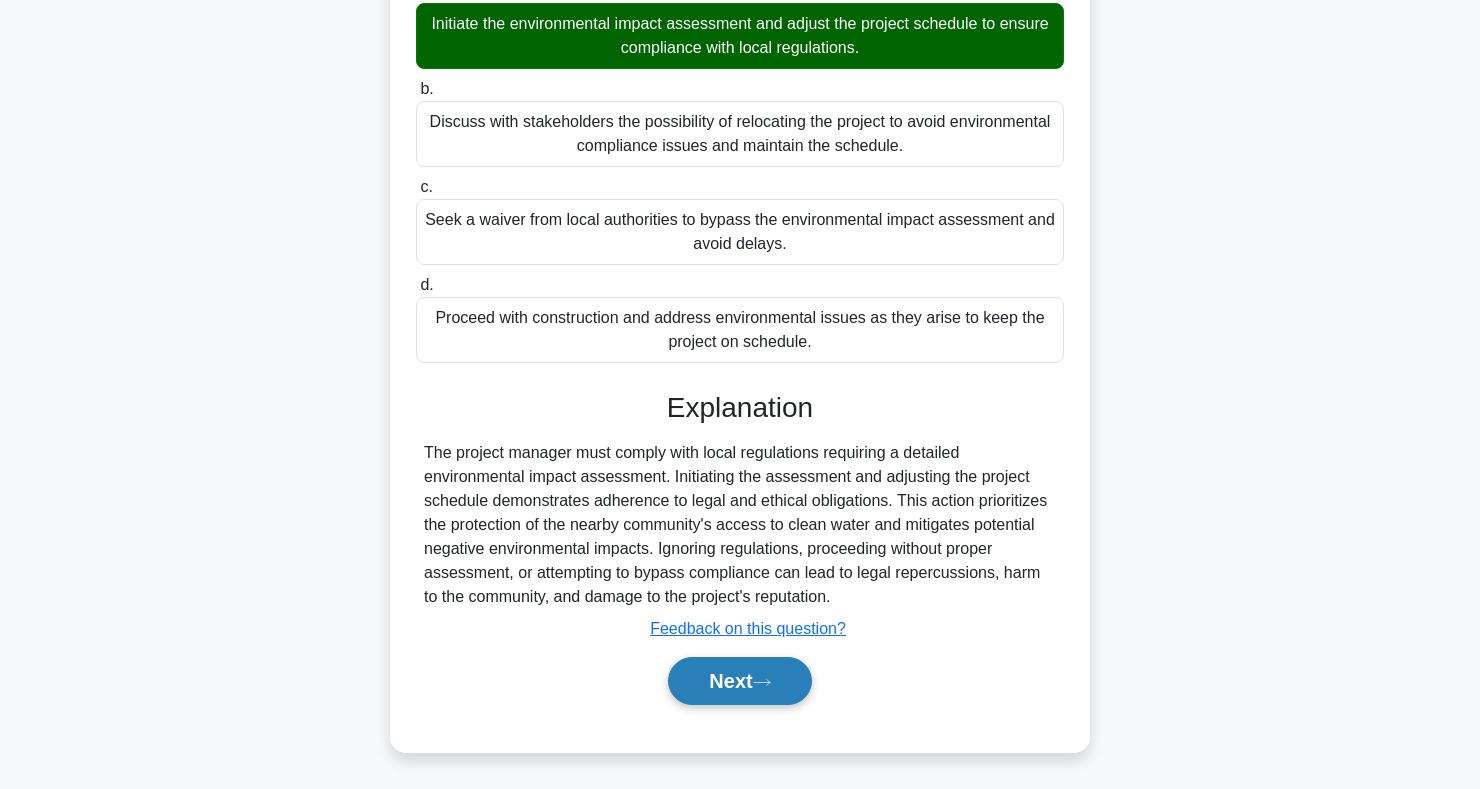 click on "Next" at bounding box center (739, 681) 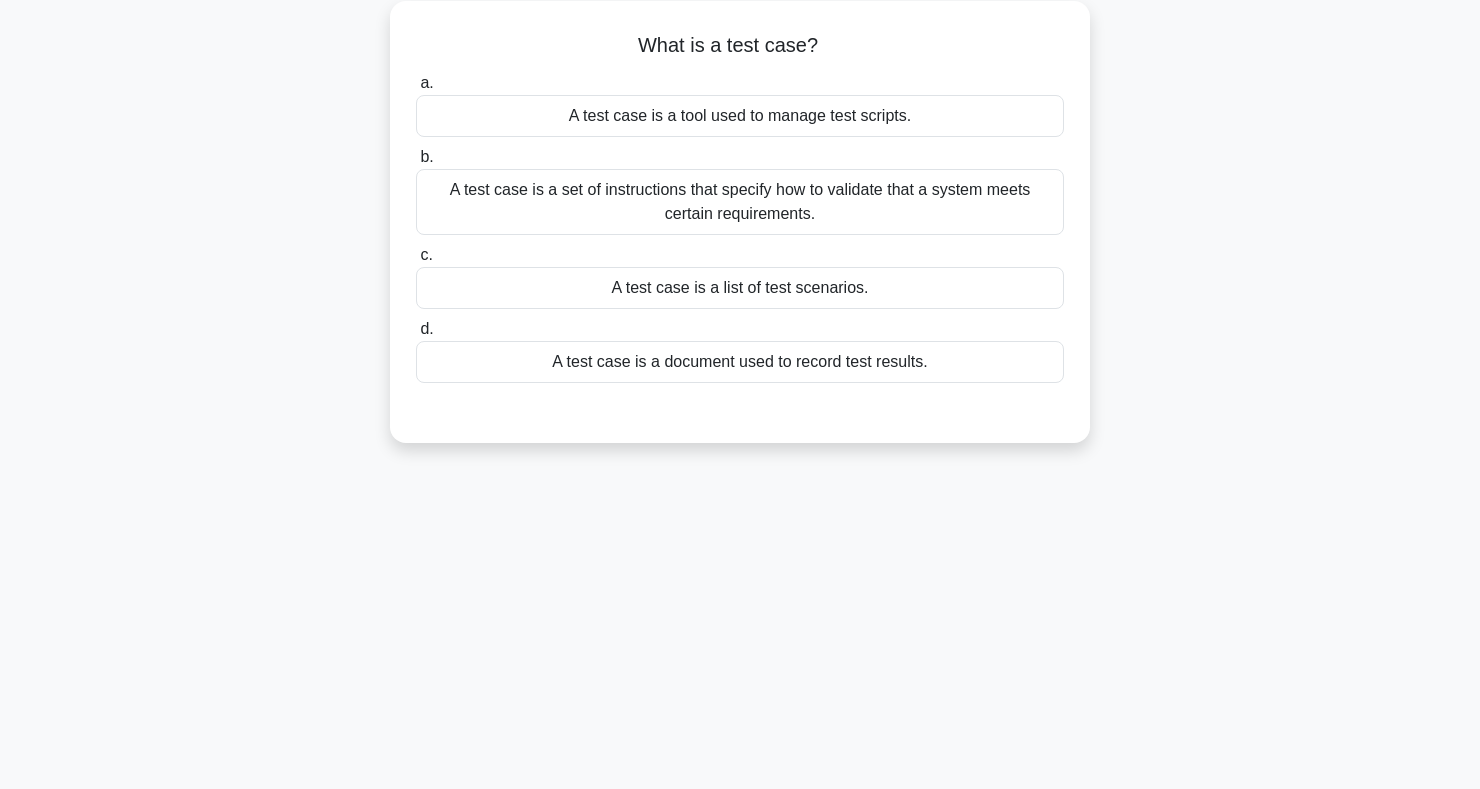 scroll, scrollTop: 0, scrollLeft: 0, axis: both 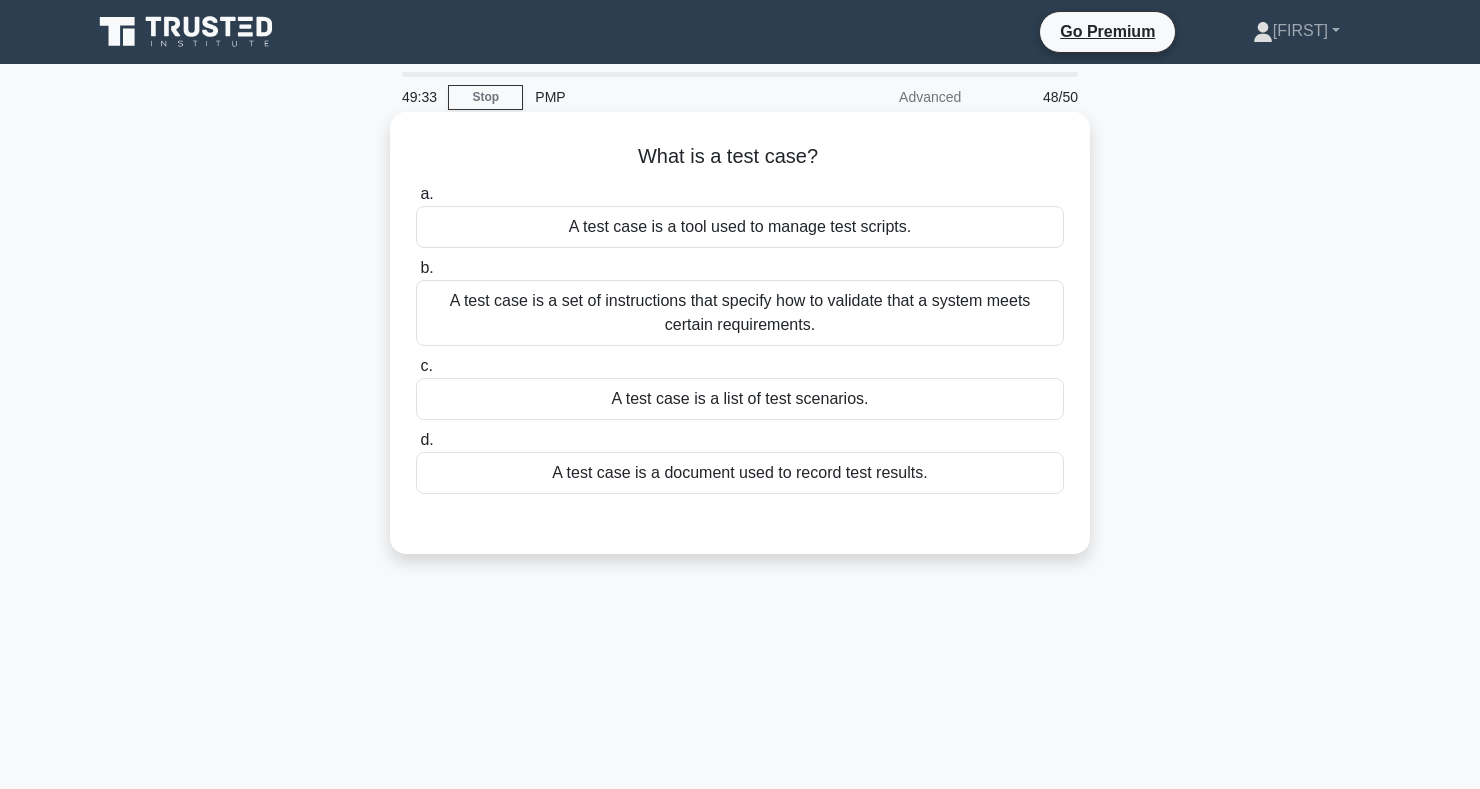click on "A test case is a set of instructions that specify how to validate that a system meets certain requirements." at bounding box center [740, 313] 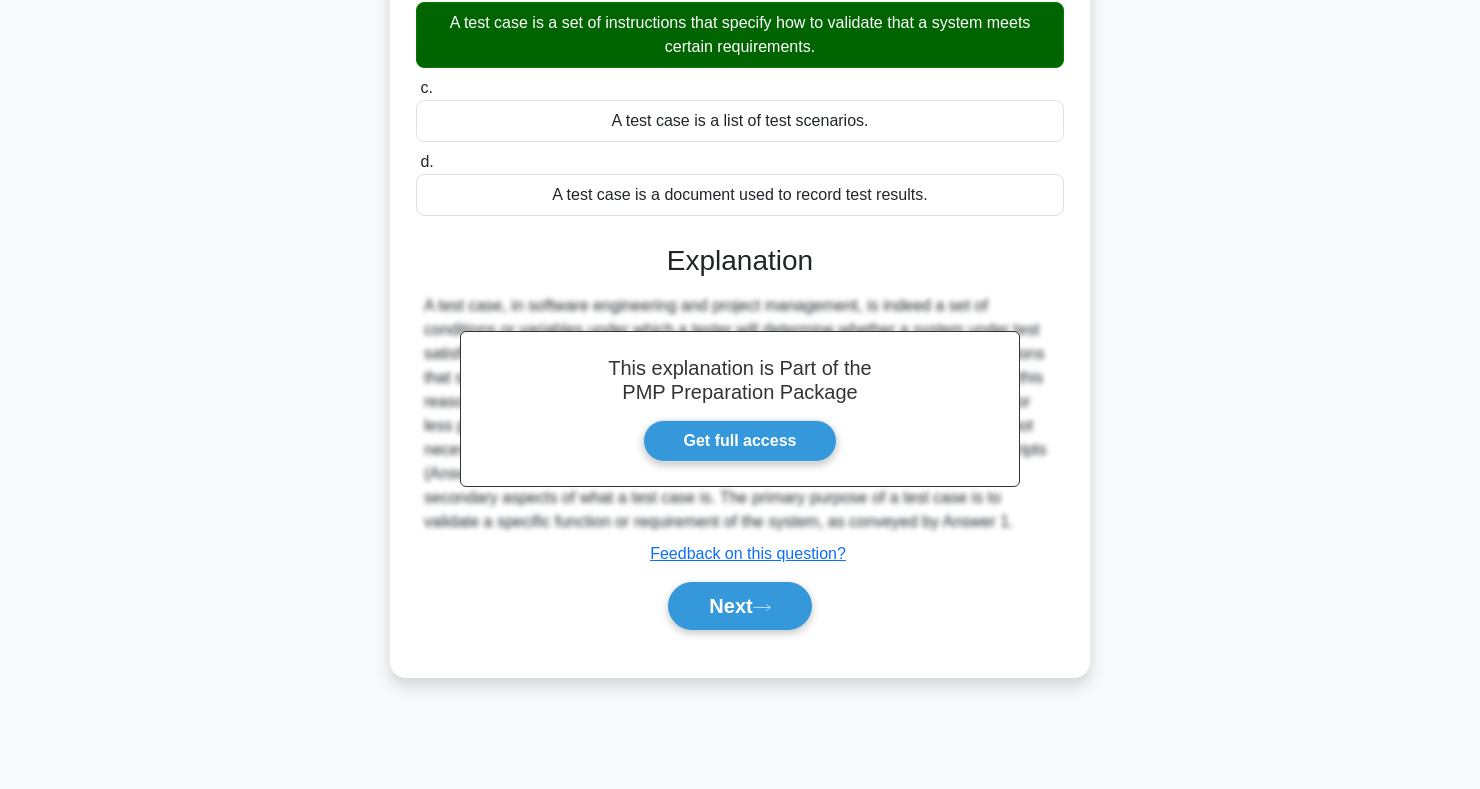 scroll, scrollTop: 291, scrollLeft: 0, axis: vertical 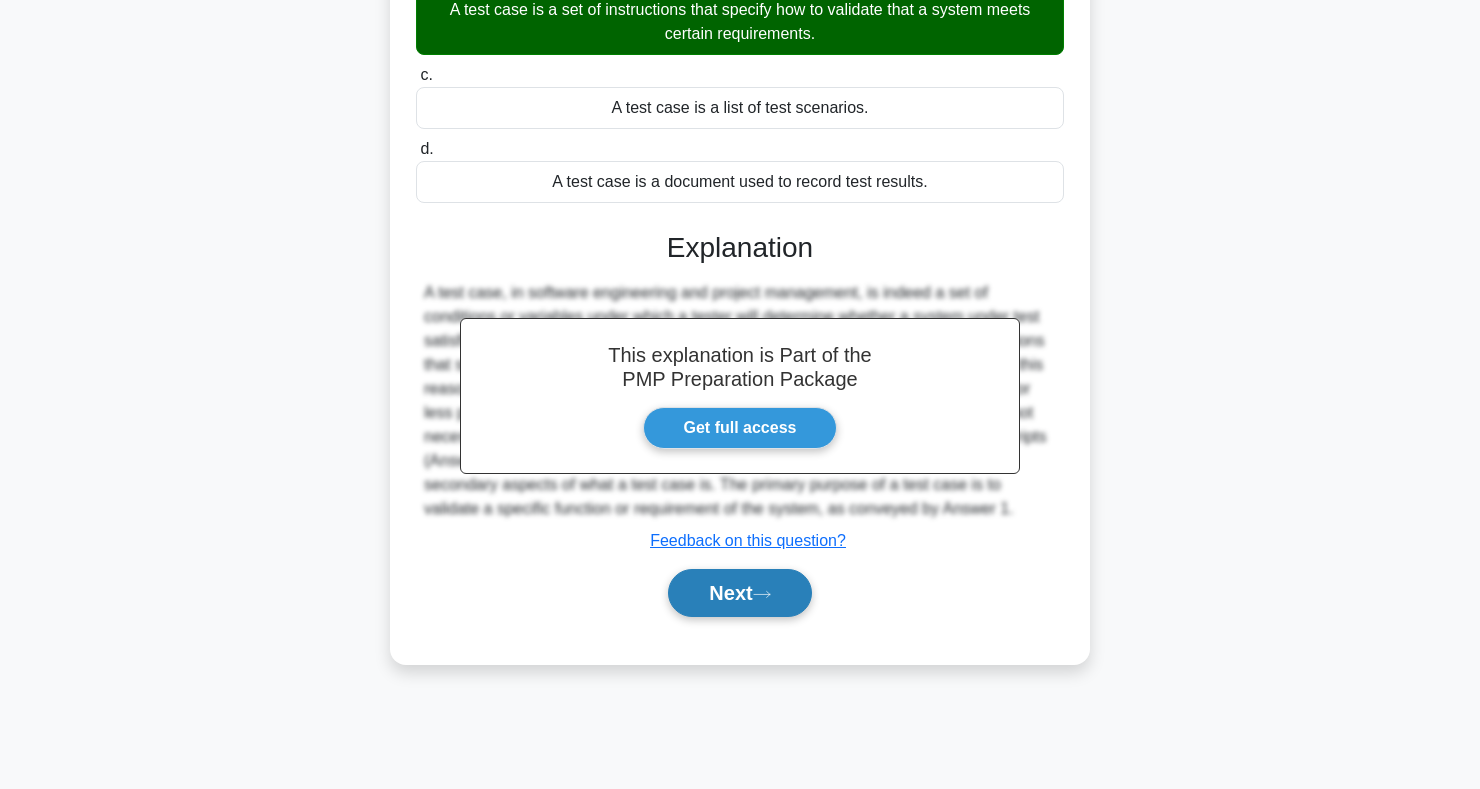 click on "Next" at bounding box center [739, 593] 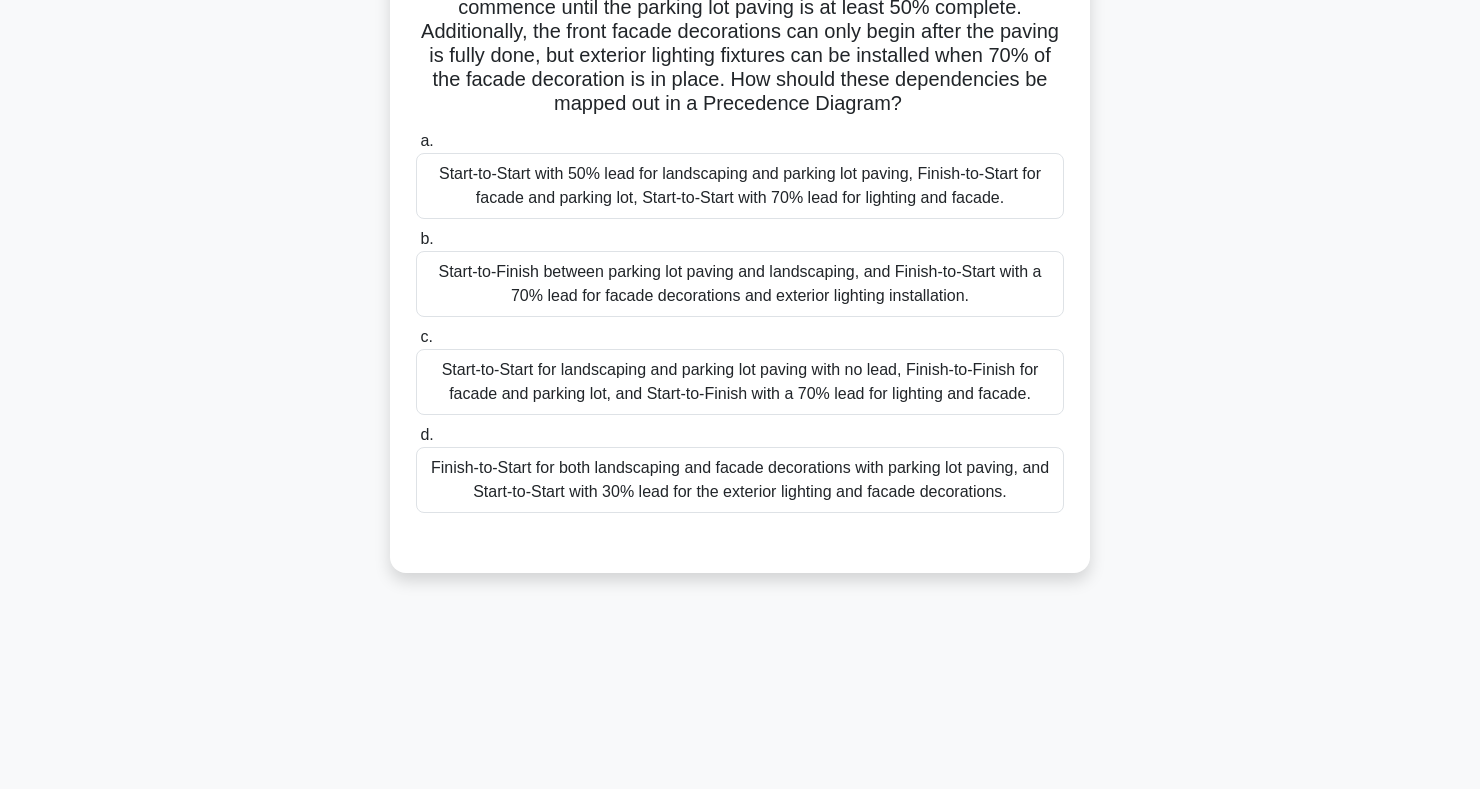 scroll, scrollTop: 0, scrollLeft: 0, axis: both 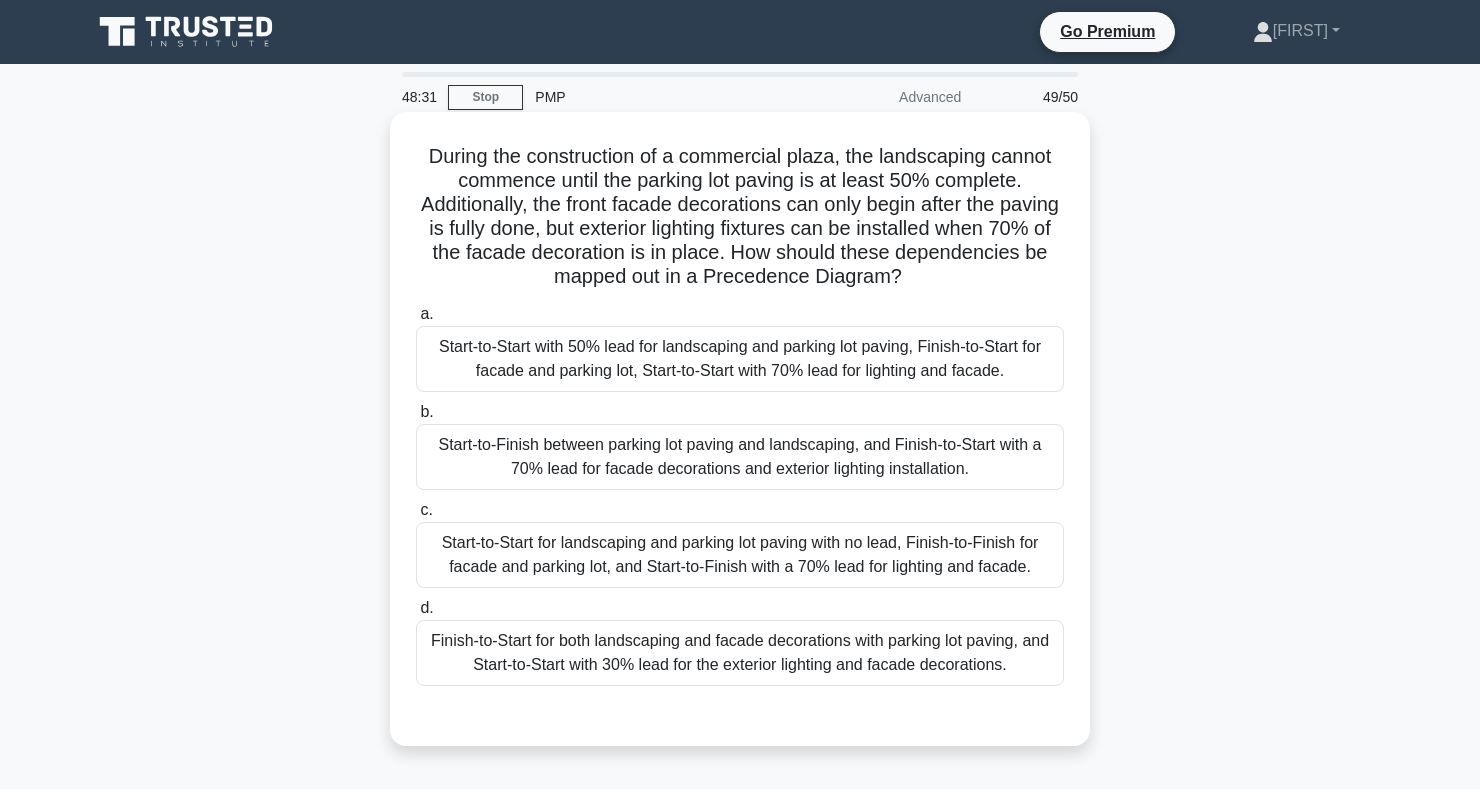 click on "Start-to-Start with 50% lead for landscaping and parking lot paving, Finish-to-Start for facade and parking lot, Start-to-Start with 70% lead for lighting and facade." at bounding box center (740, 359) 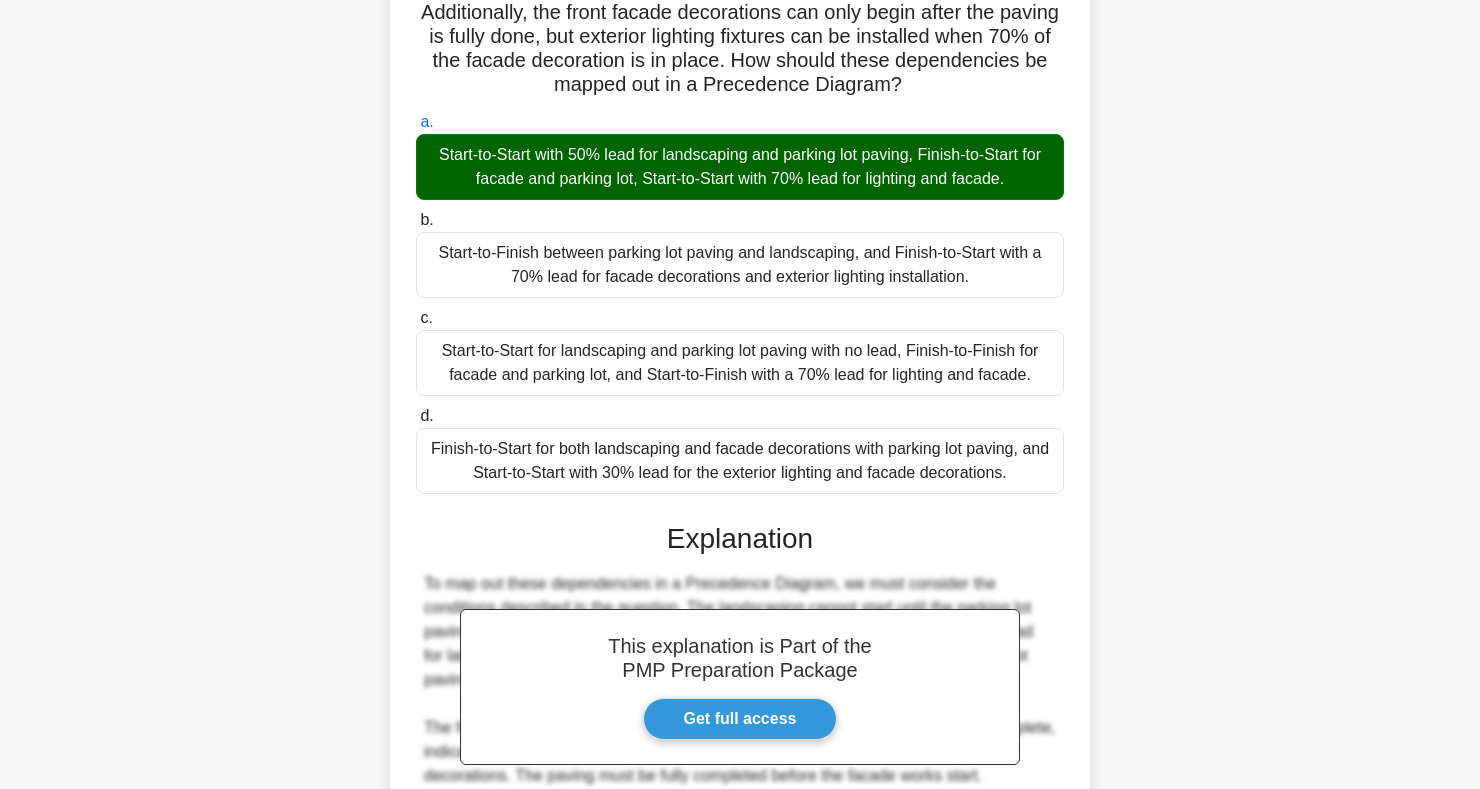 scroll, scrollTop: 587, scrollLeft: 0, axis: vertical 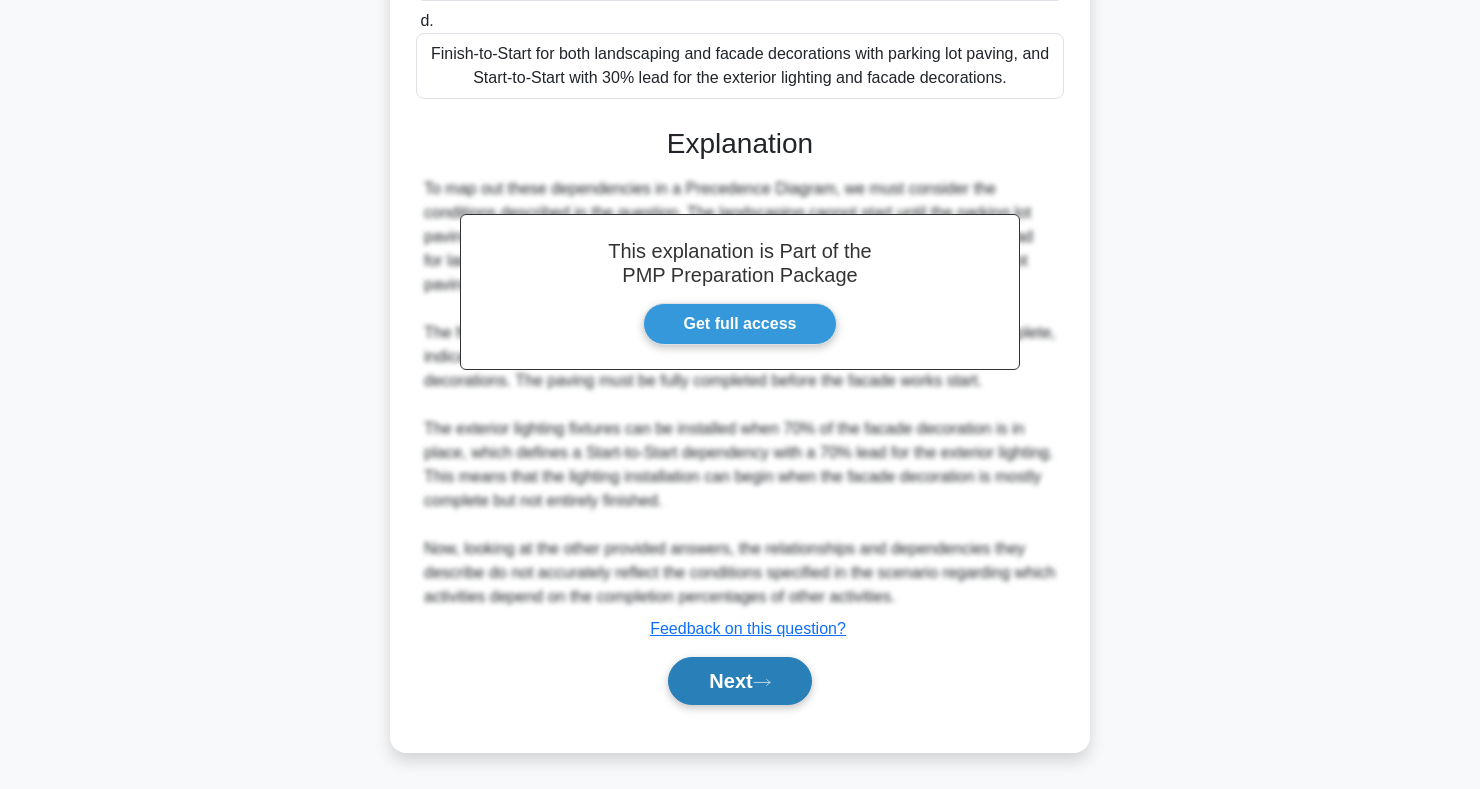 click on "Next" at bounding box center [739, 681] 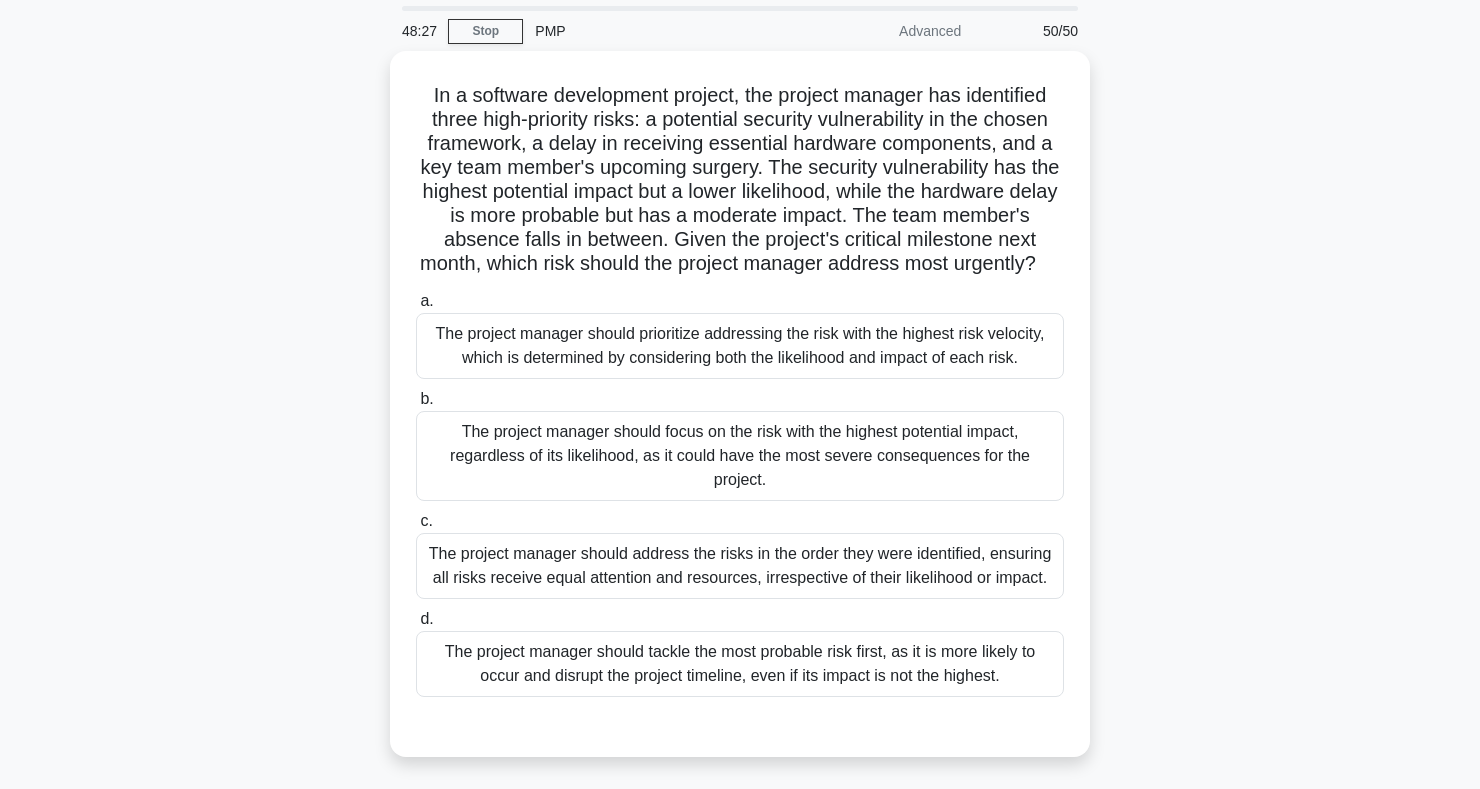 scroll, scrollTop: 0, scrollLeft: 0, axis: both 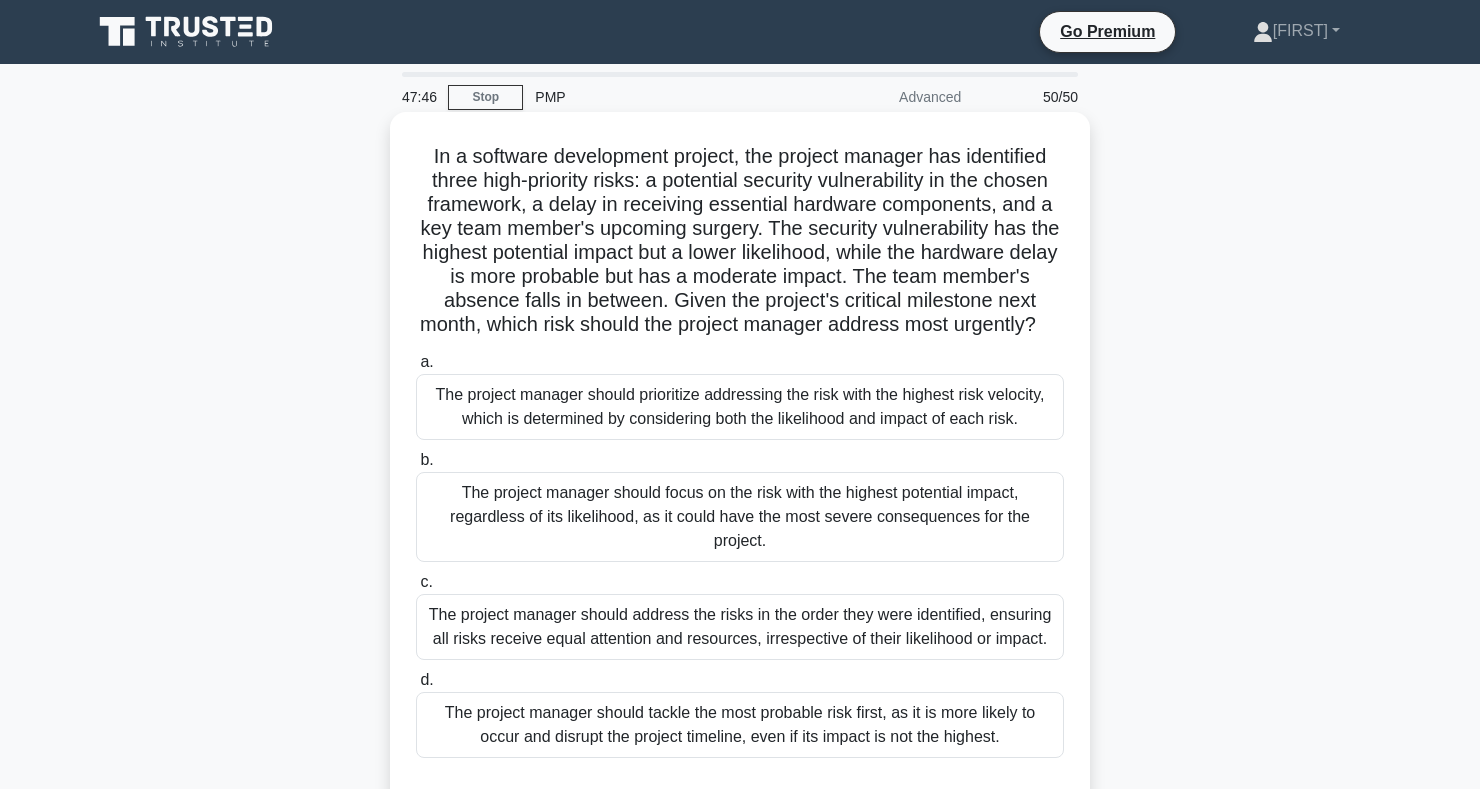 click on "The project manager should prioritize addressing the risk with the highest risk velocity, which is determined by considering both the likelihood and impact of each risk." at bounding box center (740, 407) 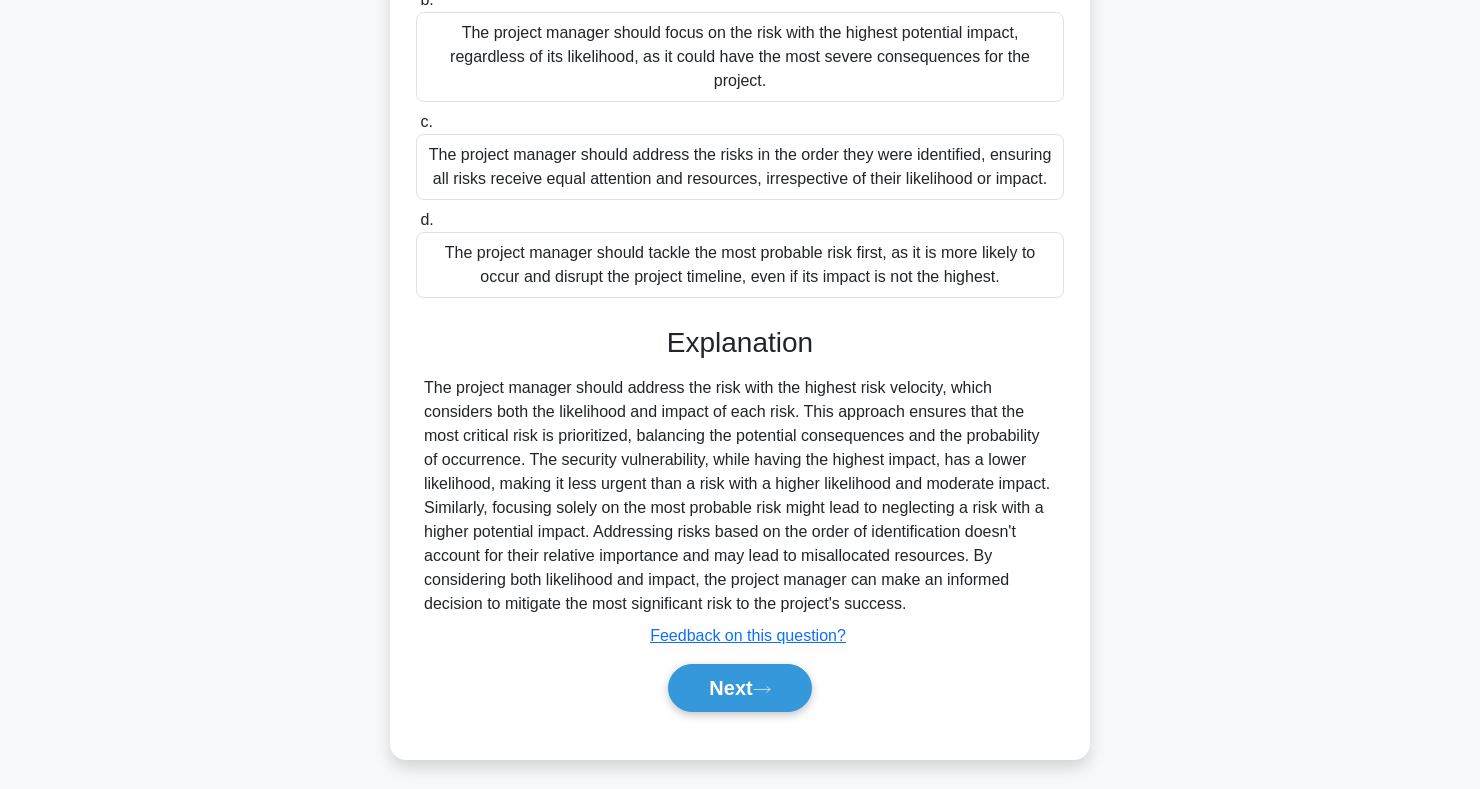 scroll, scrollTop: 467, scrollLeft: 0, axis: vertical 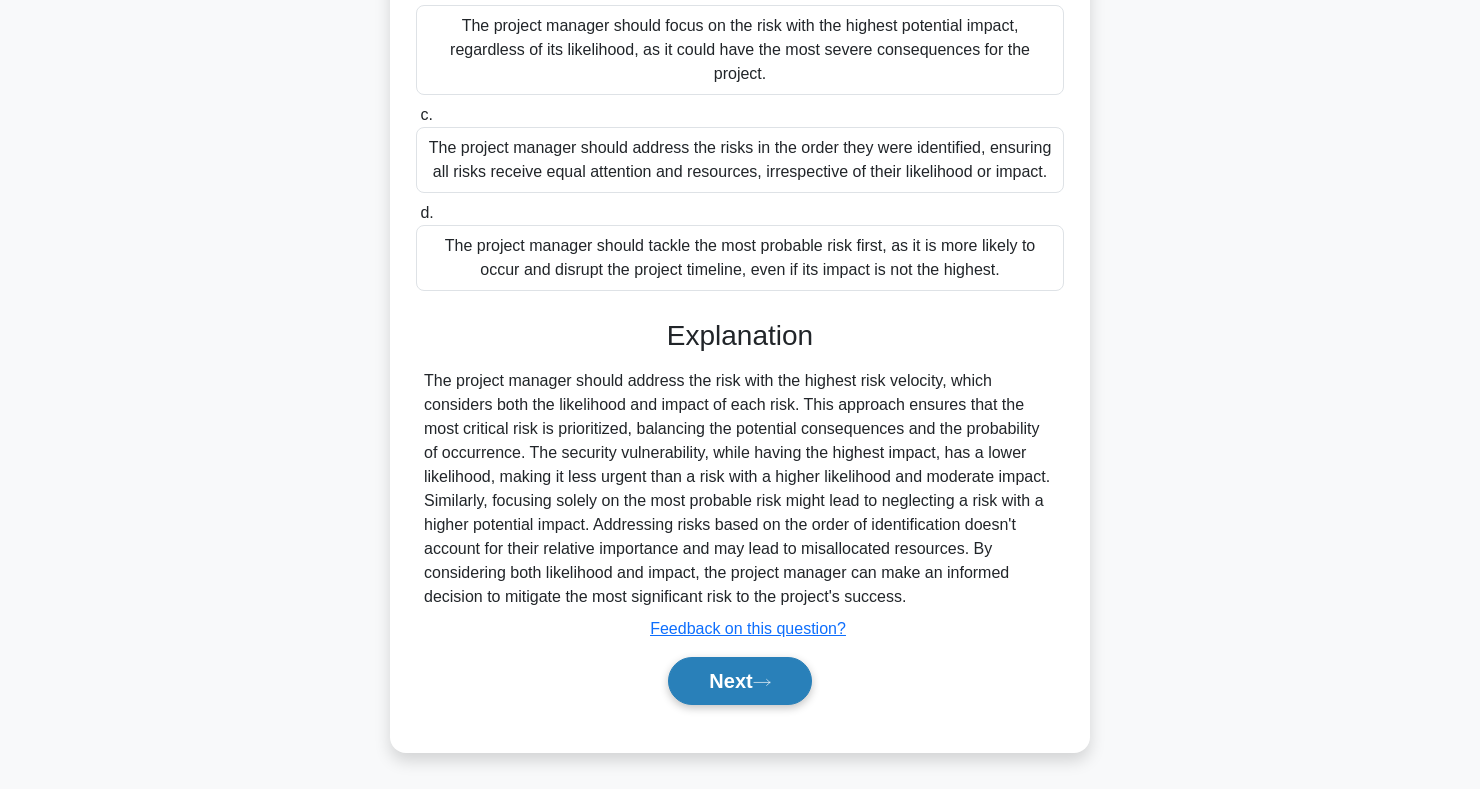 click on "Next" at bounding box center [739, 681] 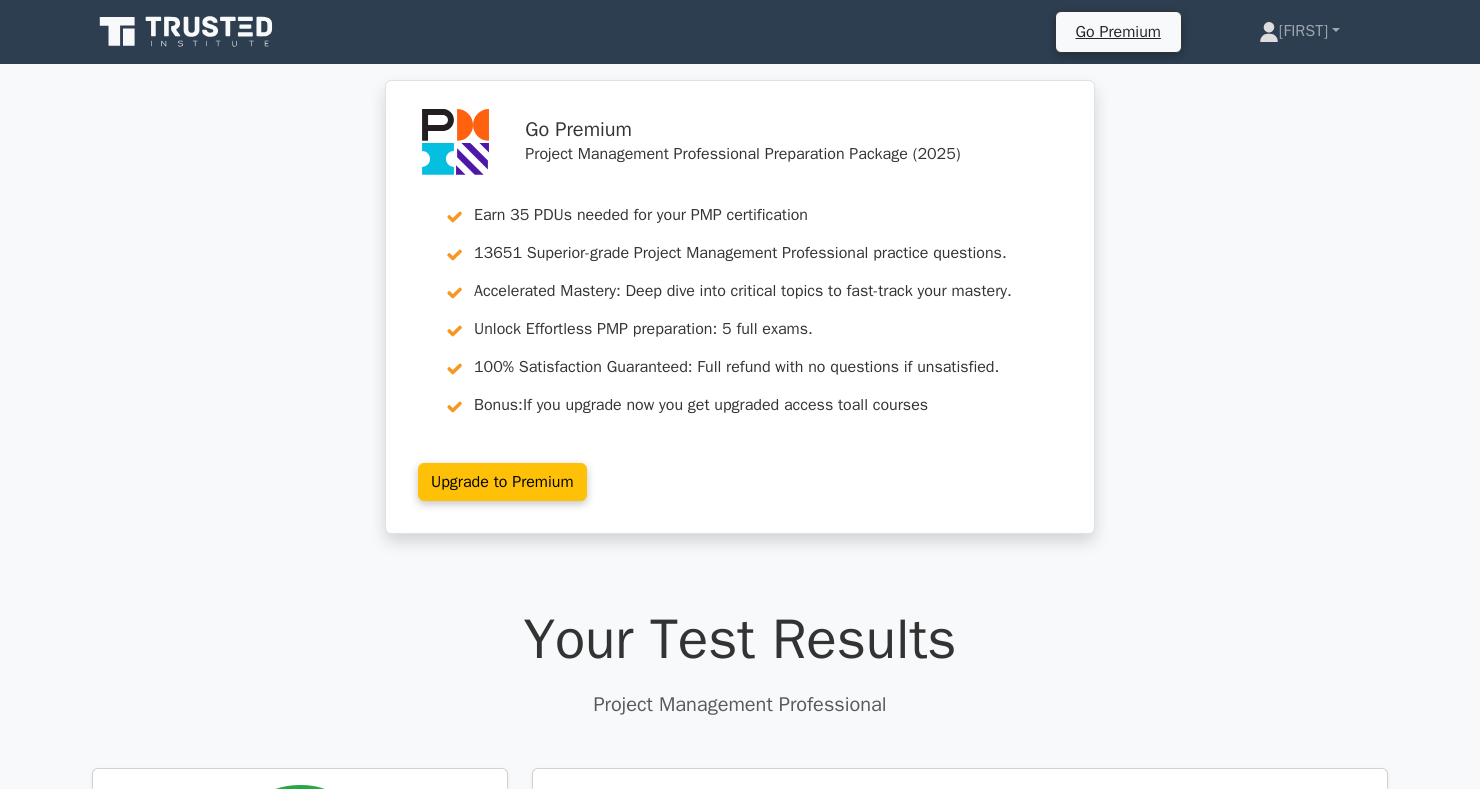 scroll, scrollTop: 150, scrollLeft: 0, axis: vertical 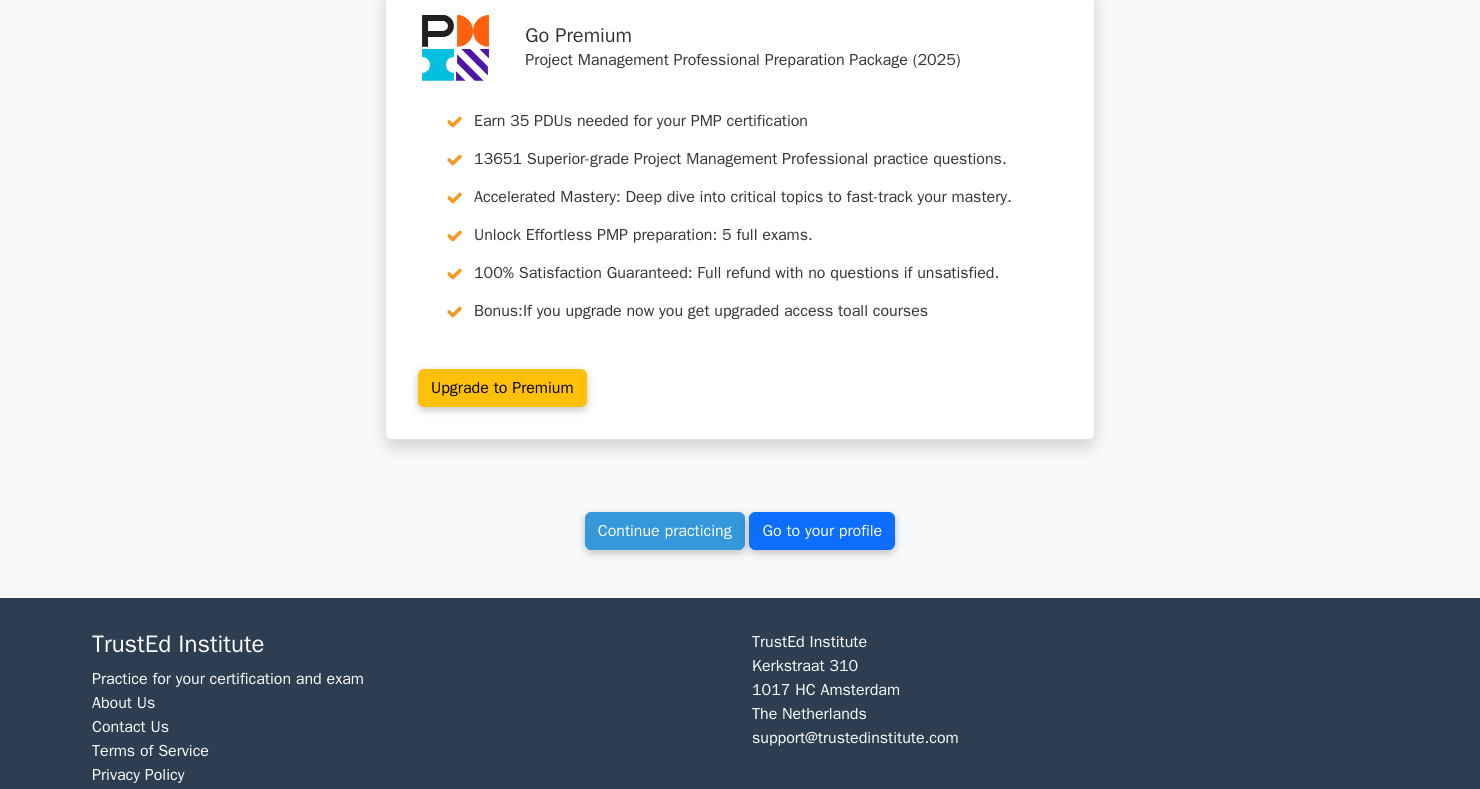 click on "Go to your profile" at bounding box center (822, 531) 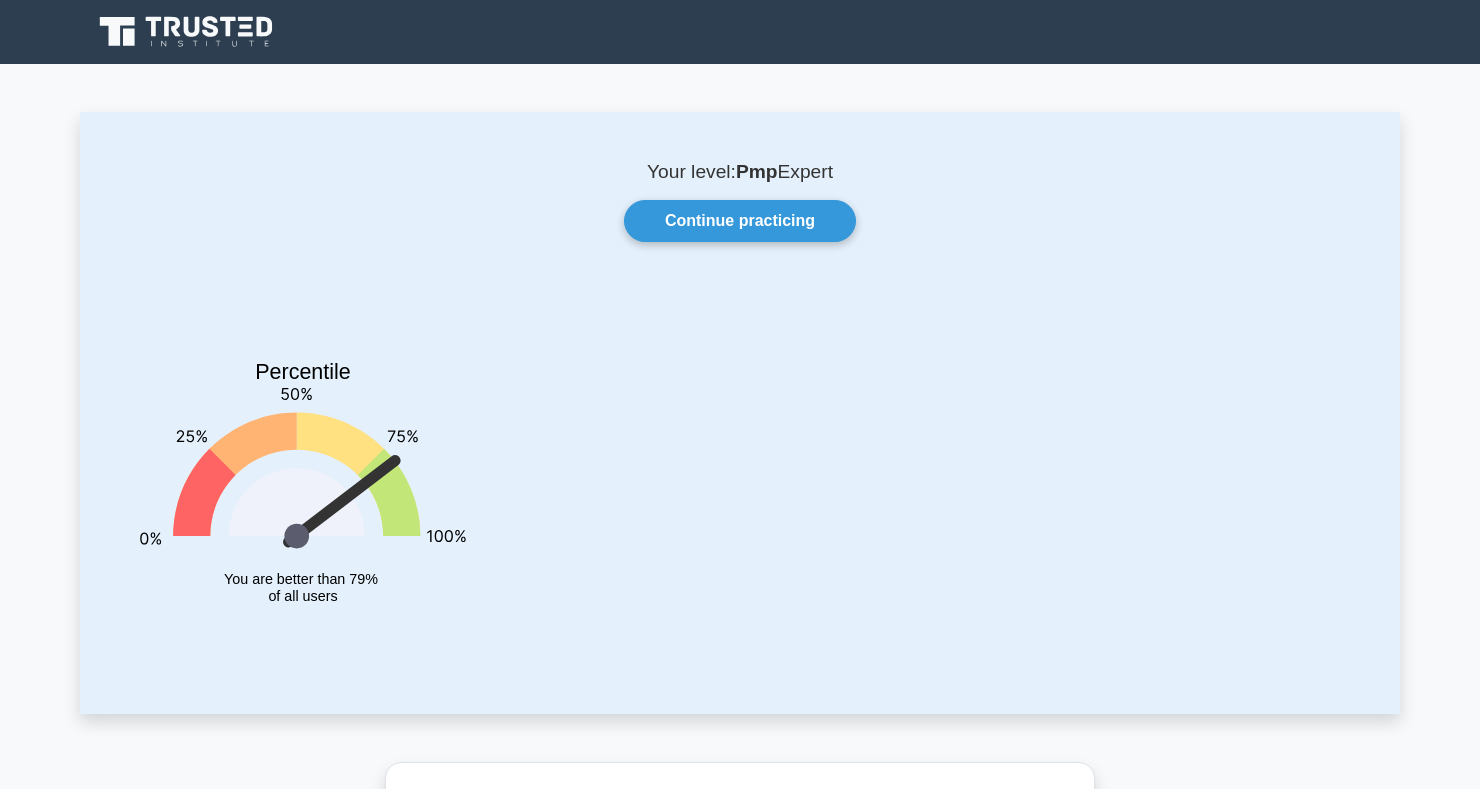 scroll, scrollTop: 0, scrollLeft: 0, axis: both 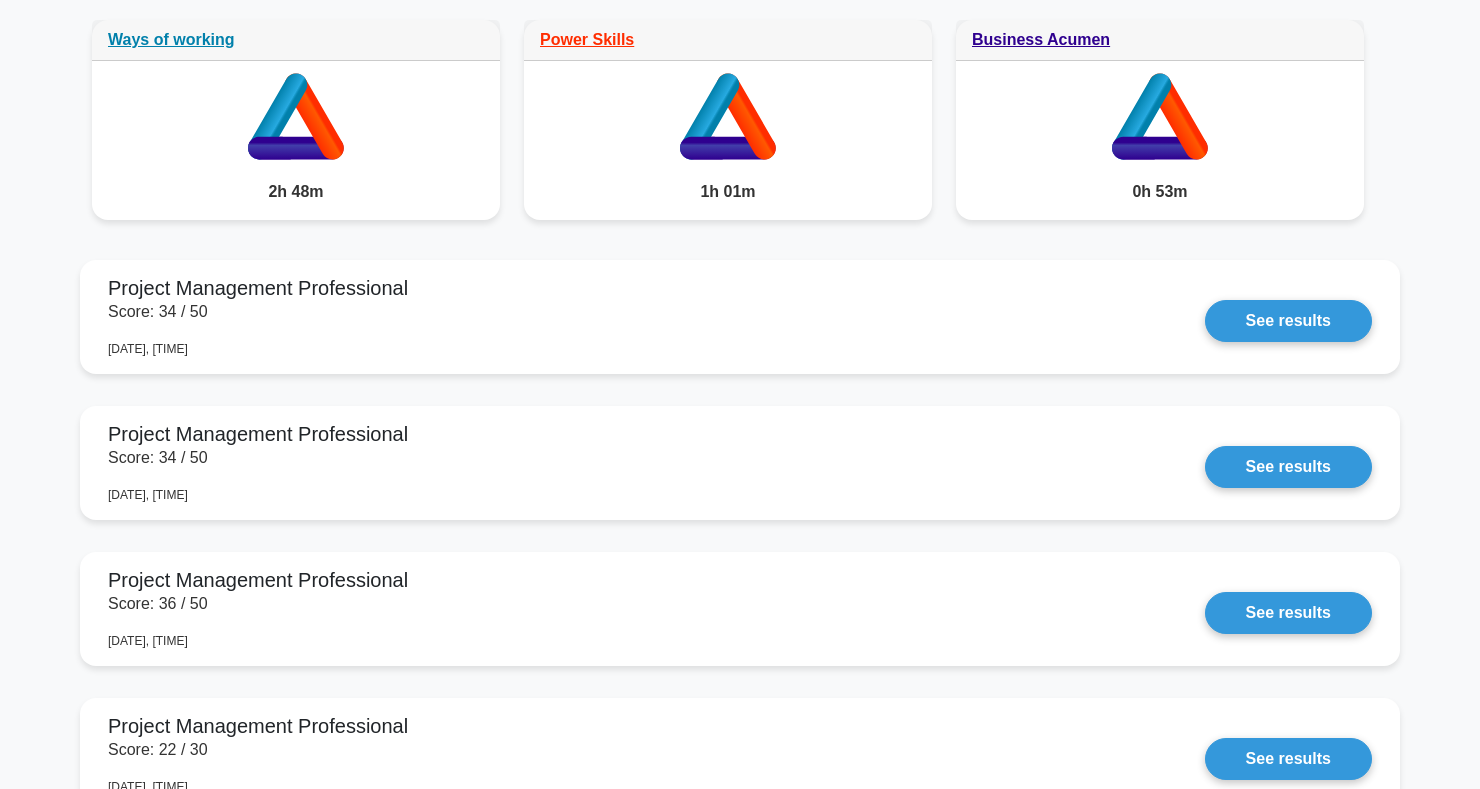 click on "Your history
Certificate of PDUs
Ways of working
2h 48m
Power Skills" at bounding box center [740, 980] 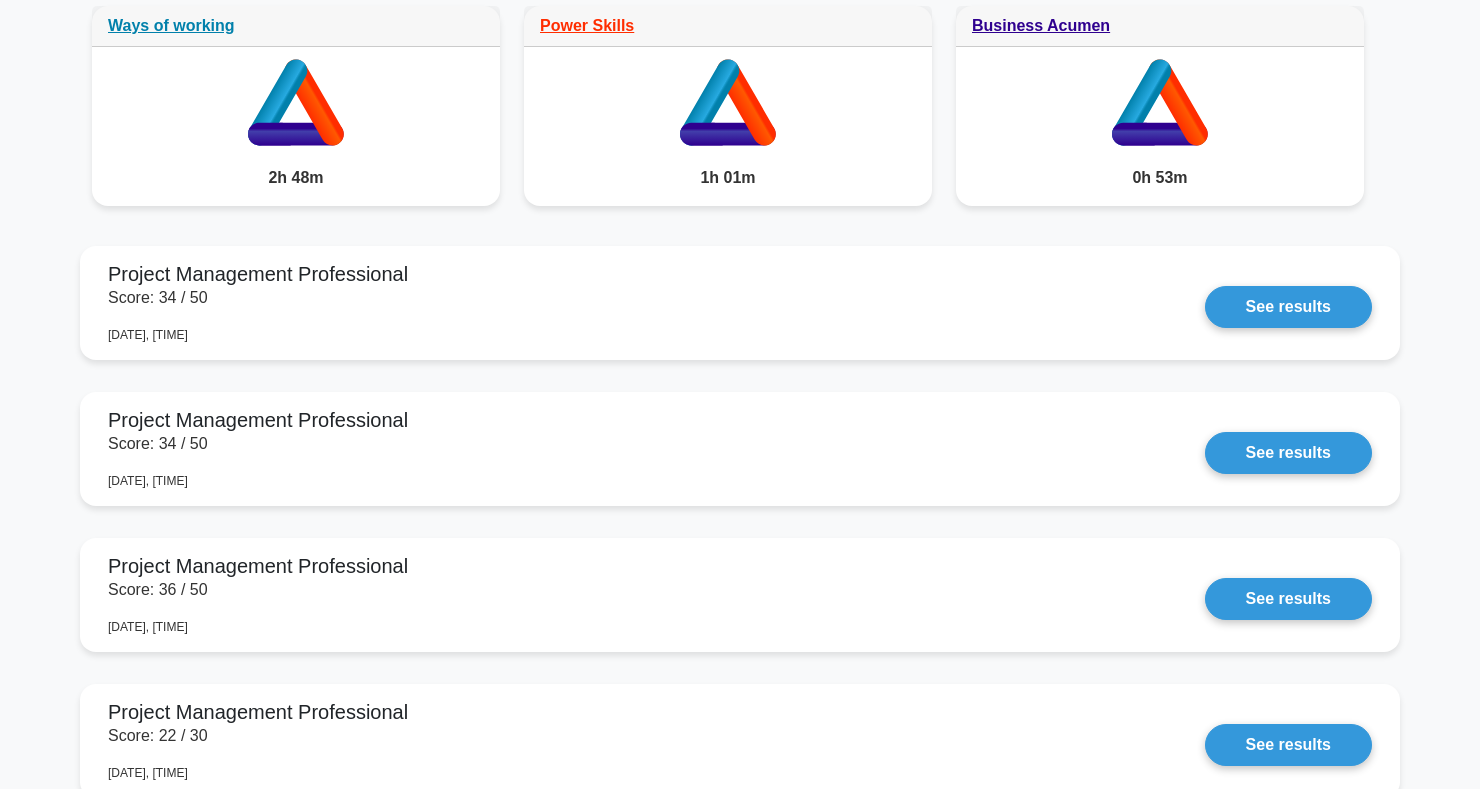scroll, scrollTop: 1655, scrollLeft: 0, axis: vertical 